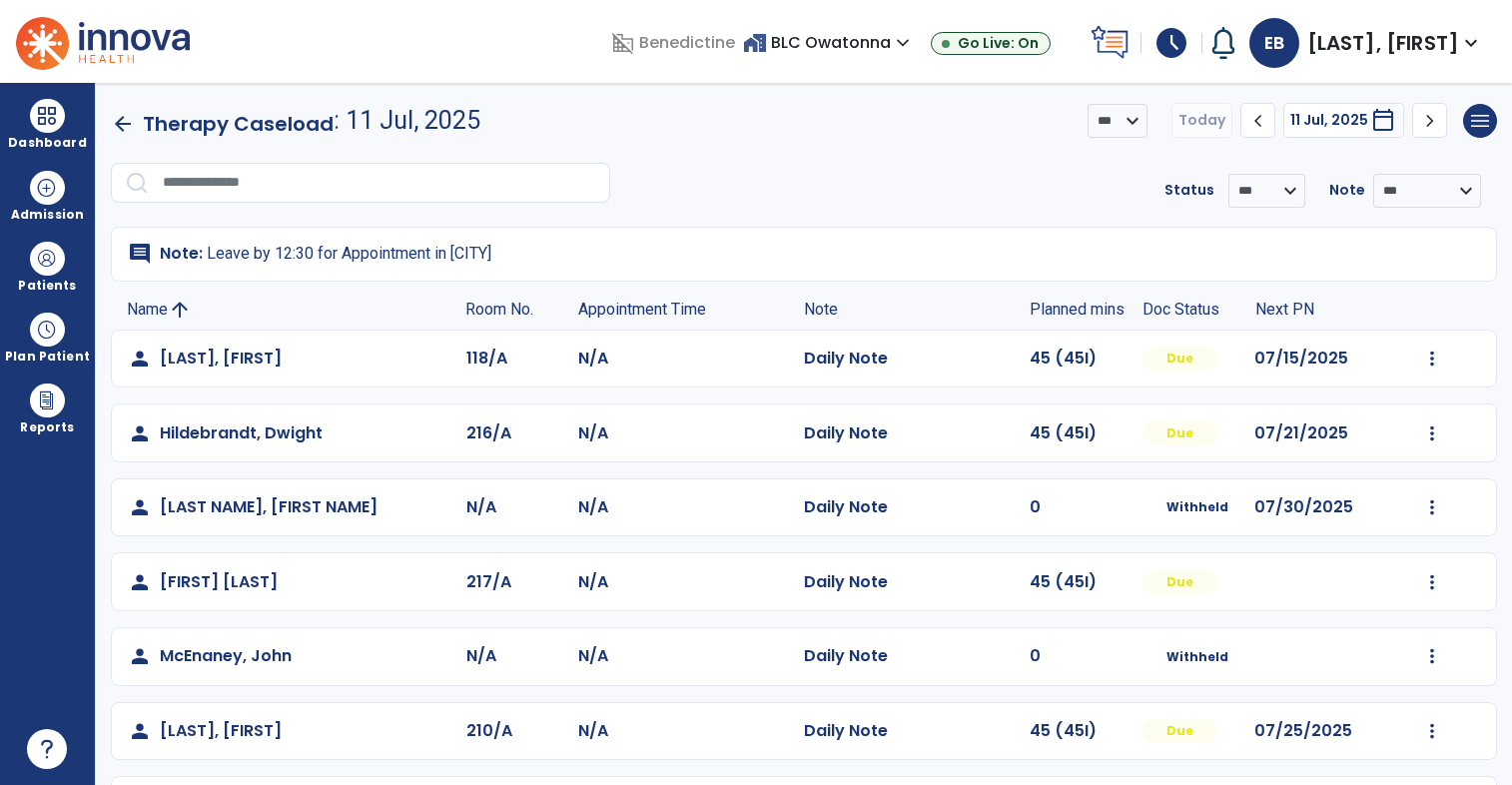scroll, scrollTop: 0, scrollLeft: 0, axis: both 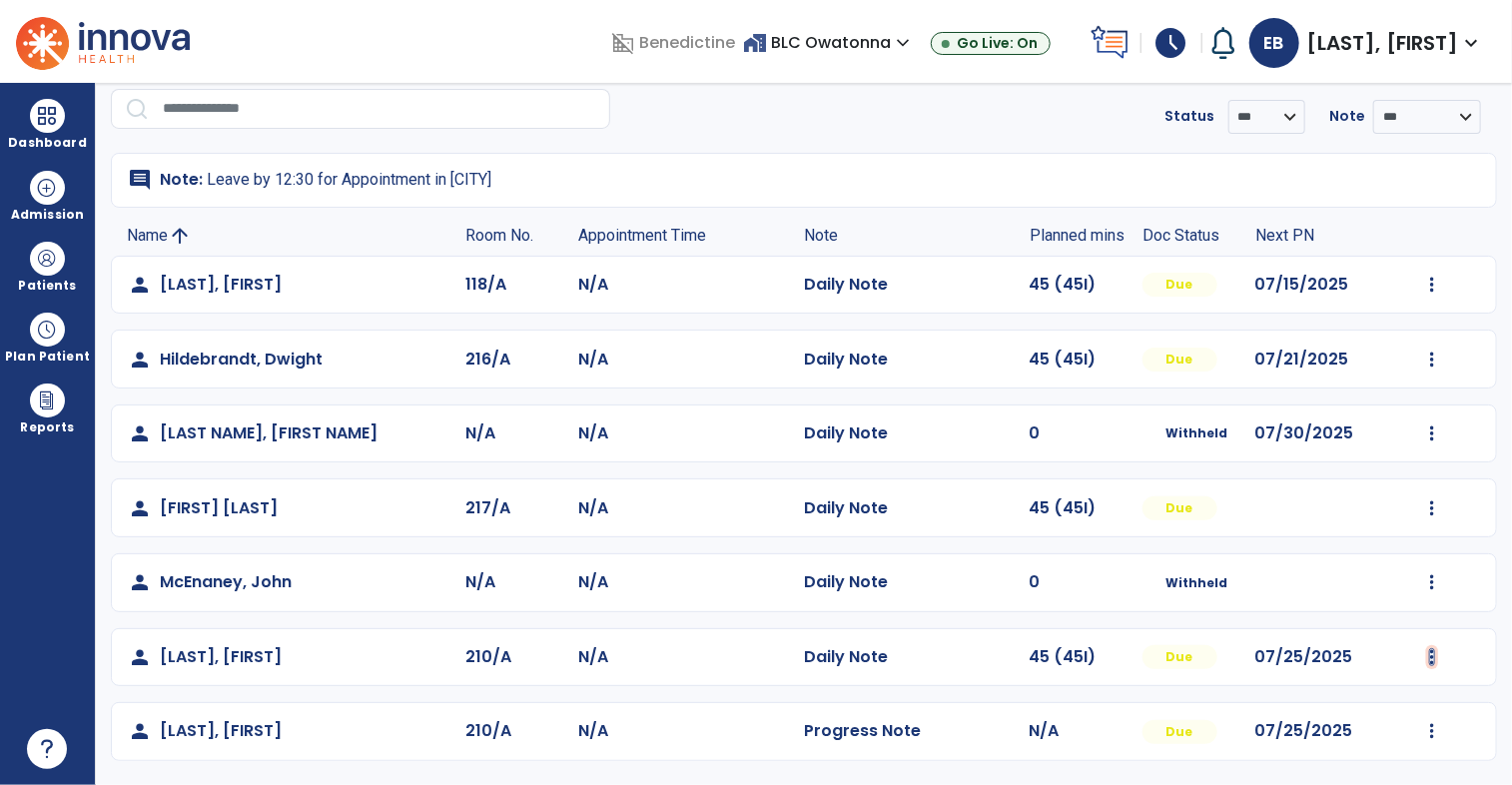click at bounding box center [1432, 285] 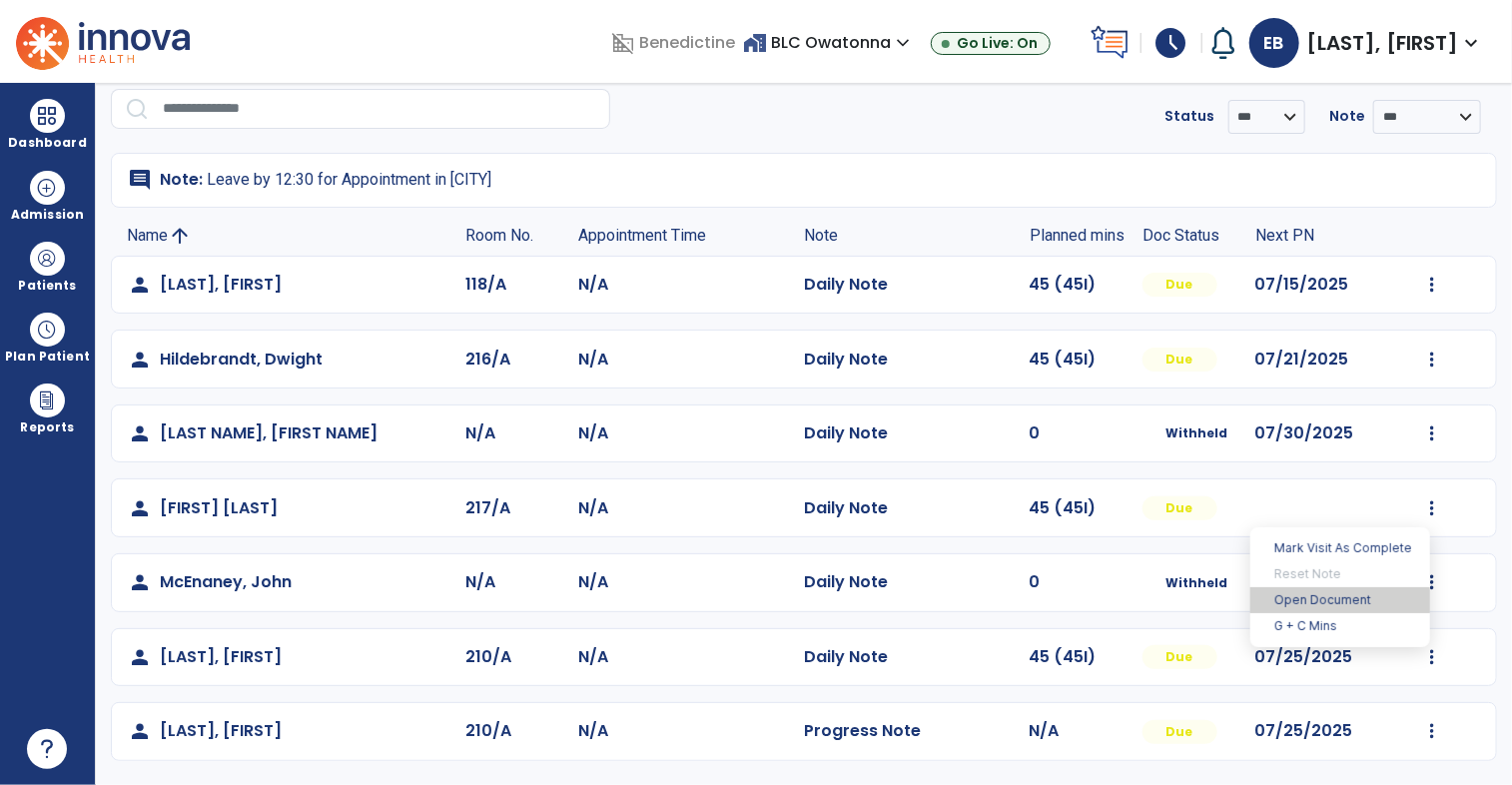 click on "Open Document" at bounding box center (1340, 600) 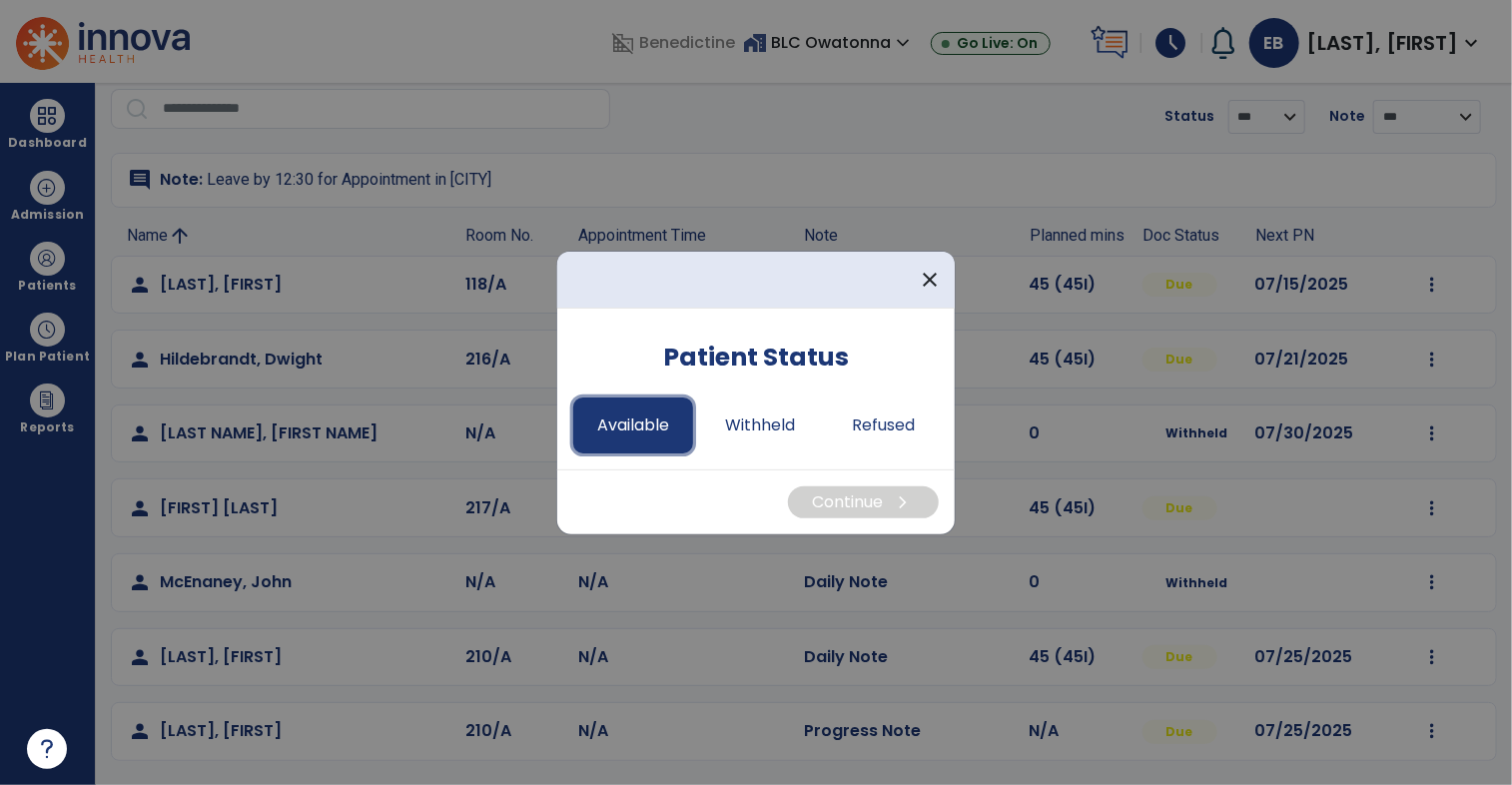 click on "Available" at bounding box center [633, 425] 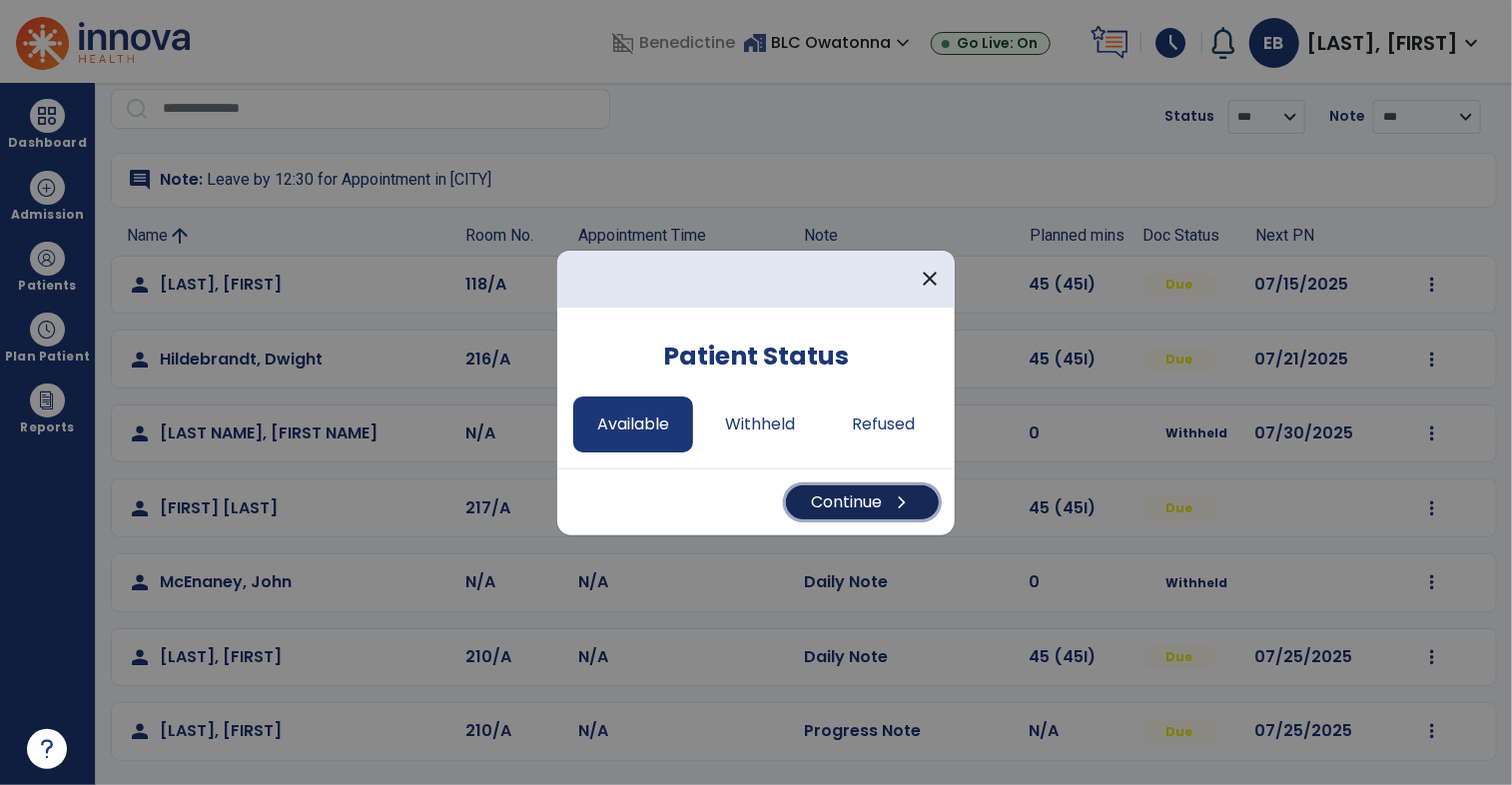 click on "Continue   chevron_right" at bounding box center [862, 502] 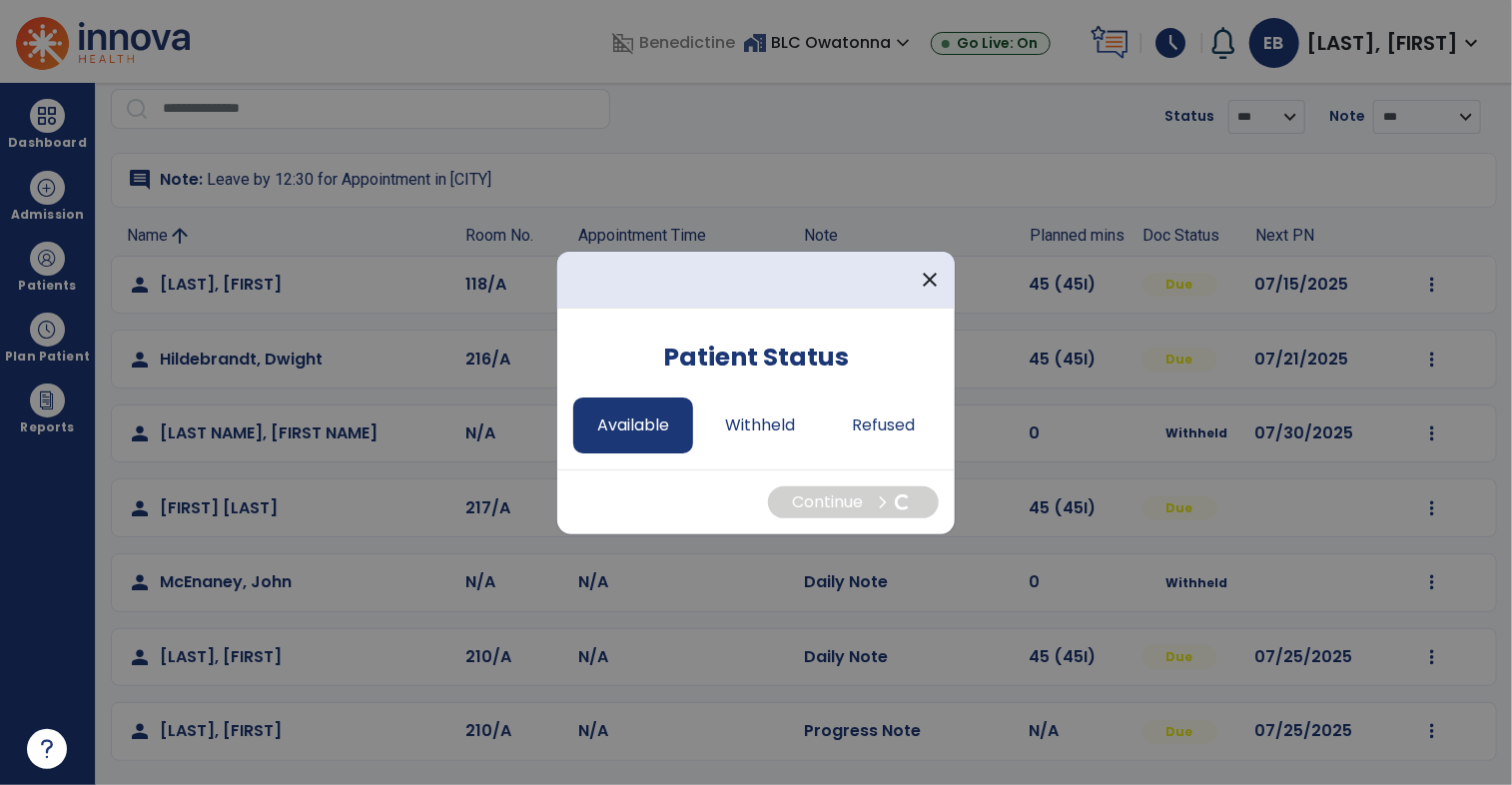 select on "*" 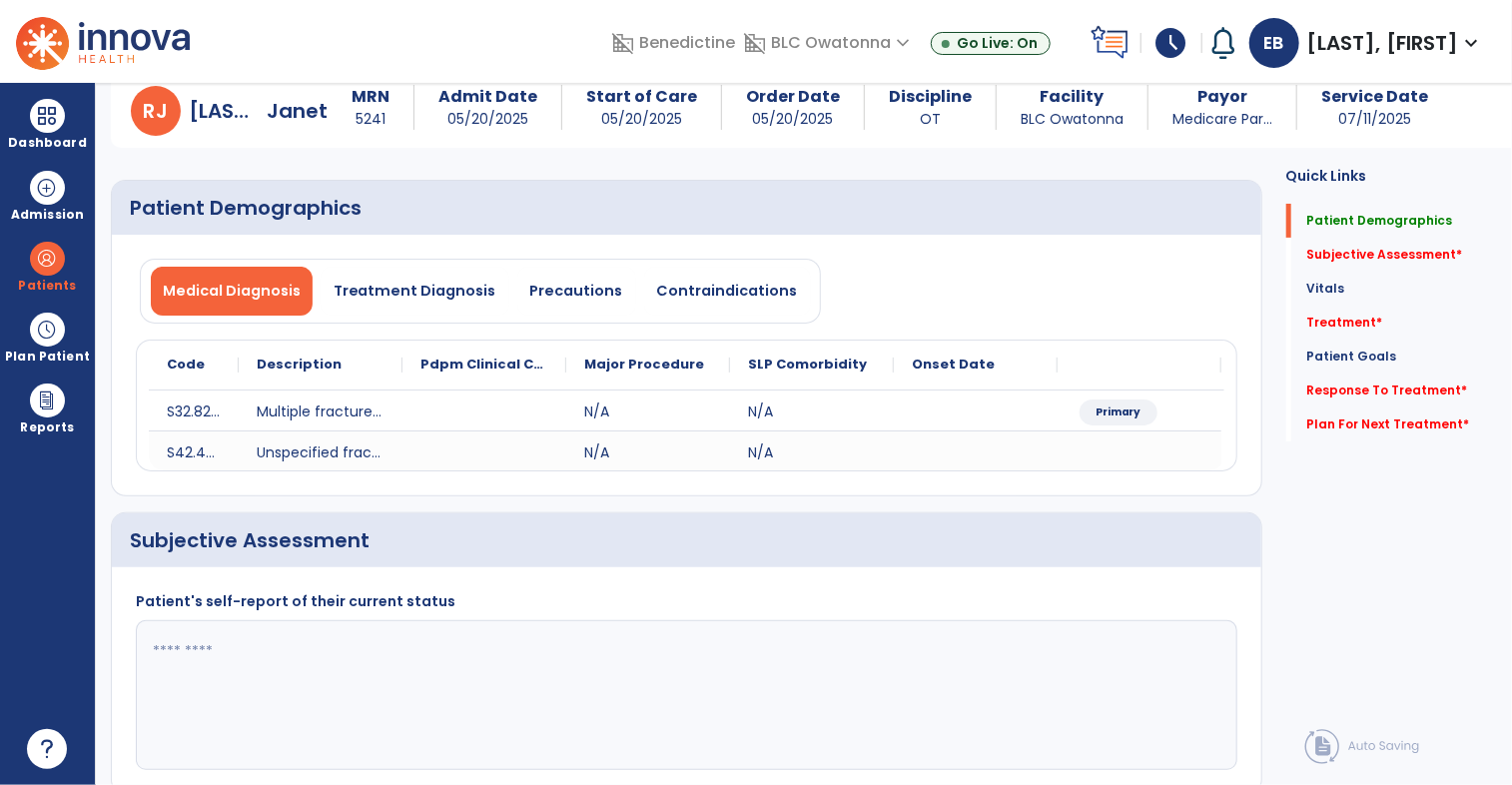 click 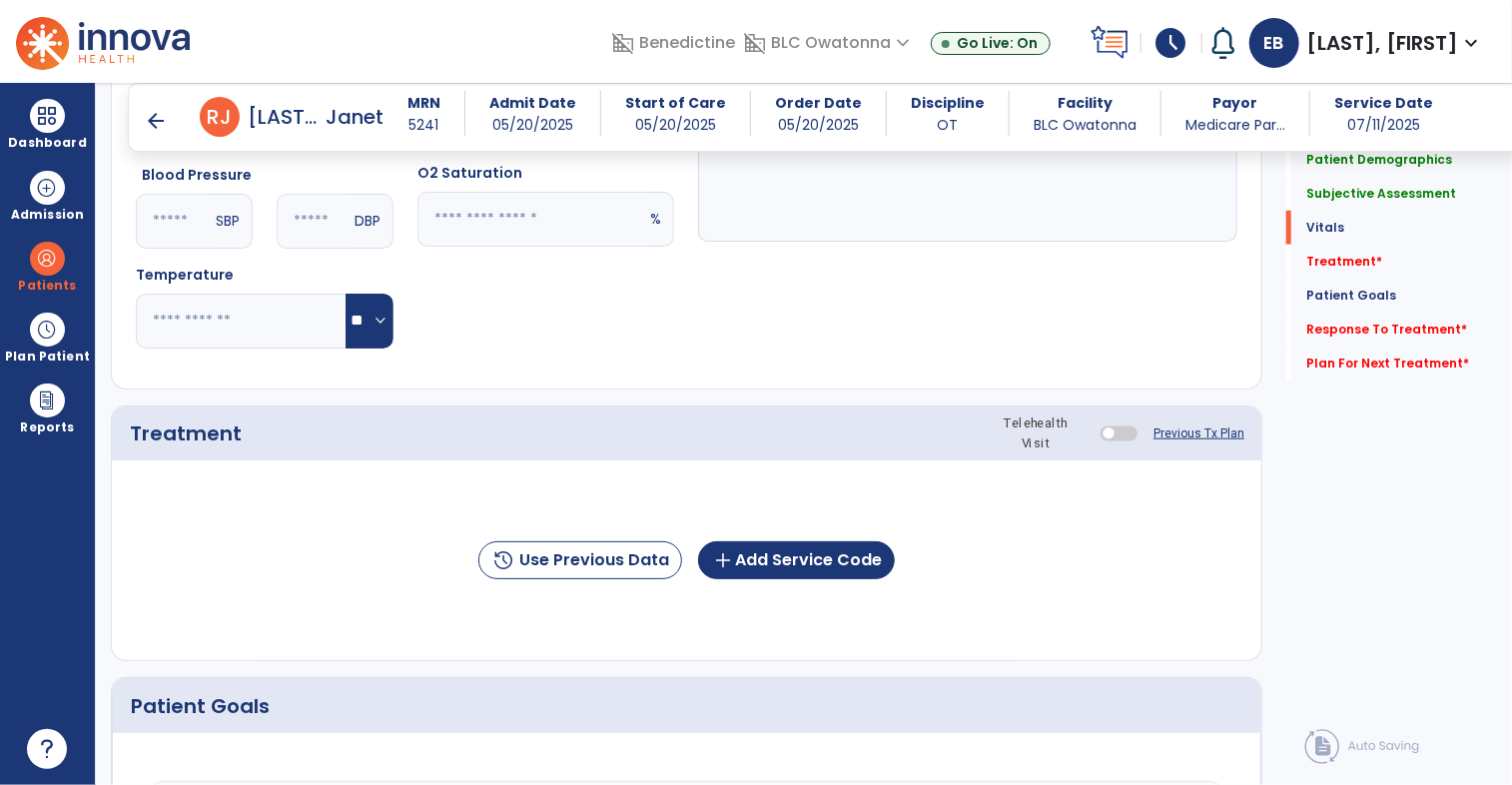 scroll, scrollTop: 885, scrollLeft: 0, axis: vertical 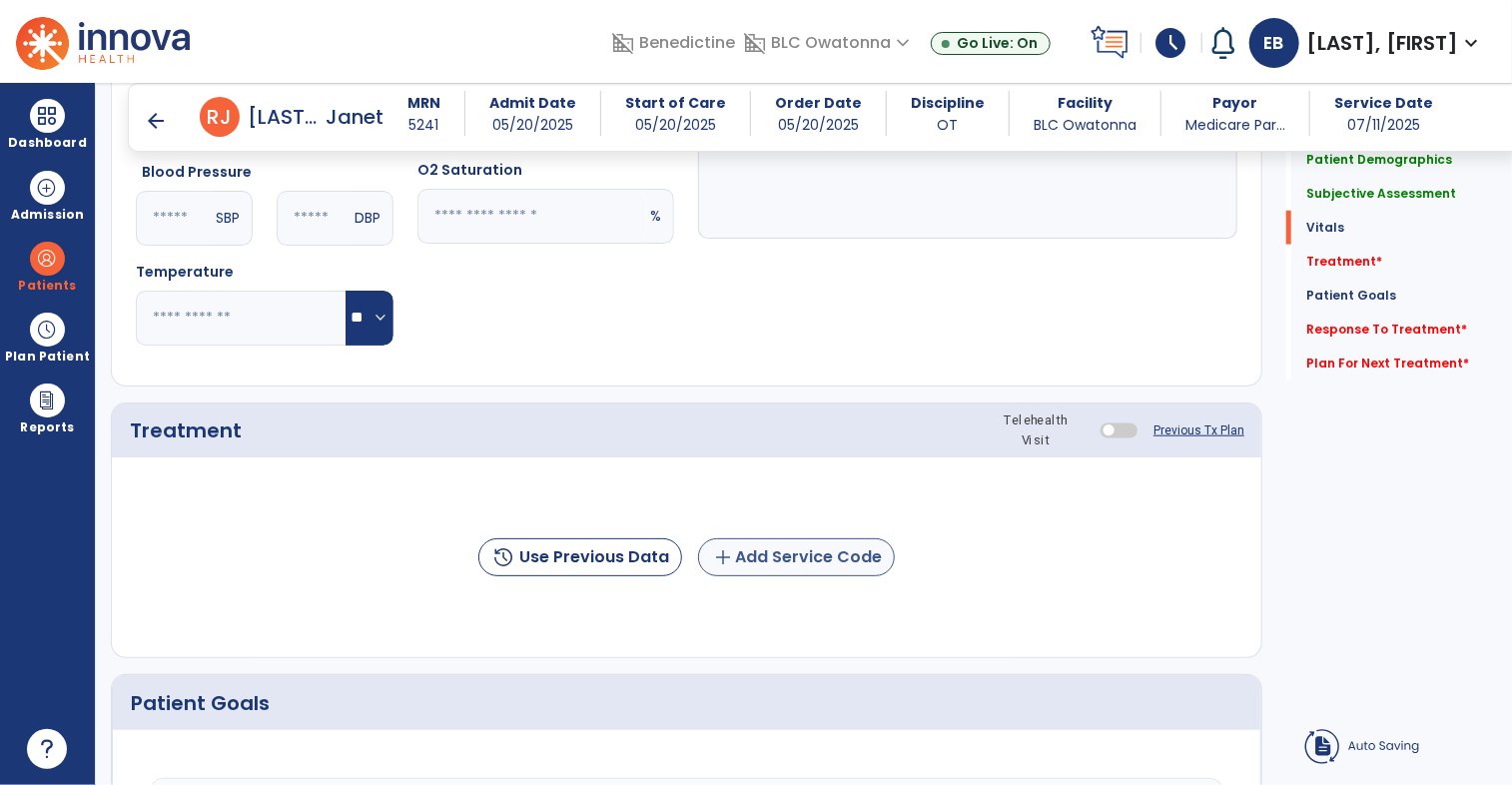 type on "**********" 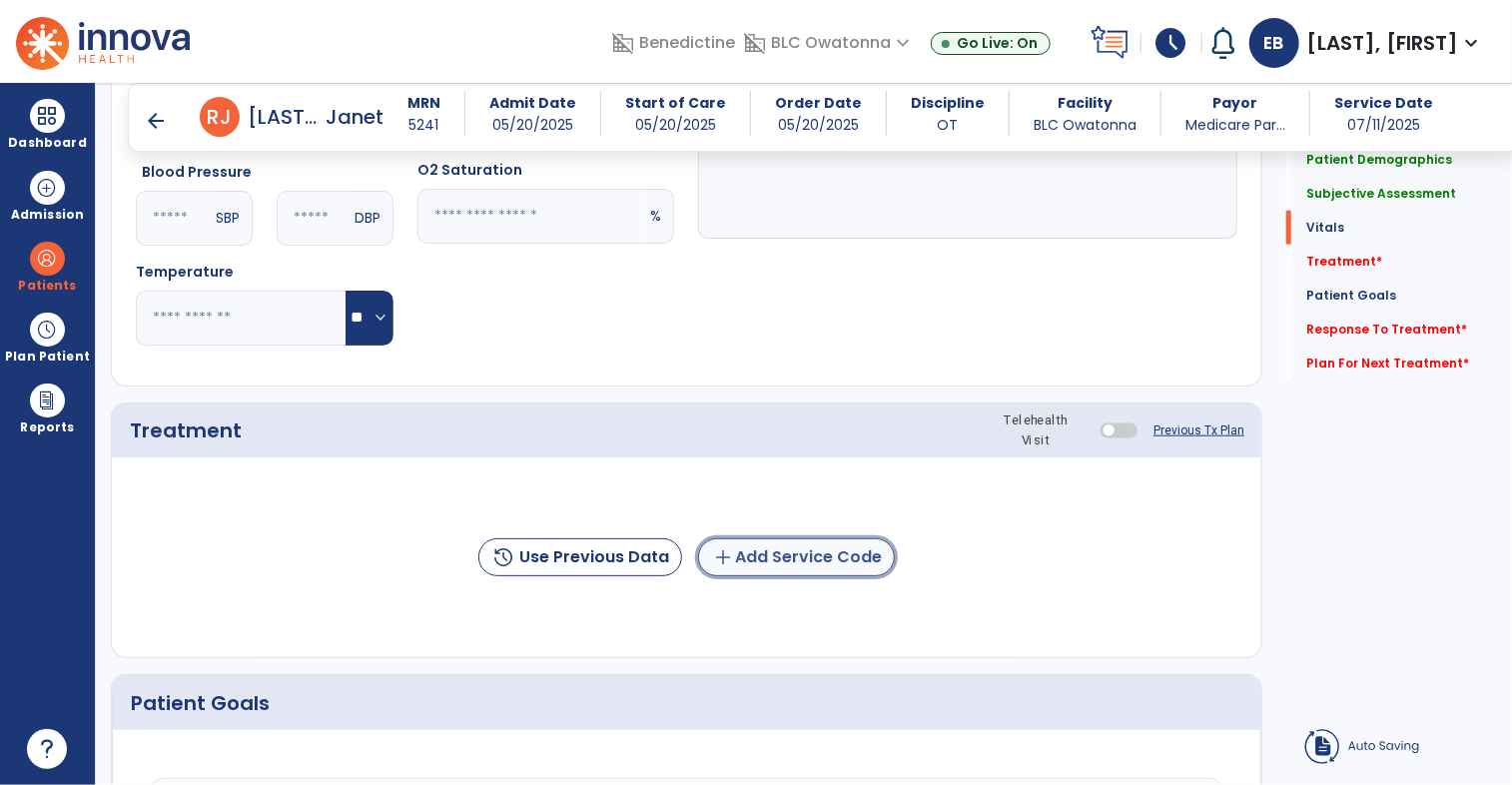 click on "add  Add Service Code" 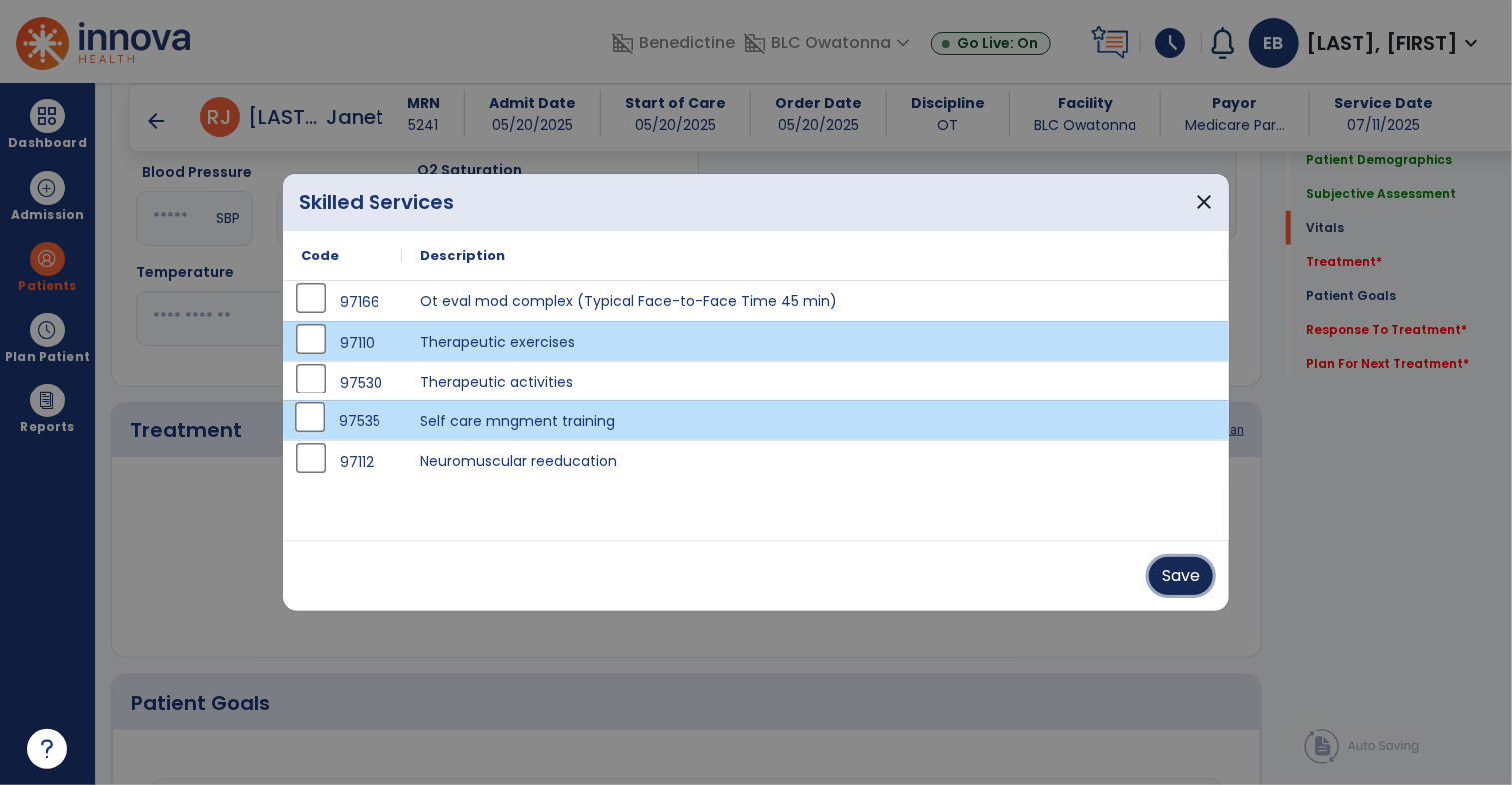 click on "Save" at bounding box center (1181, 576) 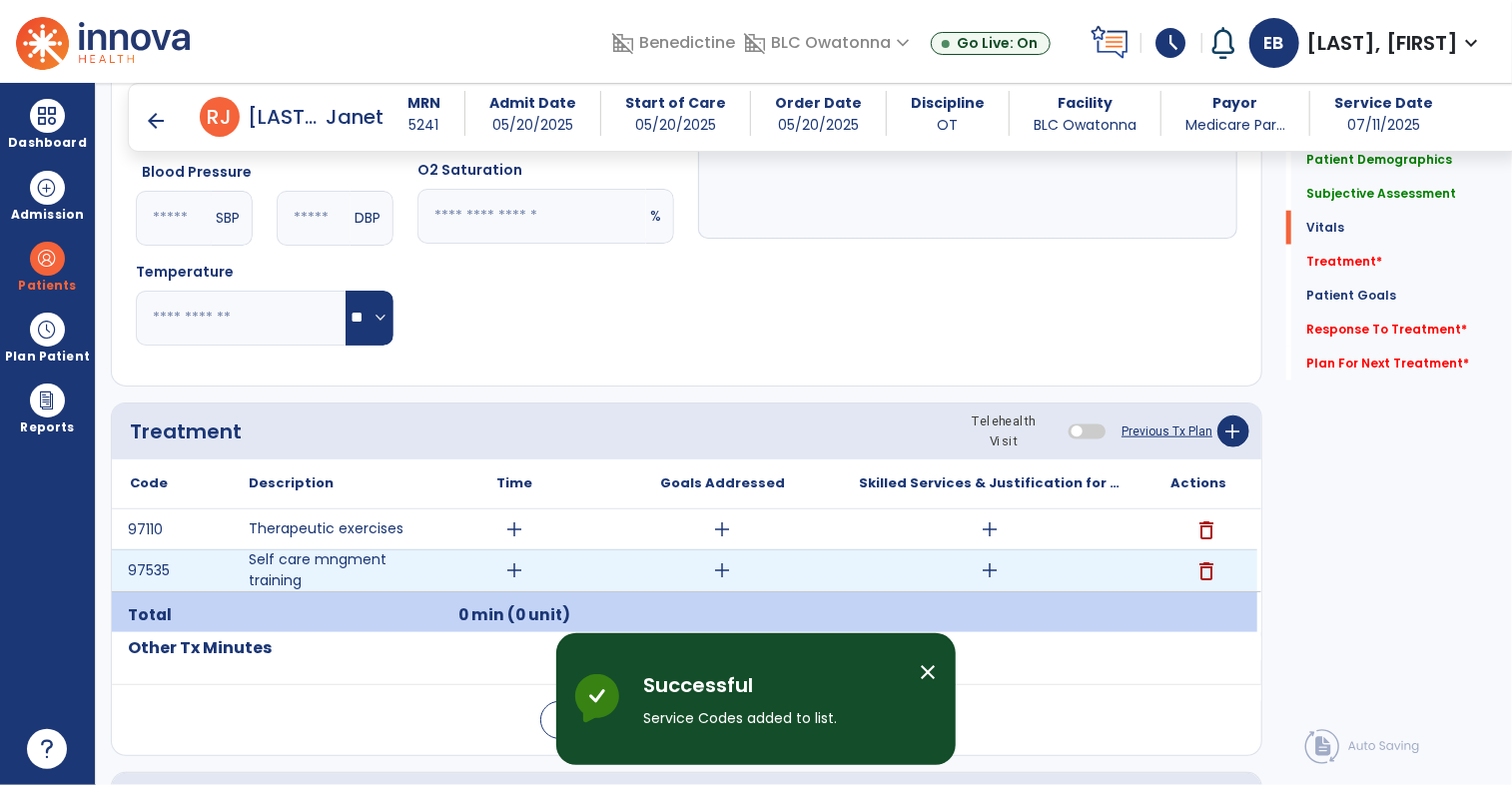 click on "add" at bounding box center (990, 570) 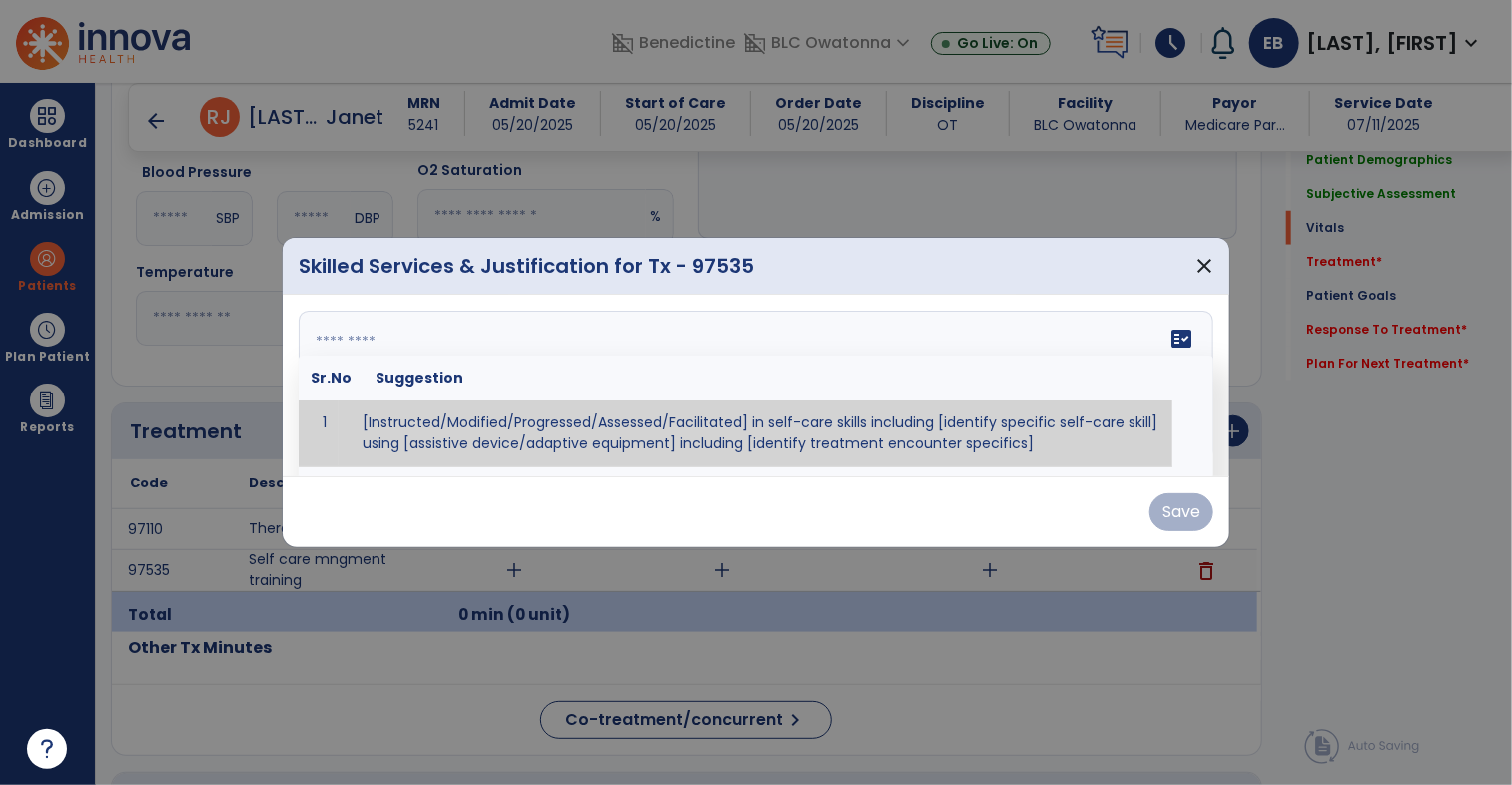 click on "fact_check  Sr.No Suggestion 1 [Instructed/Modified/Progressed/Assessed/Facilitated] in self-care skills including [identify specific self-care skill] using [assistive device/adaptive equipment] including [identify treatment encounter specifics]" at bounding box center [756, 386] 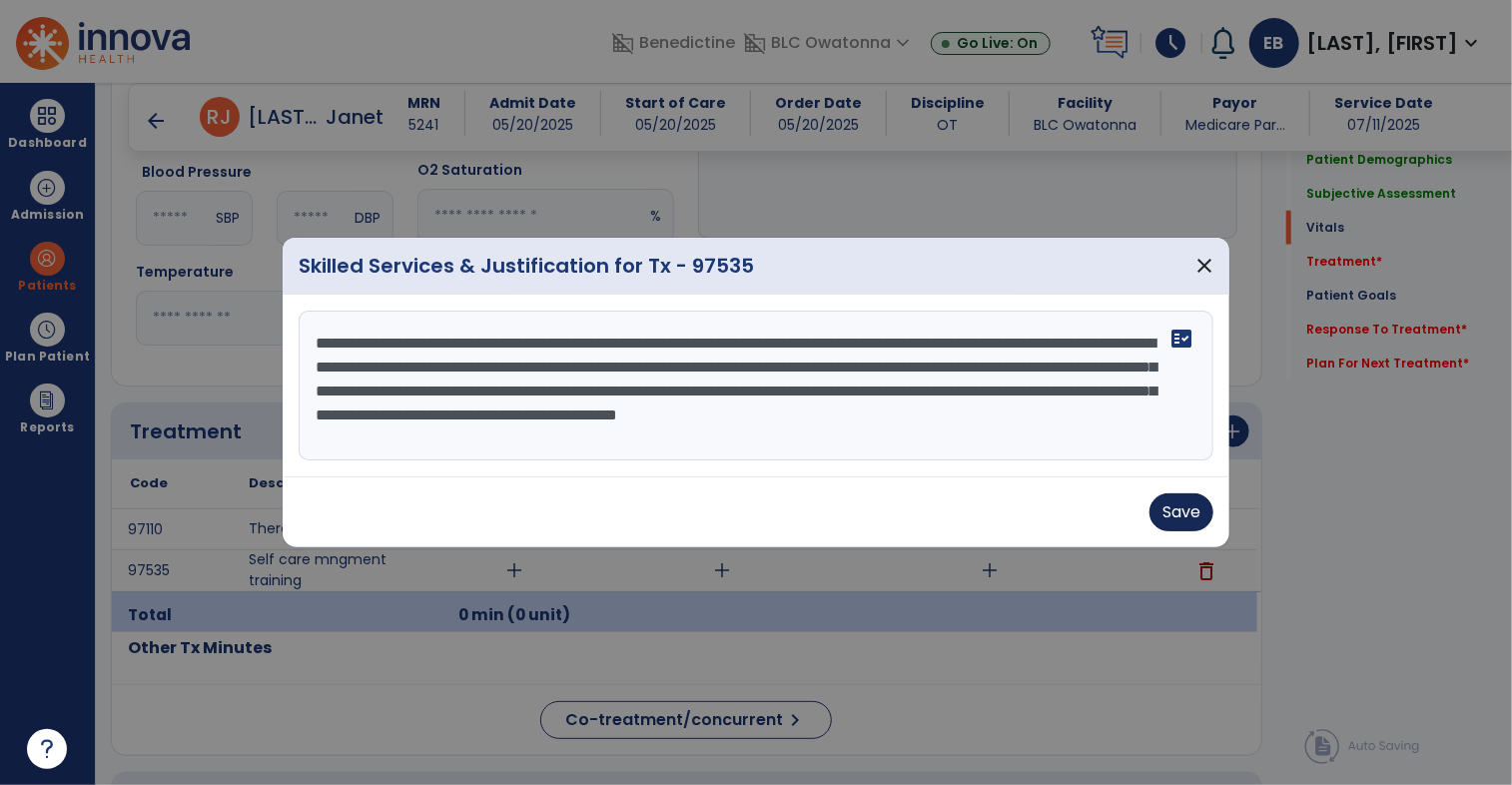 type on "**********" 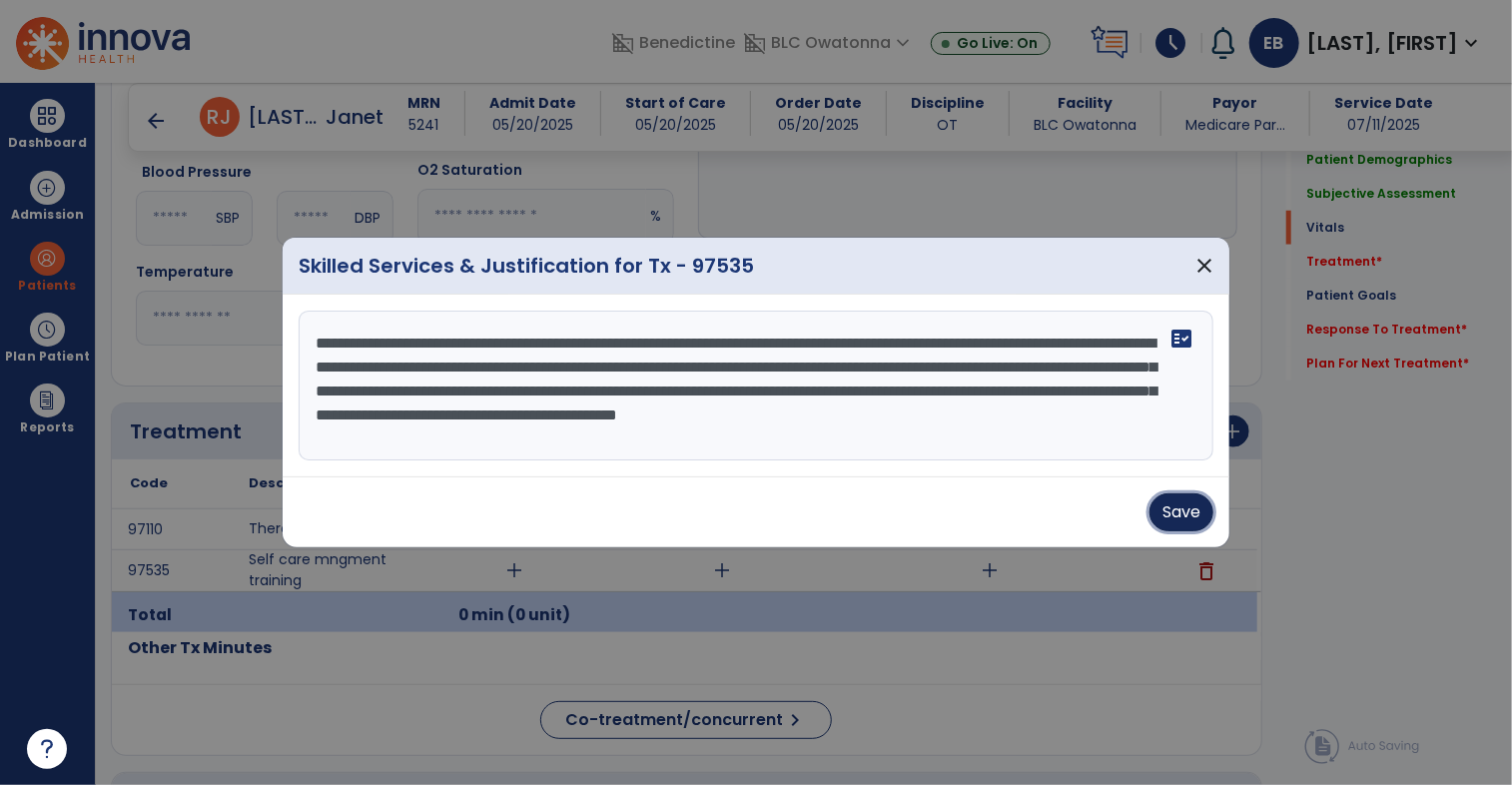 click on "Save" at bounding box center [1181, 512] 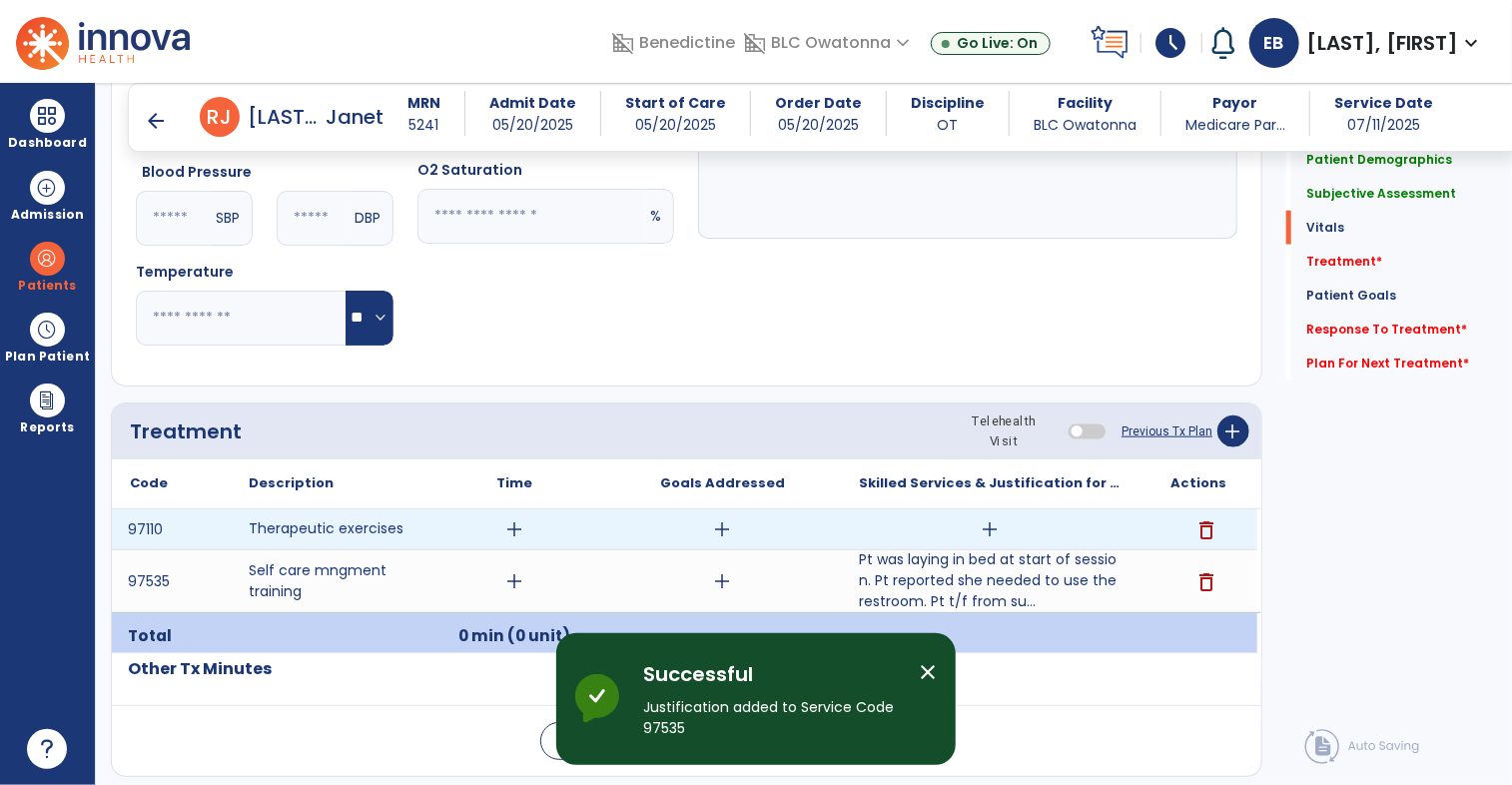 click on "add" at bounding box center (990, 529) 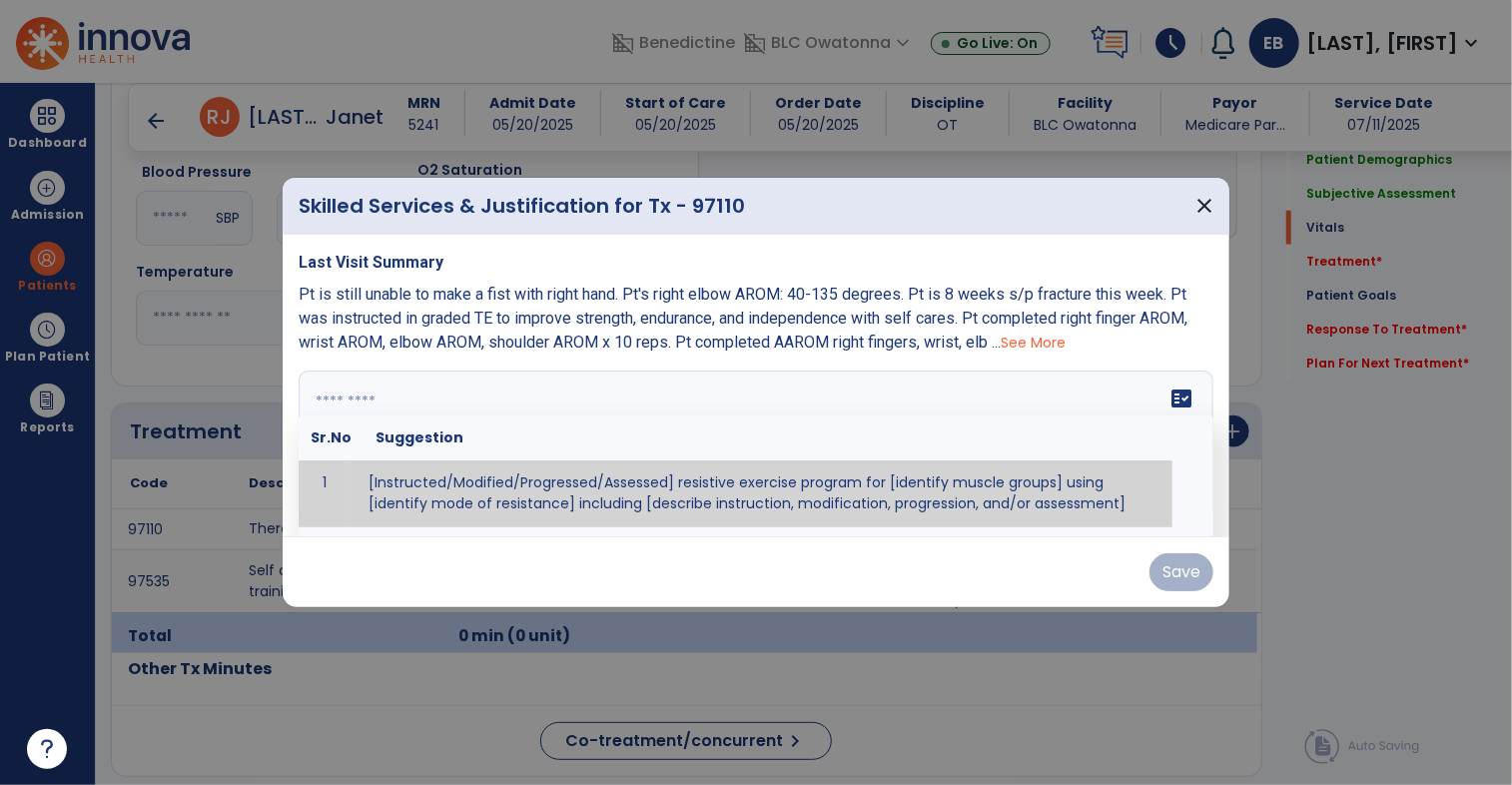 click on "fact_check  Sr.No Suggestion 1 [Instructed/Modified/Progressed/Assessed] resistive exercise program for [identify muscle groups] using [identify mode of resistance] including [describe instruction, modification, progression, and/or assessment] 2 [Instructed/Modified/Progressed/Assessed] aerobic exercise program using [identify equipment/mode] including [describe instruction, modification,progression, and/or assessment] 3 [Instructed/Modified/Progressed/Assessed] [PROM/A/AROM/AROM] program for [identify joint movements] using [contract-relax, over-pressure, inhibitory techniques, other] 4 [Assessed/Tested] aerobic capacity with administration of [aerobic capacity test]" at bounding box center (756, 445) 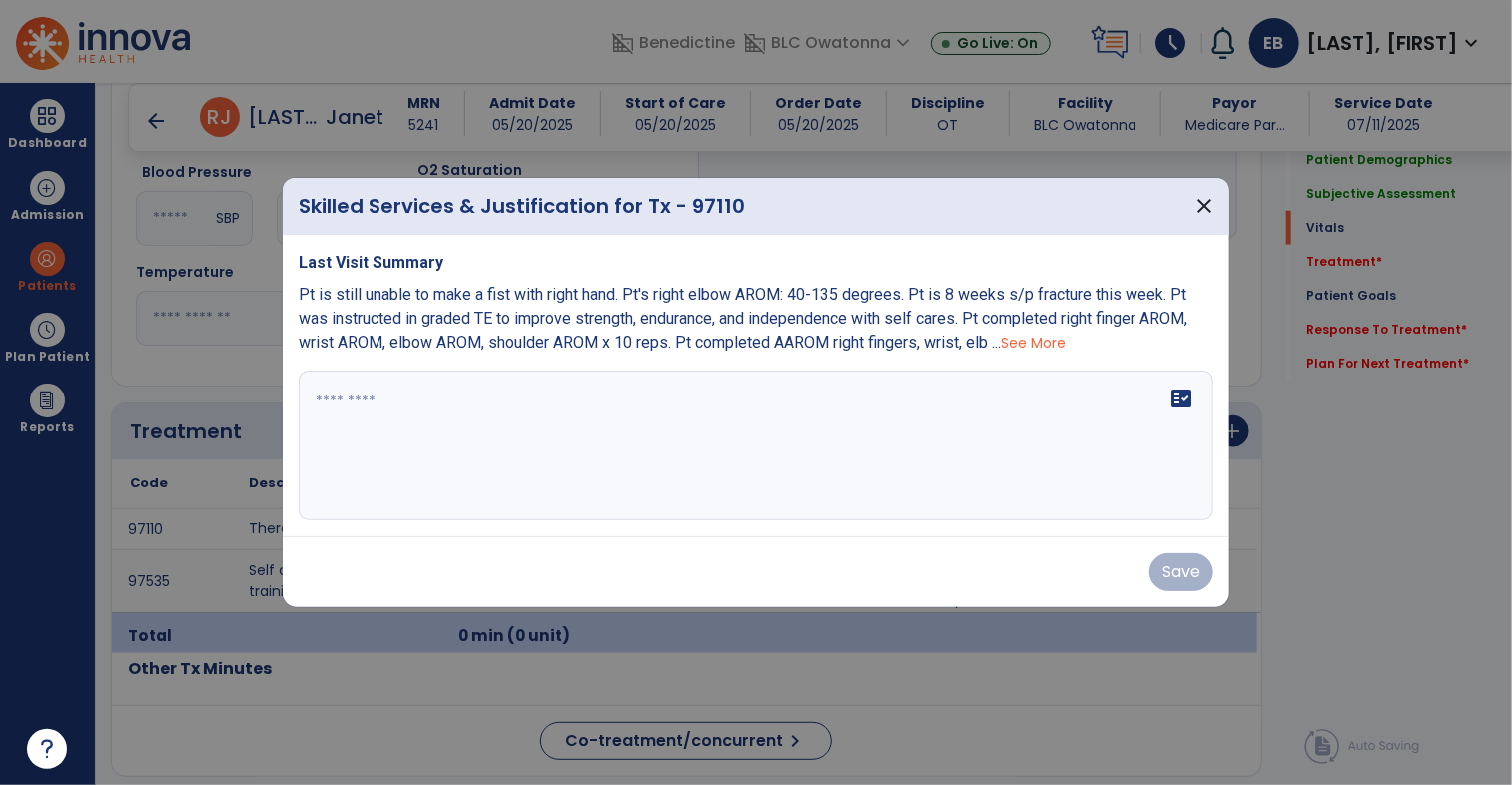 click on "Pt is still unable to make a fist with right hand. Pt's right elbow AROM: [DEGREE]-[DEGREE] degrees. Pt is [NUMBER] weeks s/p fracture this week. Pt was instructed in graded TE to improve strength, endurance, and independence with self cares. Pt completed right finger AROM, wrist AROM, elbow AROM, shoulder AROM x [NUMBER] reps. Pt completed AAROM right fingers, wrist, elb ...  See More" at bounding box center (756, 319) 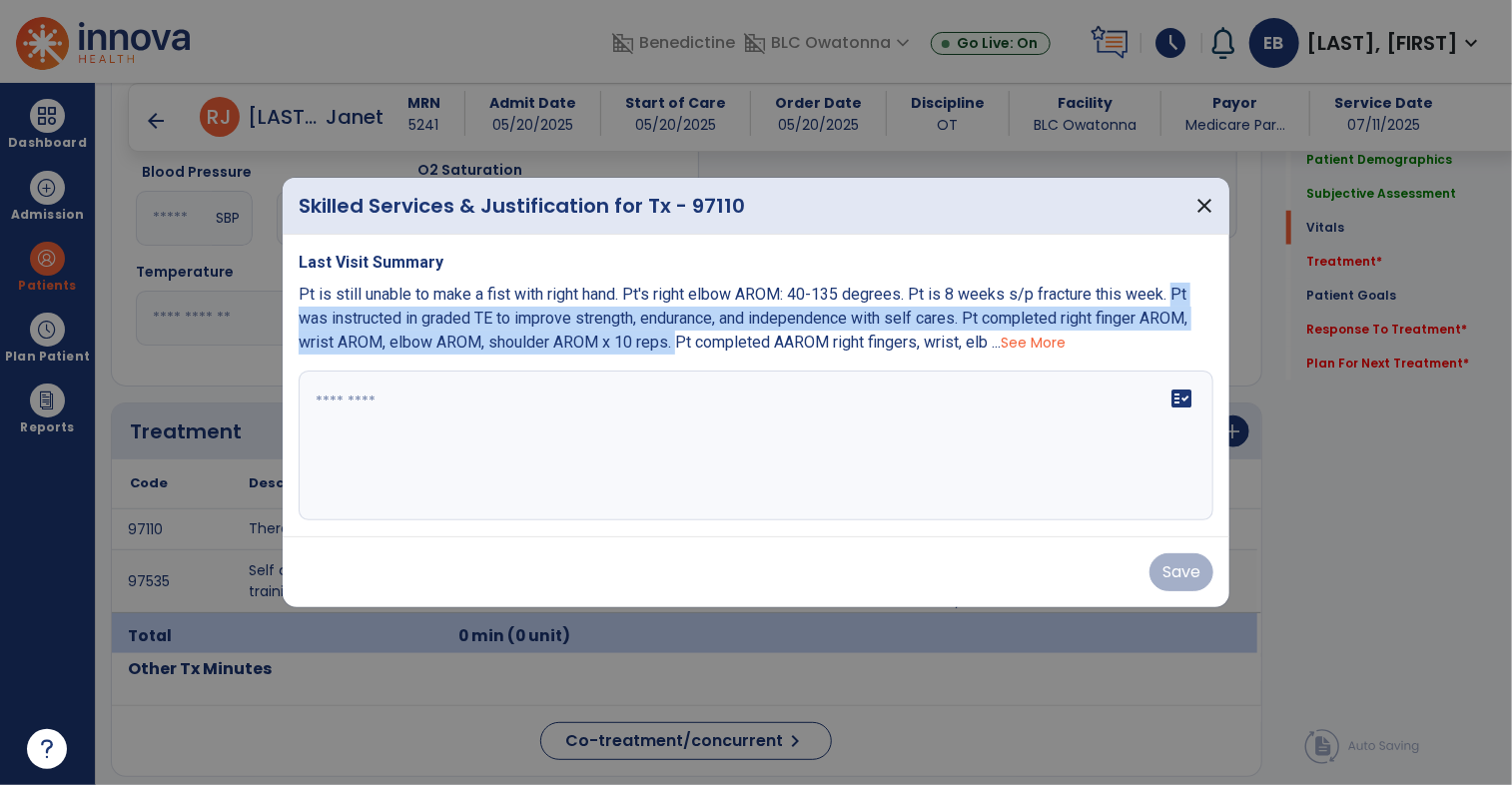 drag, startPoint x: 1166, startPoint y: 290, endPoint x: 639, endPoint y: 355, distance: 530.9934 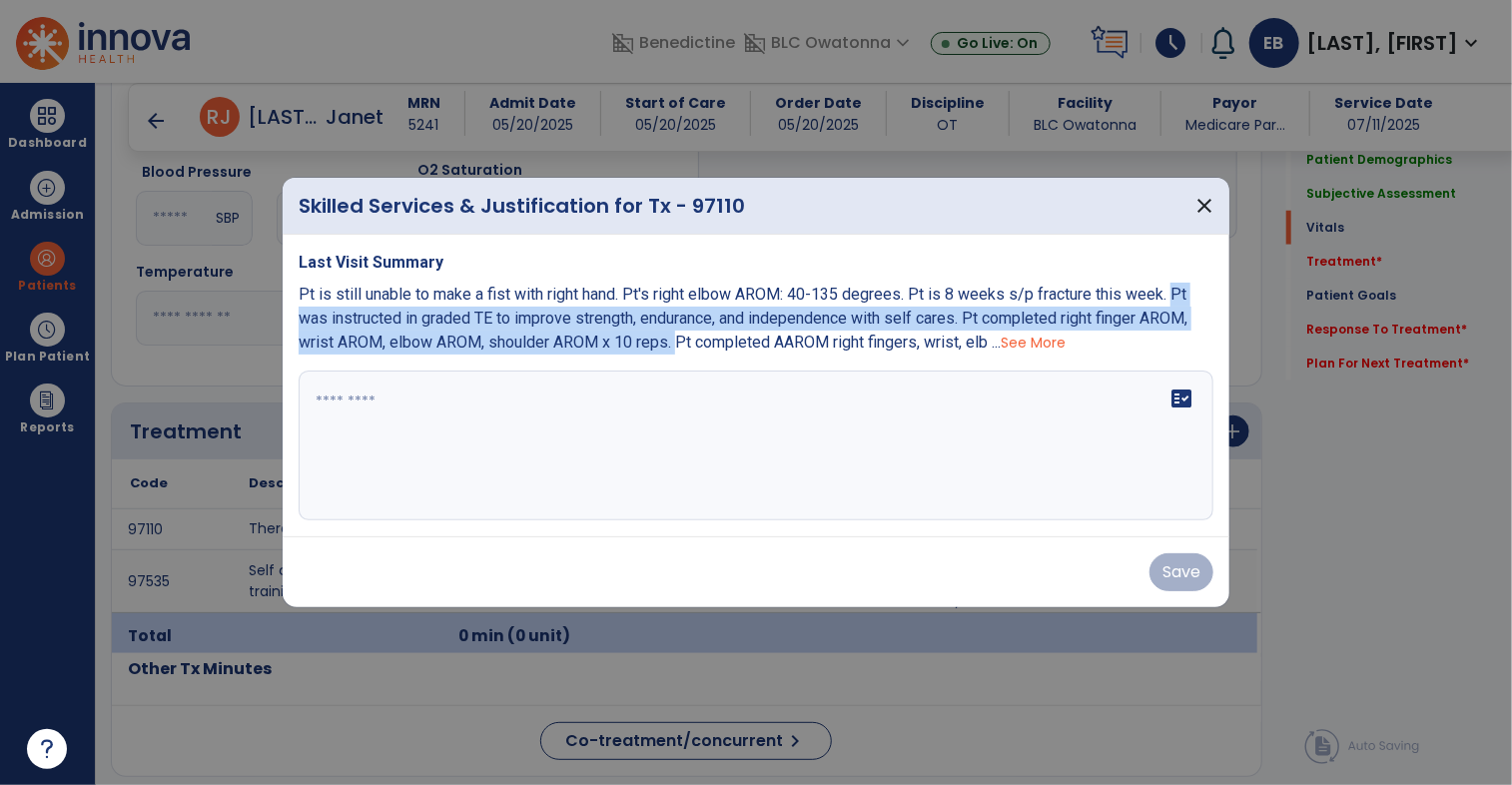click on "Pt is still unable to make a fist with right hand. Pt's right elbow AROM: [DEGREE]-[DEGREE] degrees. Pt is [NUMBER] weeks s/p fracture this week. Pt was instructed in graded TE to improve strength, endurance, and independence with self cares. Pt completed right finger AROM, wrist AROM, elbow AROM, shoulder AROM x [NUMBER] reps. Pt completed AAROM right fingers, wrist, elb ...  See More" at bounding box center (756, 319) 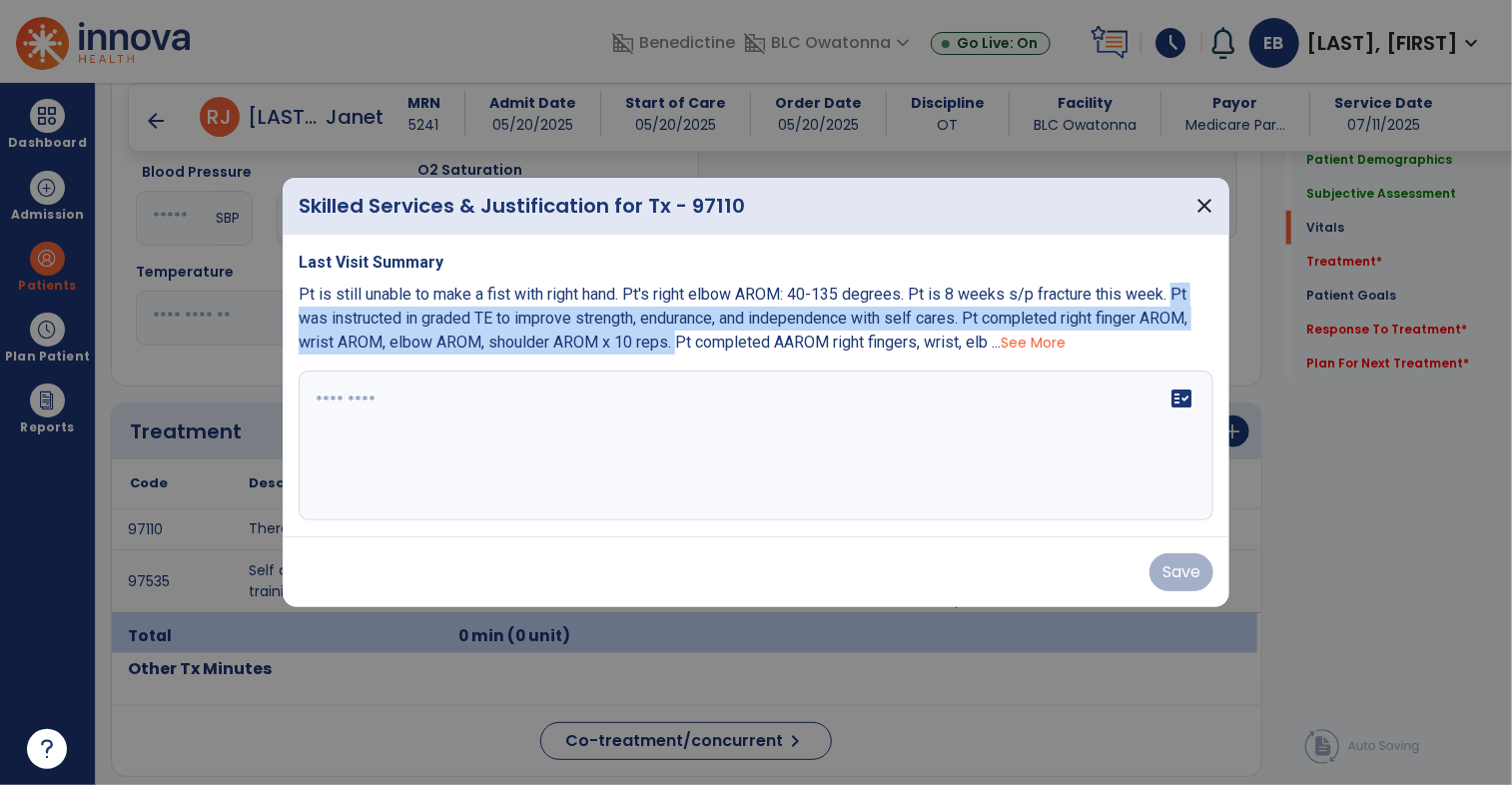 copy on "Pt was instructed in graded TE to improve strength, endurance, and independence with self cares. Pt completed right finger AROM, wrist AROM, elbow AROM, shoulder AROM x 10 reps." 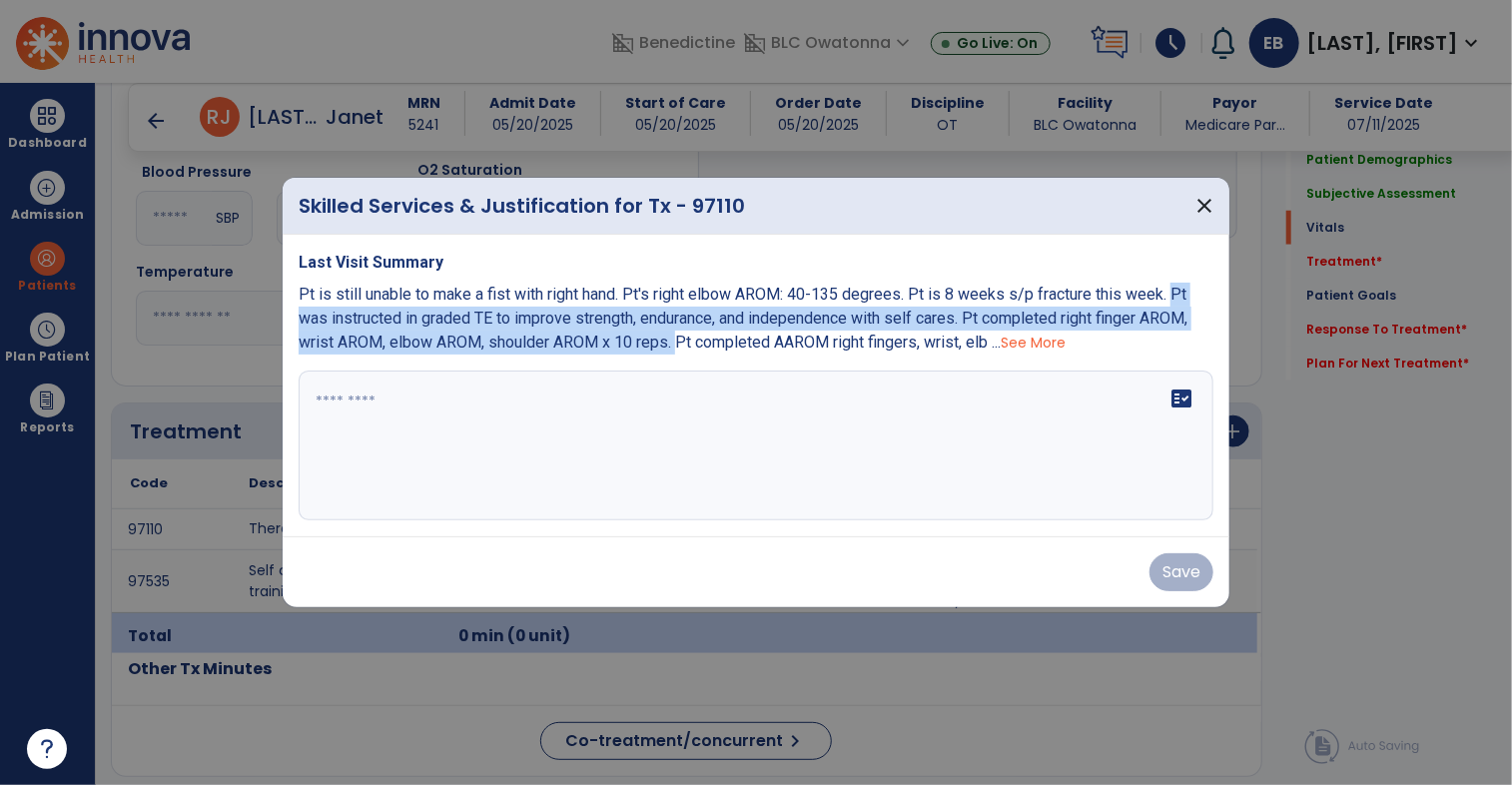 click at bounding box center (756, 445) 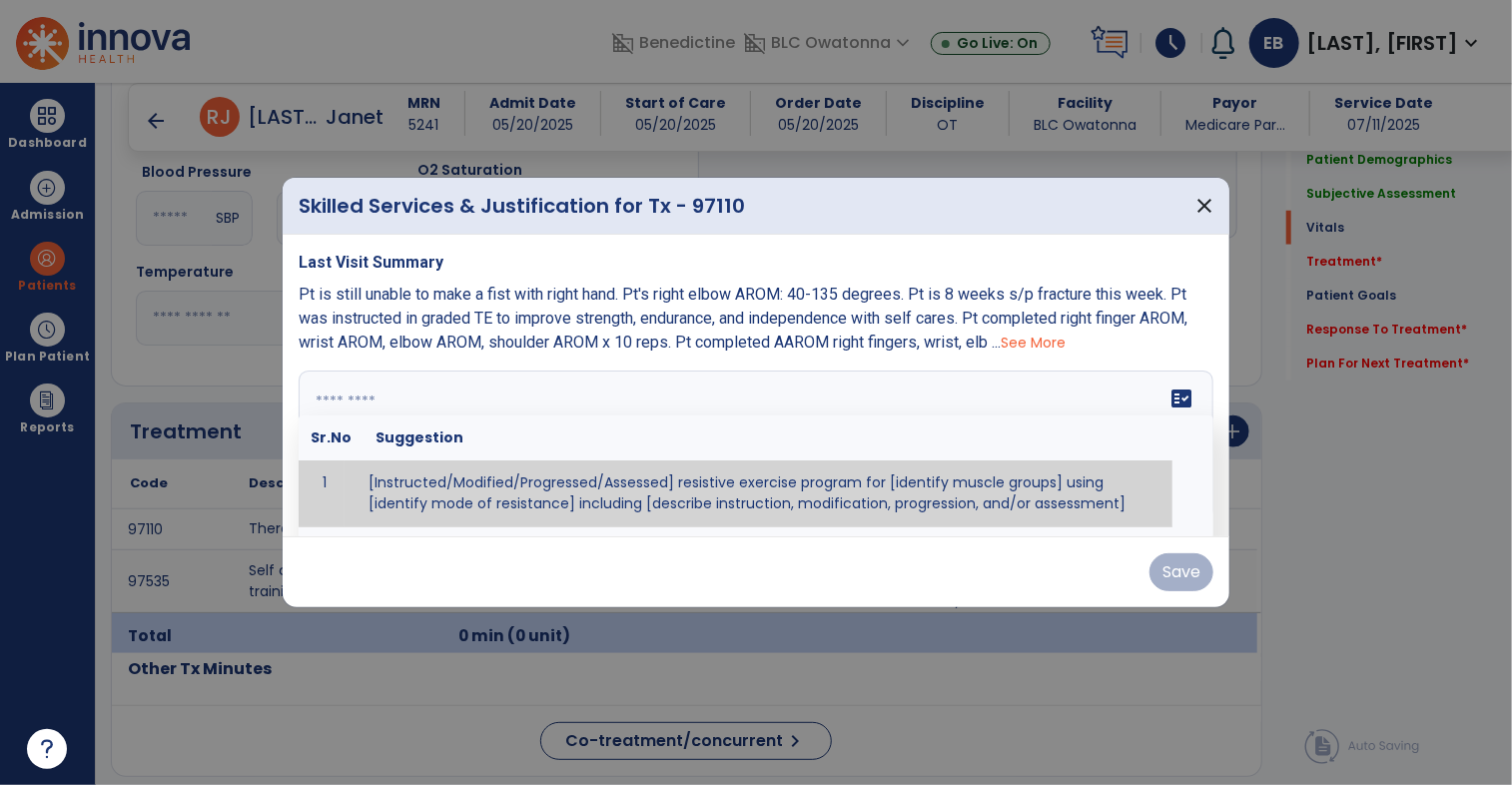 paste on "**********" 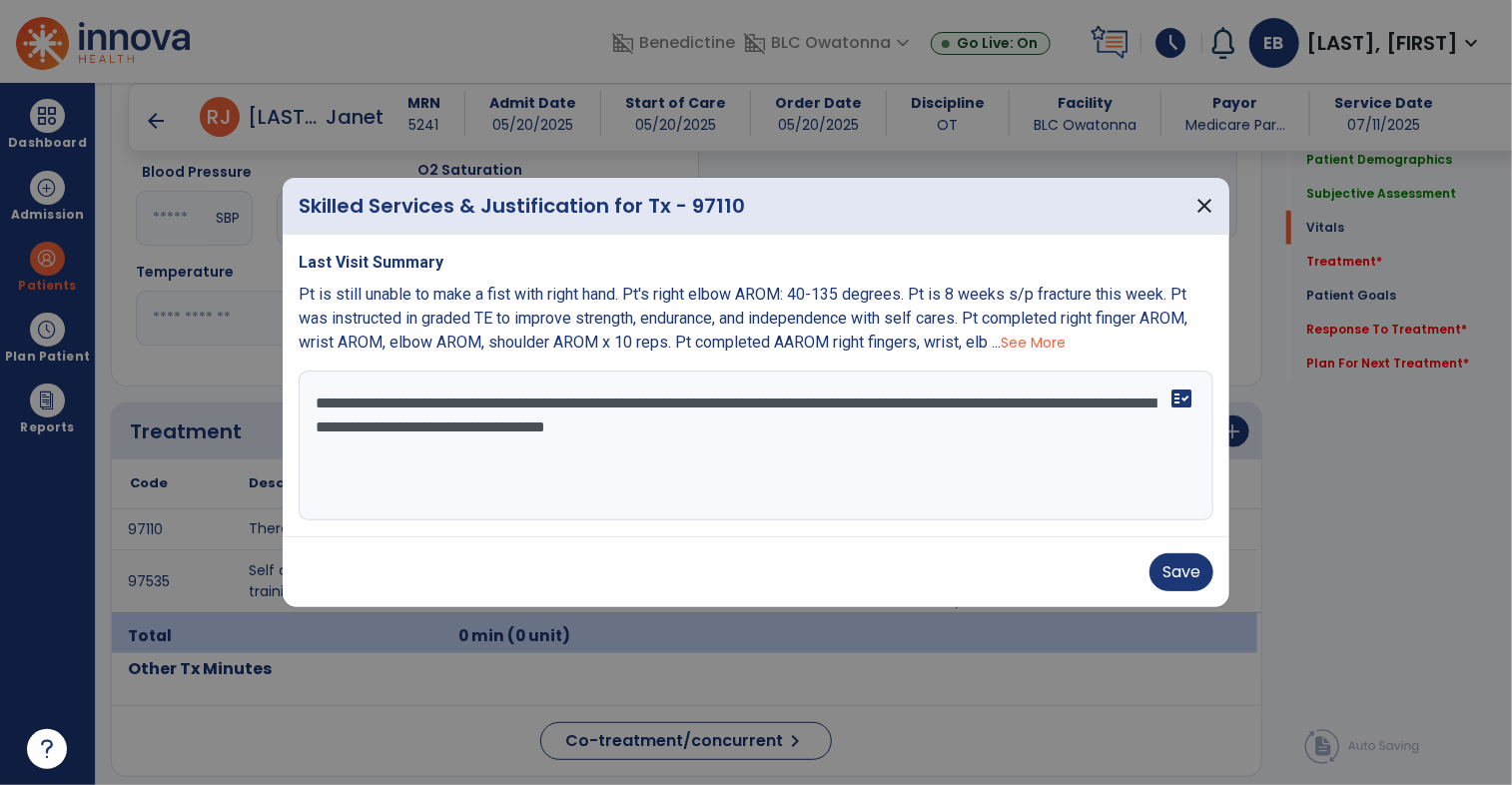 click on "See More" at bounding box center [1033, 343] 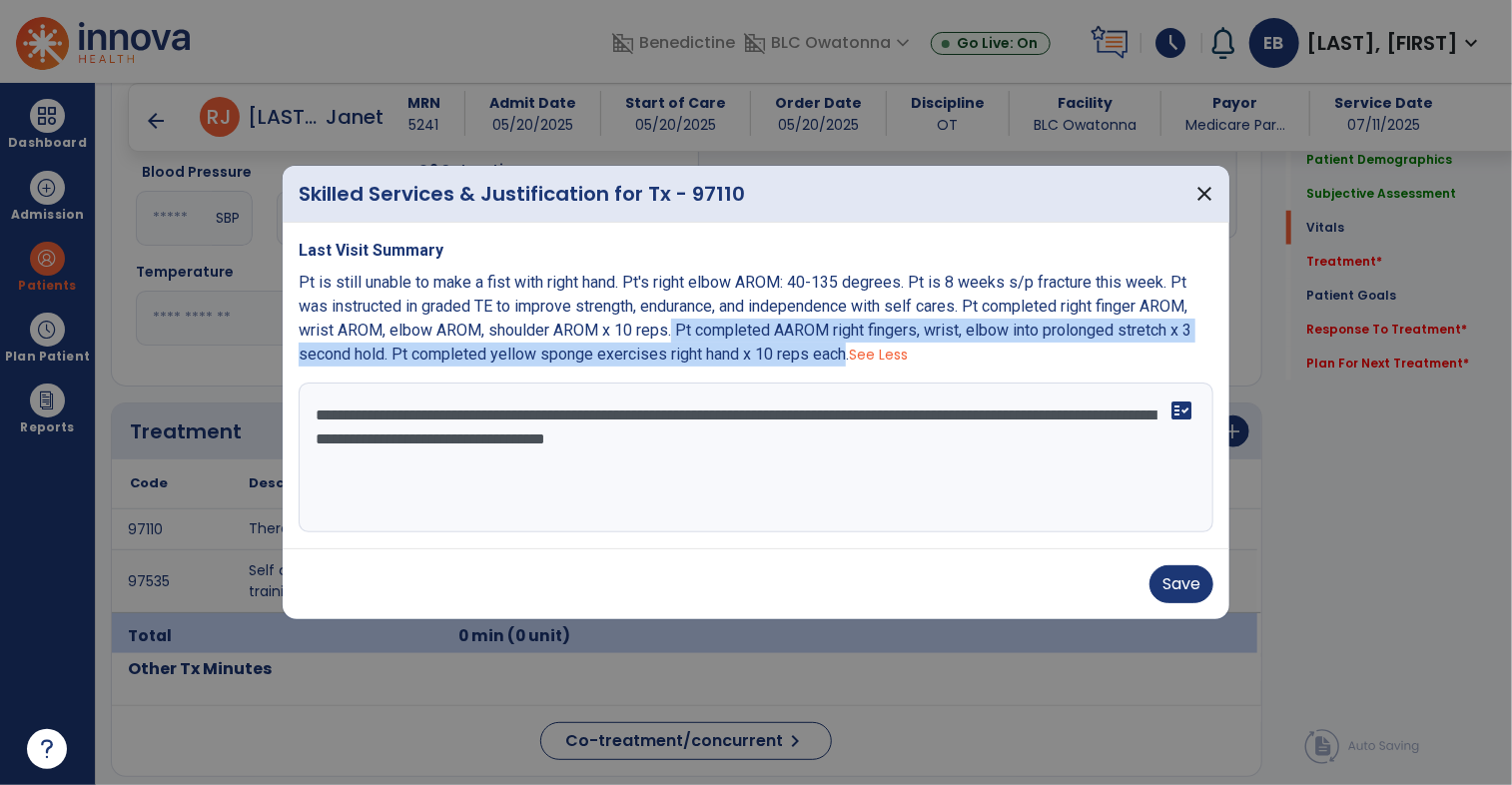 drag, startPoint x: 635, startPoint y: 328, endPoint x: 839, endPoint y: 359, distance: 206.34195 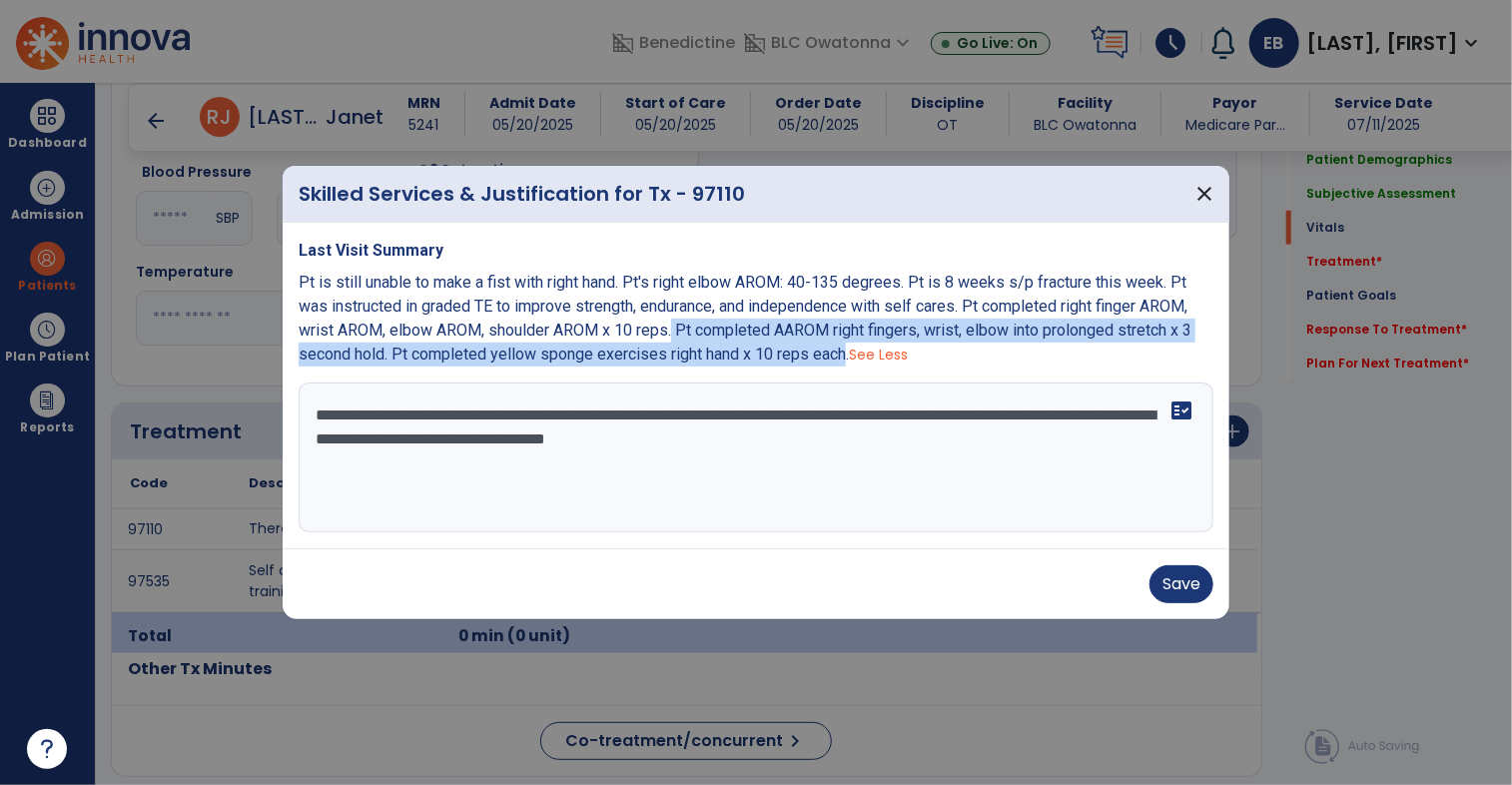 click on "Pt is still unable to make a fist with right hand. Pt's right elbow AROM: 40-135 degrees. Pt is 8 weeks s/p fracture this week. Pt was instructed in graded TE to improve strength, endurance, and independence with self cares. Pt completed right finger AROM, wrist AROM, elbow AROM, shoulder AROM x 10 reps. Pt completed AAROM right fingers, wrist, elbow into prolonged stretch x 3 second hold. Pt completed yellow sponge exercises right hand x 10 reps each." at bounding box center (745, 318) 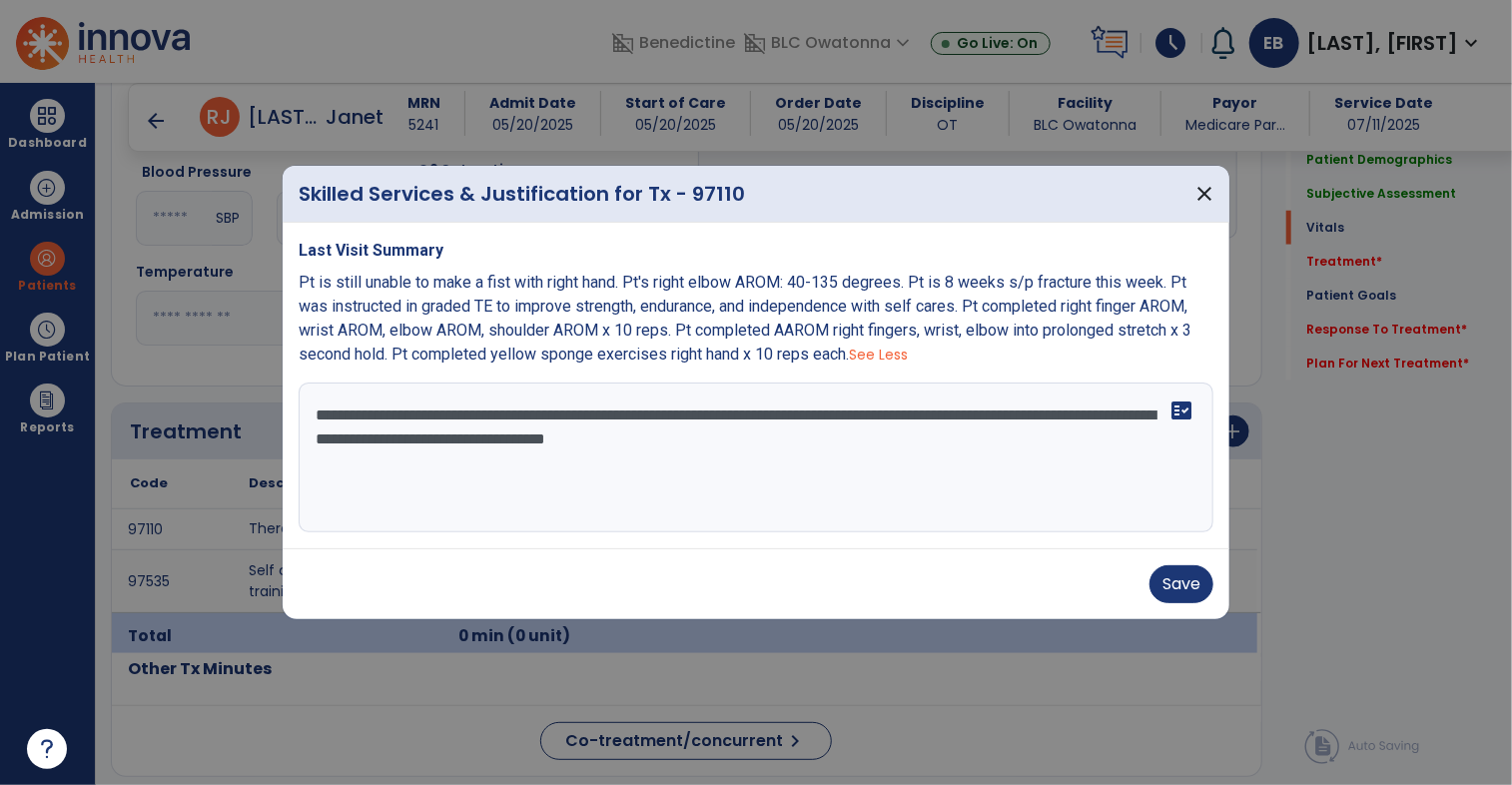 paste on "**********" 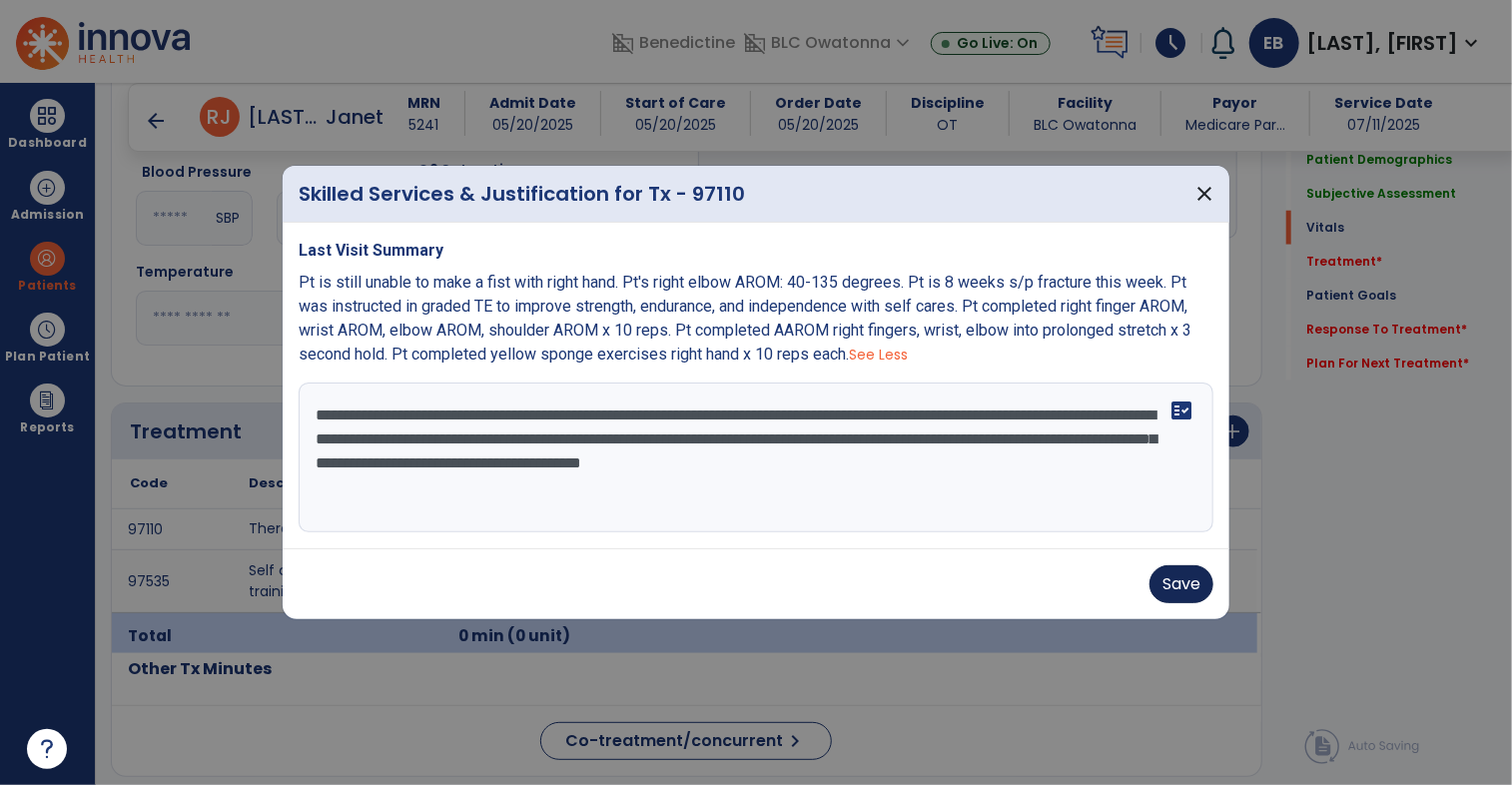 type on "**********" 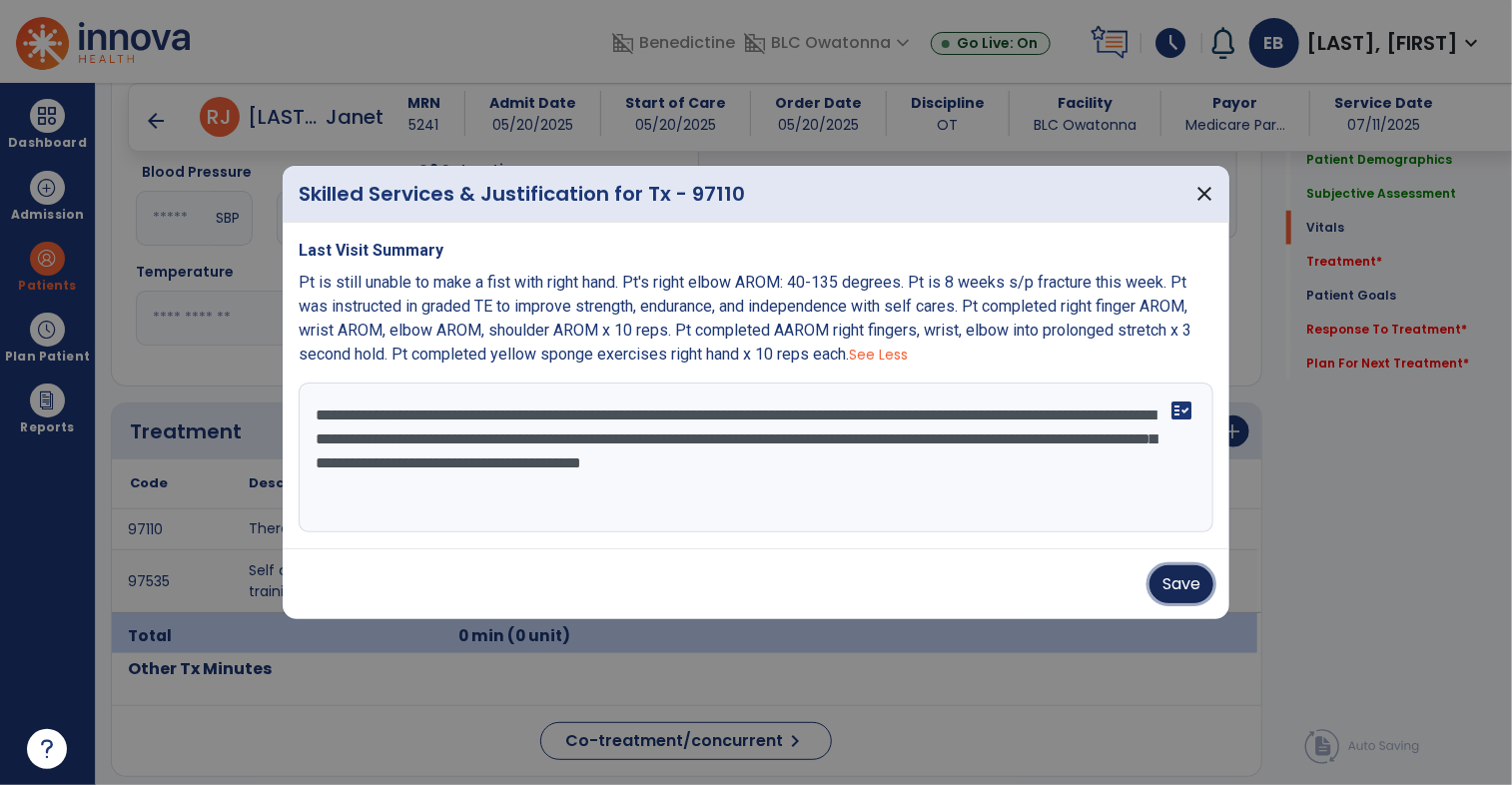 click on "Save" at bounding box center [1181, 584] 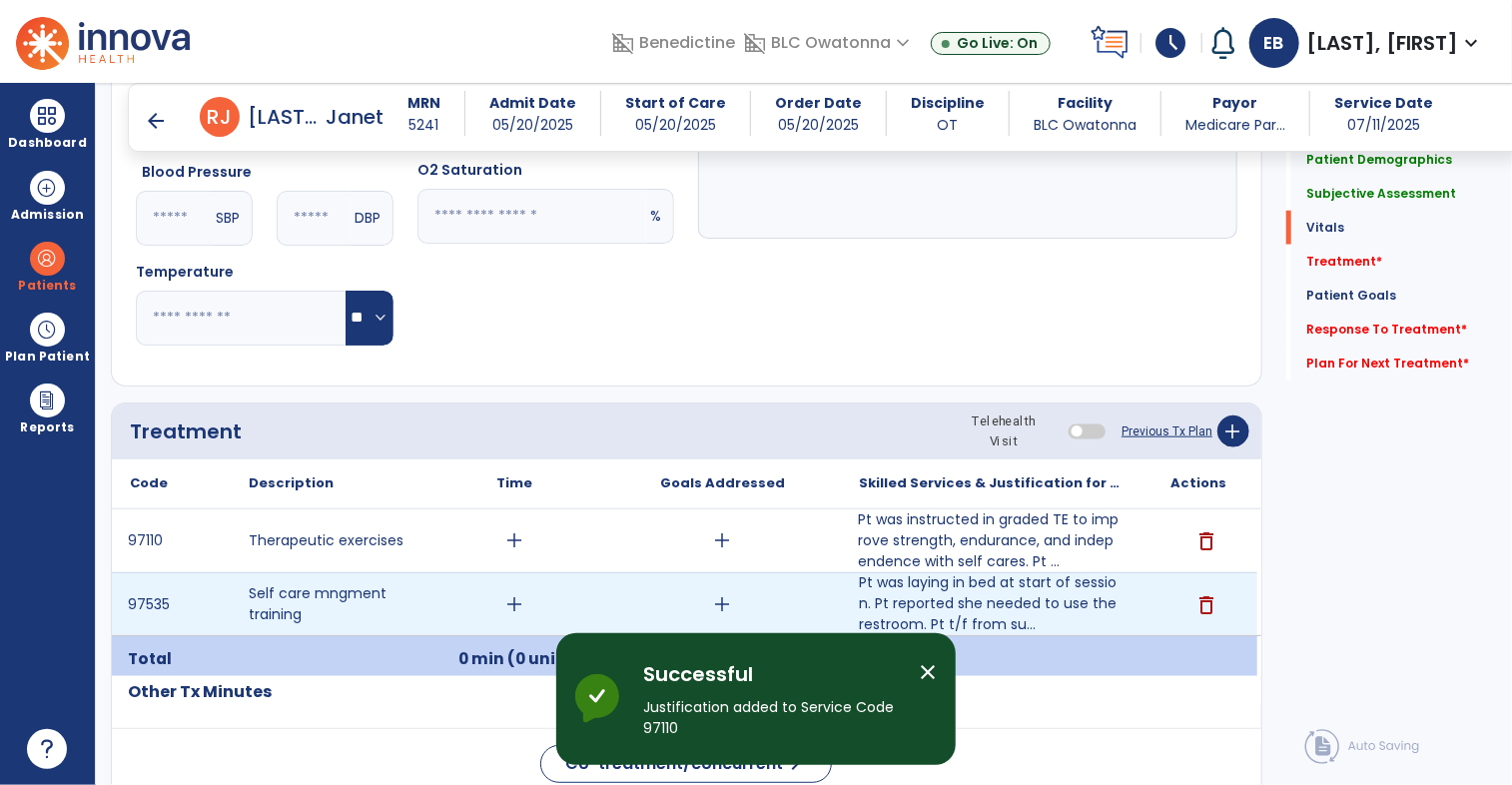 click on "add" at bounding box center (514, 604) 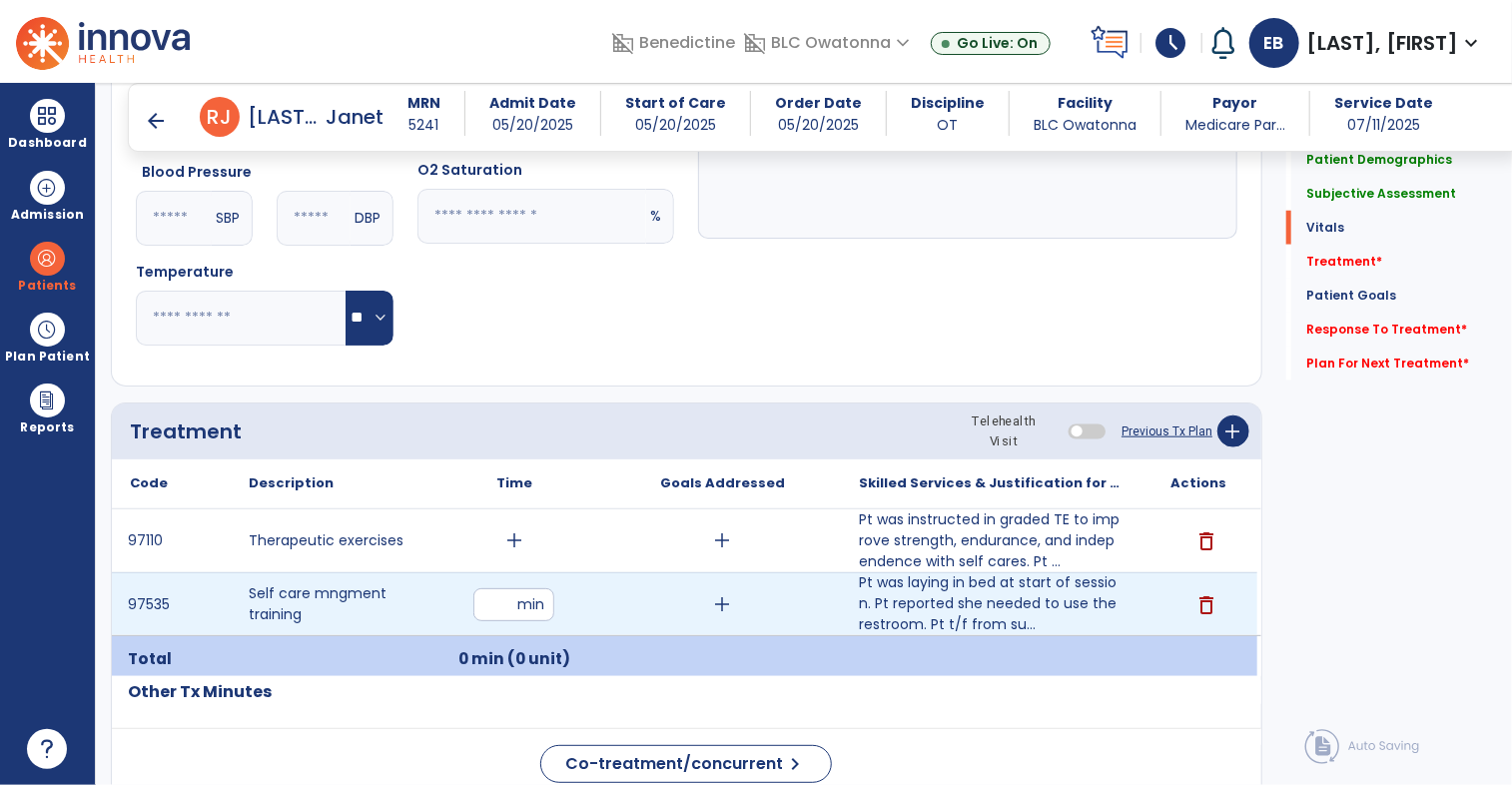 type on "**" 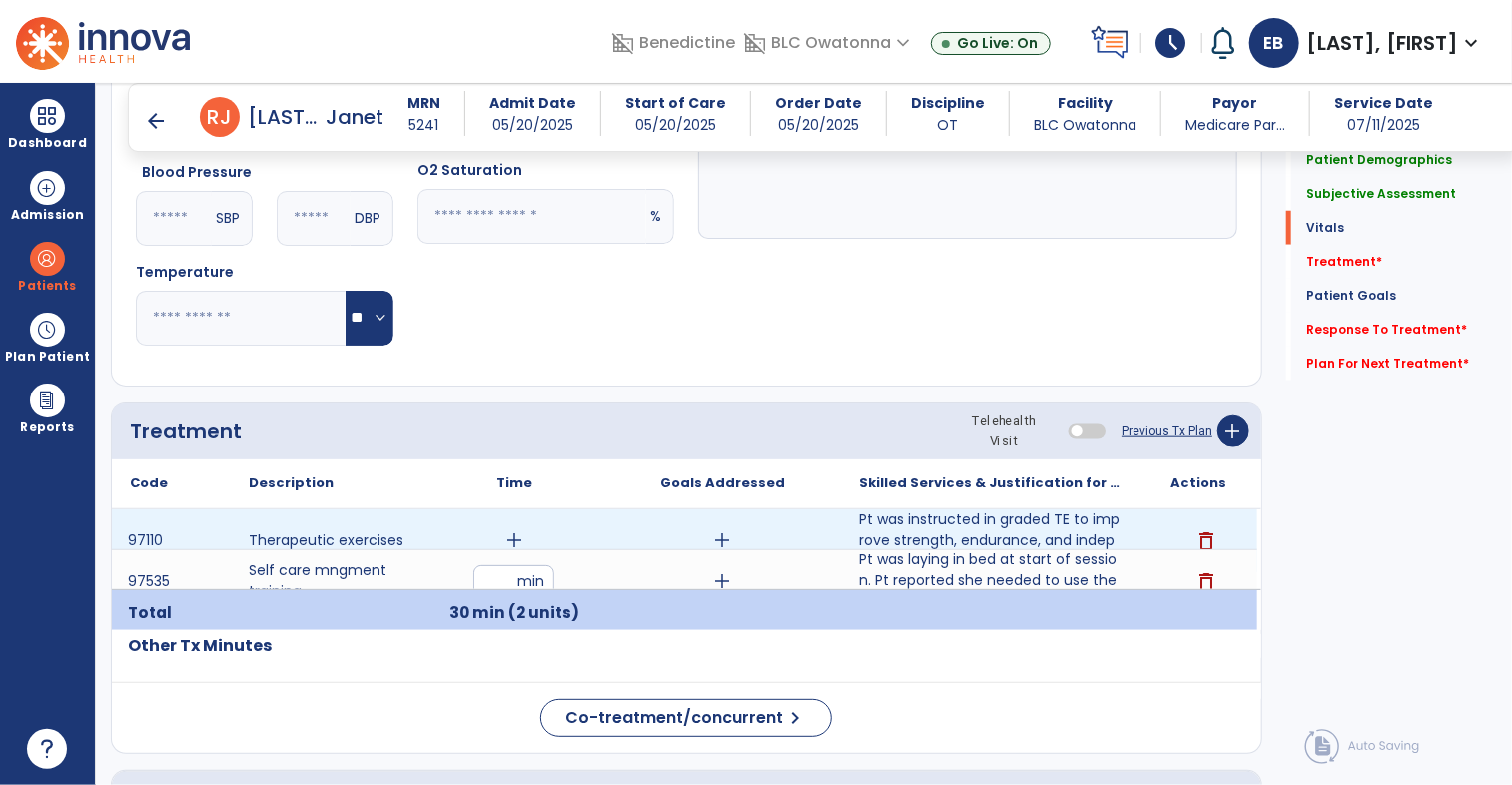 click on "add" at bounding box center (514, 540) 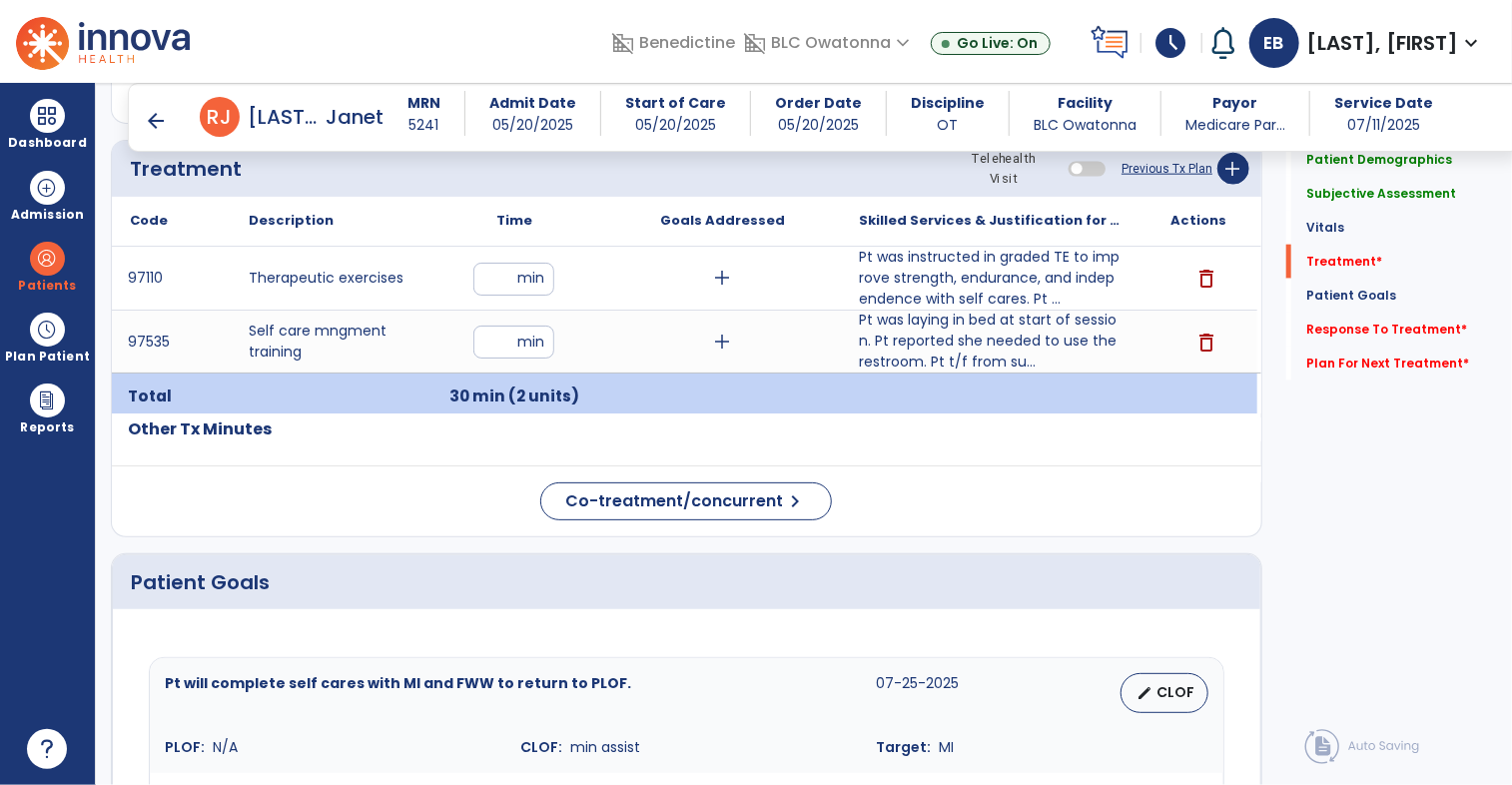 scroll, scrollTop: 1152, scrollLeft: 0, axis: vertical 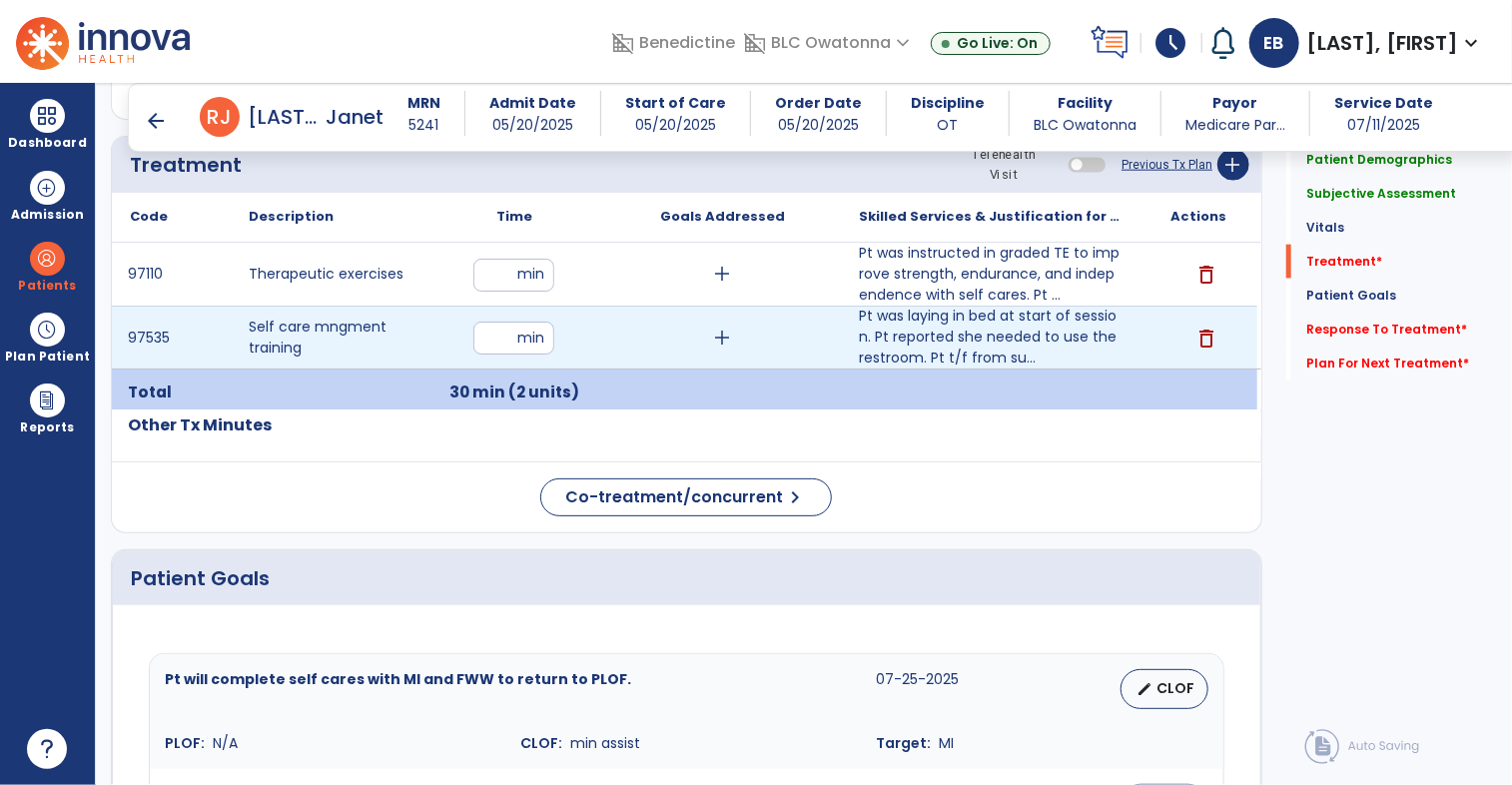type on "**" 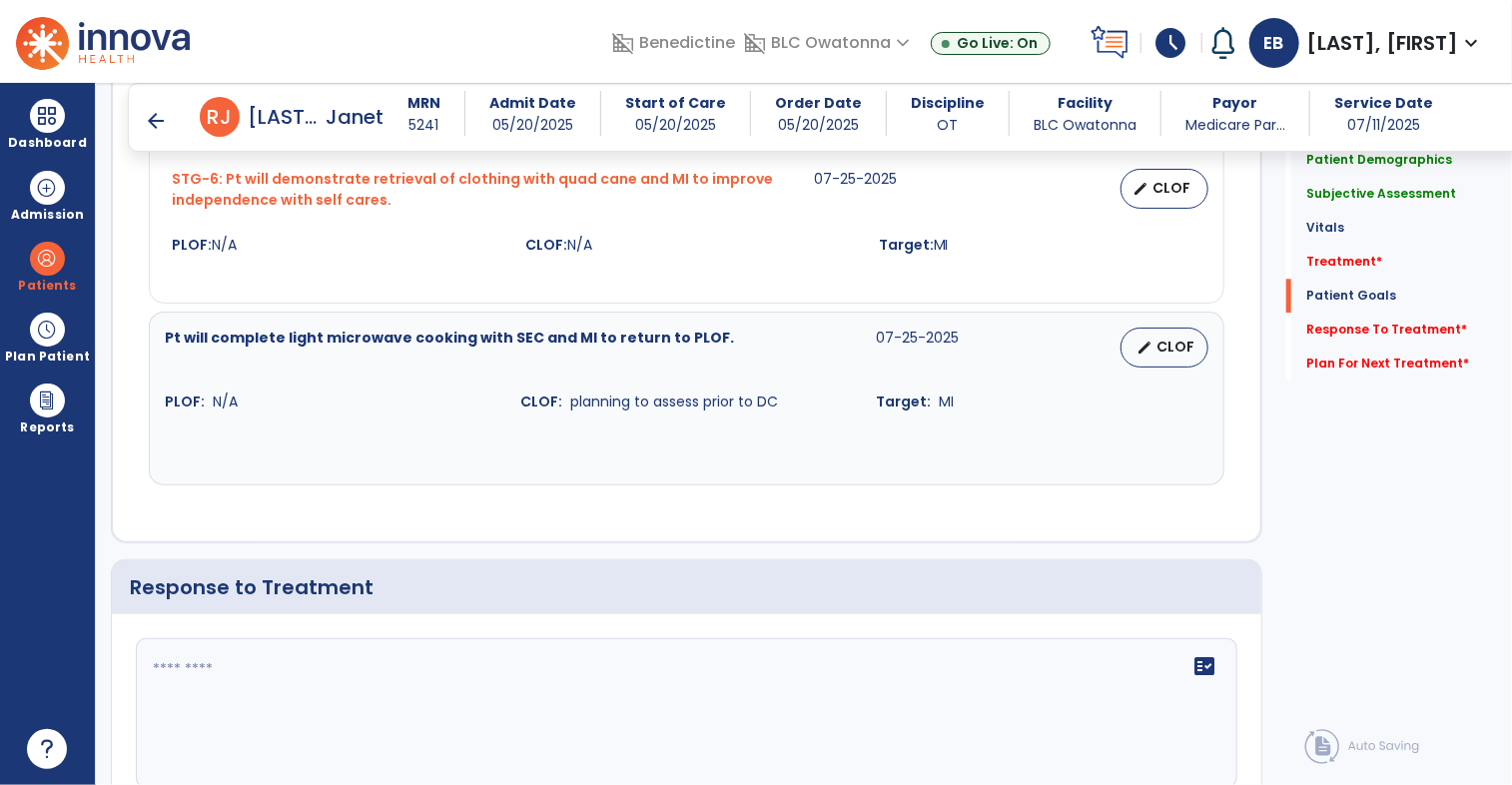 scroll, scrollTop: 2415, scrollLeft: 0, axis: vertical 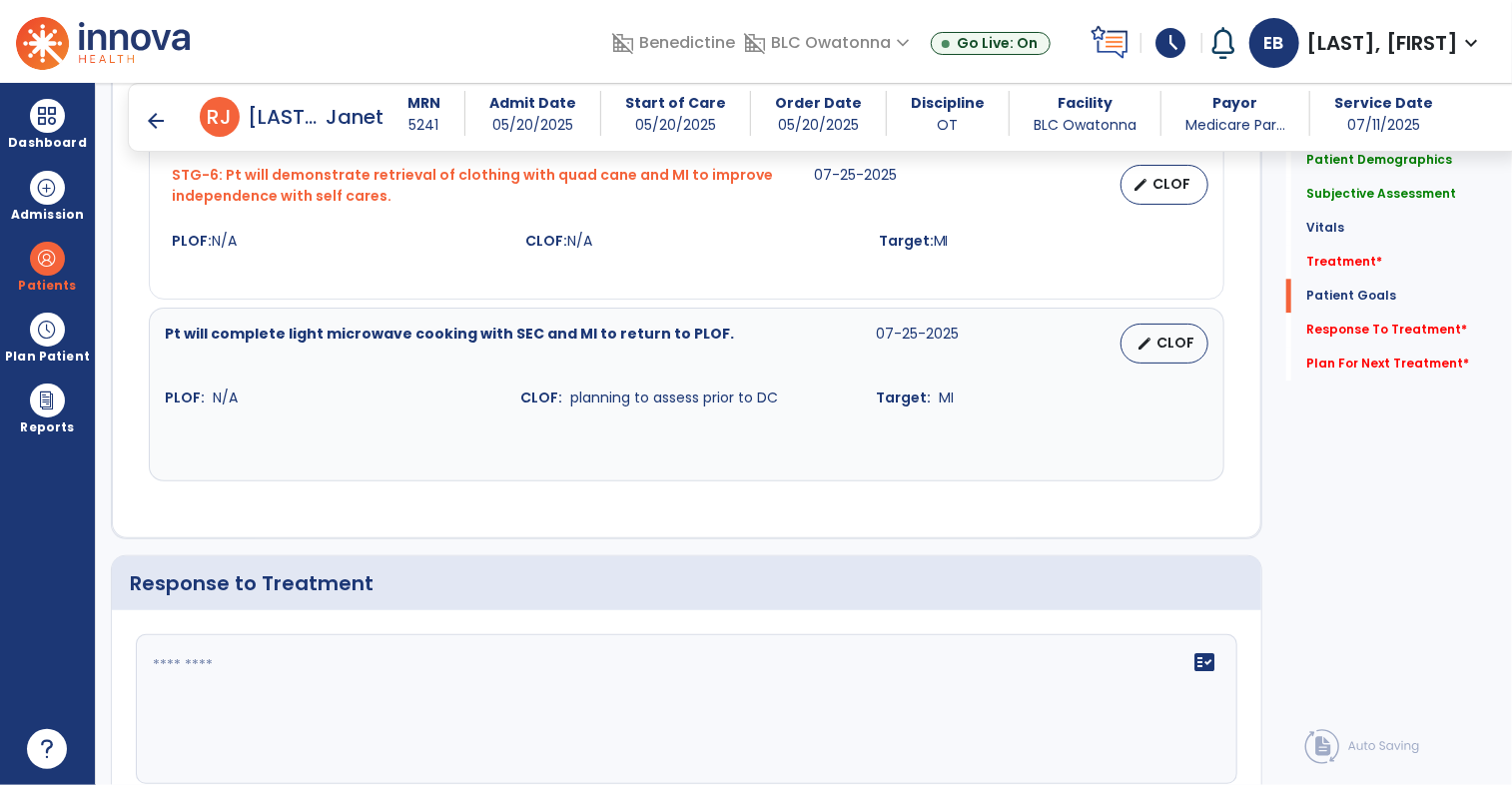 click on "fact_check" 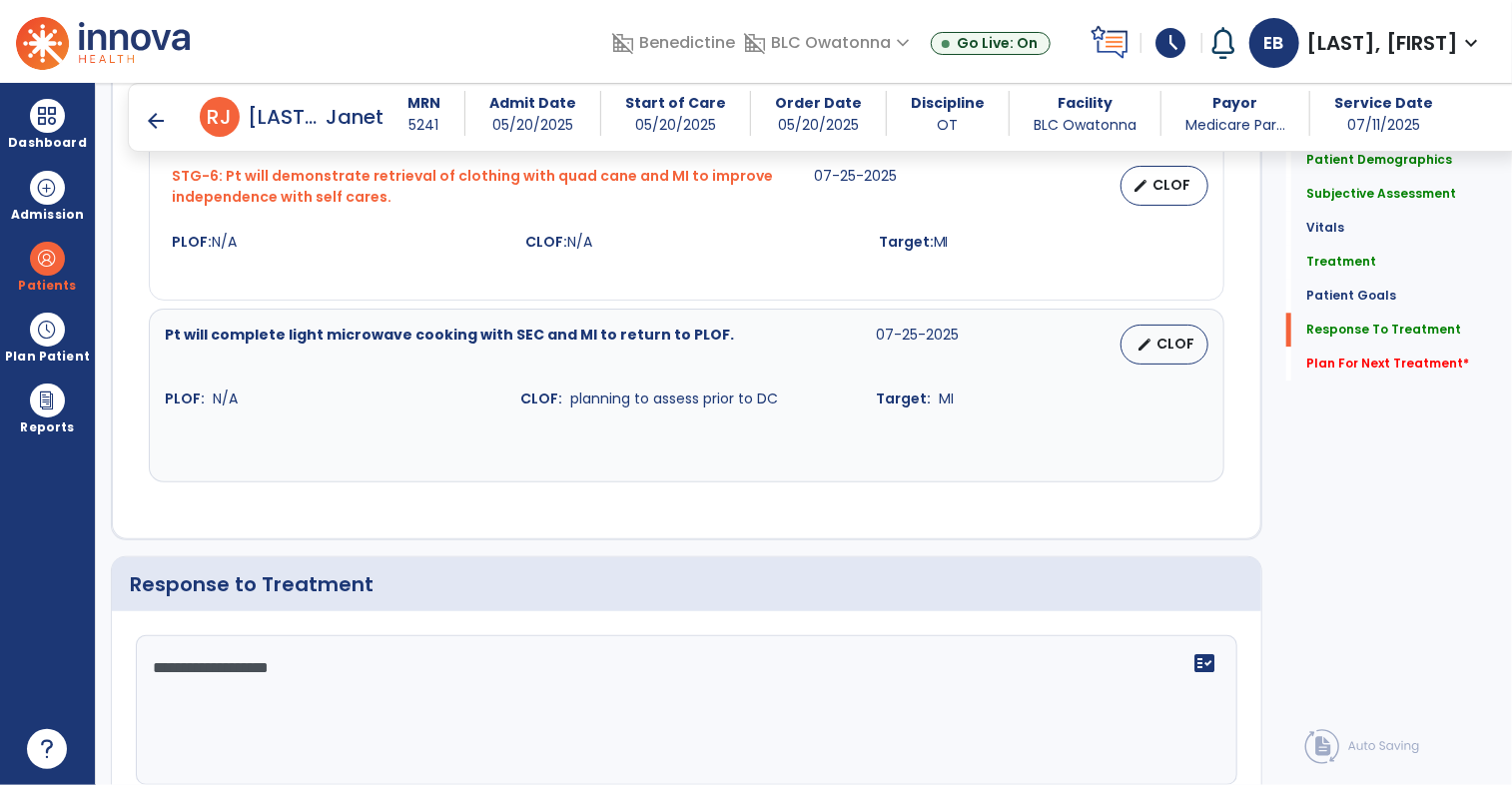 scroll, scrollTop: 2766, scrollLeft: 0, axis: vertical 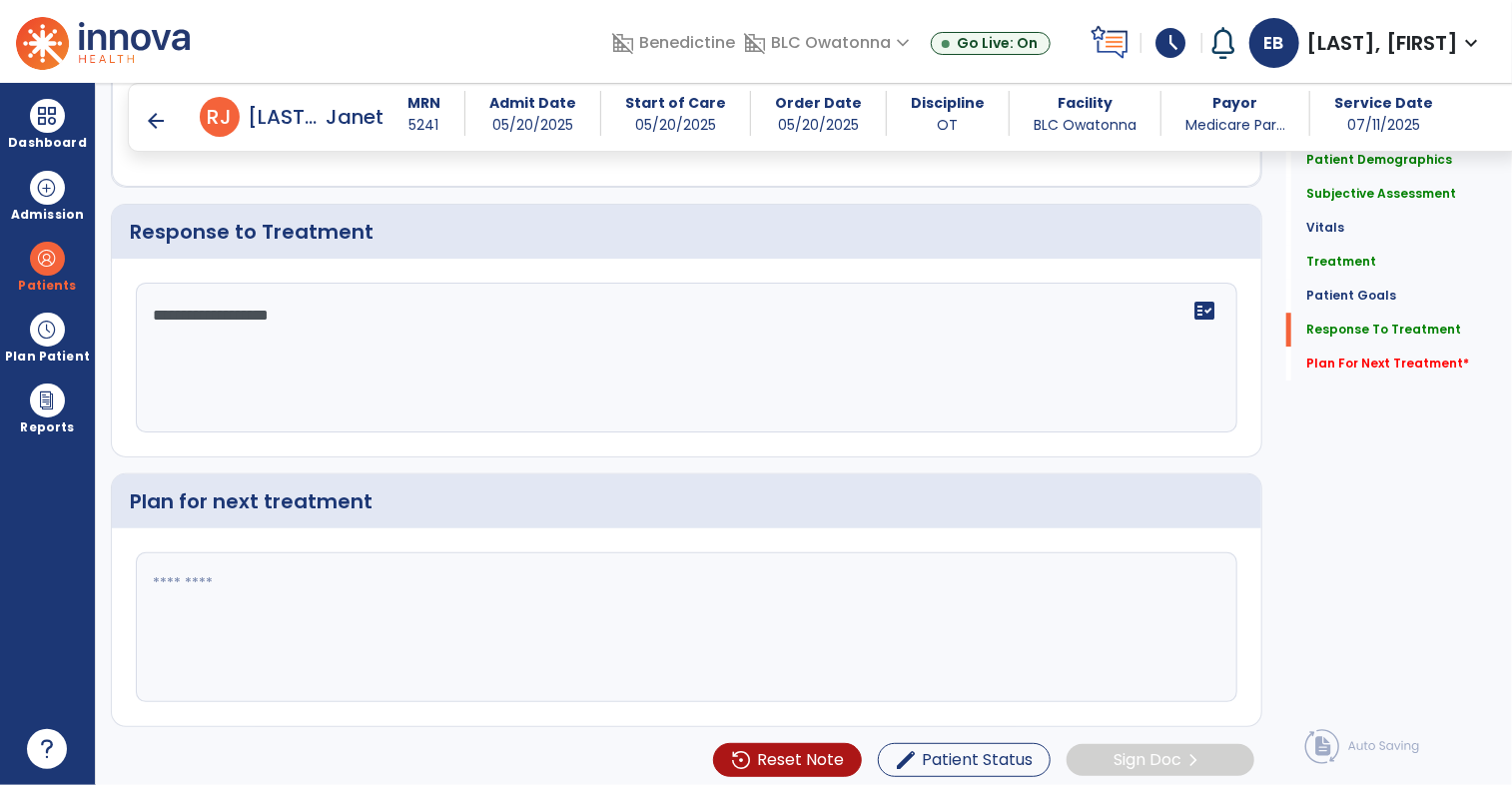 type on "**********" 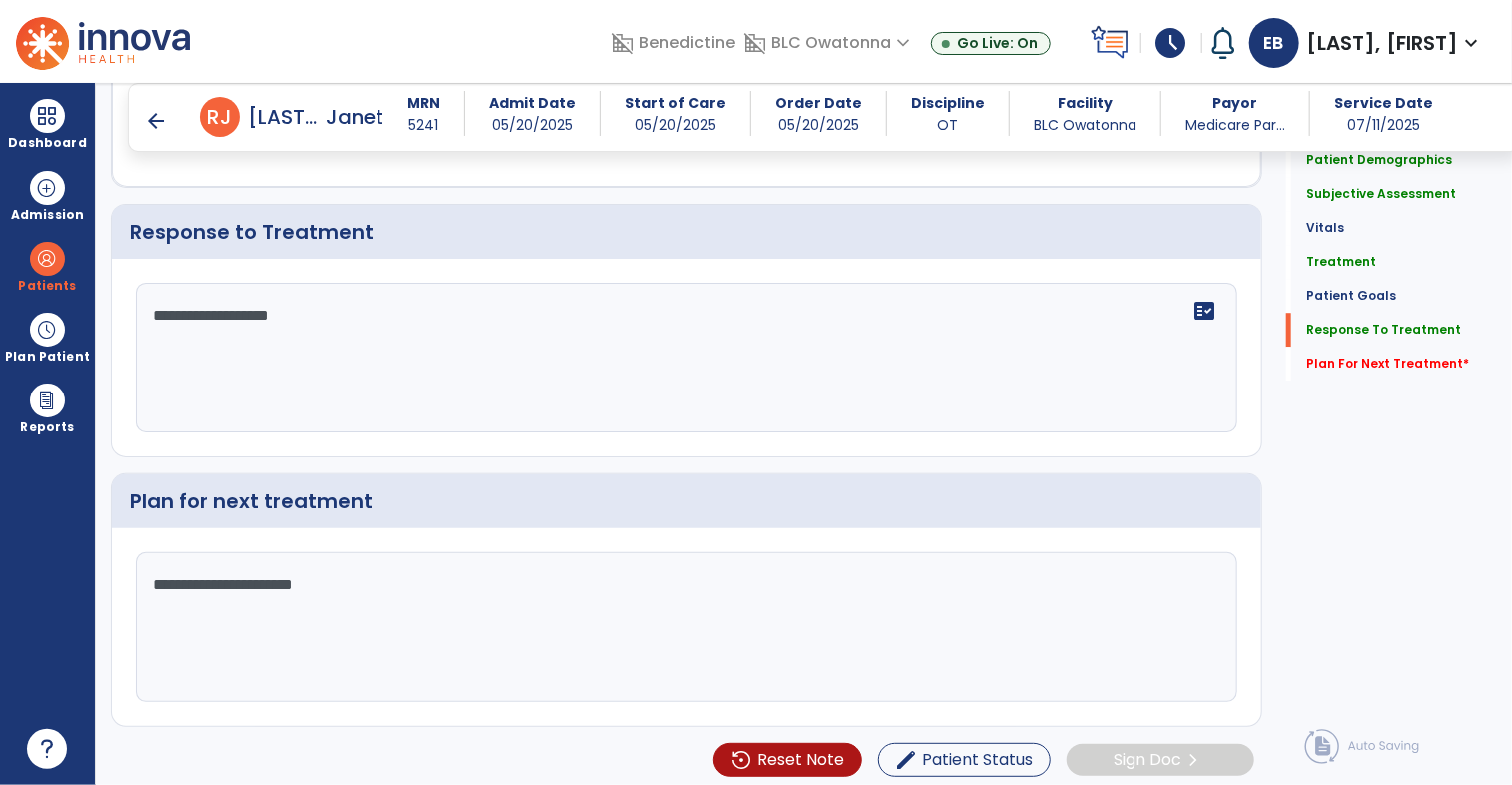 type on "**********" 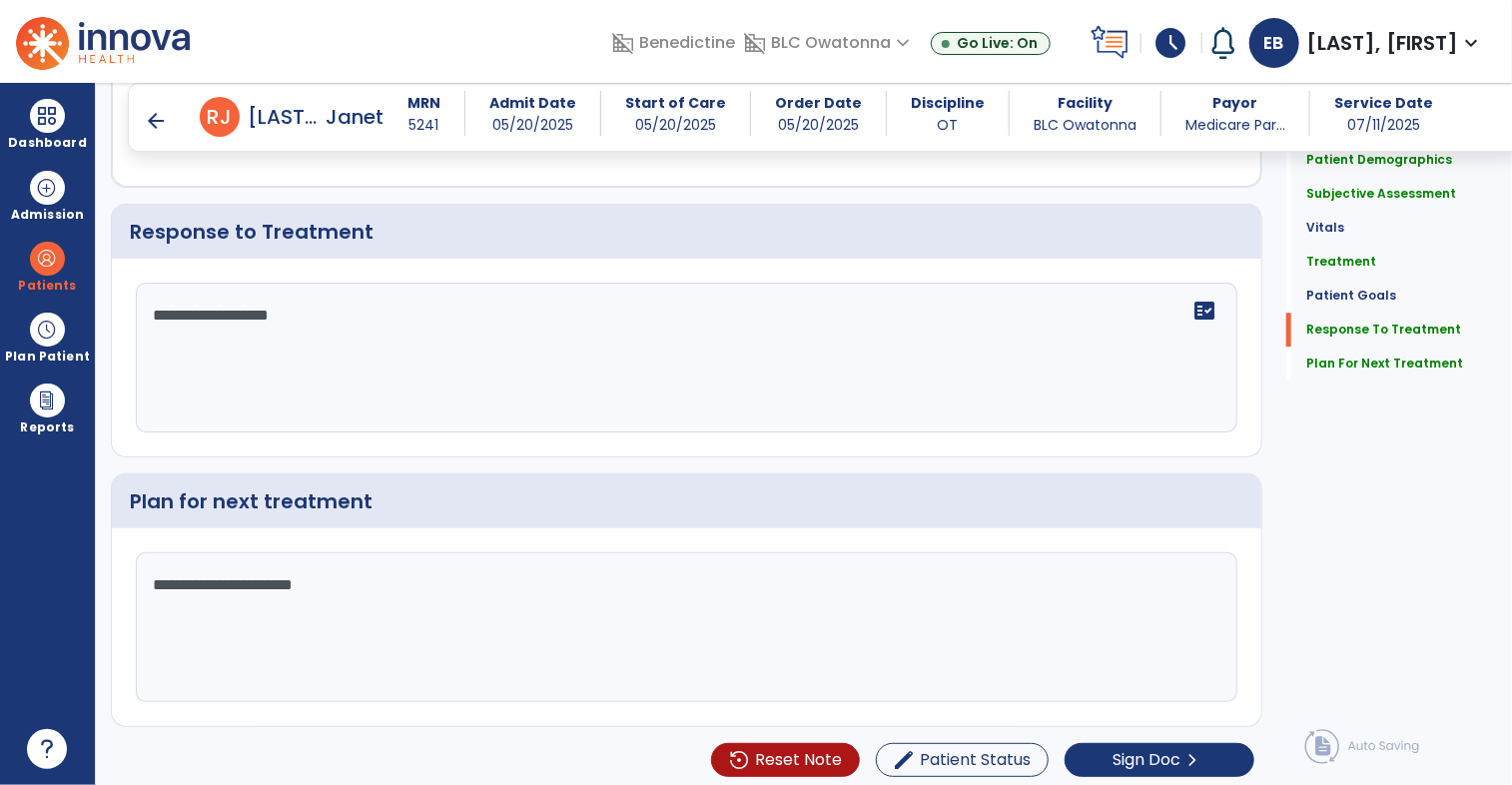 scroll, scrollTop: 2766, scrollLeft: 0, axis: vertical 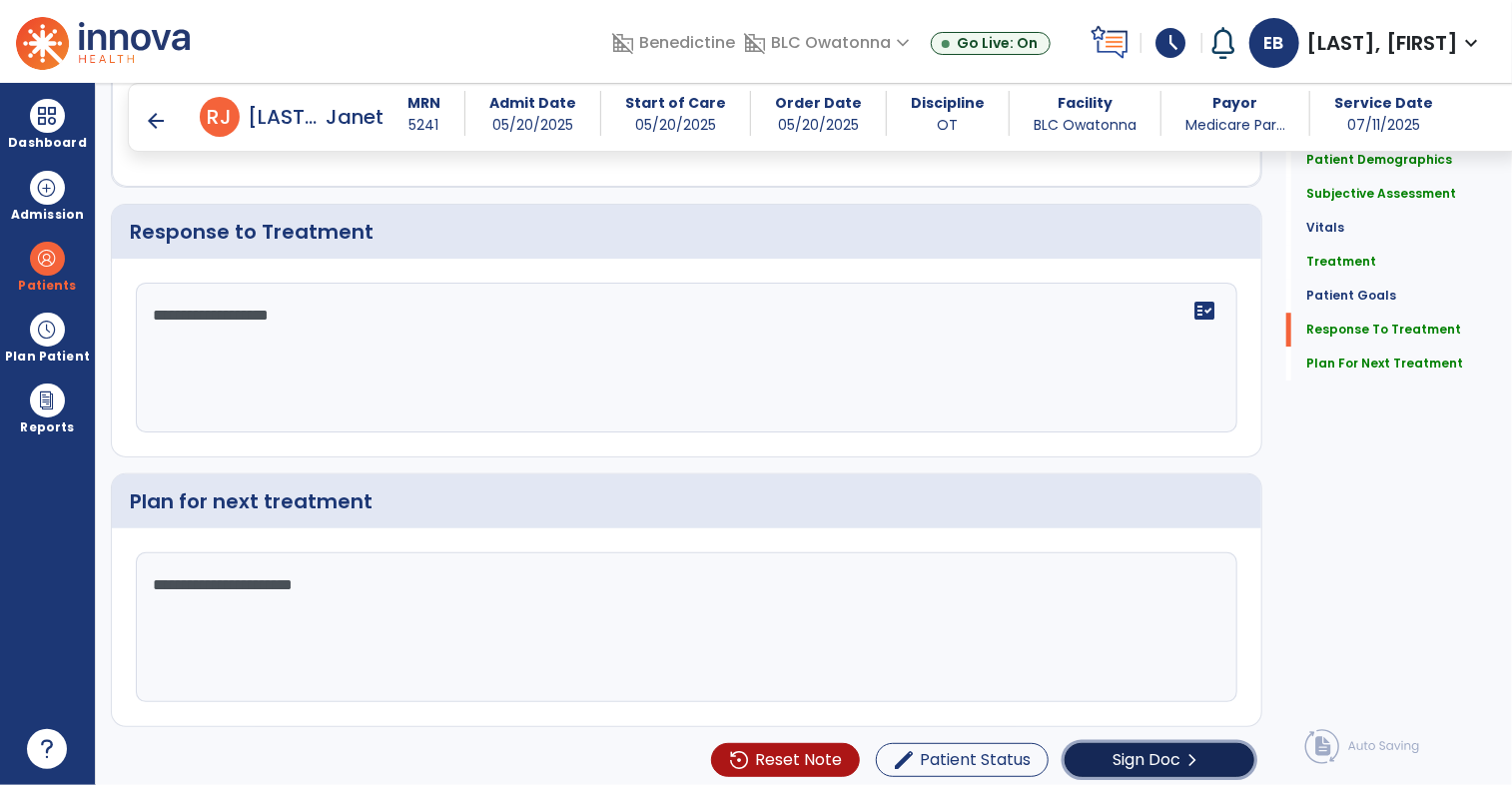 click on "Sign Doc" 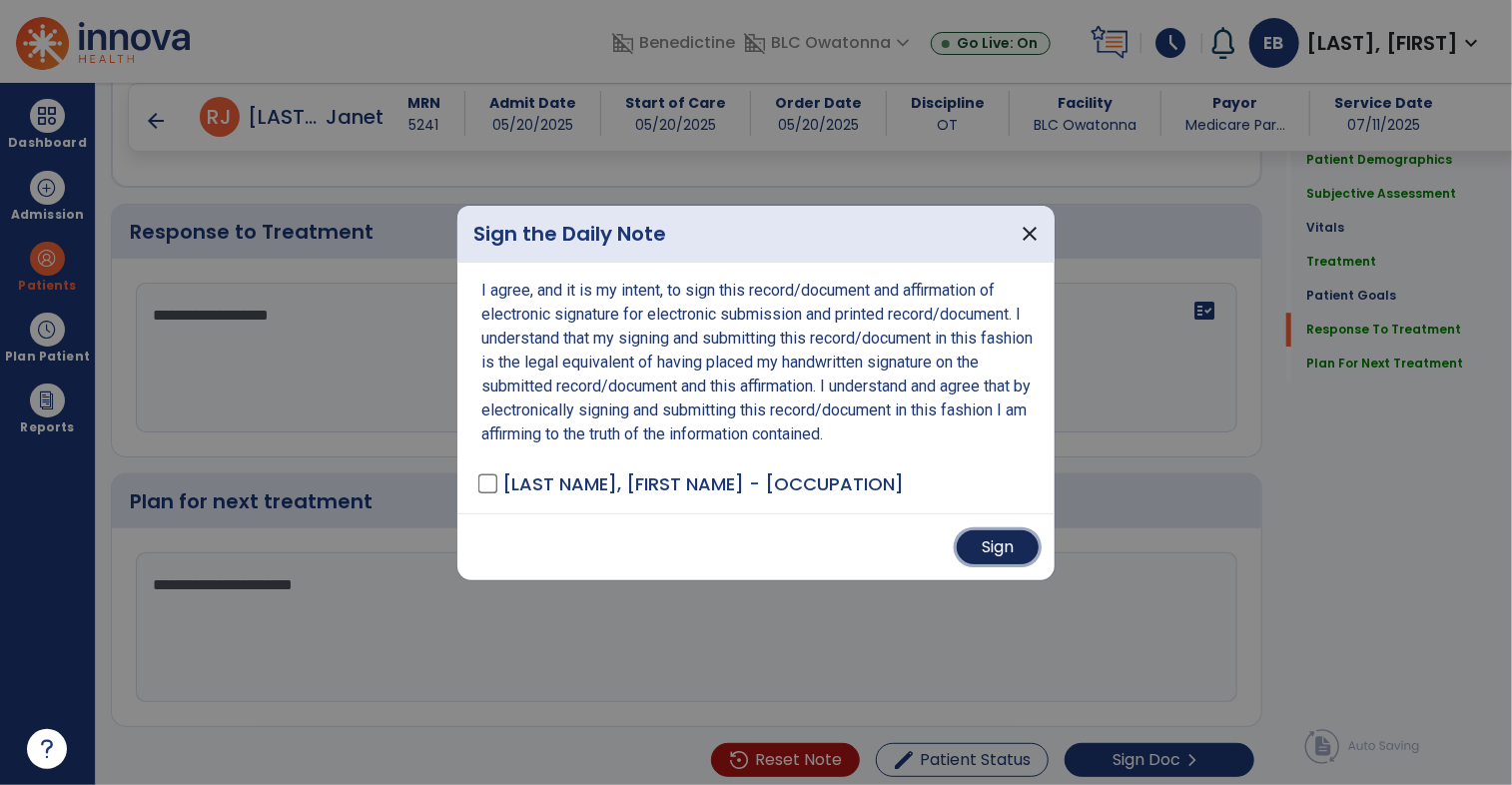 click on "Sign" at bounding box center (998, 547) 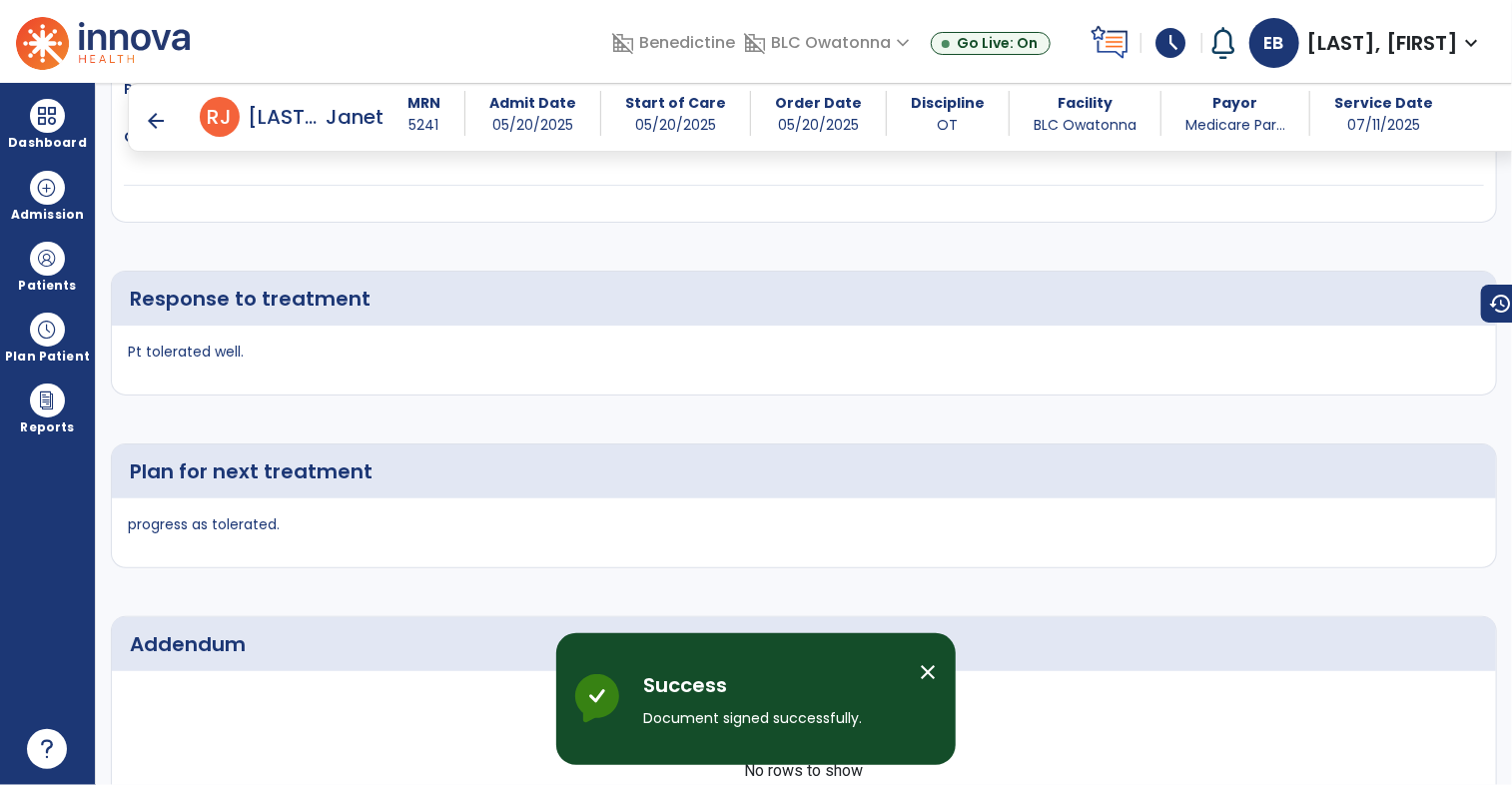 scroll, scrollTop: 4143, scrollLeft: 0, axis: vertical 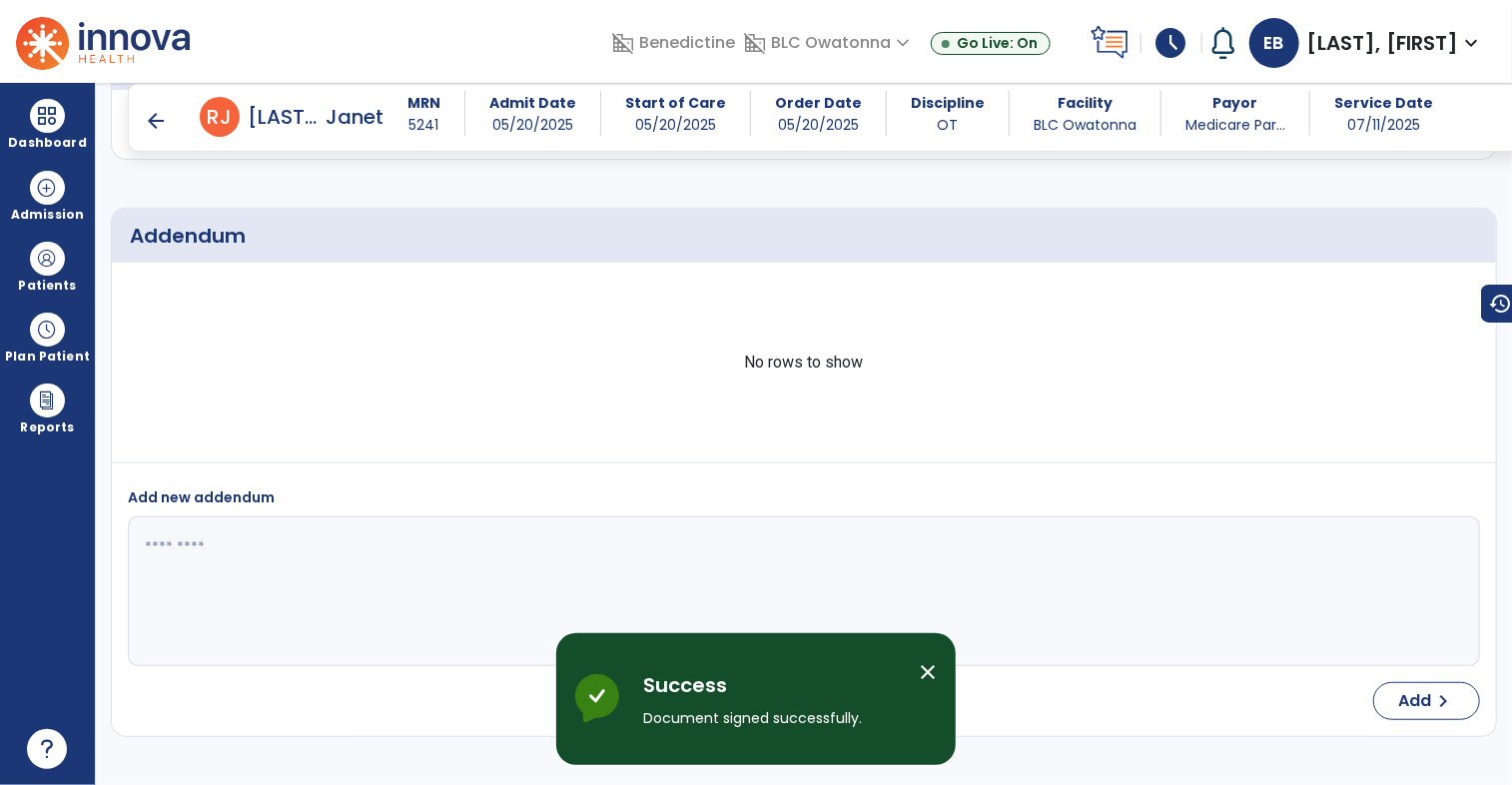 click on "arrow_back" at bounding box center [156, 121] 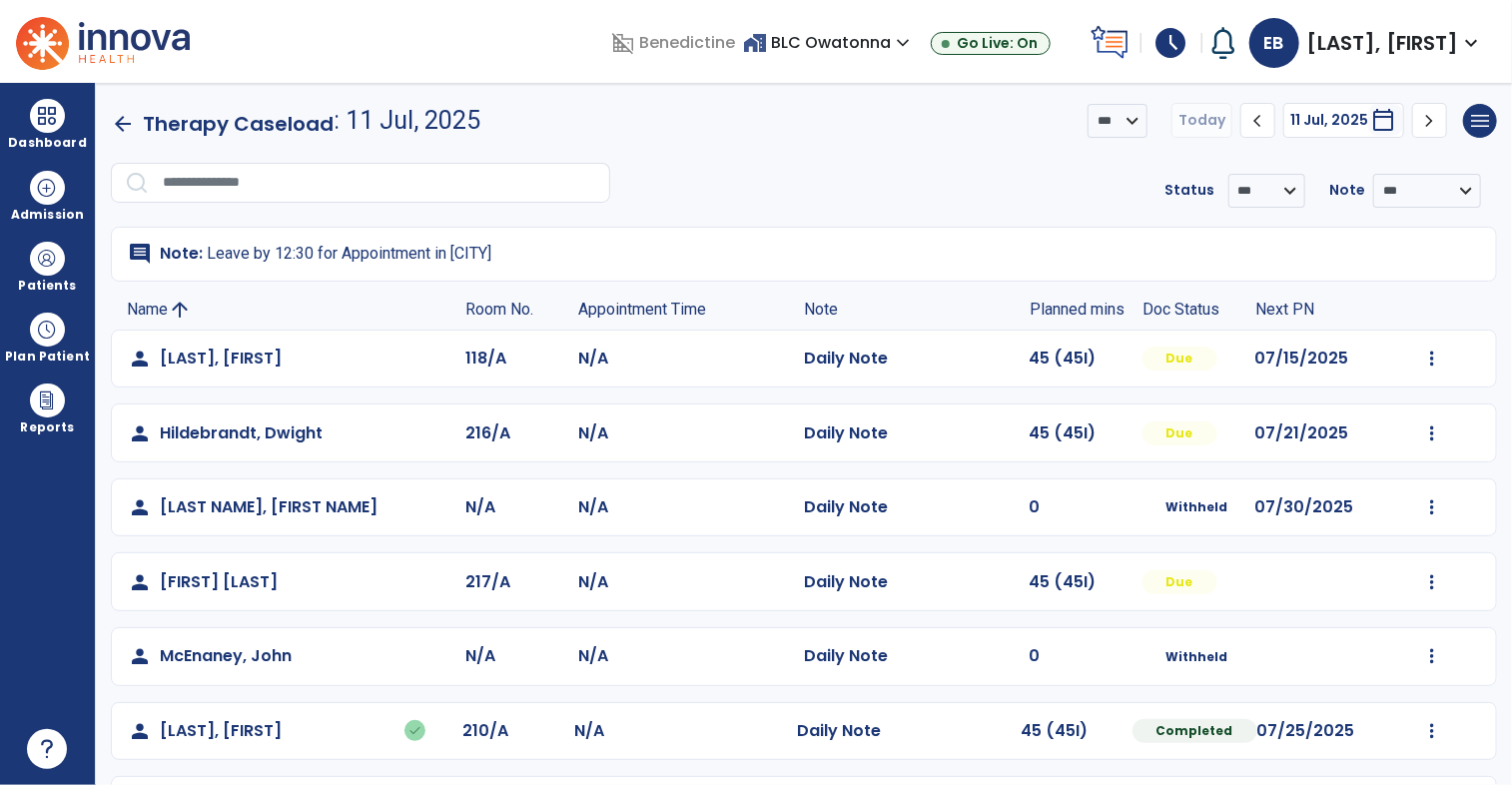 scroll, scrollTop: 74, scrollLeft: 0, axis: vertical 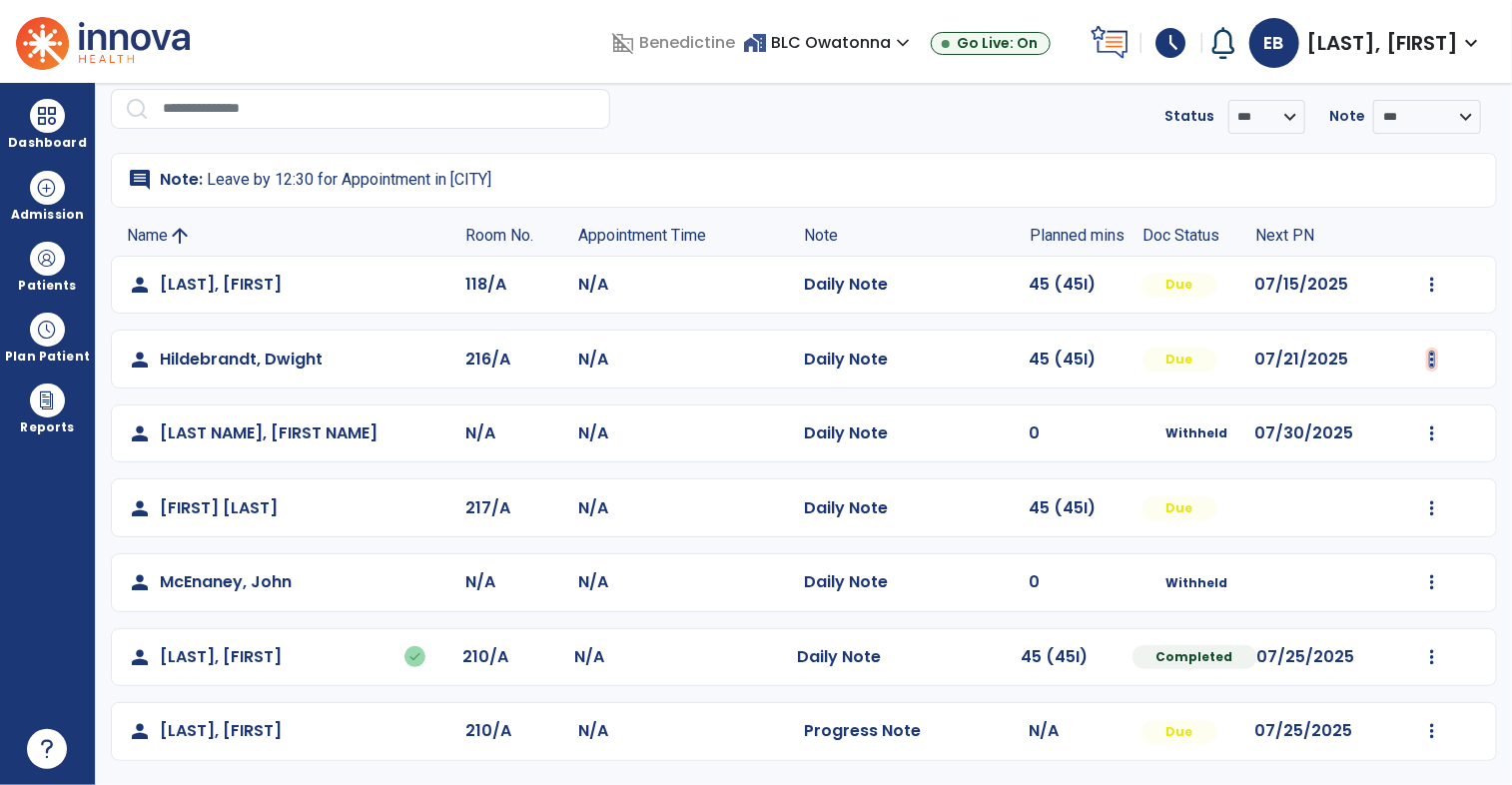 click at bounding box center [1432, 285] 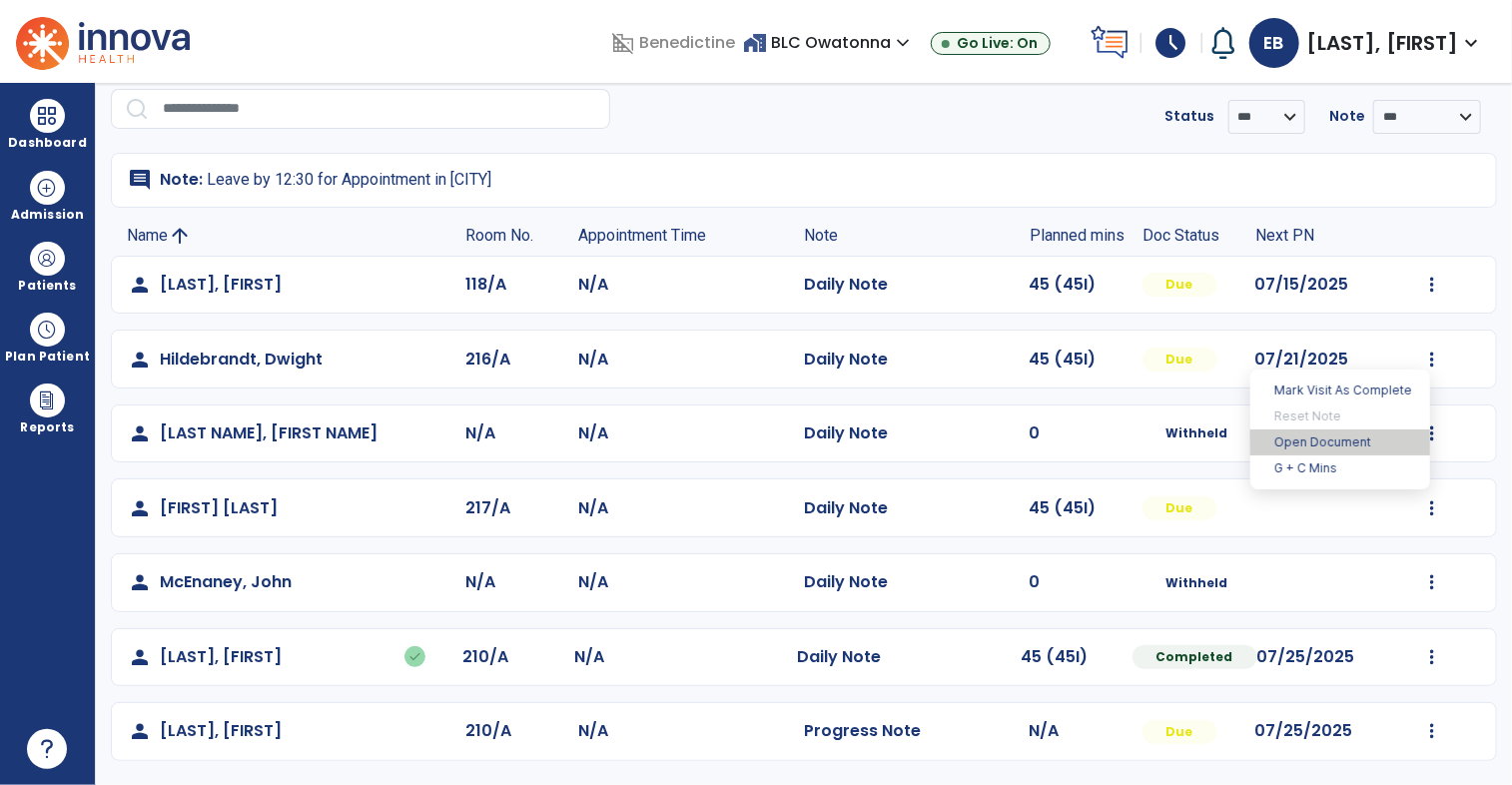 click on "Open Document" at bounding box center (1340, 442) 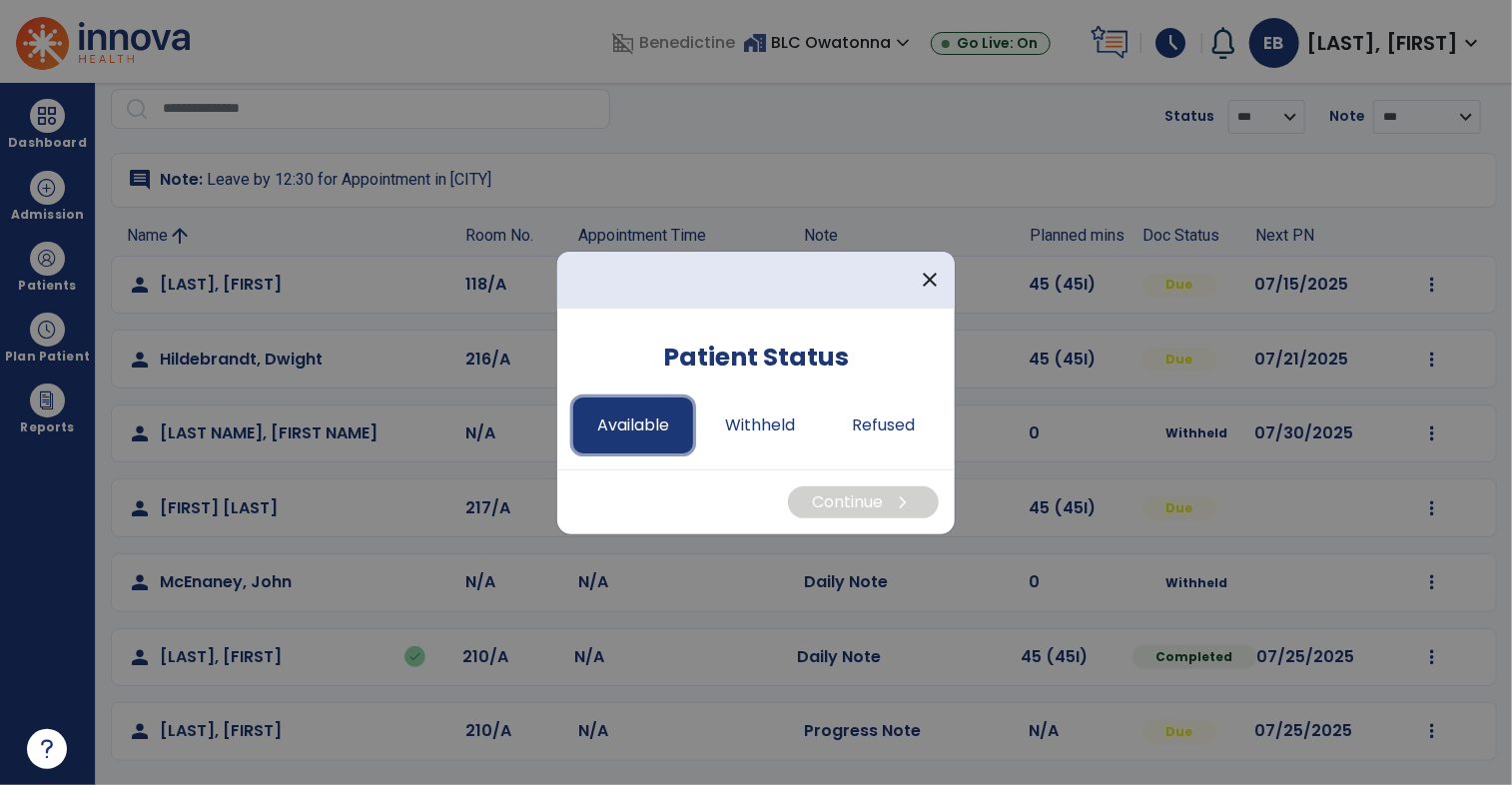 click on "Available" at bounding box center [633, 425] 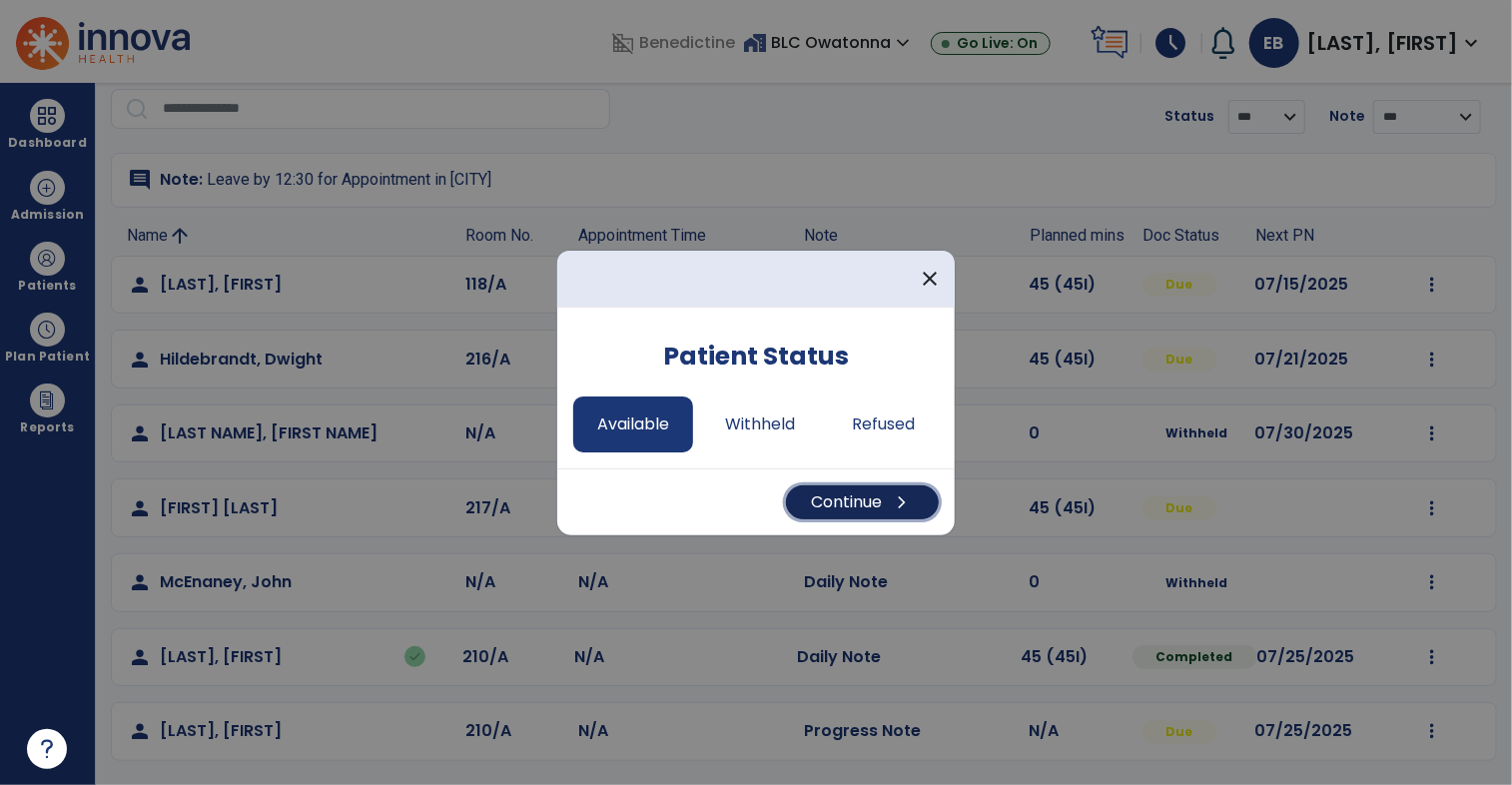 click on "Continue   chevron_right" at bounding box center (862, 502) 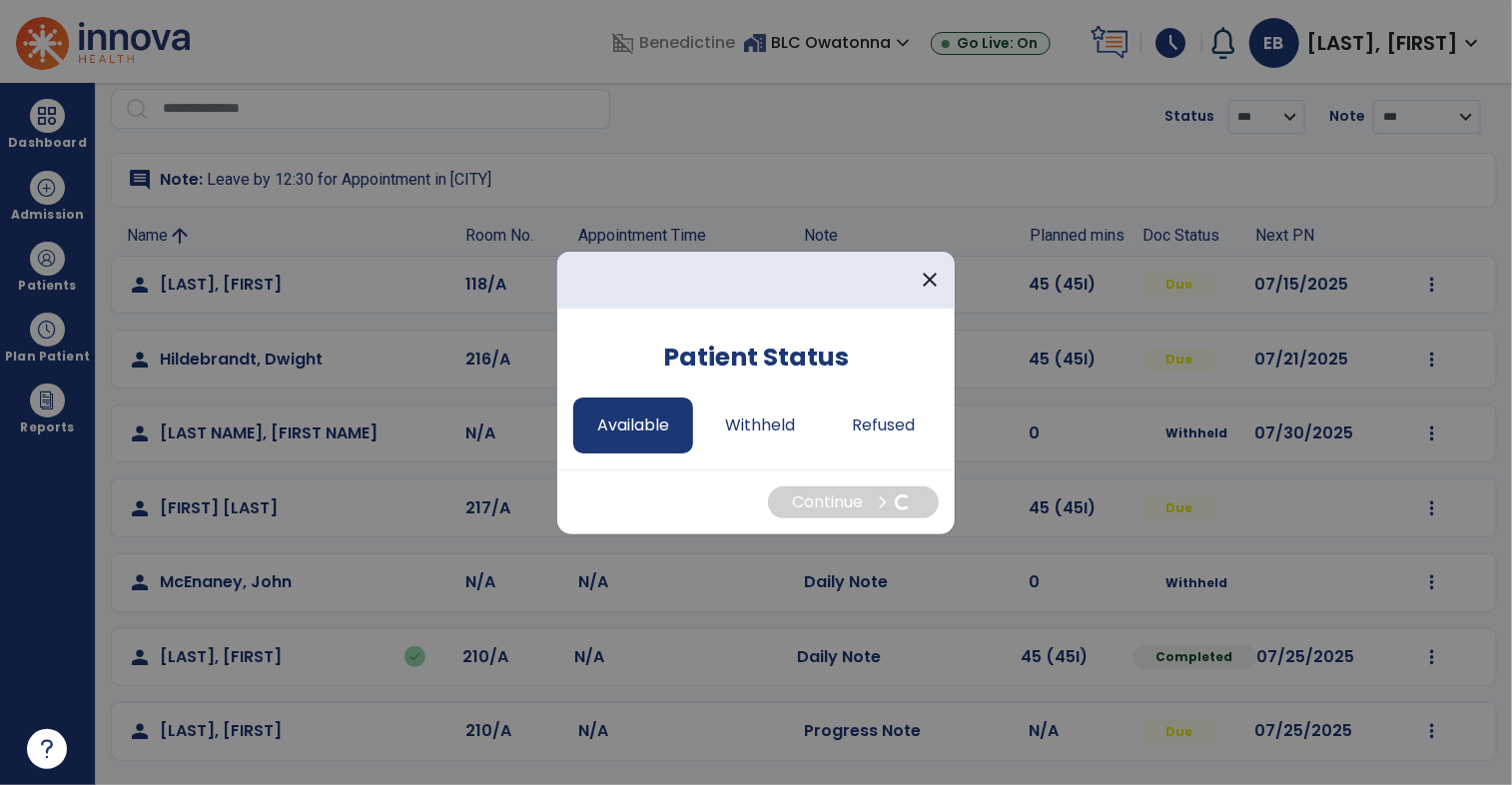 select on "*" 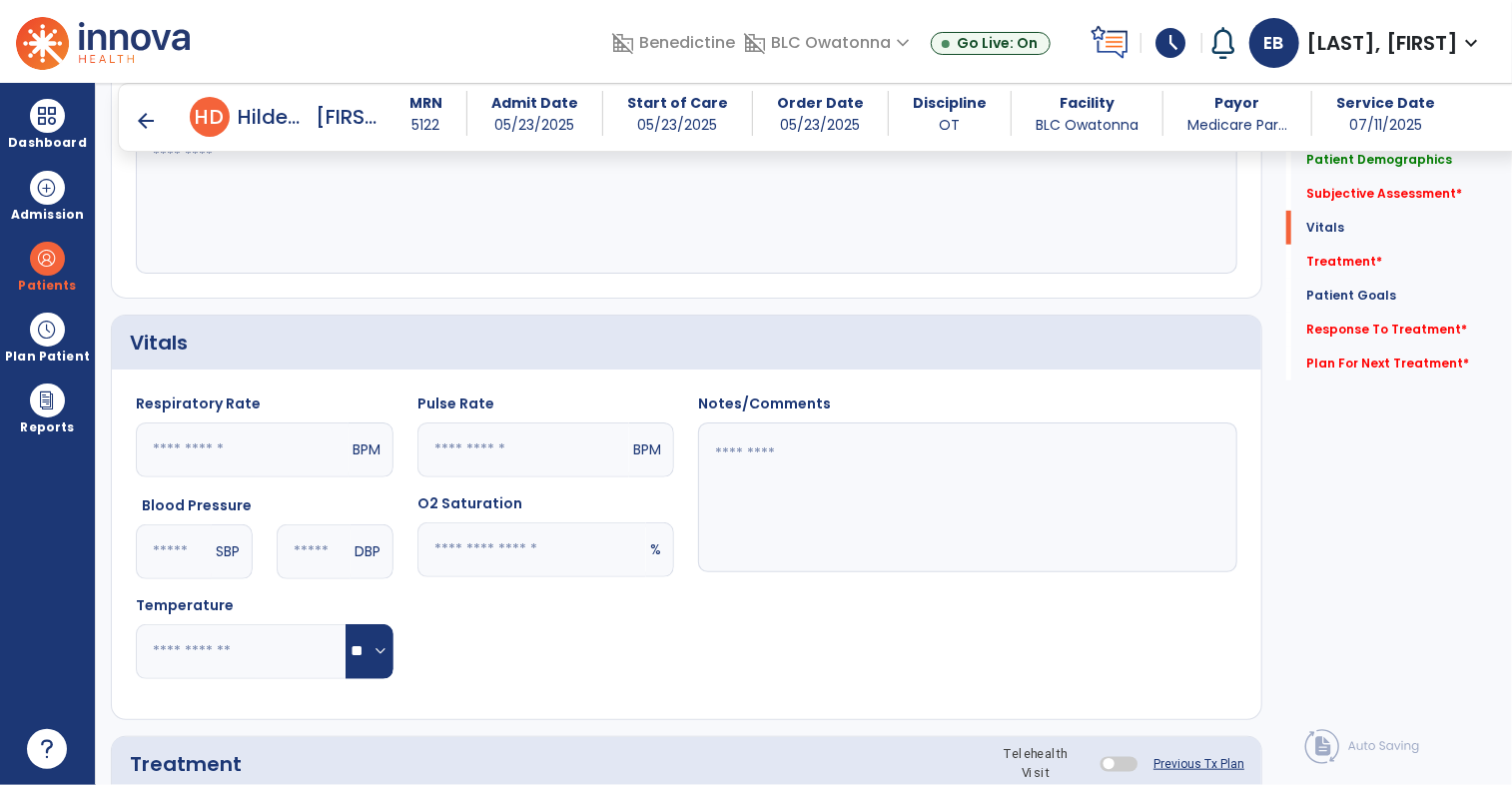 scroll, scrollTop: 569, scrollLeft: 0, axis: vertical 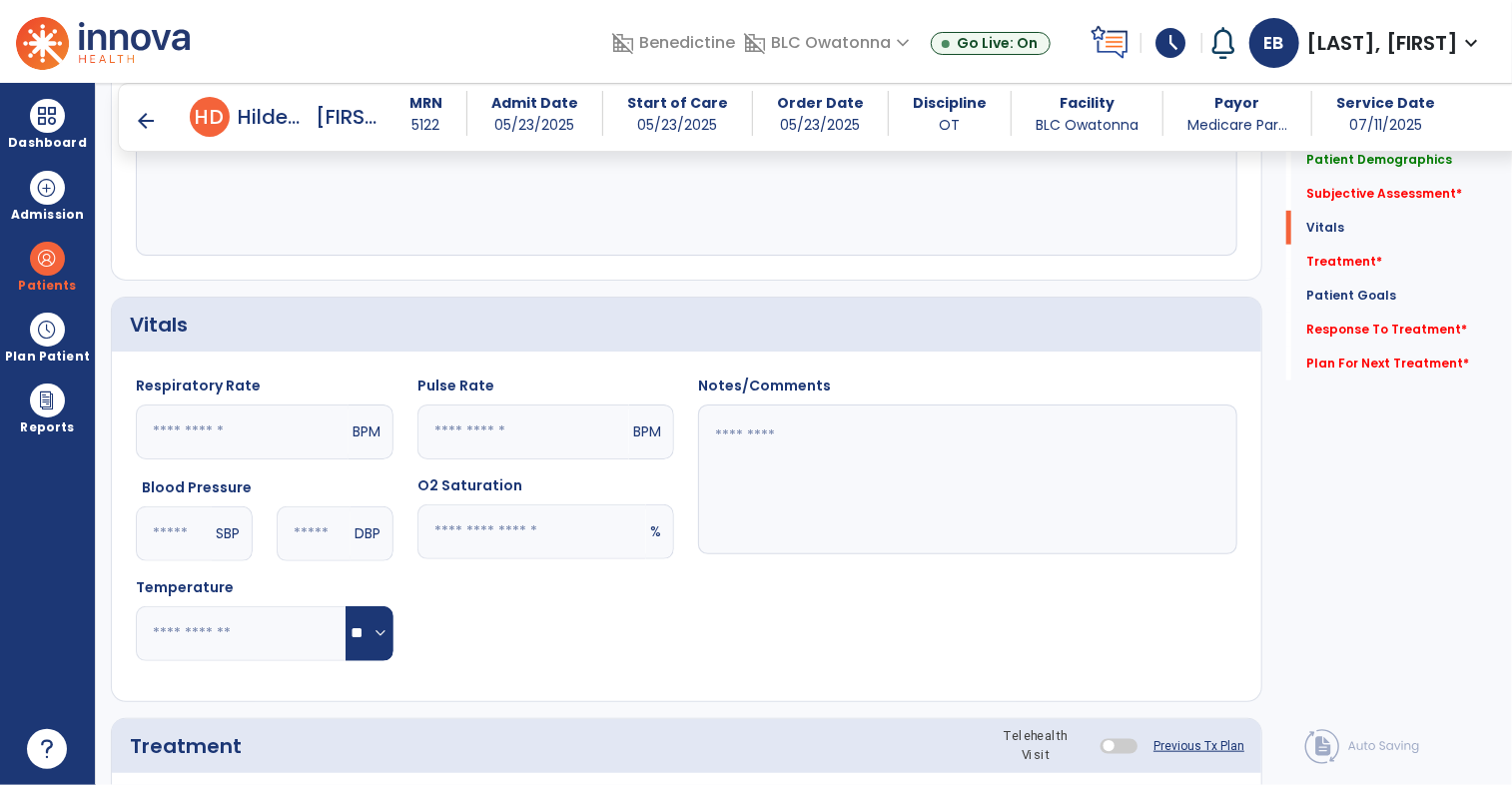 click 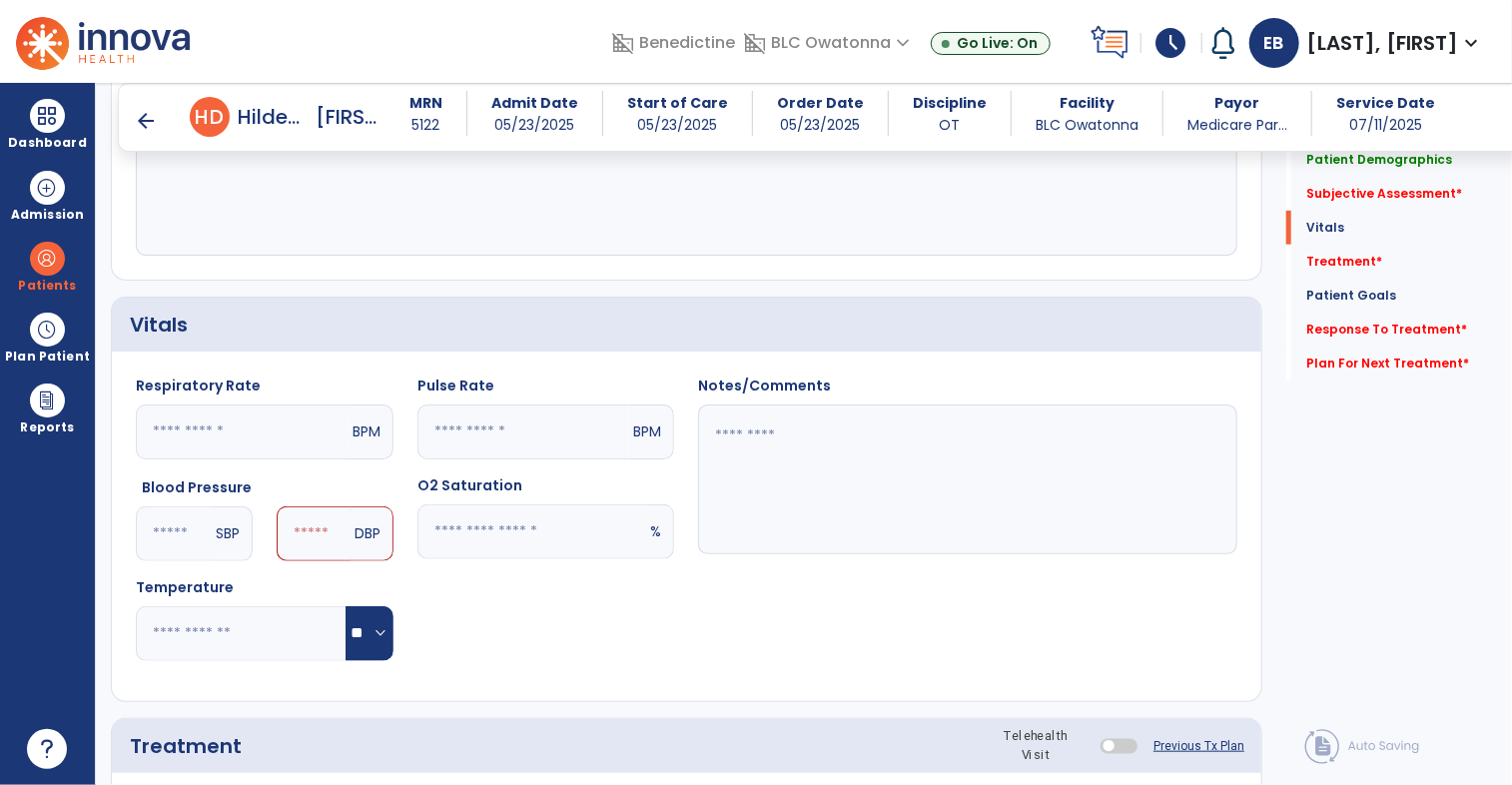 type on "***" 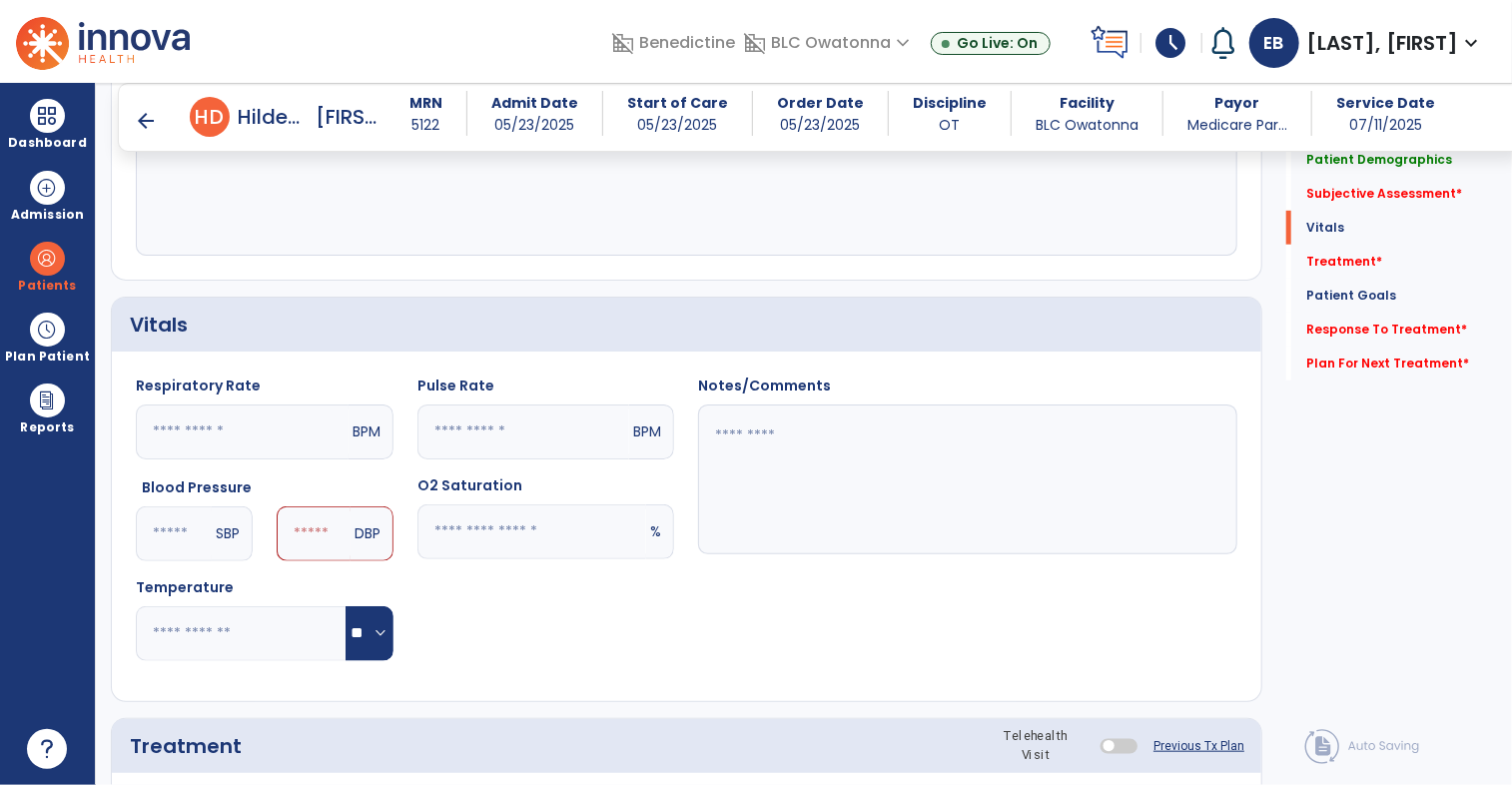 click 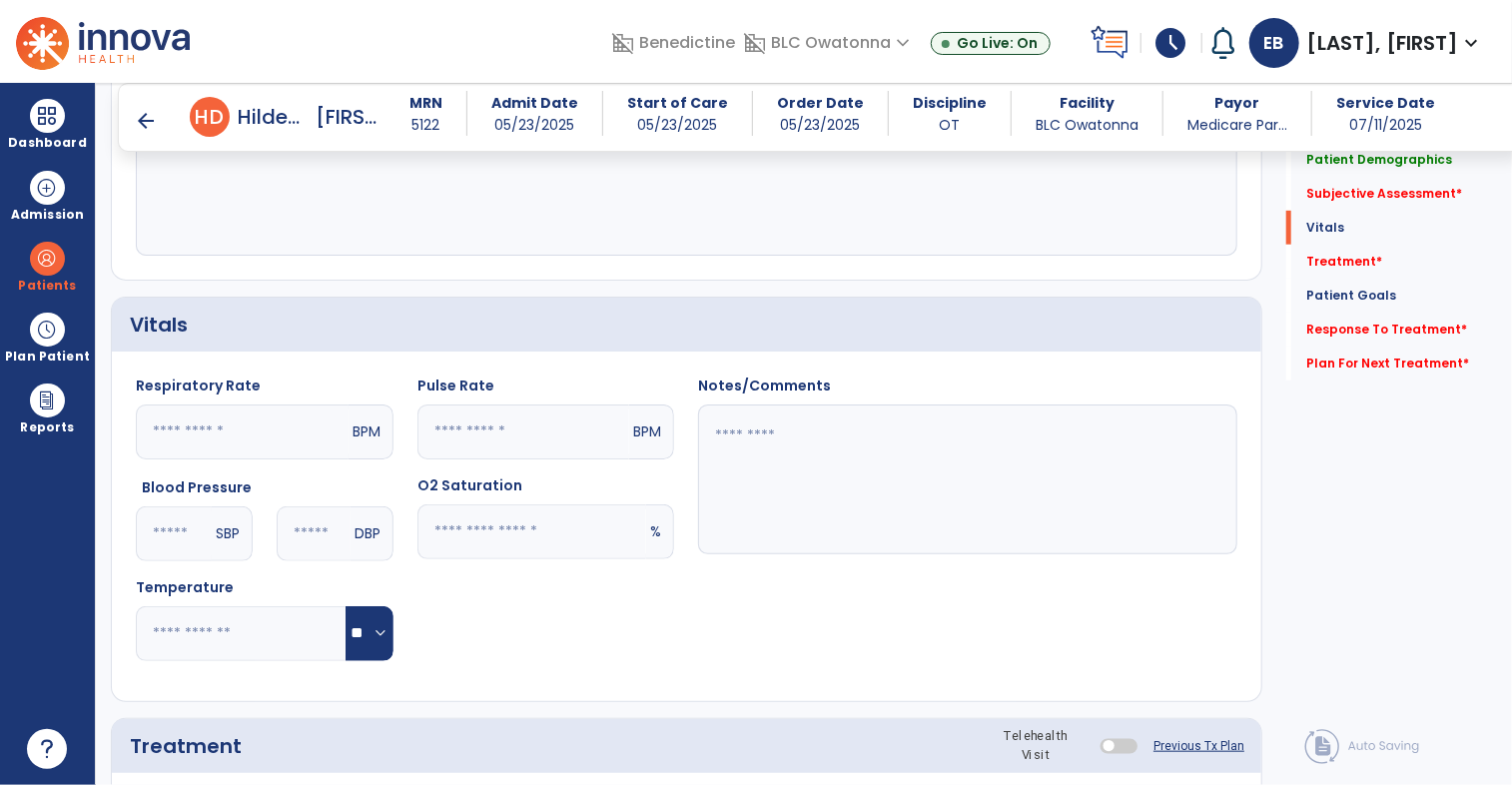 type on "**" 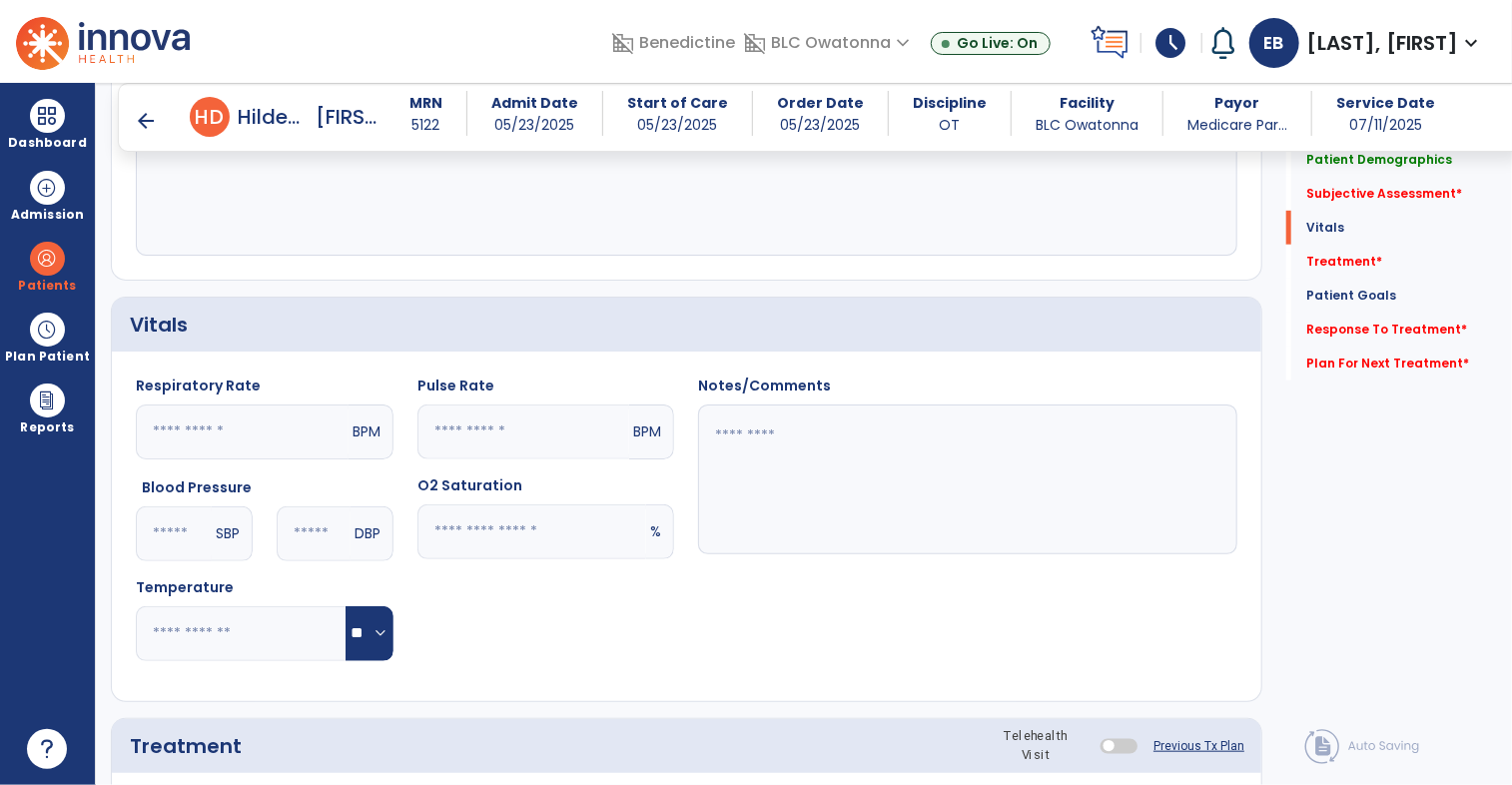 click 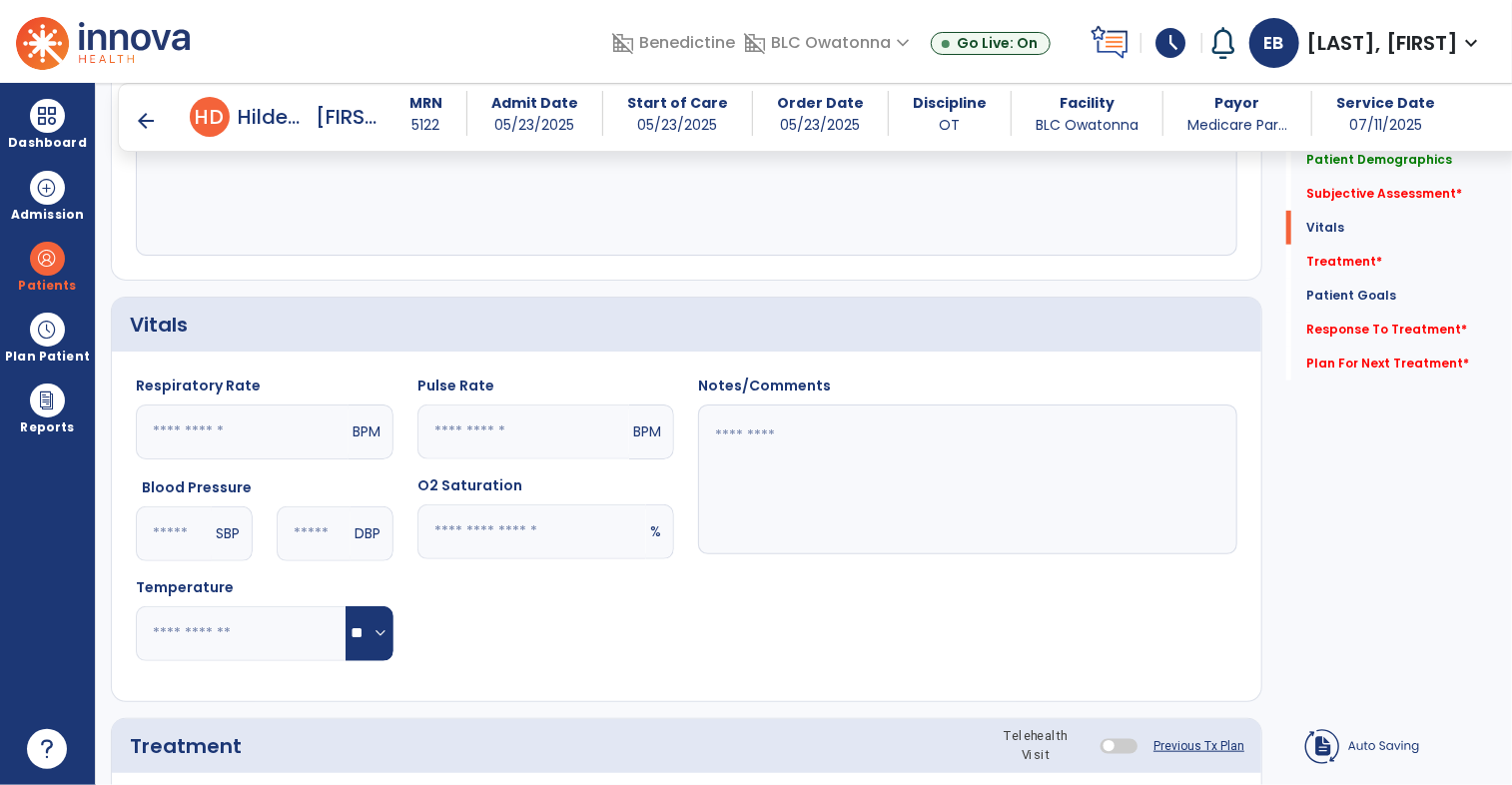 type on "**" 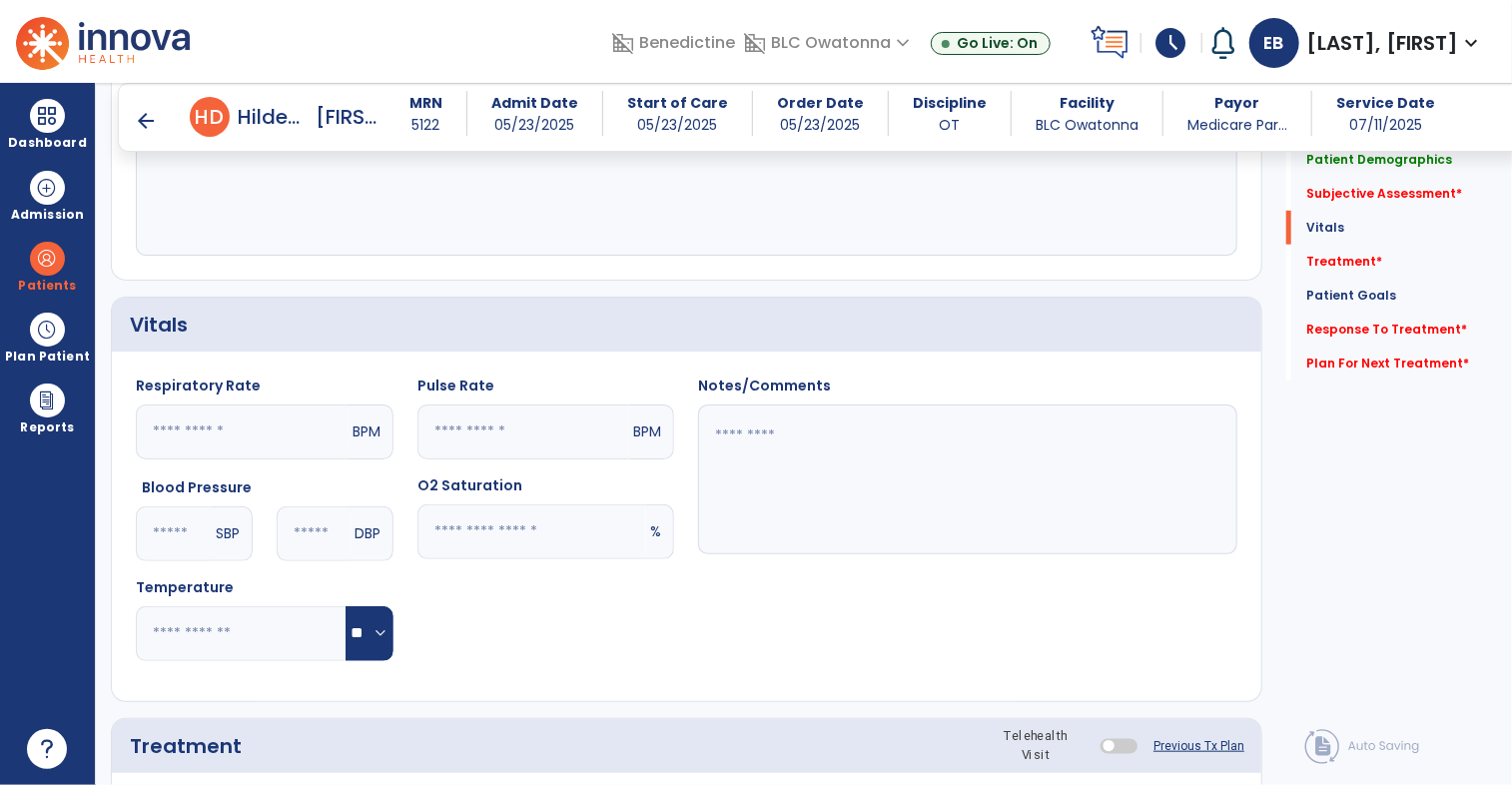 click on "arrow_back" at bounding box center (146, 121) 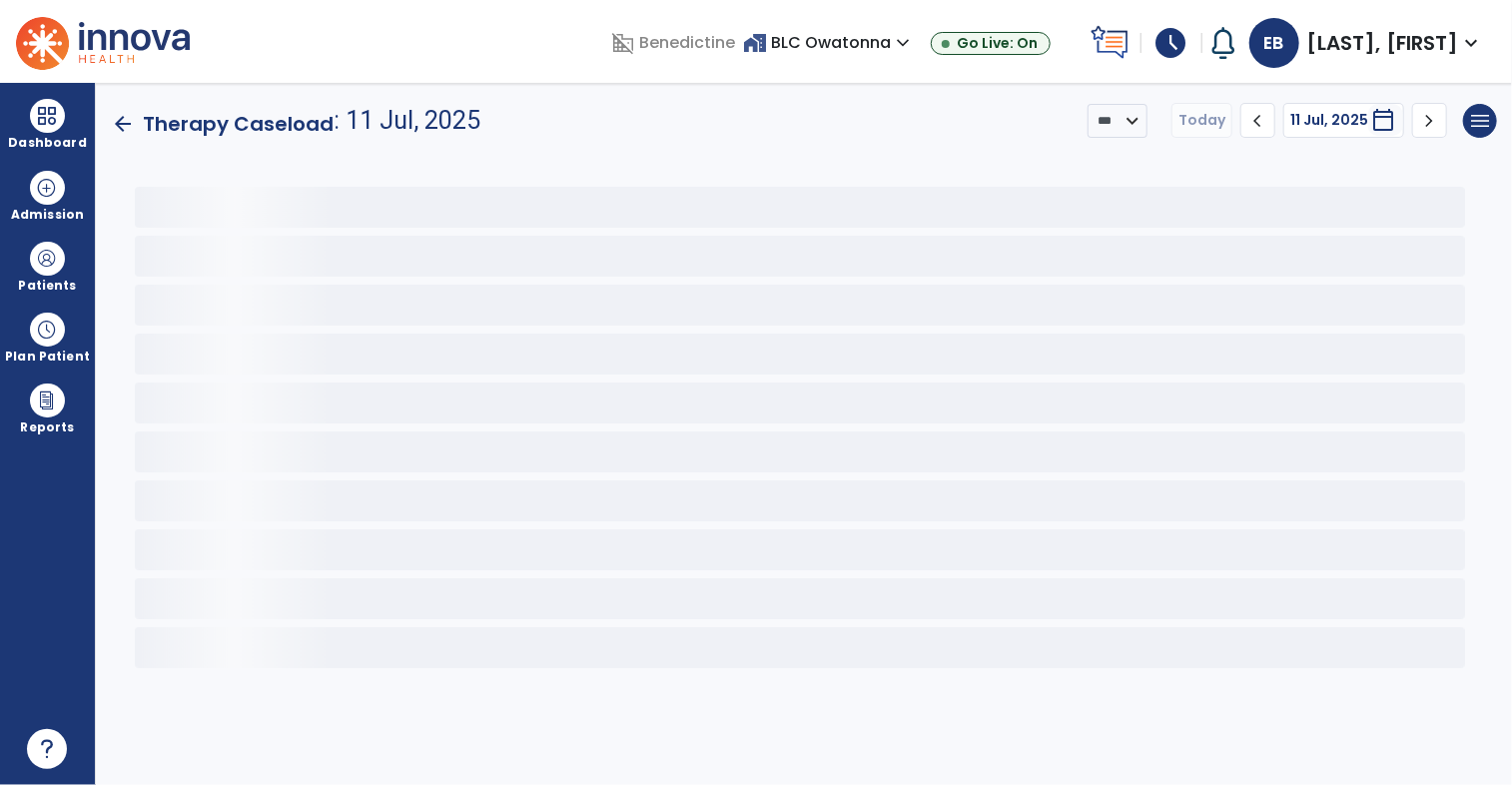 scroll, scrollTop: 0, scrollLeft: 0, axis: both 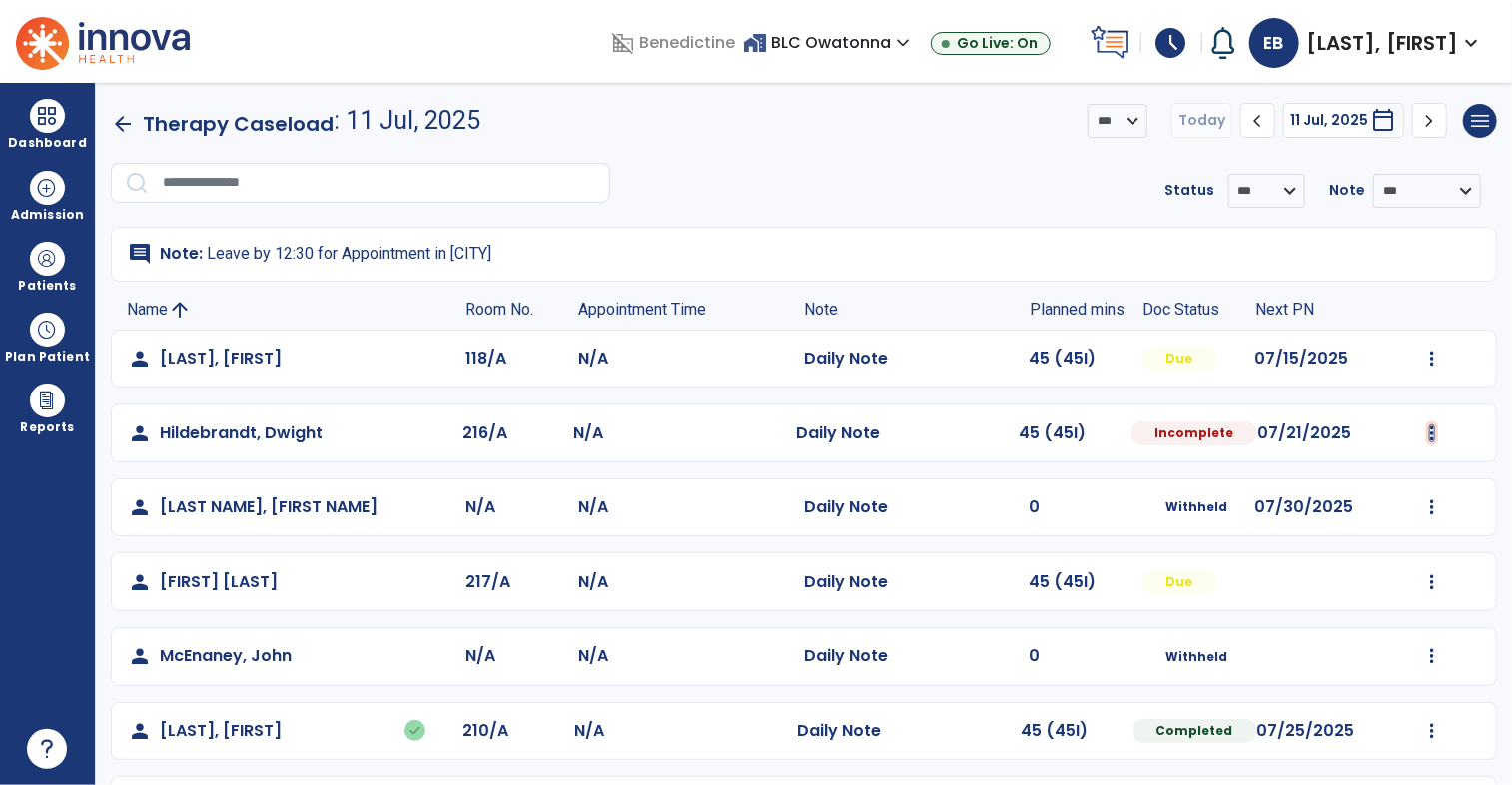 click at bounding box center [1432, 359] 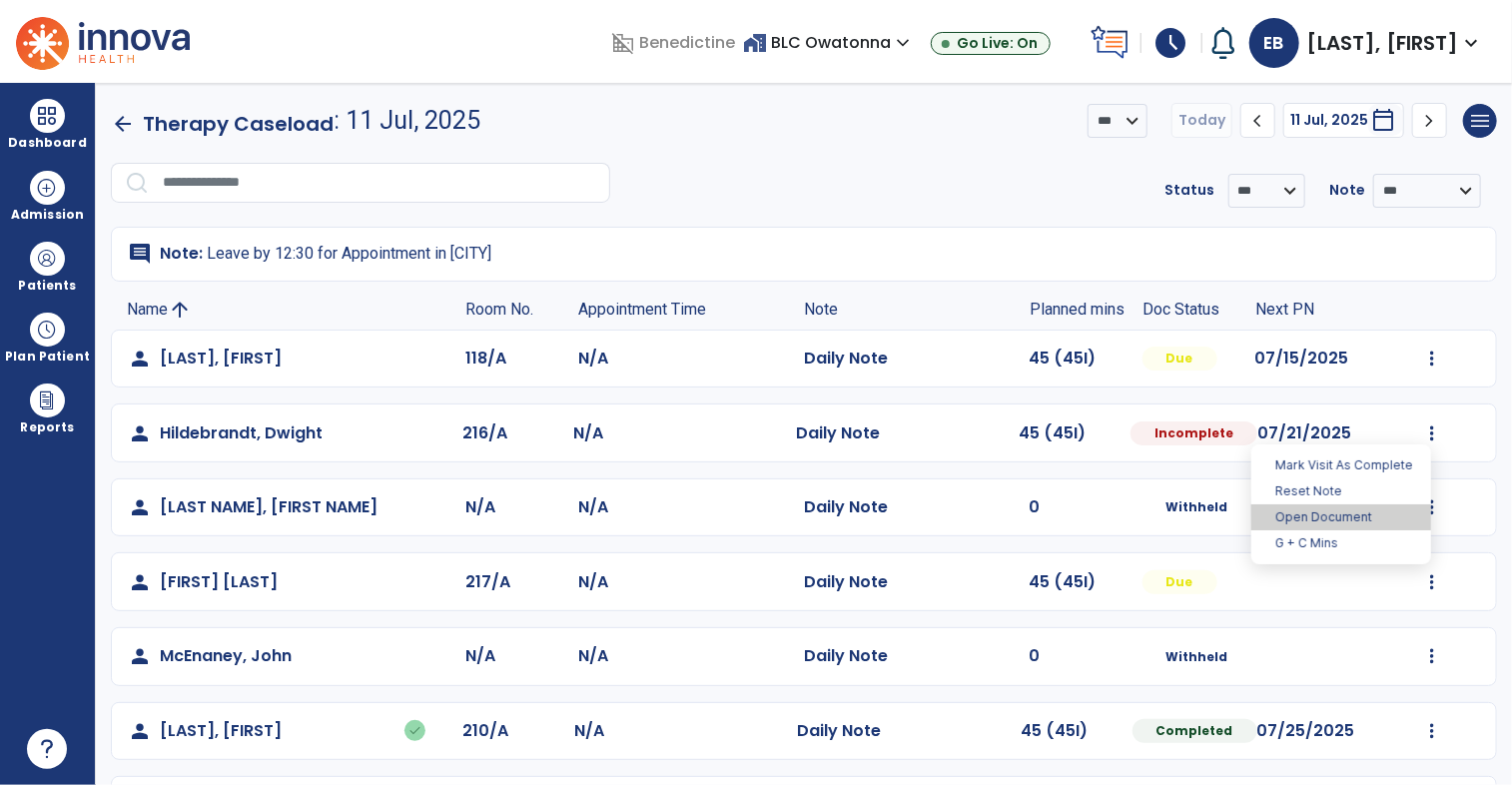 click on "Open Document" at bounding box center (1341, 517) 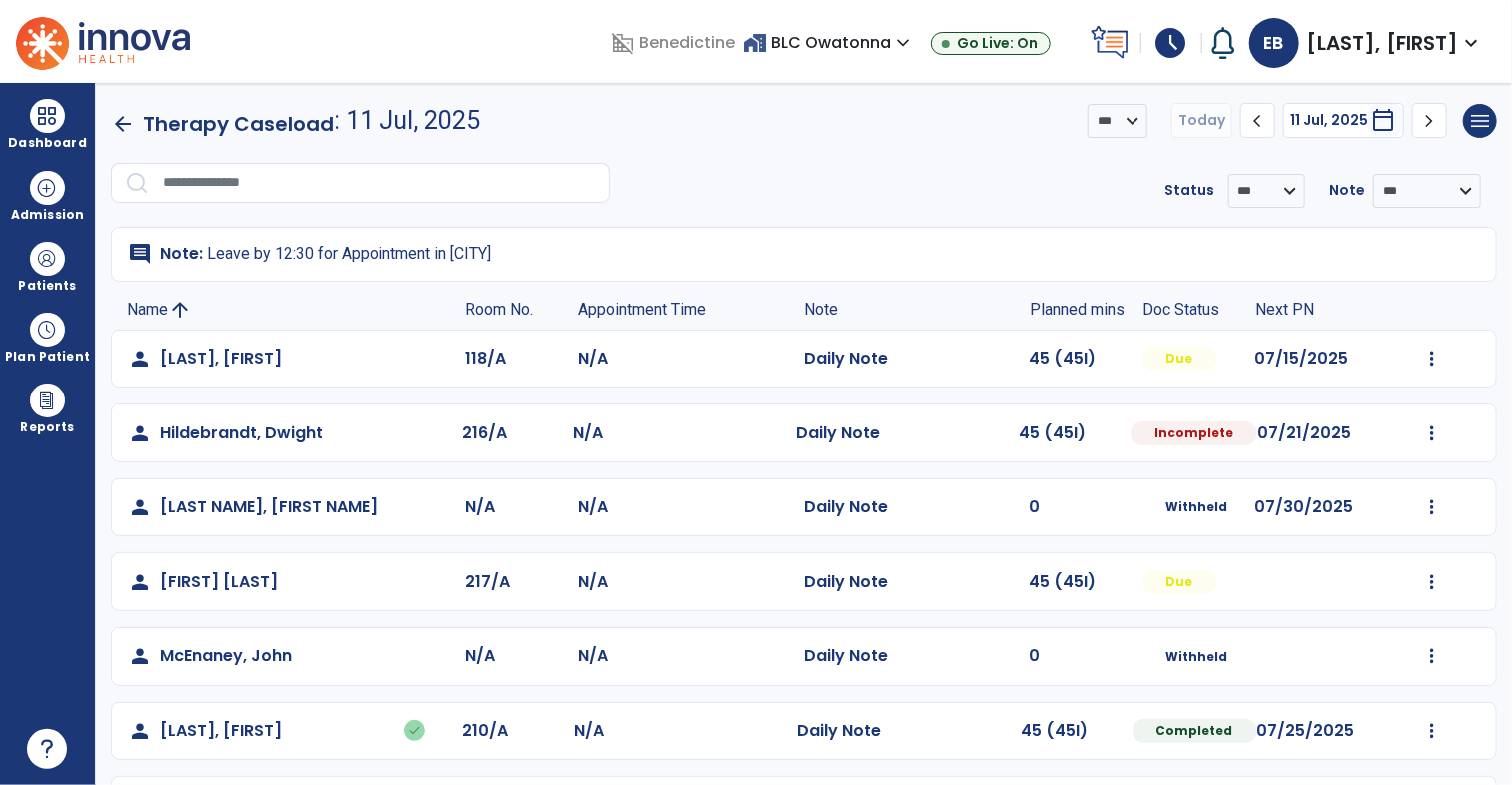 select on "*" 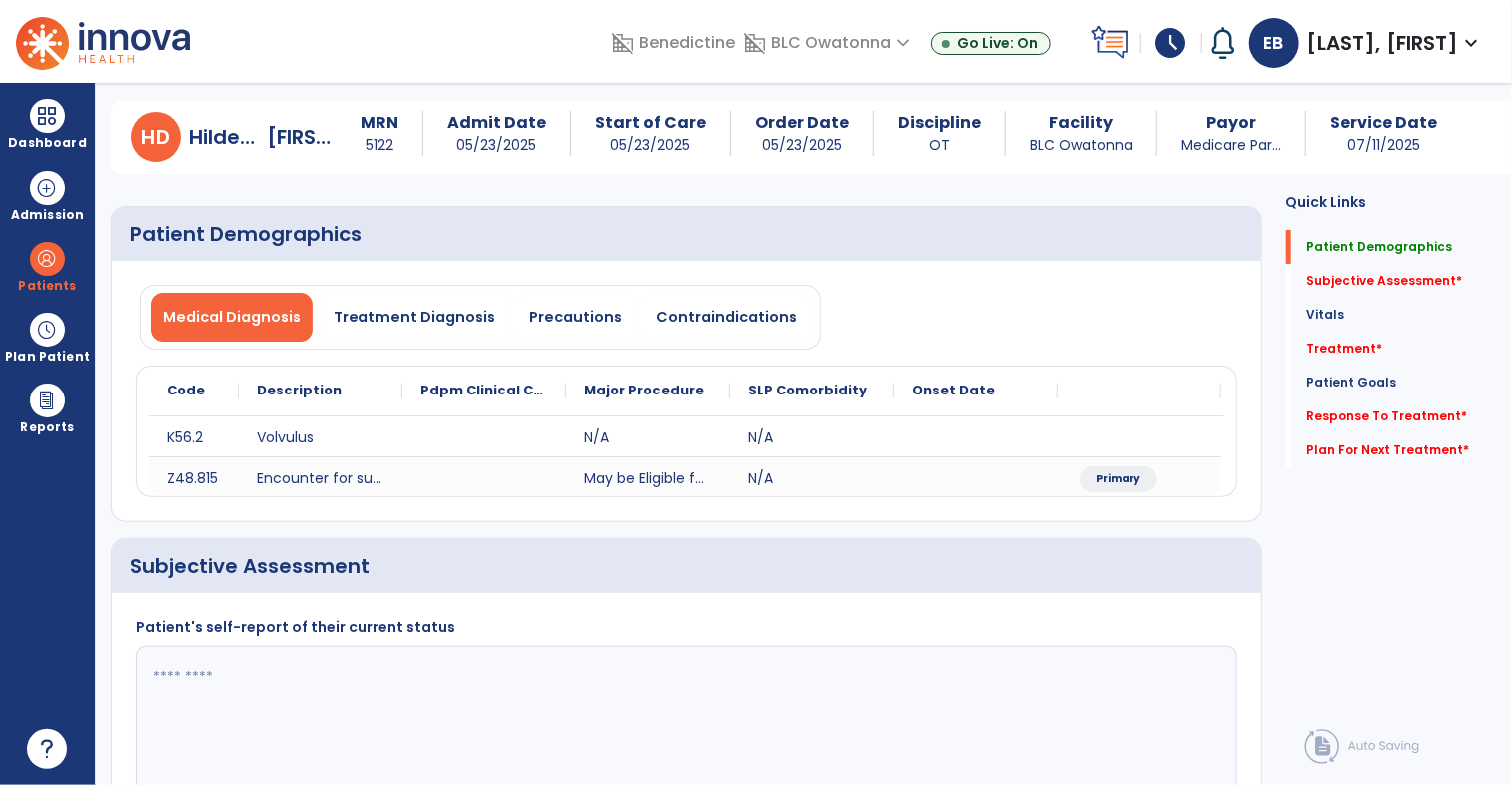 scroll, scrollTop: 56, scrollLeft: 0, axis: vertical 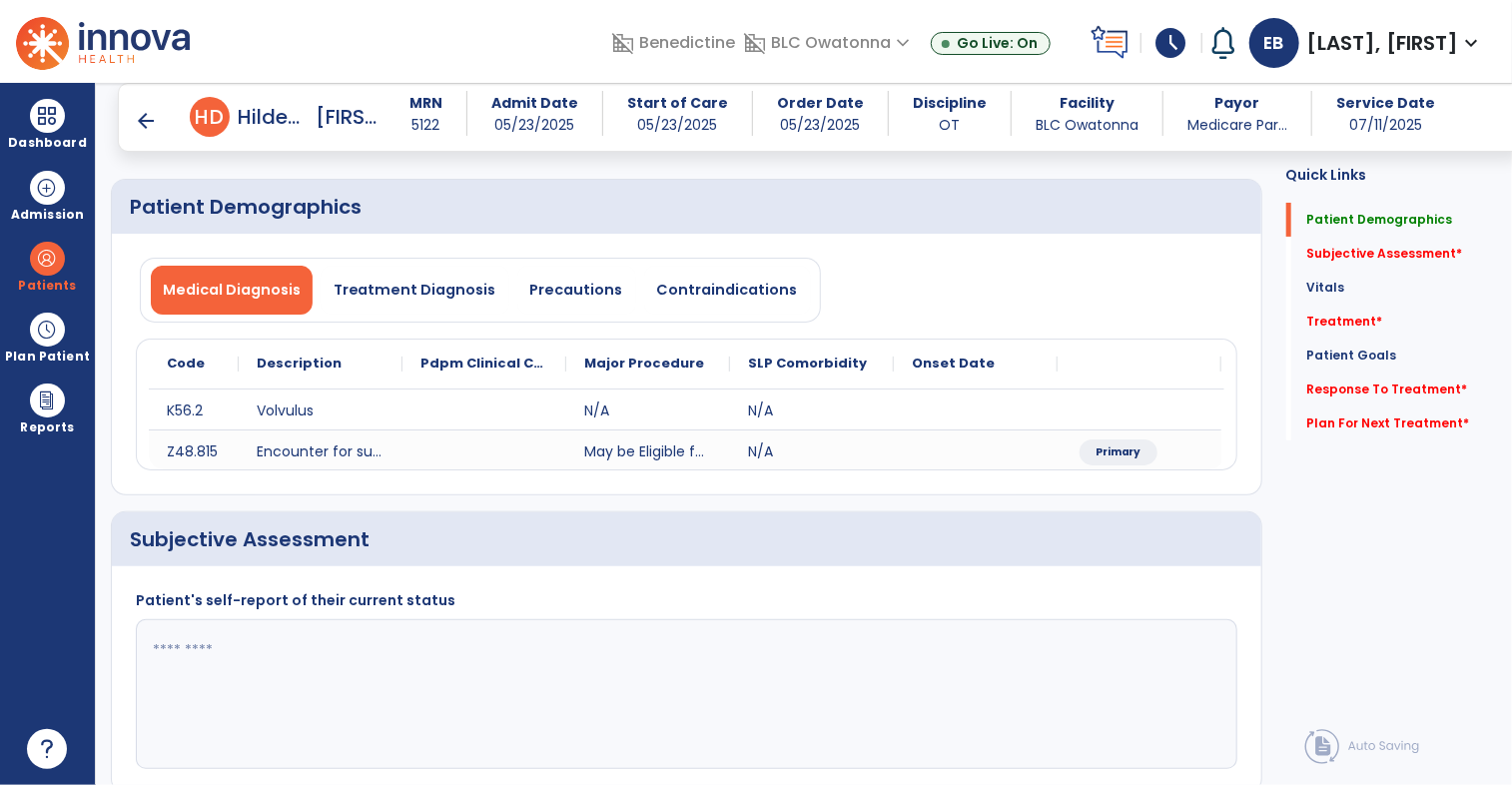 click 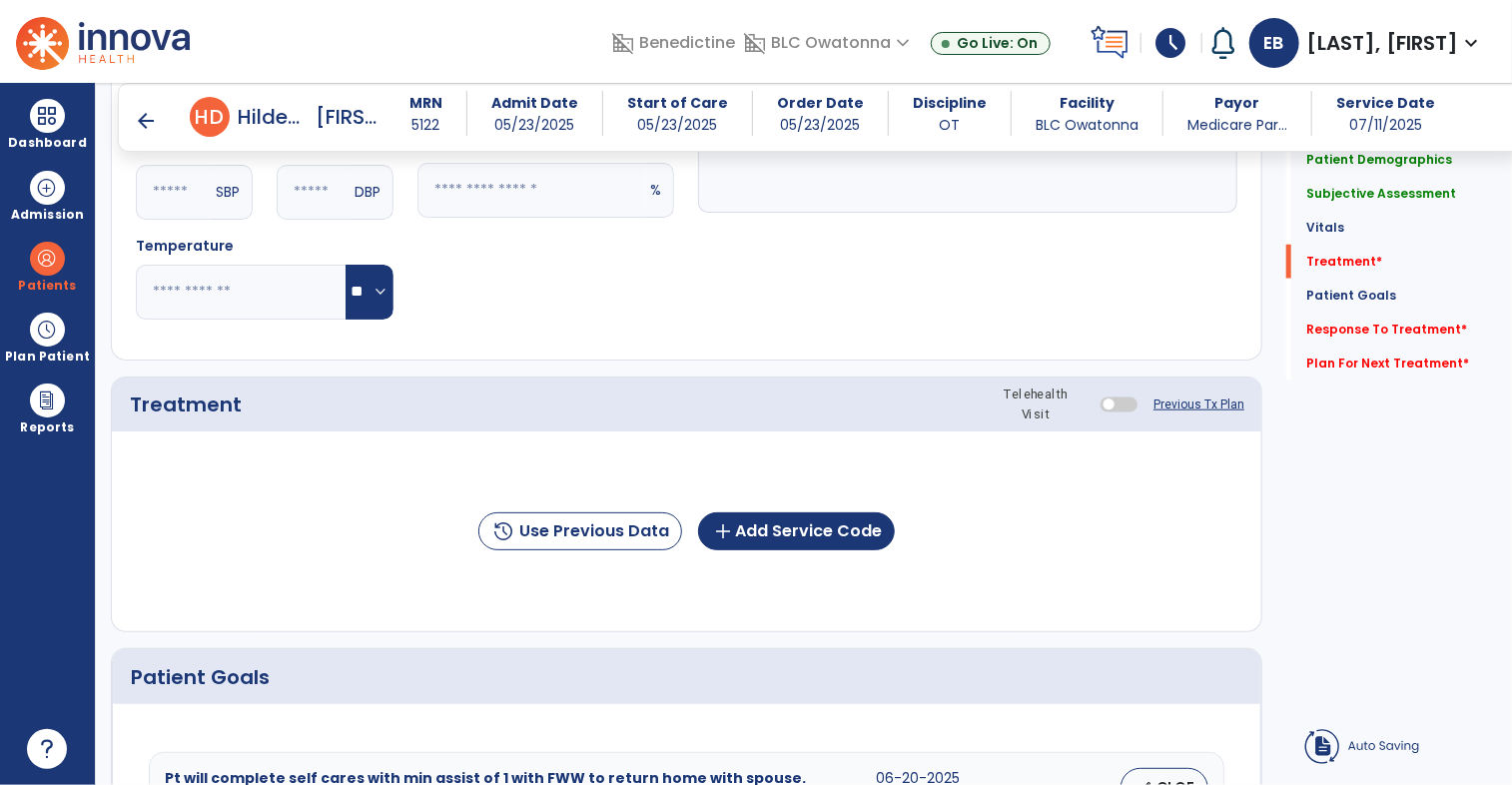 scroll, scrollTop: 914, scrollLeft: 0, axis: vertical 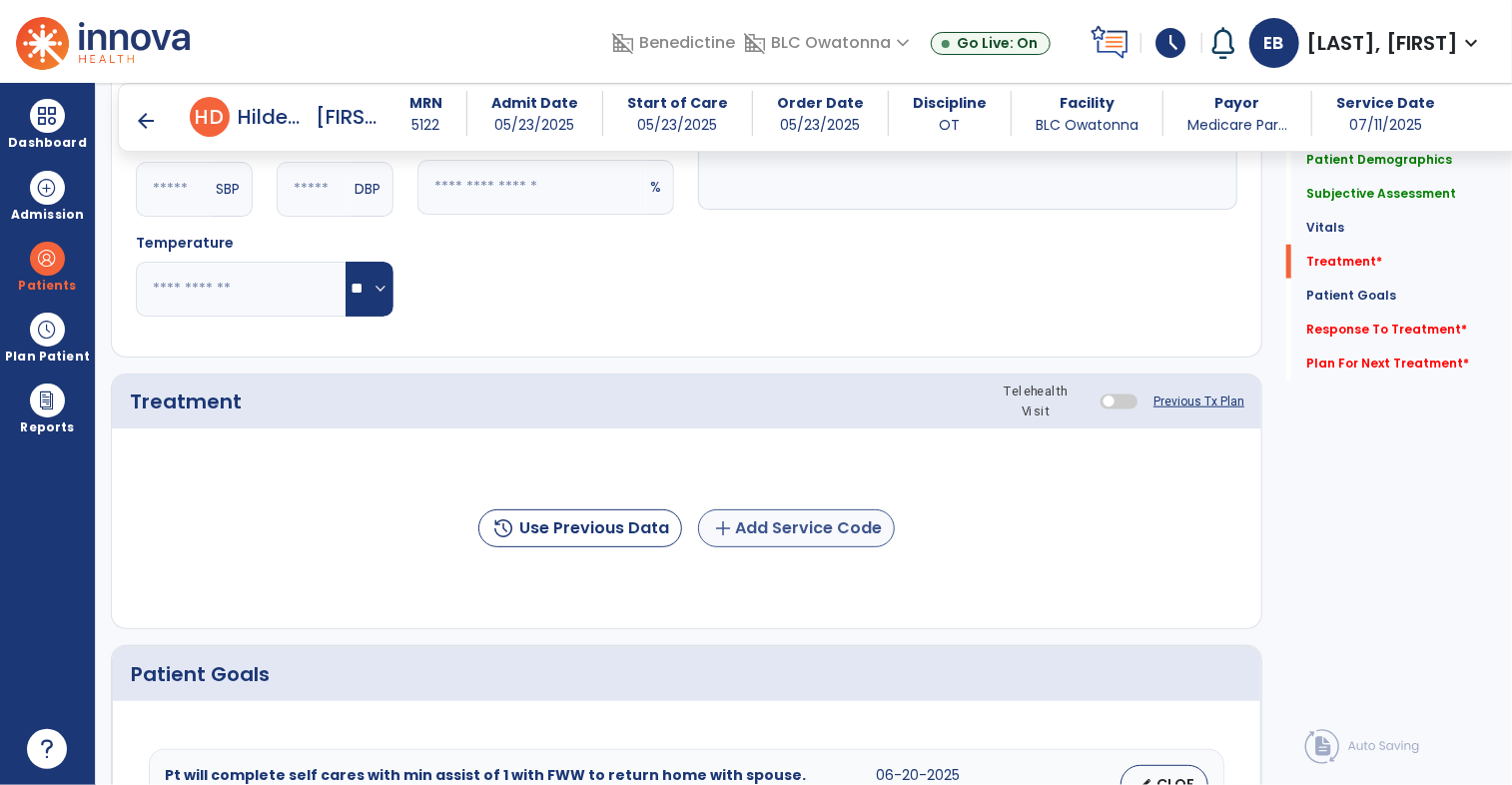 type on "**********" 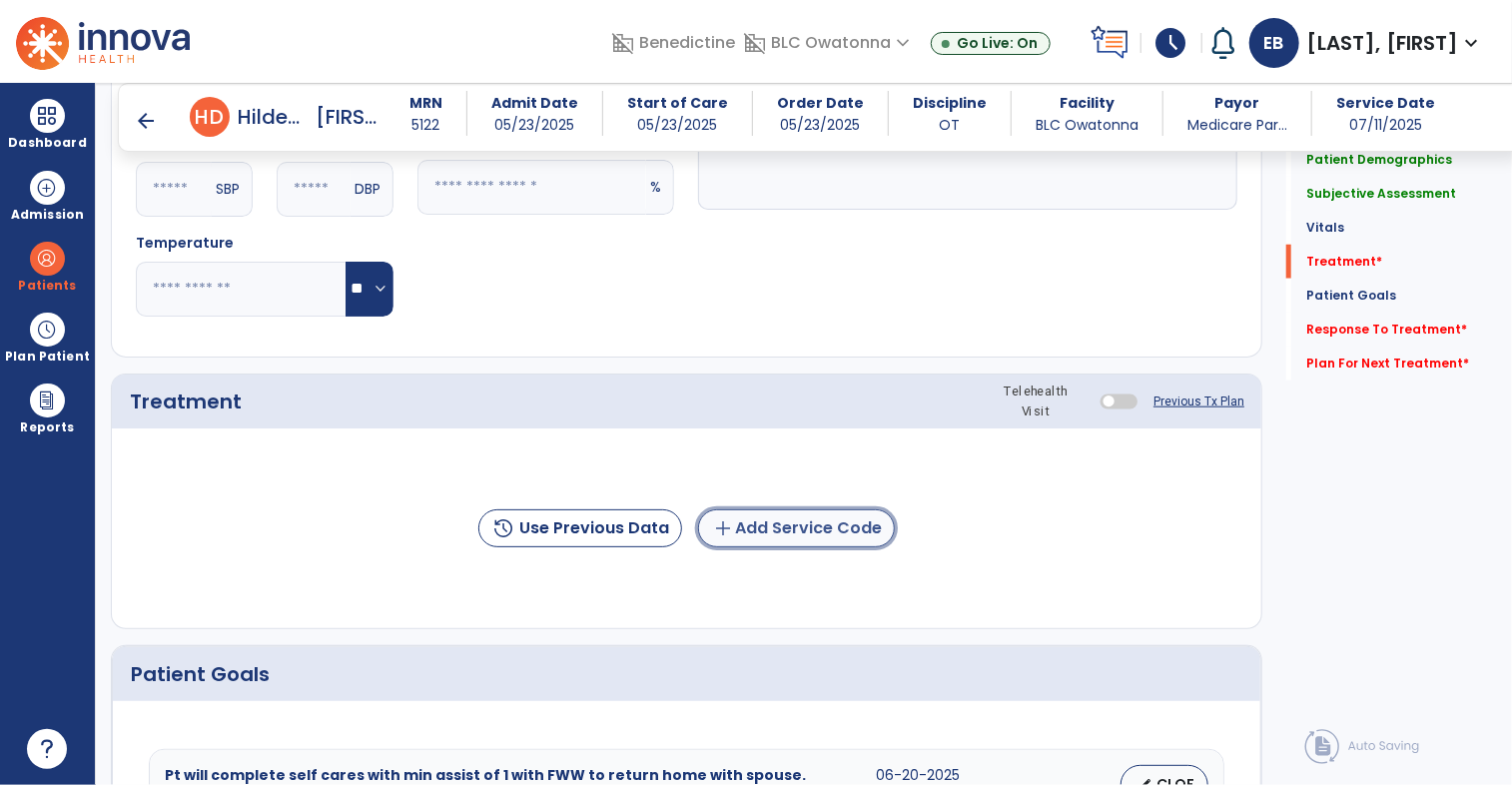 click on "add  Add Service Code" 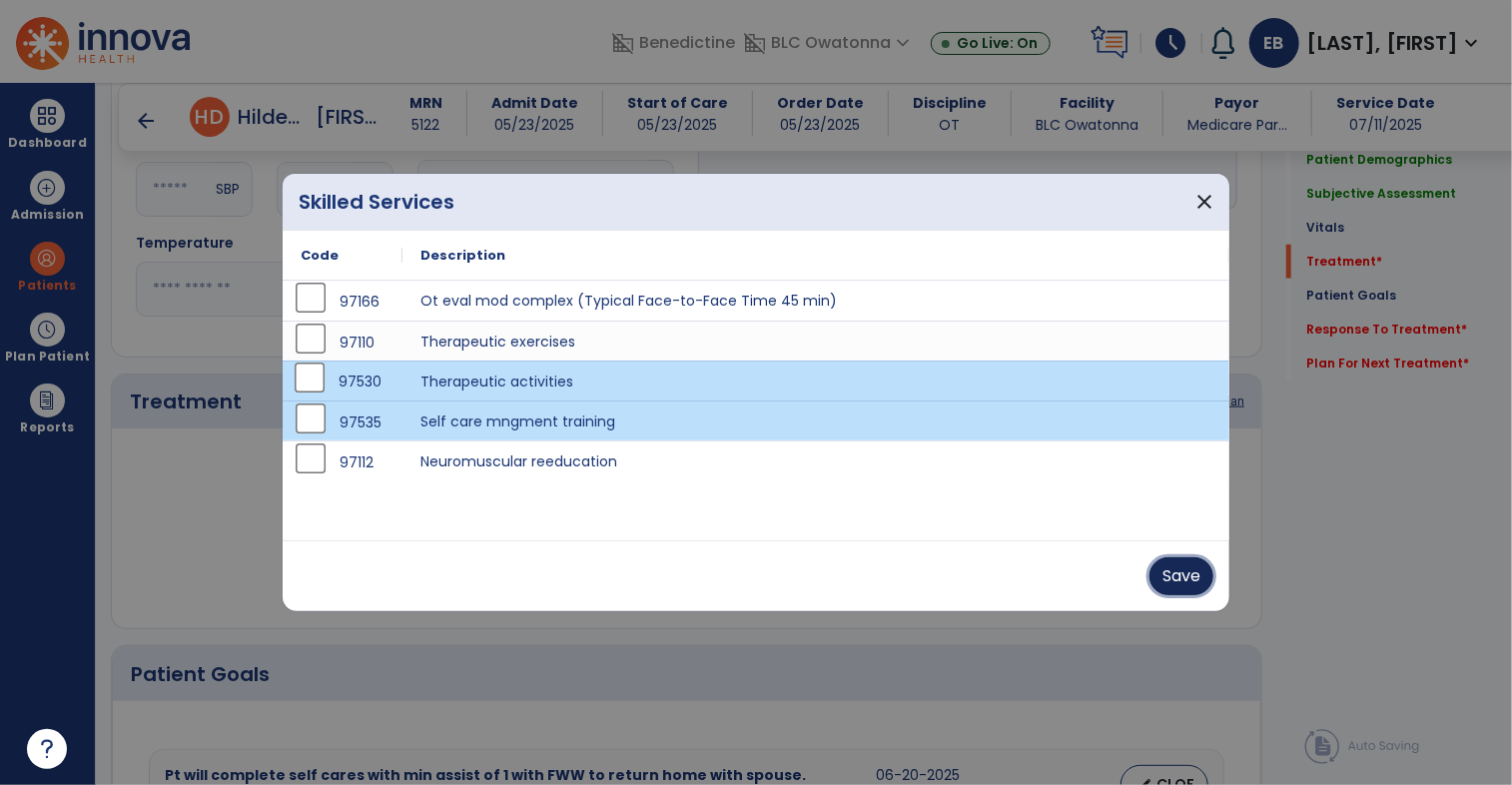 click on "Save" at bounding box center (1181, 576) 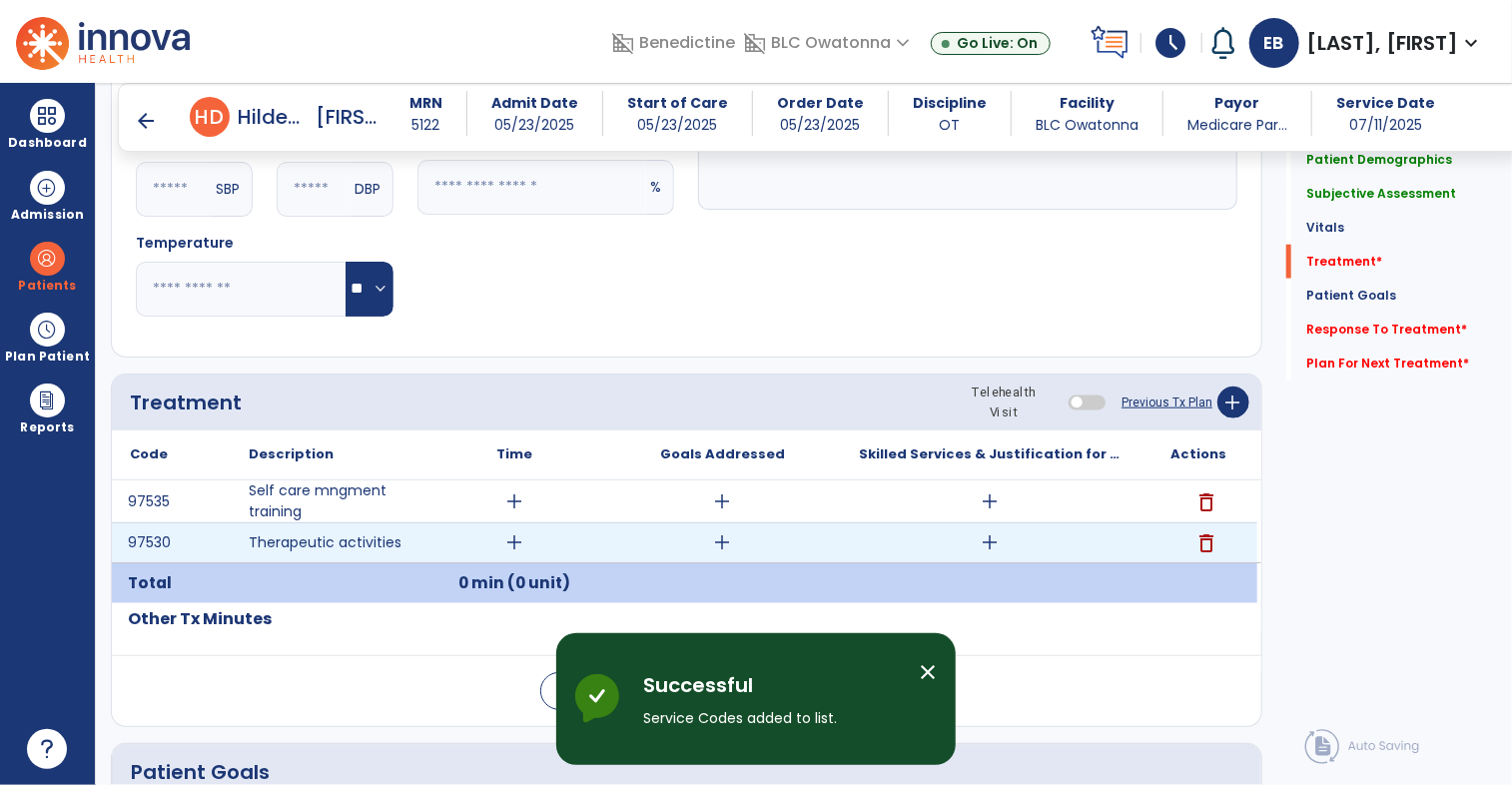 click on "add" at bounding box center (990, 542) 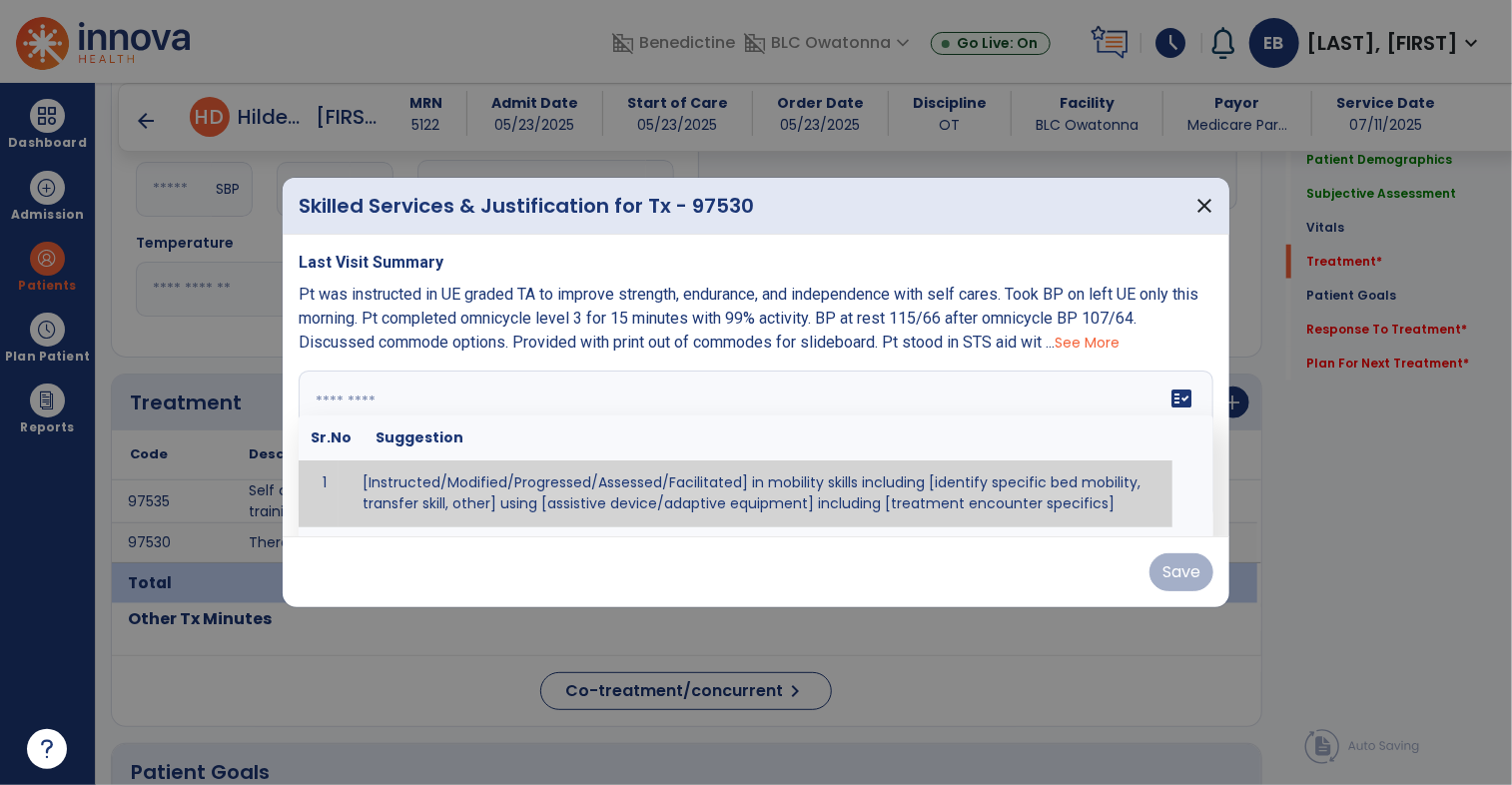 click on "fact_check  Sr.No Suggestion 1 [Instructed/Modified/Progressed/Assessed/Facilitated] in mobility skills including [identify specific bed mobility, transfer skill, other] using [assistive device/adaptive equipment] including [treatment encounter specifics]" at bounding box center (756, 445) 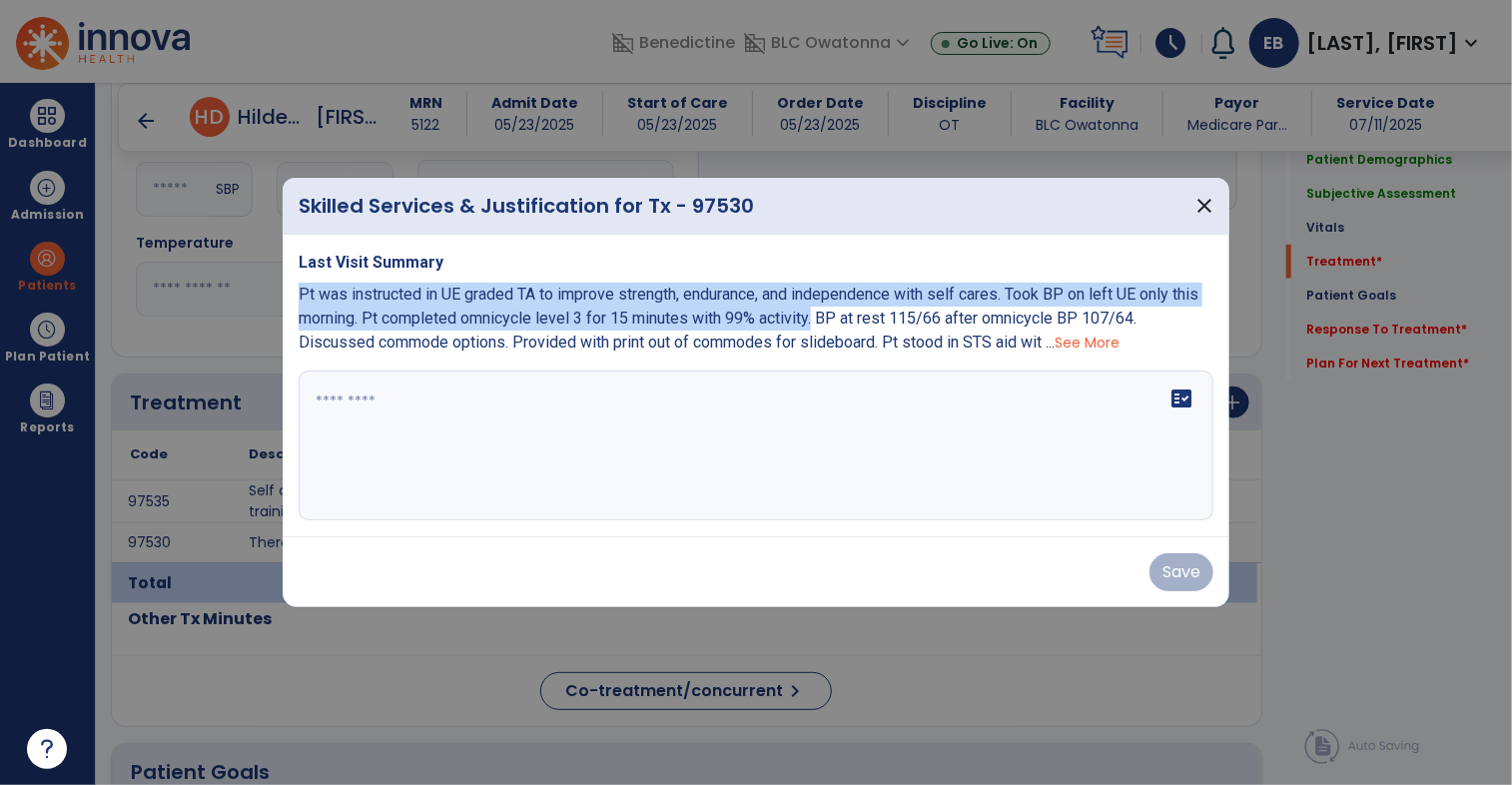 drag, startPoint x: 819, startPoint y: 321, endPoint x: 286, endPoint y: 302, distance: 533.3385 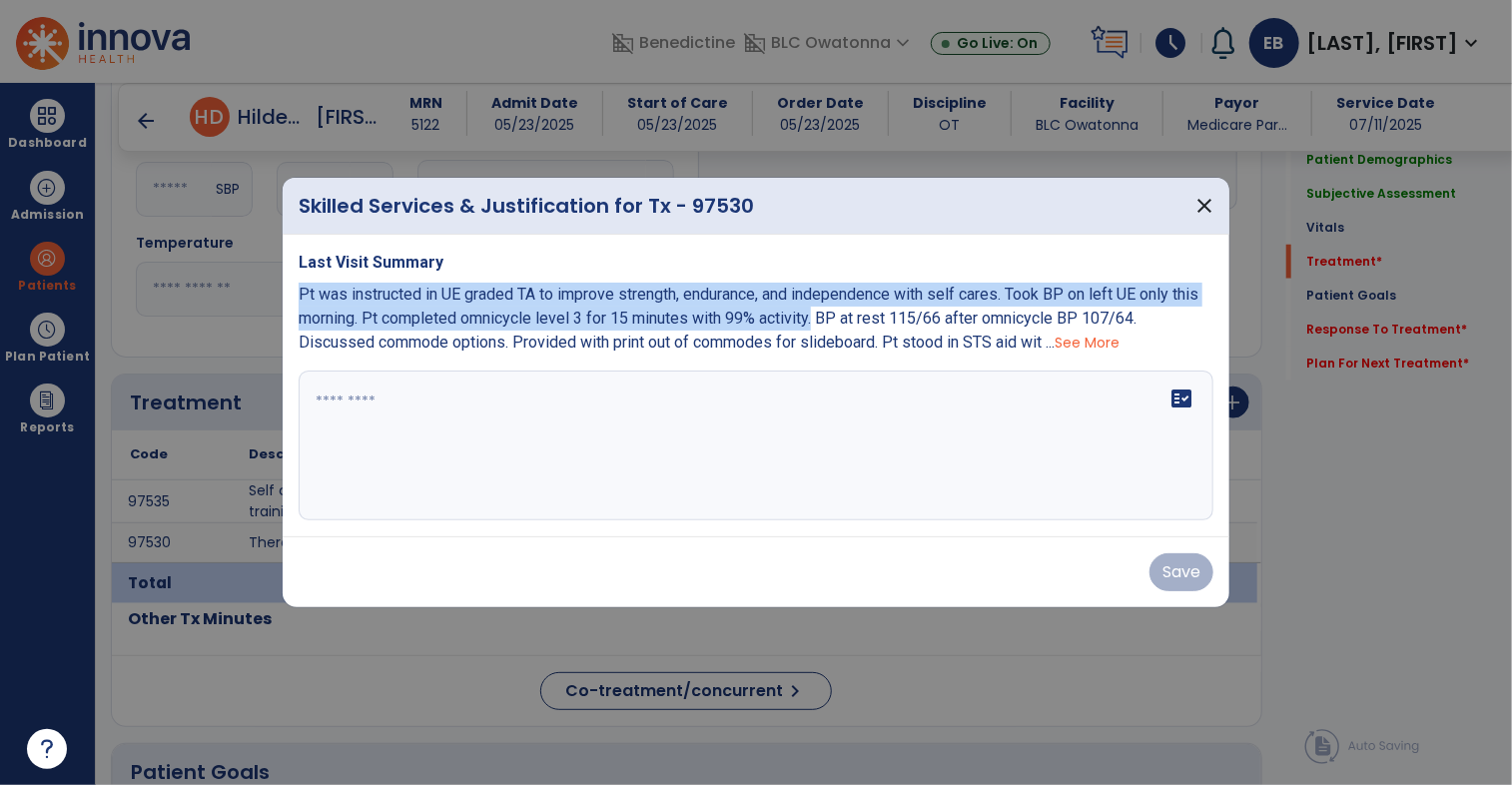 click on "Last Visit Summary Pt was instructed in UE graded TA to improve strength, endurance, and independence with self cares. Took BP on left UE only this morning. Pt completed omnicycle level 3 for 15 minutes with 99% activity. BP at rest 115/66 after omnicycle BP 107/64. Discussed commode options. Provided with print out of commodes for slideboard. Pt stood in STS aid wit ...  See More   fact_check" at bounding box center (756, 386) 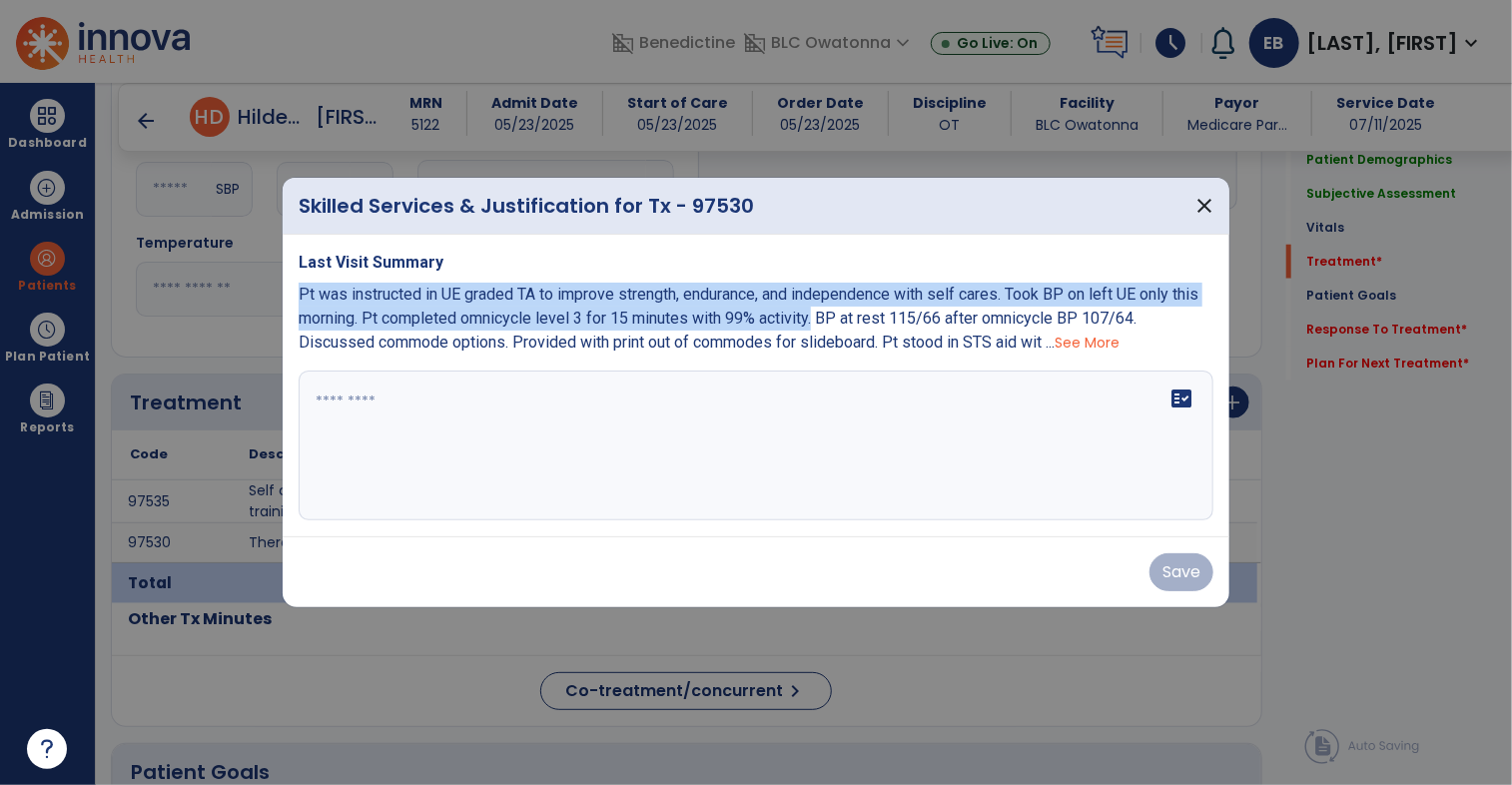 copy on "Pt was instructed in UE graded TA to improve strength, endurance, and independence with self cares. Took BP on left UE only this morning. Pt completed omnicycle level 3 for 15 minutes with 99% activity." 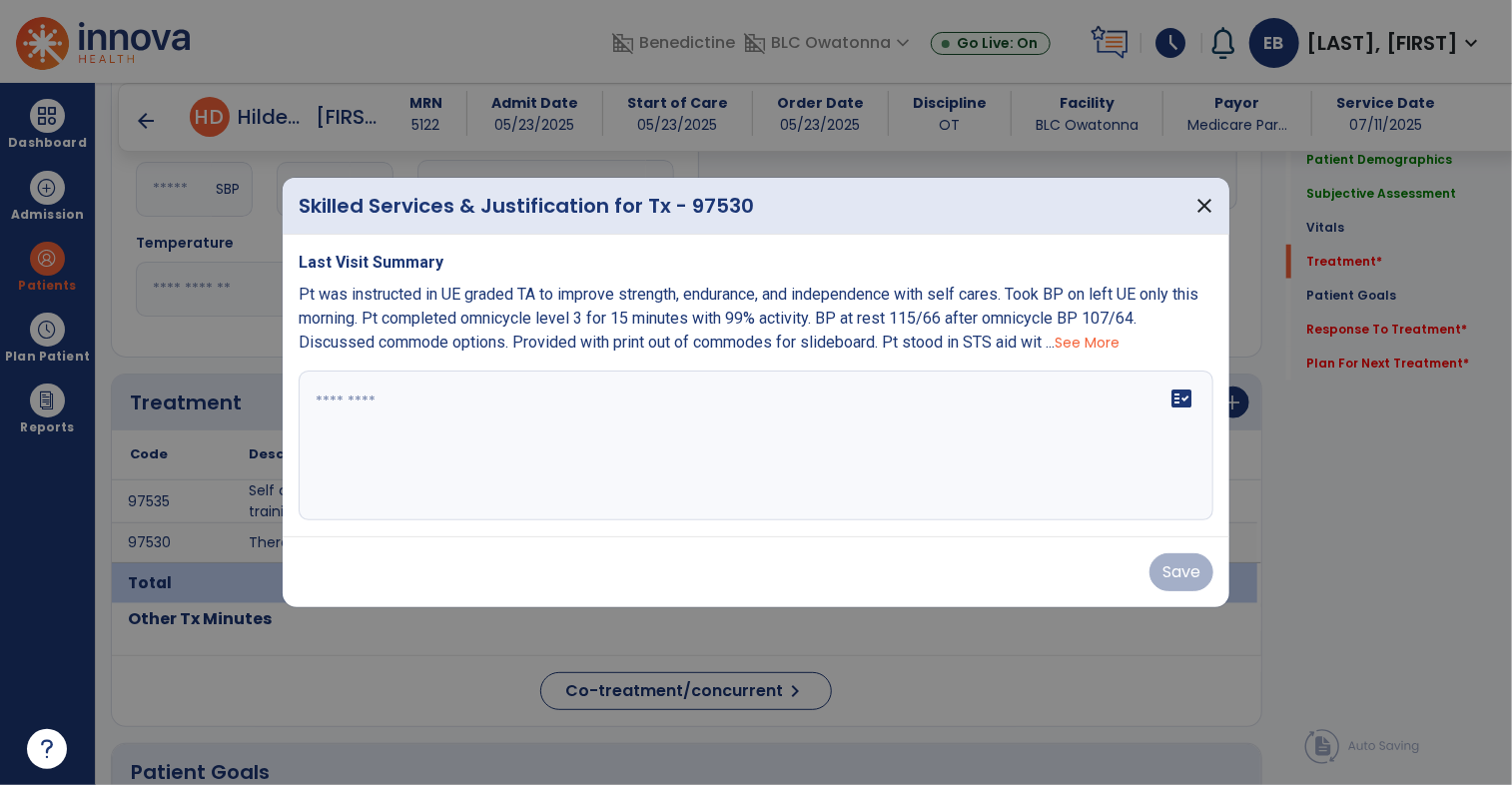 click at bounding box center (756, 445) 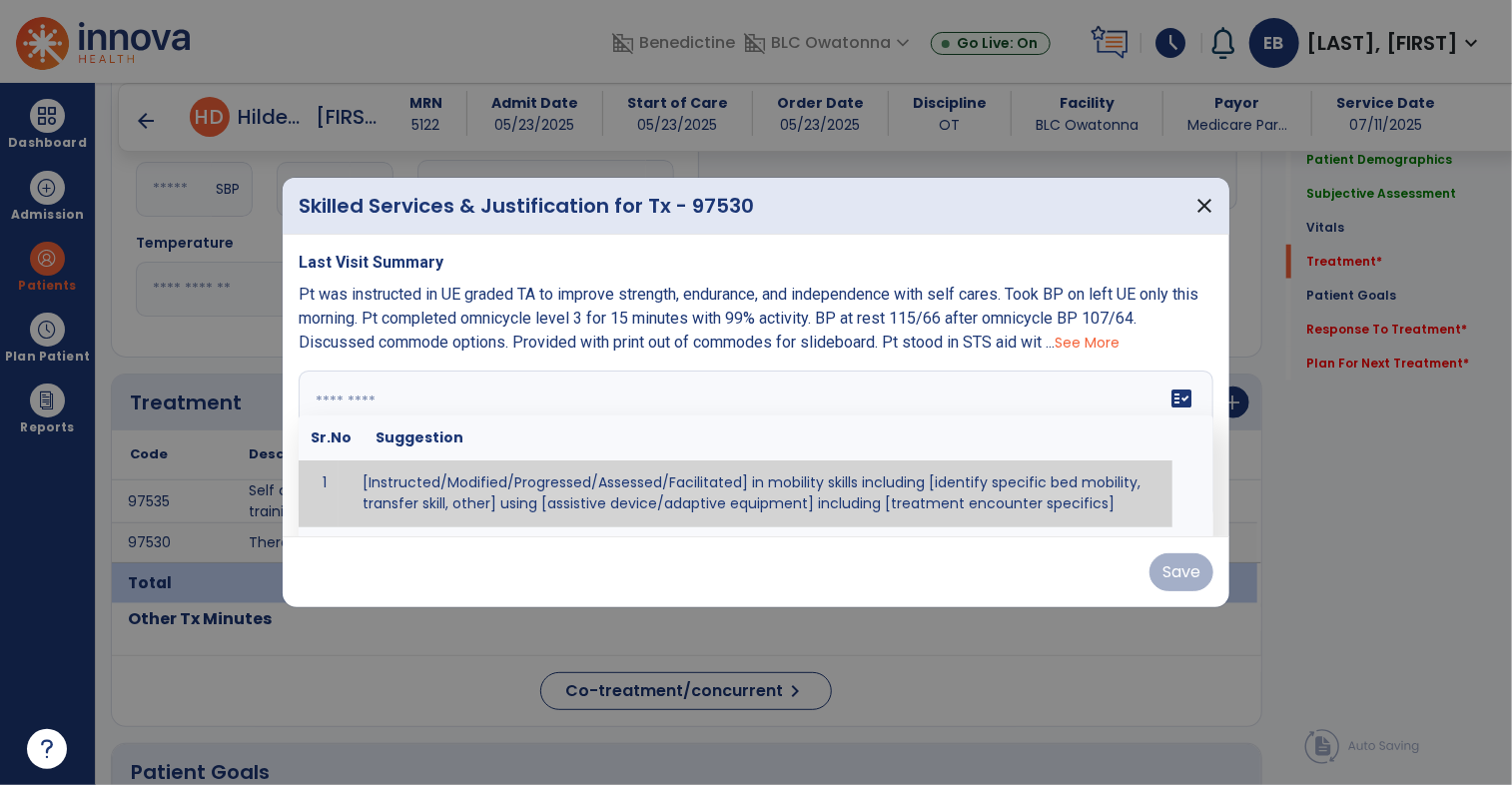 paste on "**********" 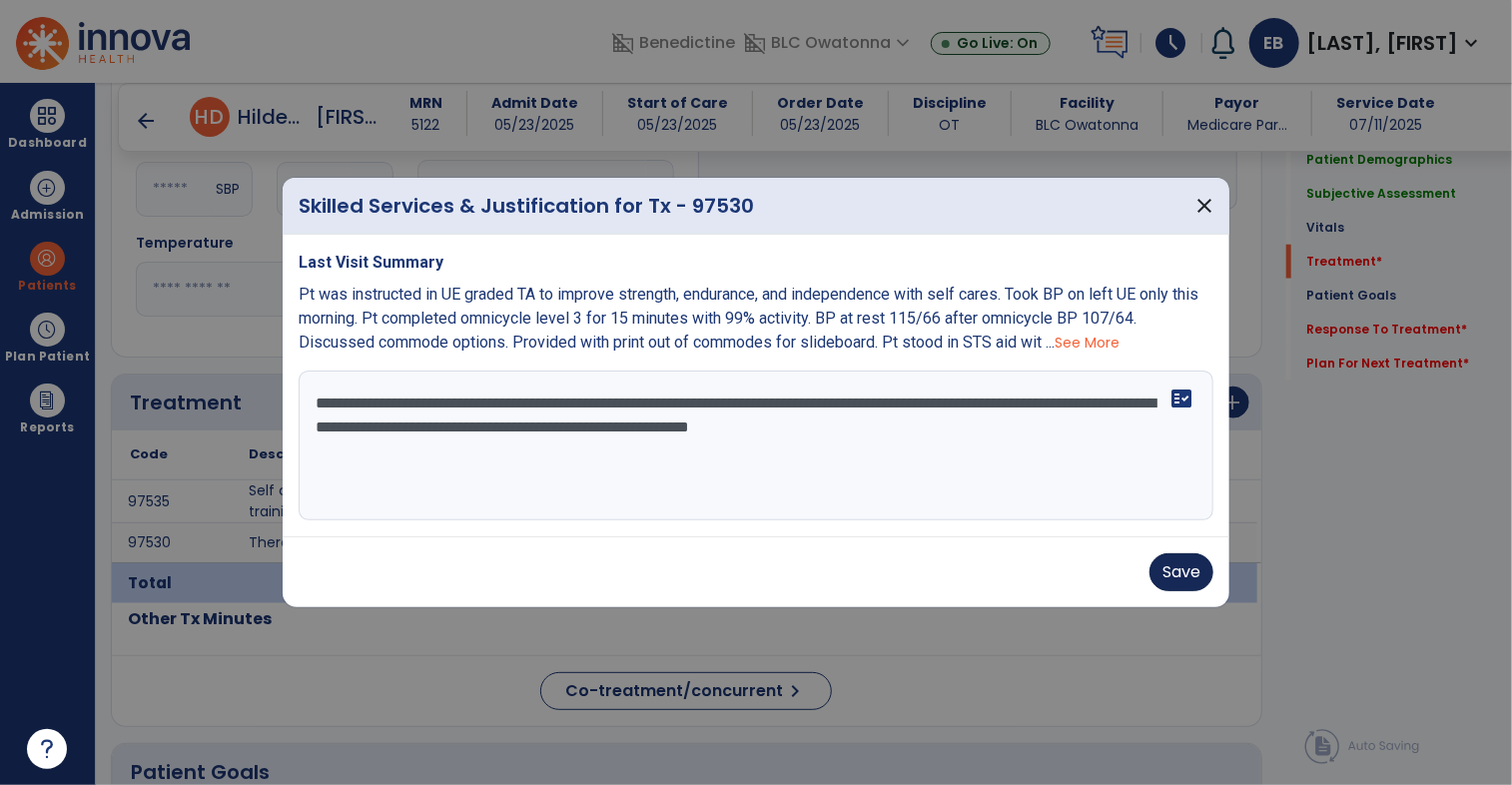 type on "**********" 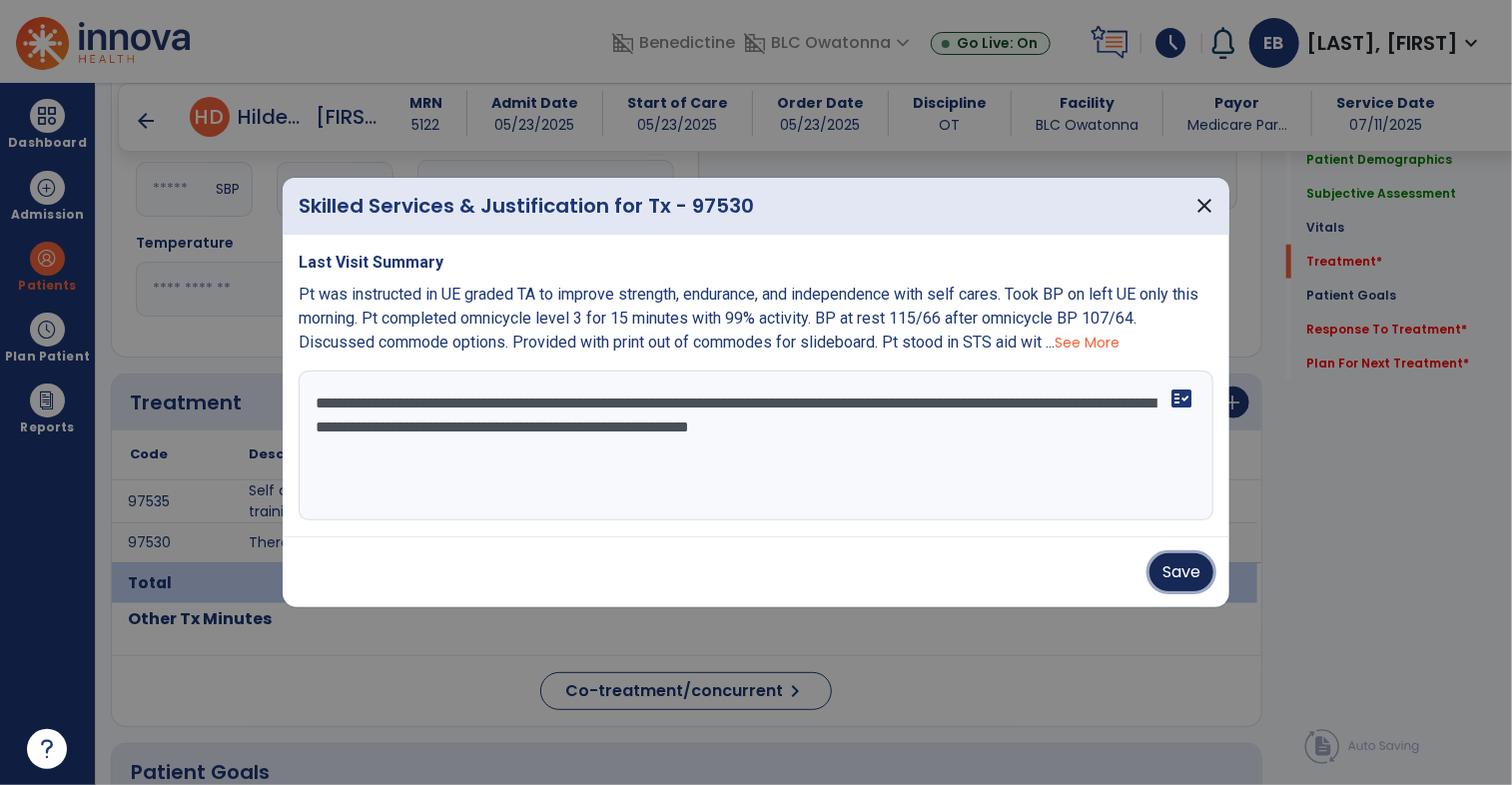 click on "Save" at bounding box center [1181, 572] 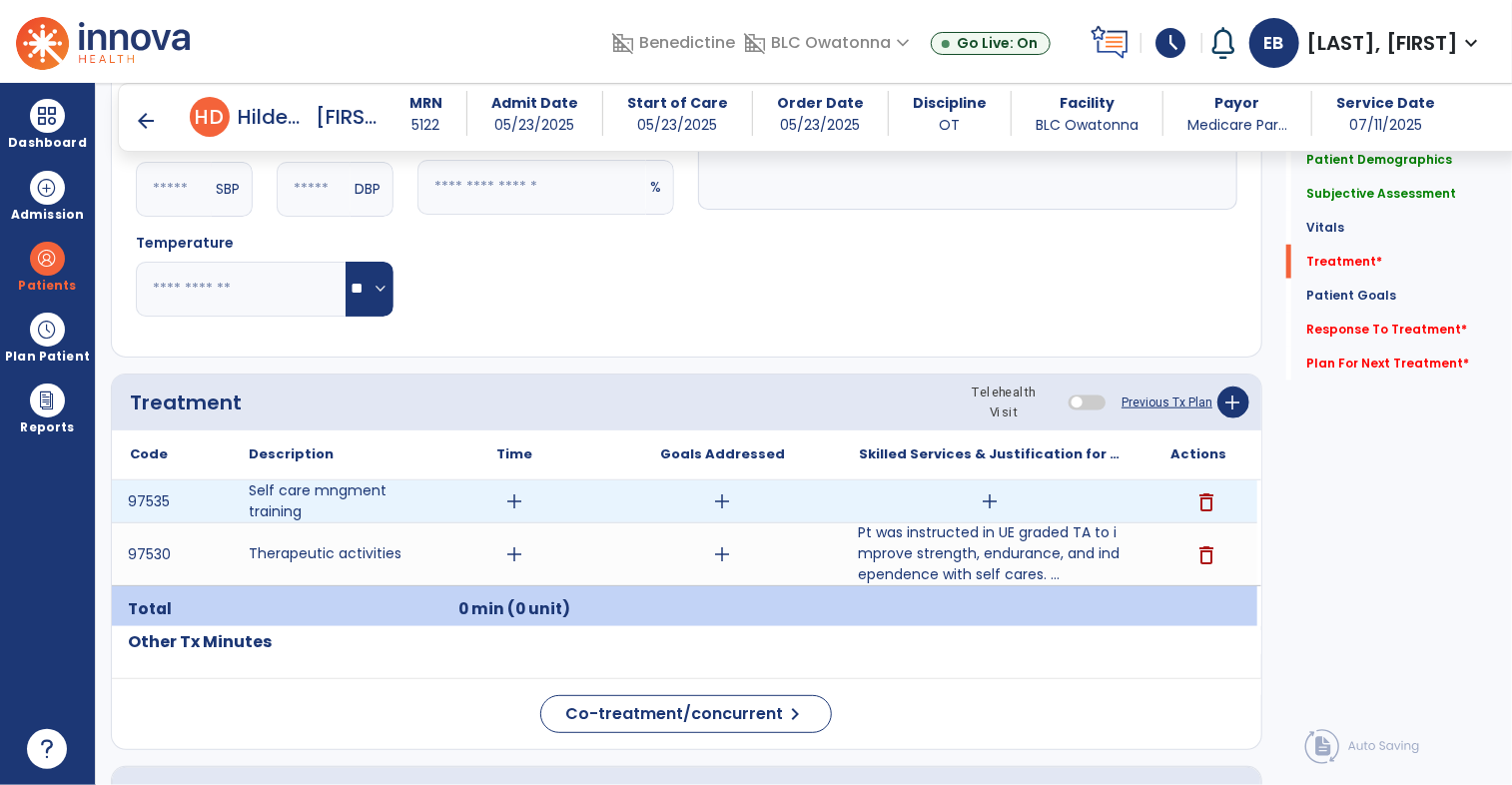 click on "add" at bounding box center [990, 501] 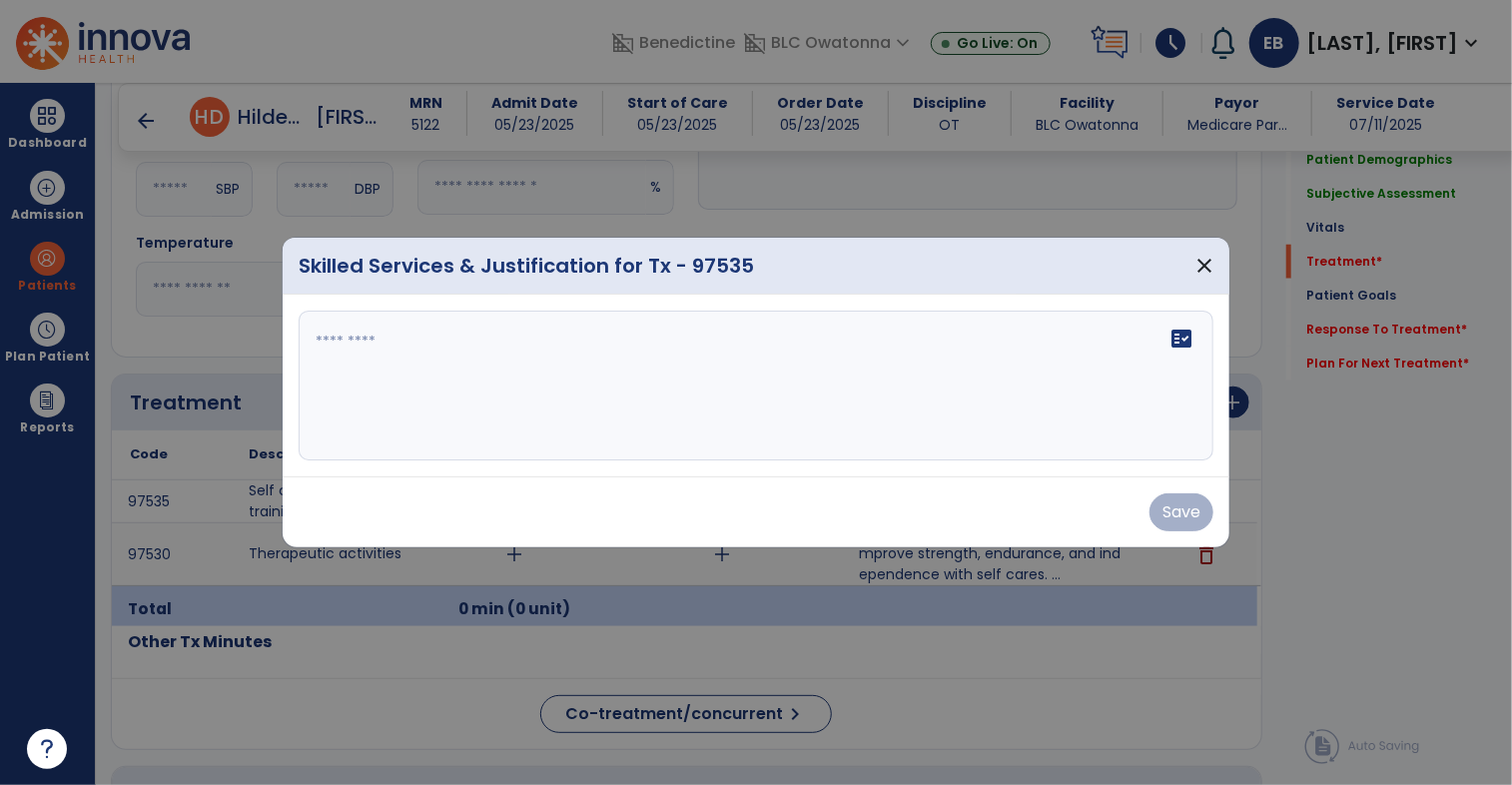 click on "fact_check" at bounding box center [756, 386] 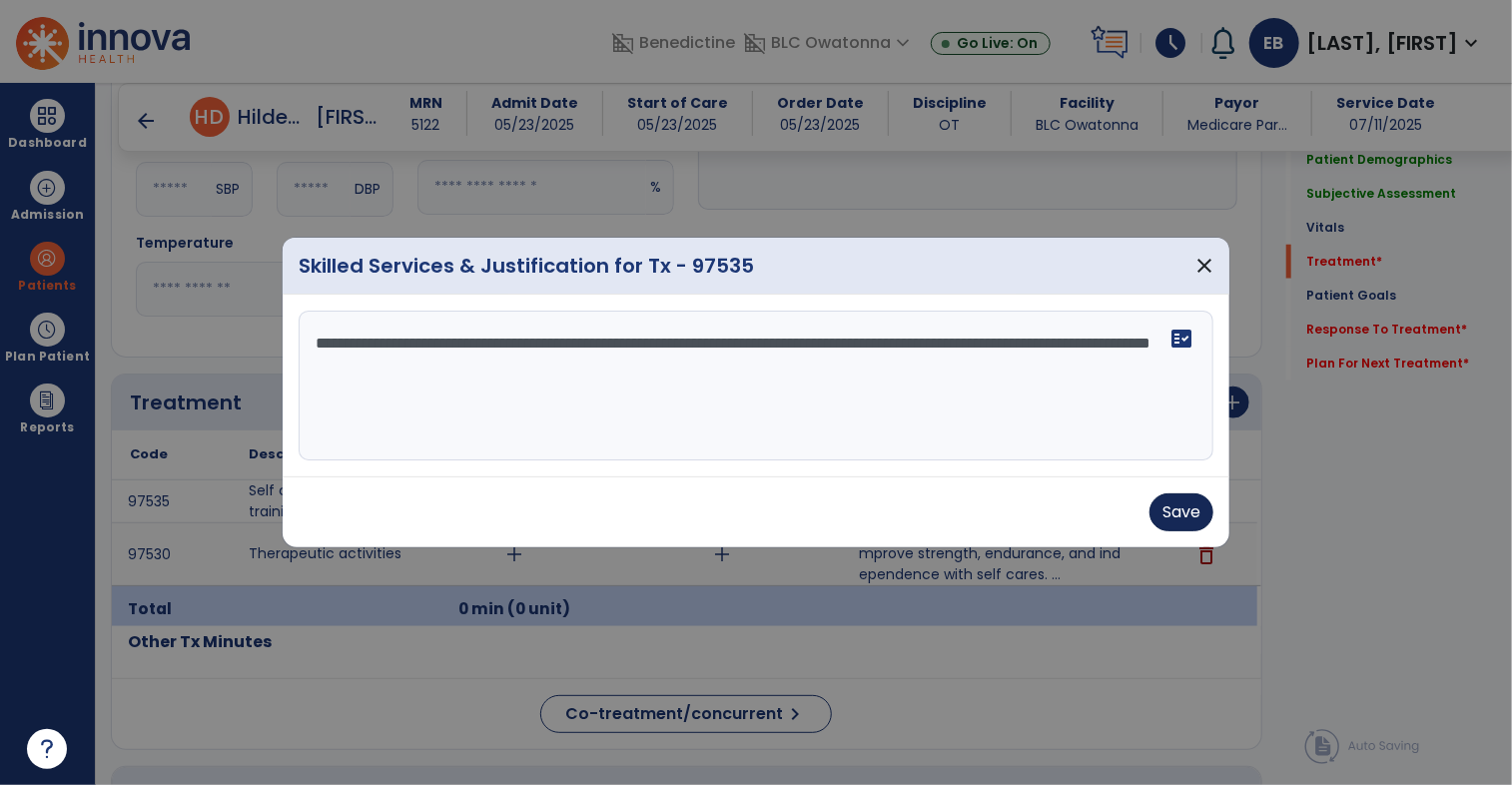 type on "**********" 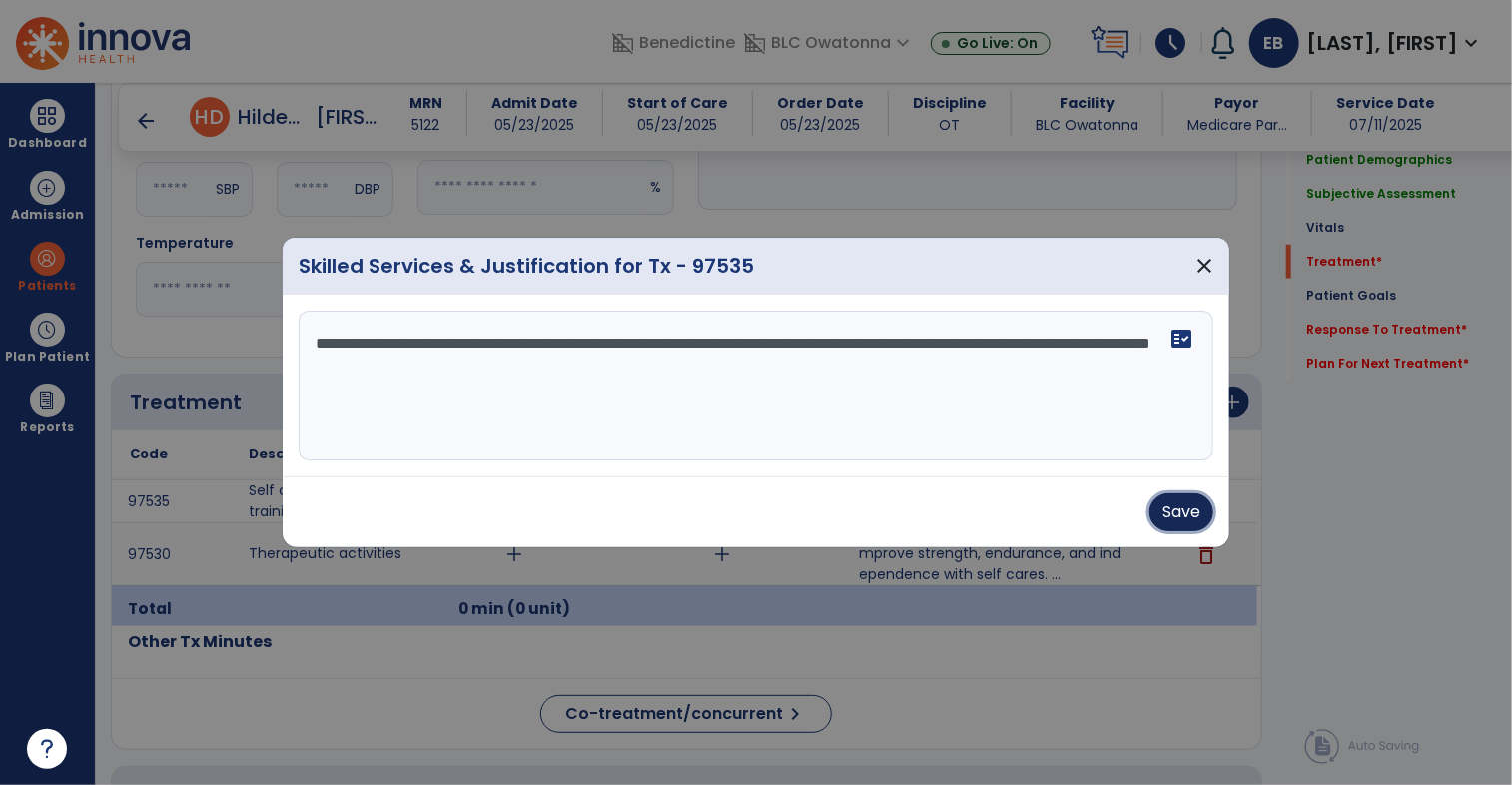 click on "Save" at bounding box center [1181, 512] 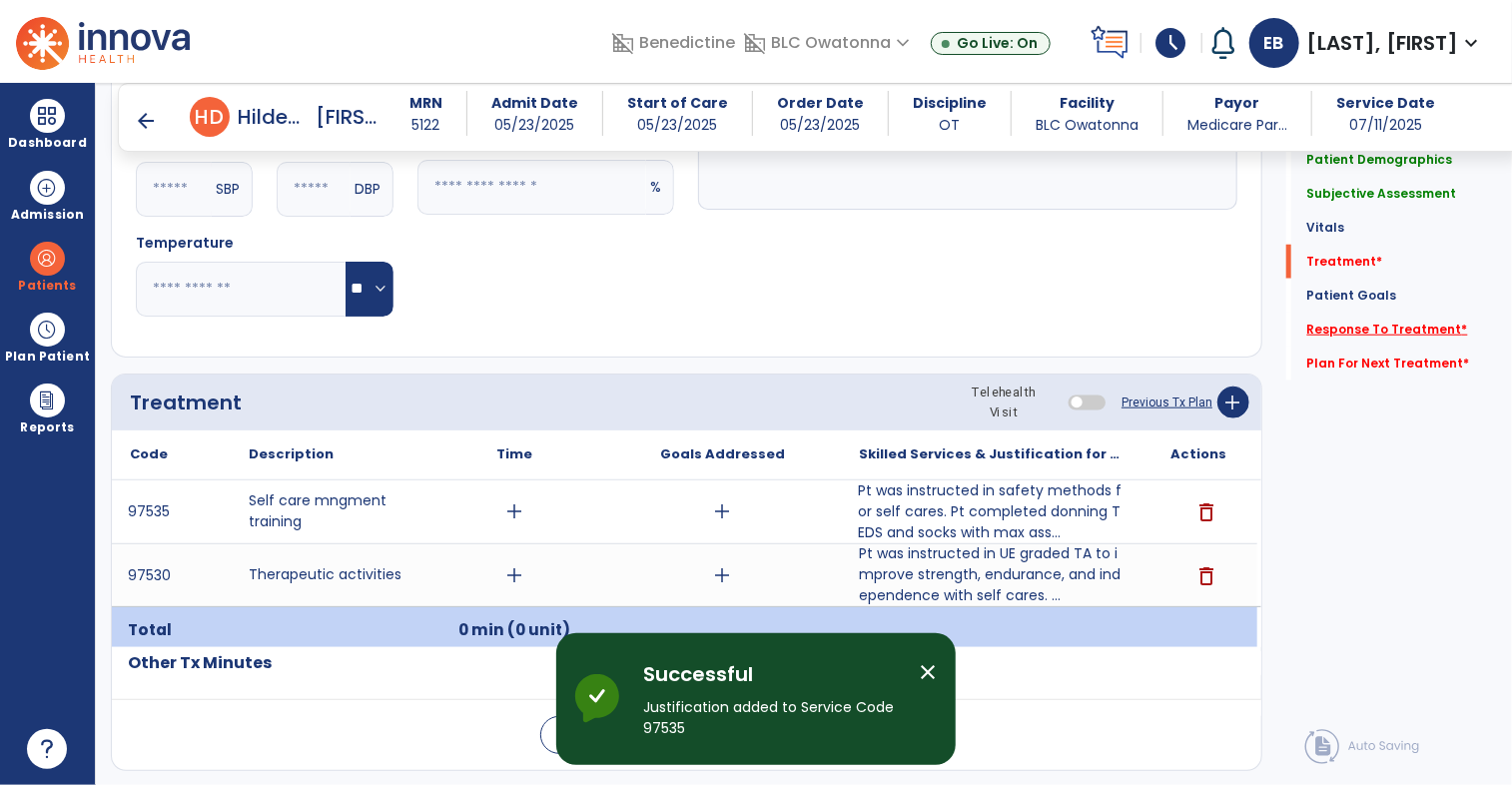 click on "Response To Treatment   *" 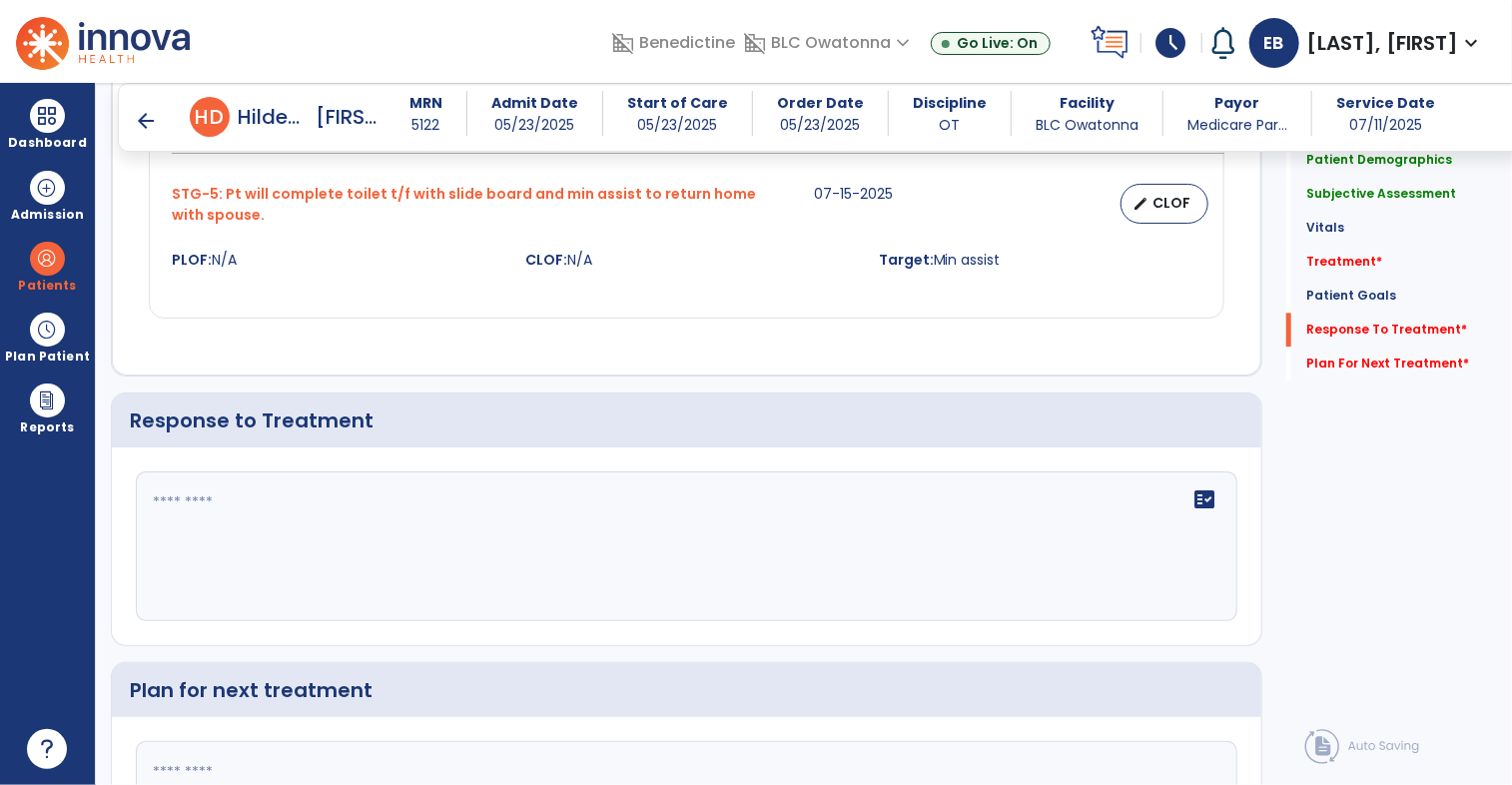 scroll, scrollTop: 2351, scrollLeft: 0, axis: vertical 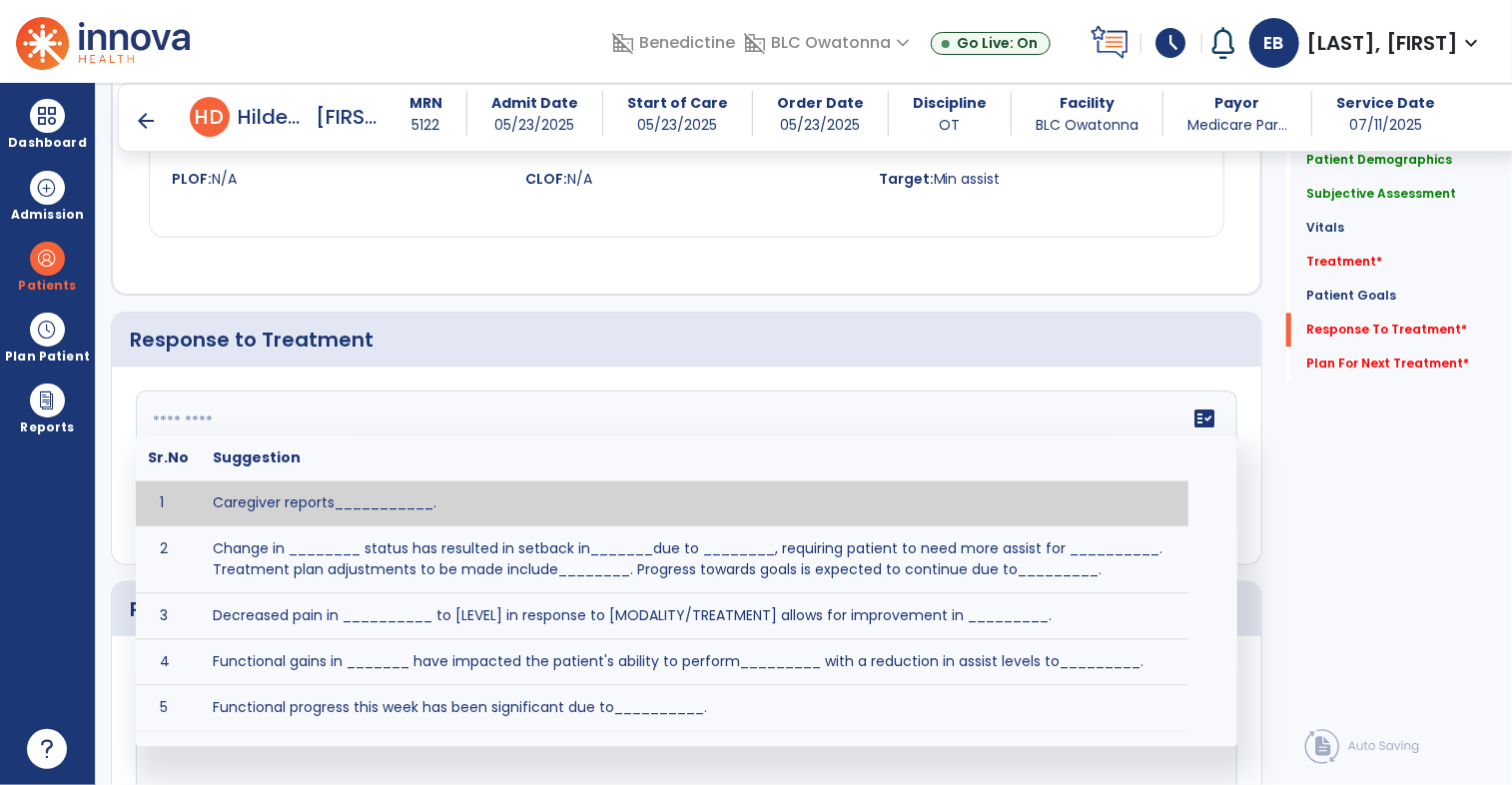 click 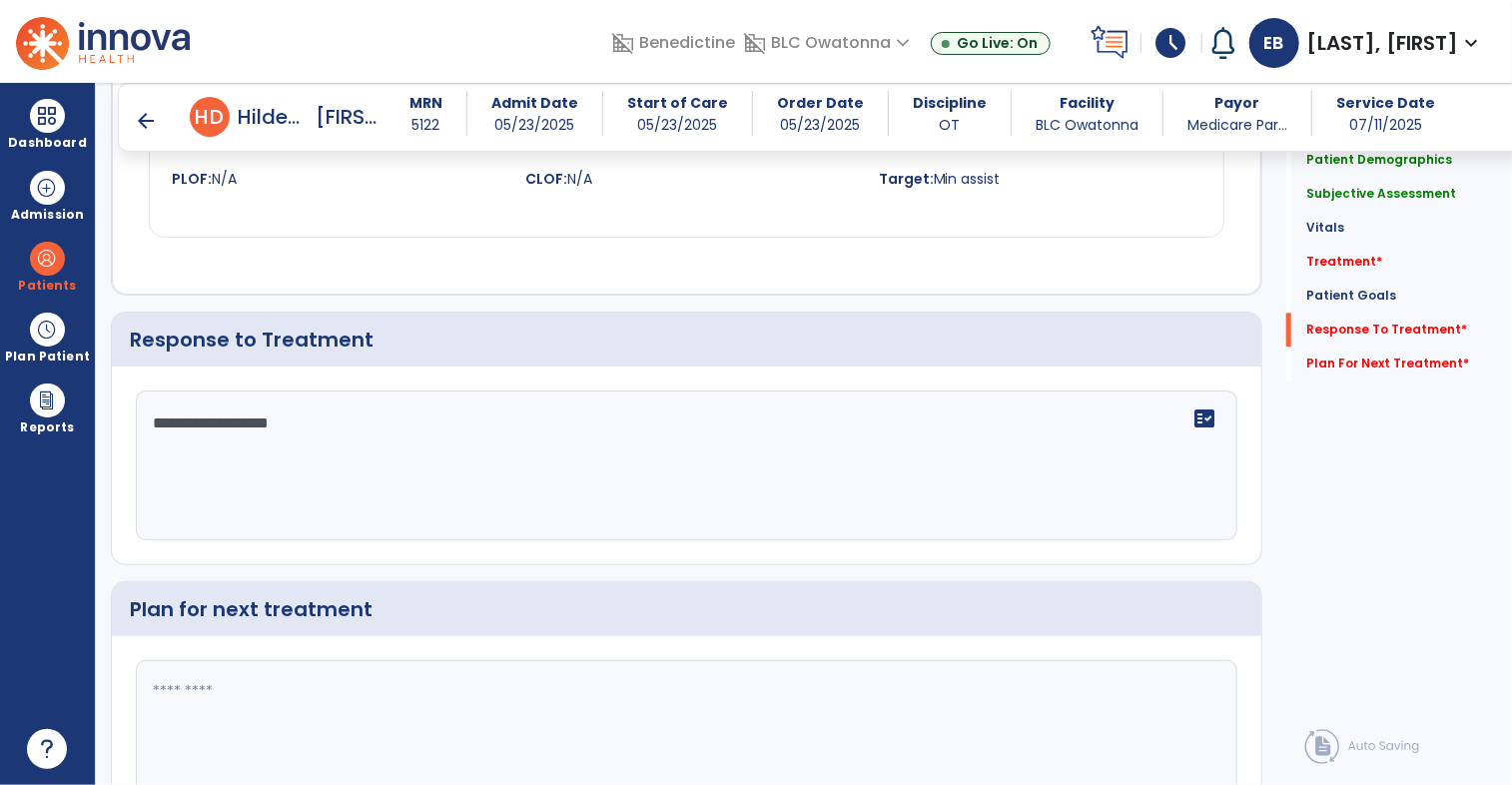 type on "**********" 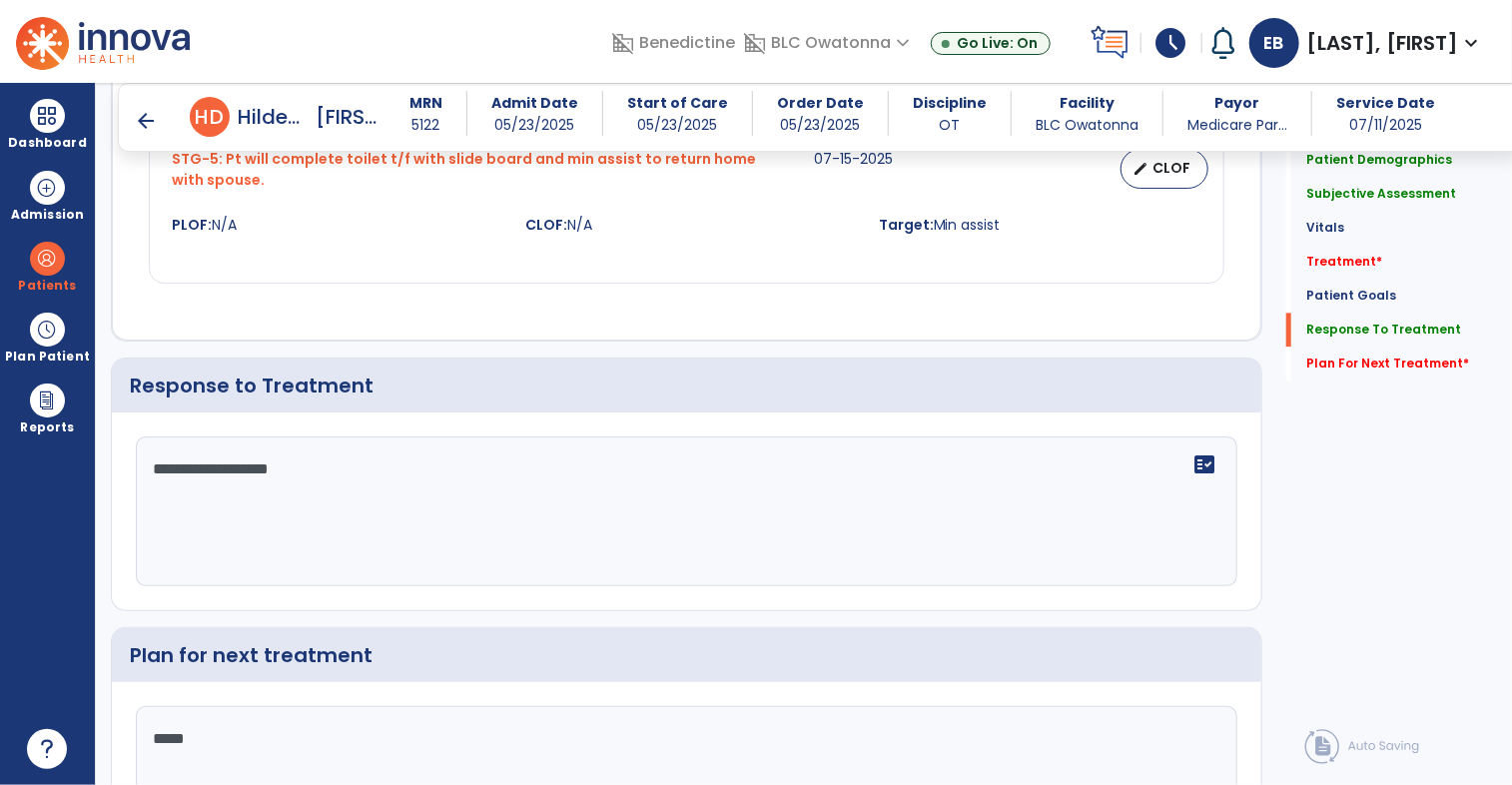 scroll, scrollTop: 2351, scrollLeft: 0, axis: vertical 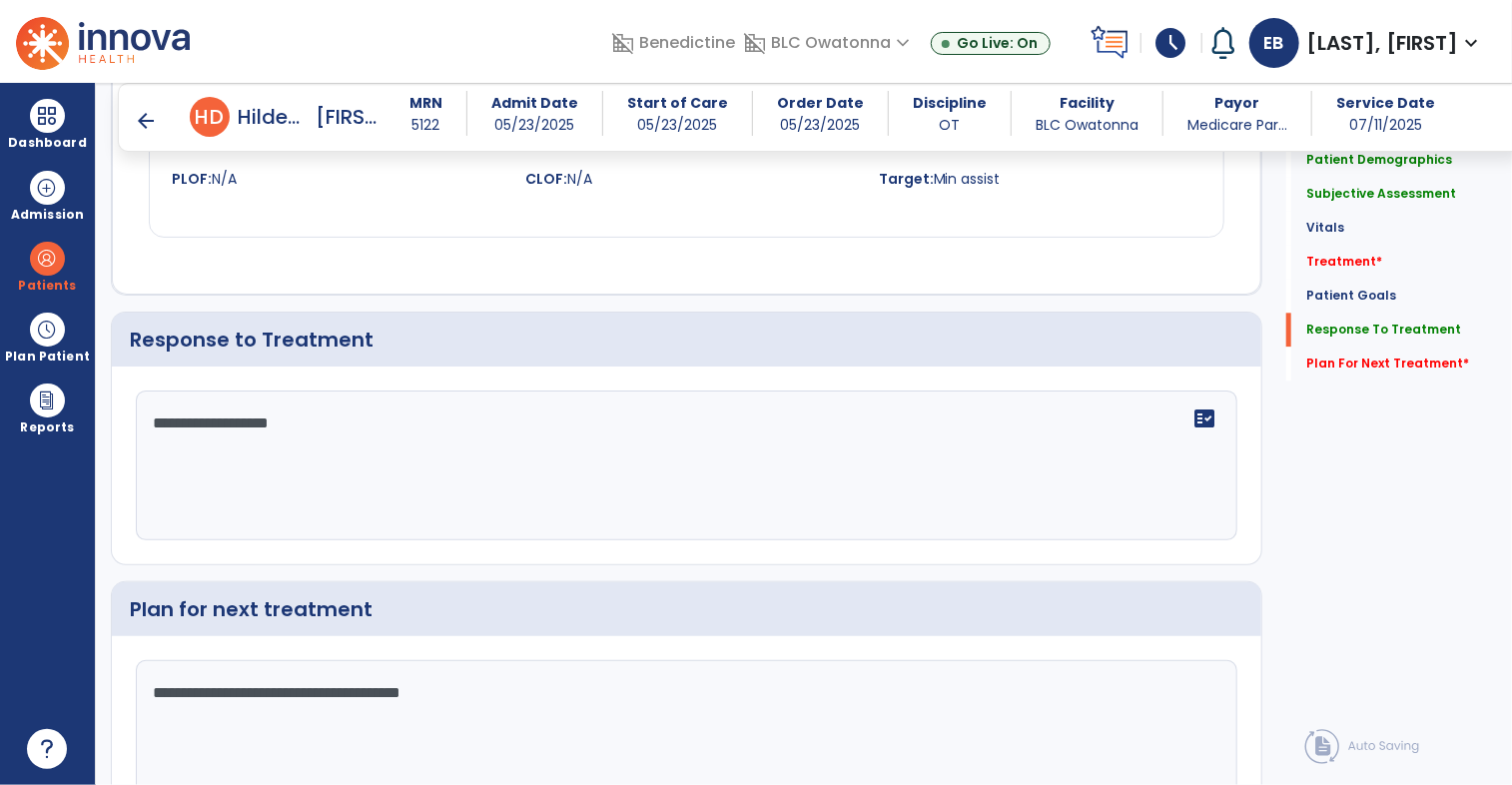 type on "**********" 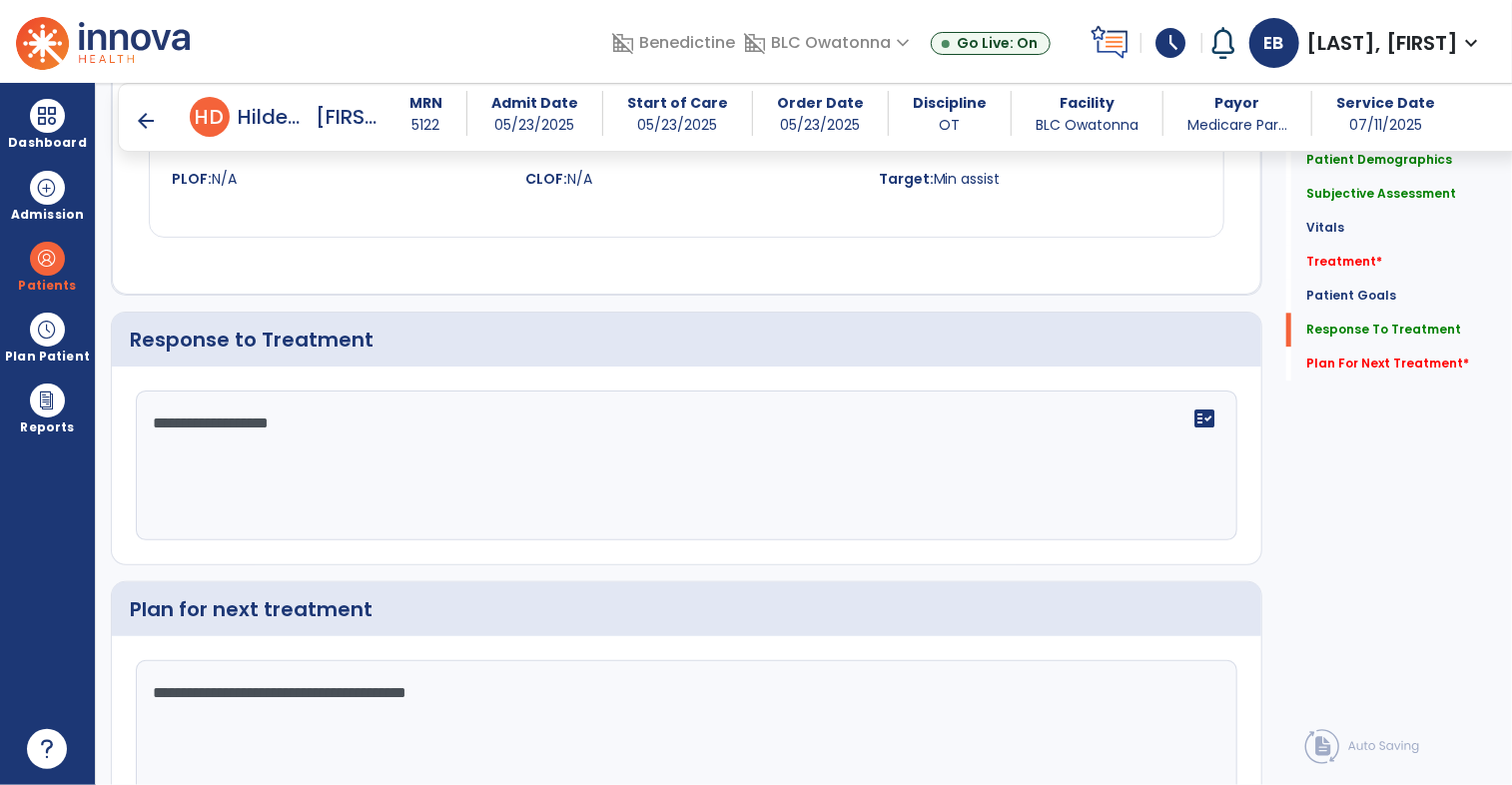 click on "arrow_back" at bounding box center [146, 121] 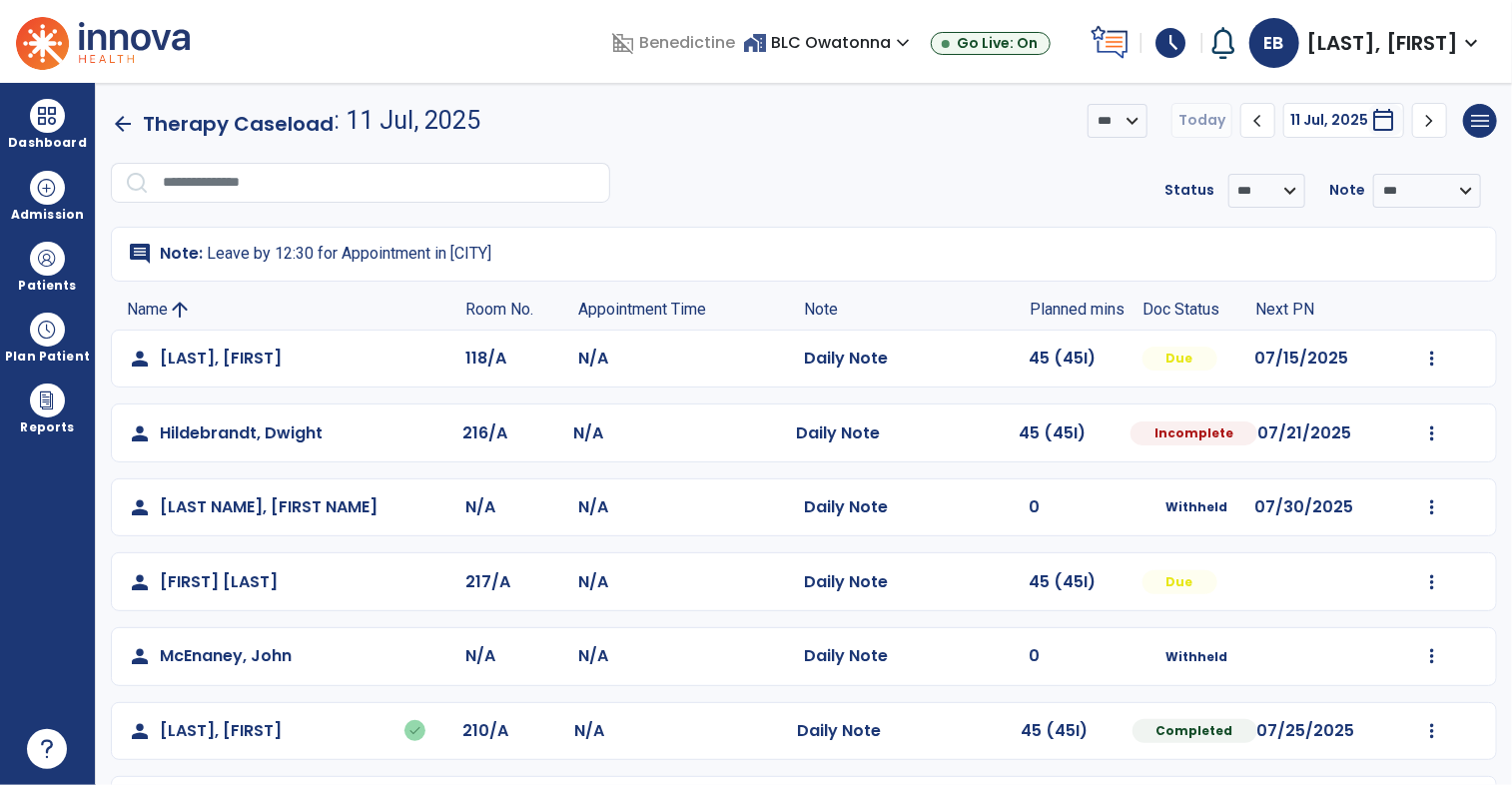 scroll, scrollTop: 74, scrollLeft: 0, axis: vertical 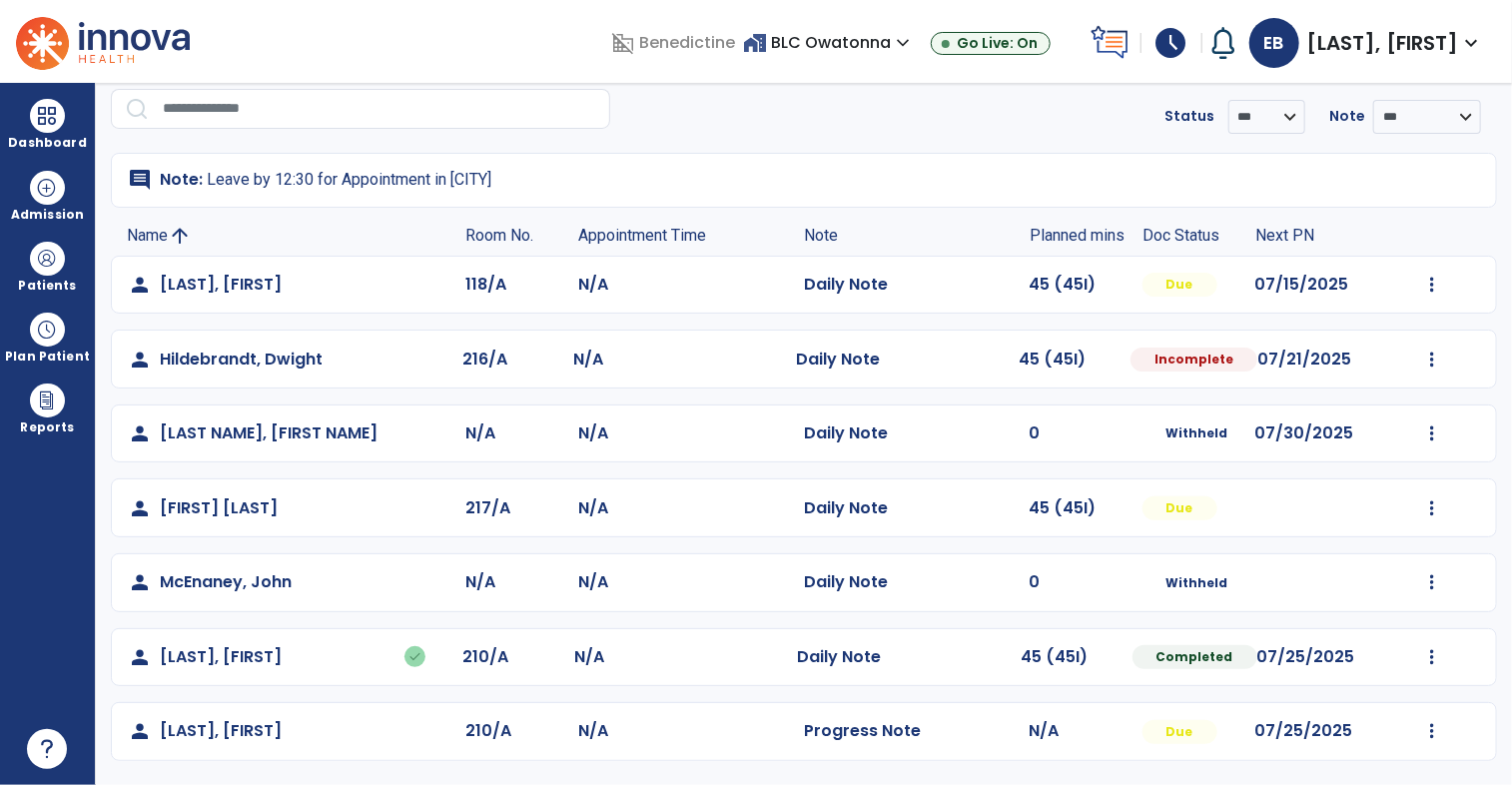 click on "Mark Visit As Complete   Reset Note   Open Document   G + C Mins" 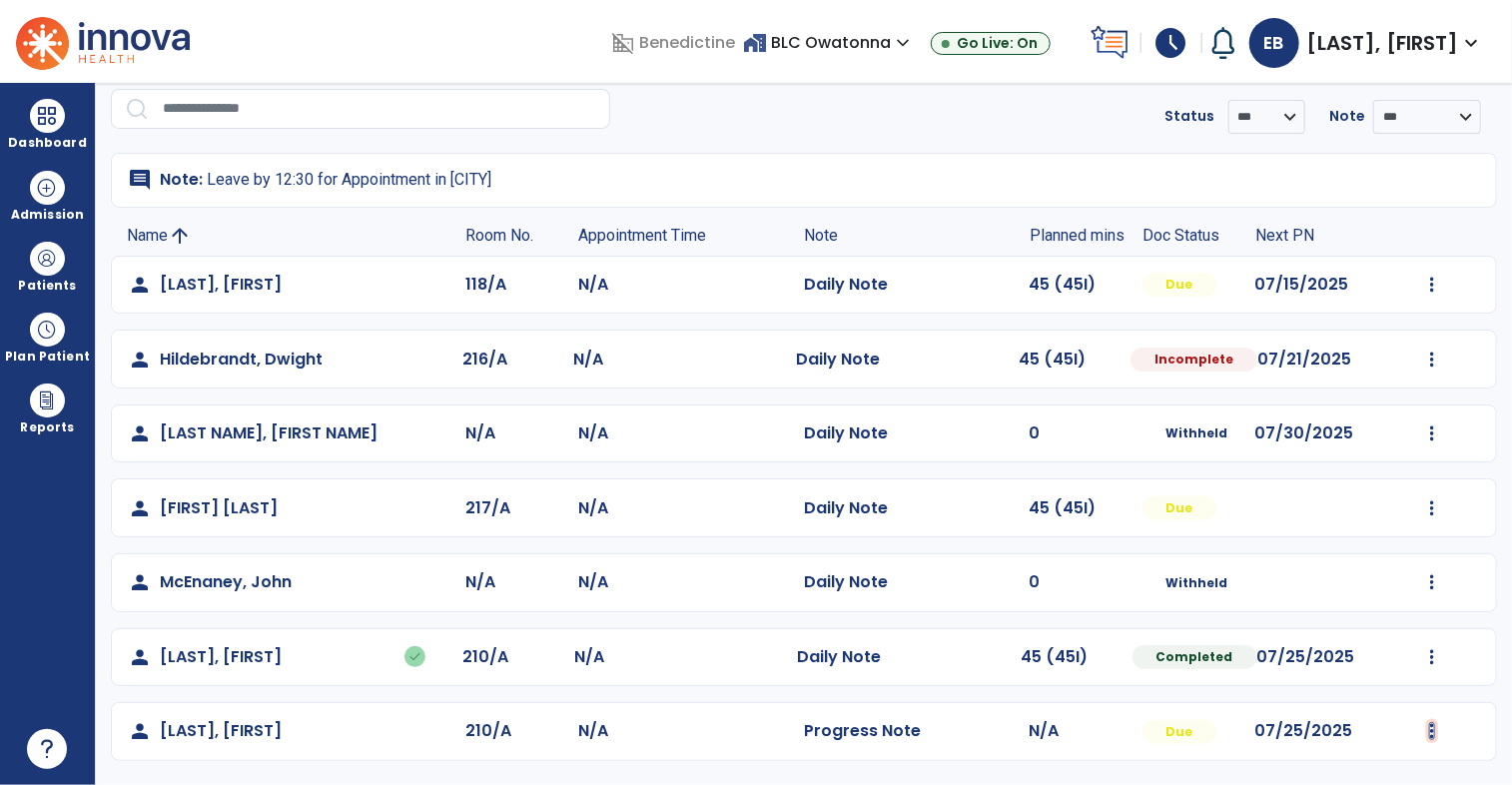 click at bounding box center (1432, 285) 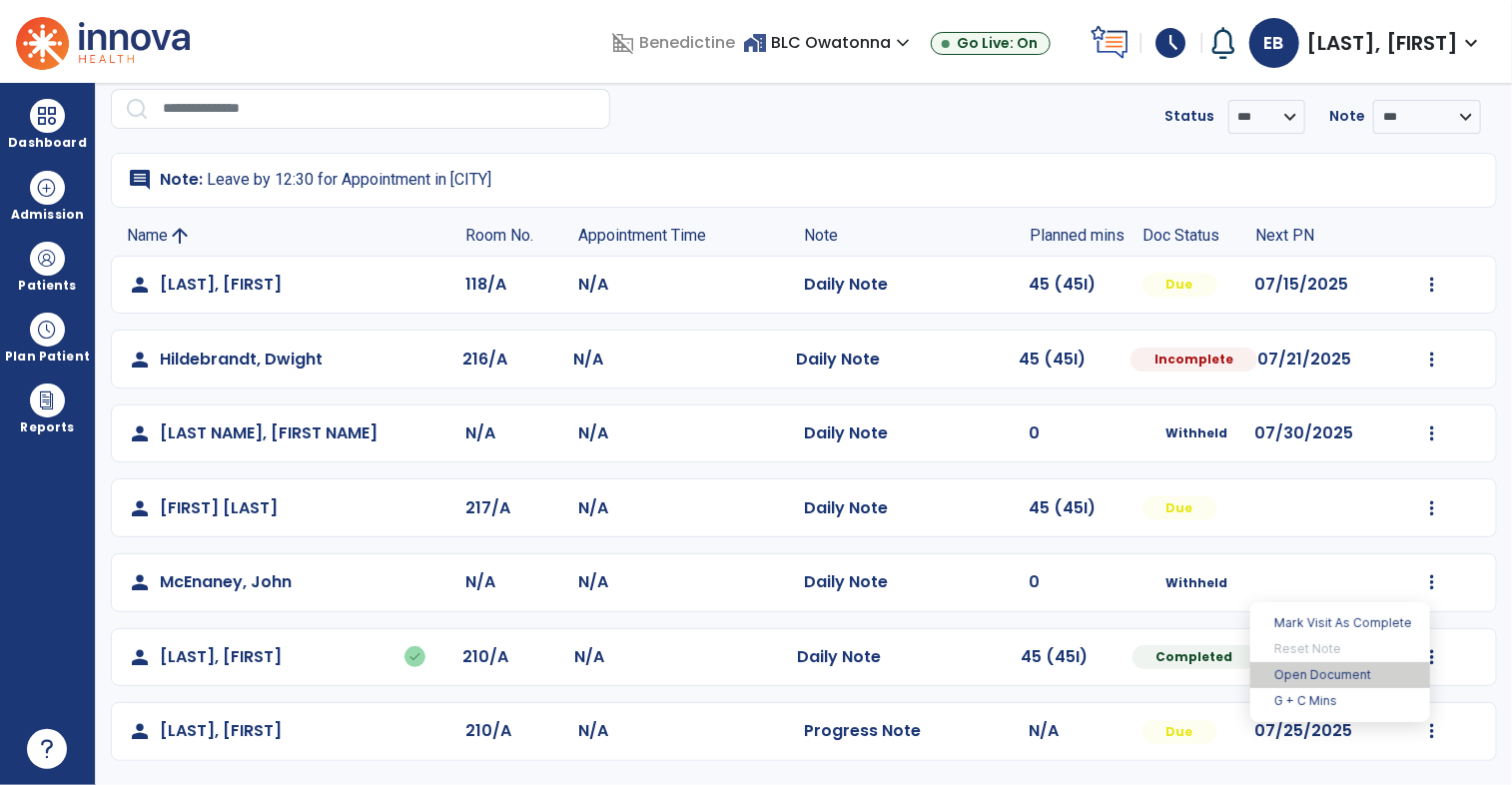 click on "Open Document" at bounding box center [1340, 675] 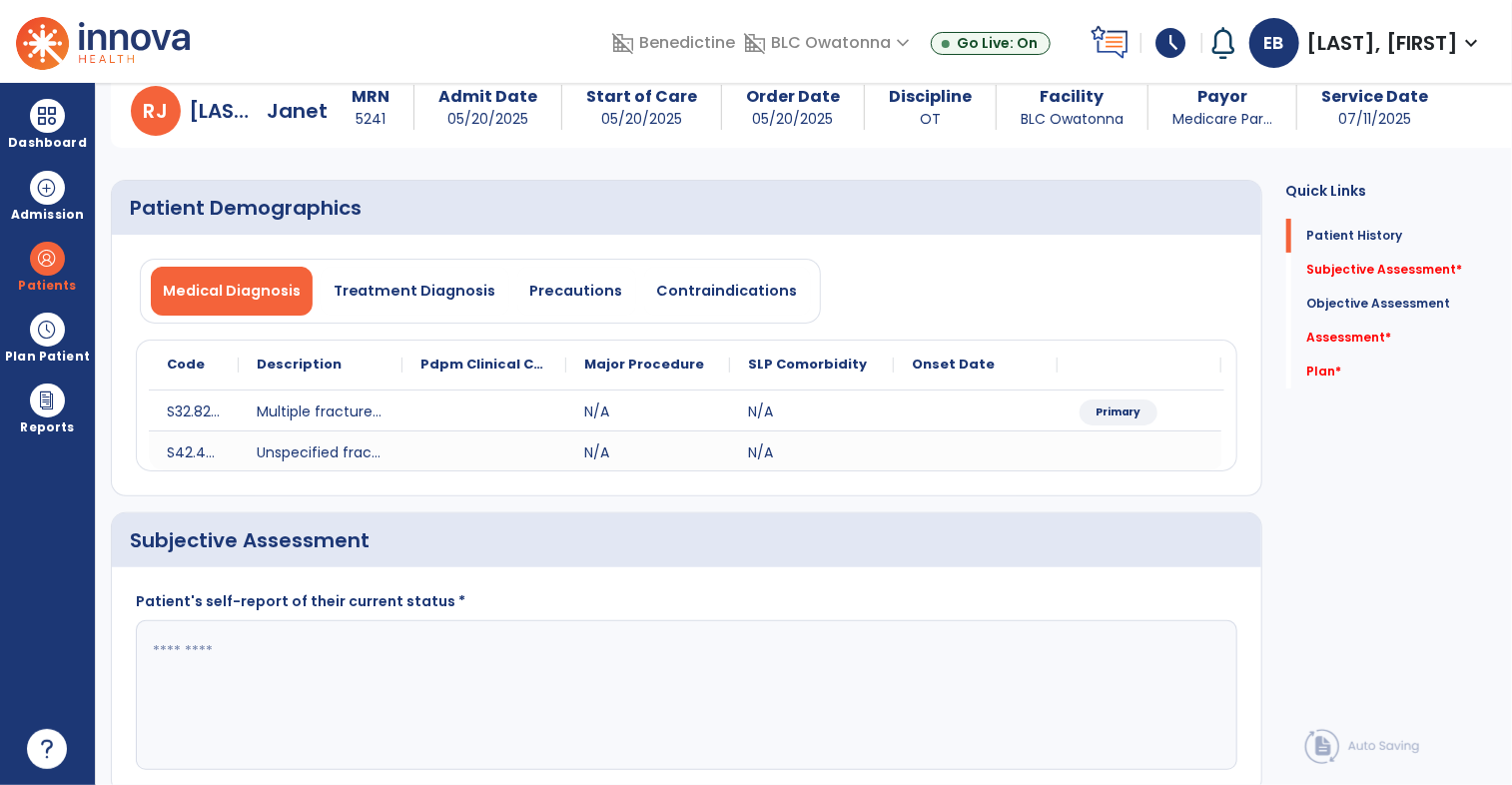 click 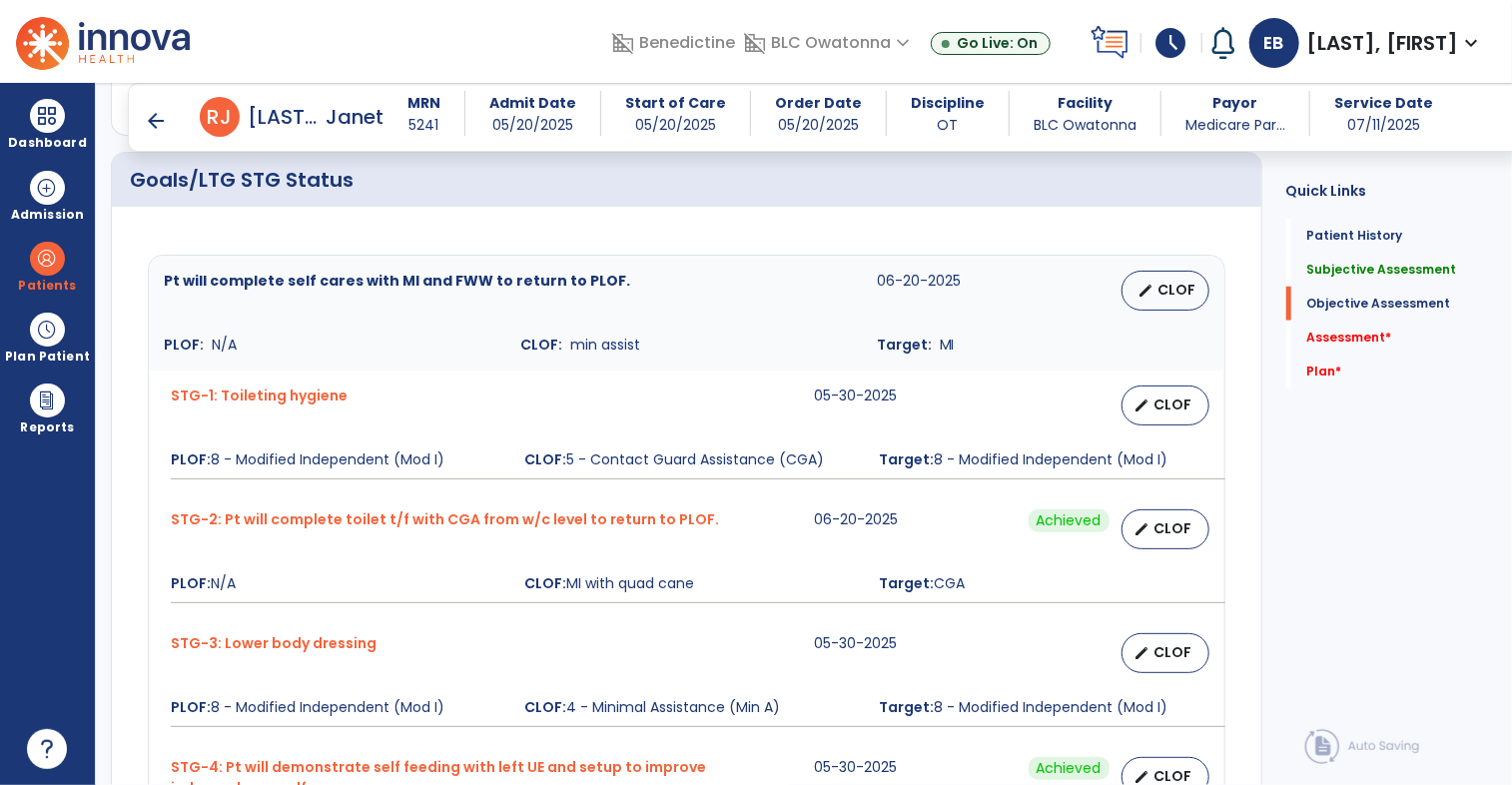 scroll, scrollTop: 717, scrollLeft: 0, axis: vertical 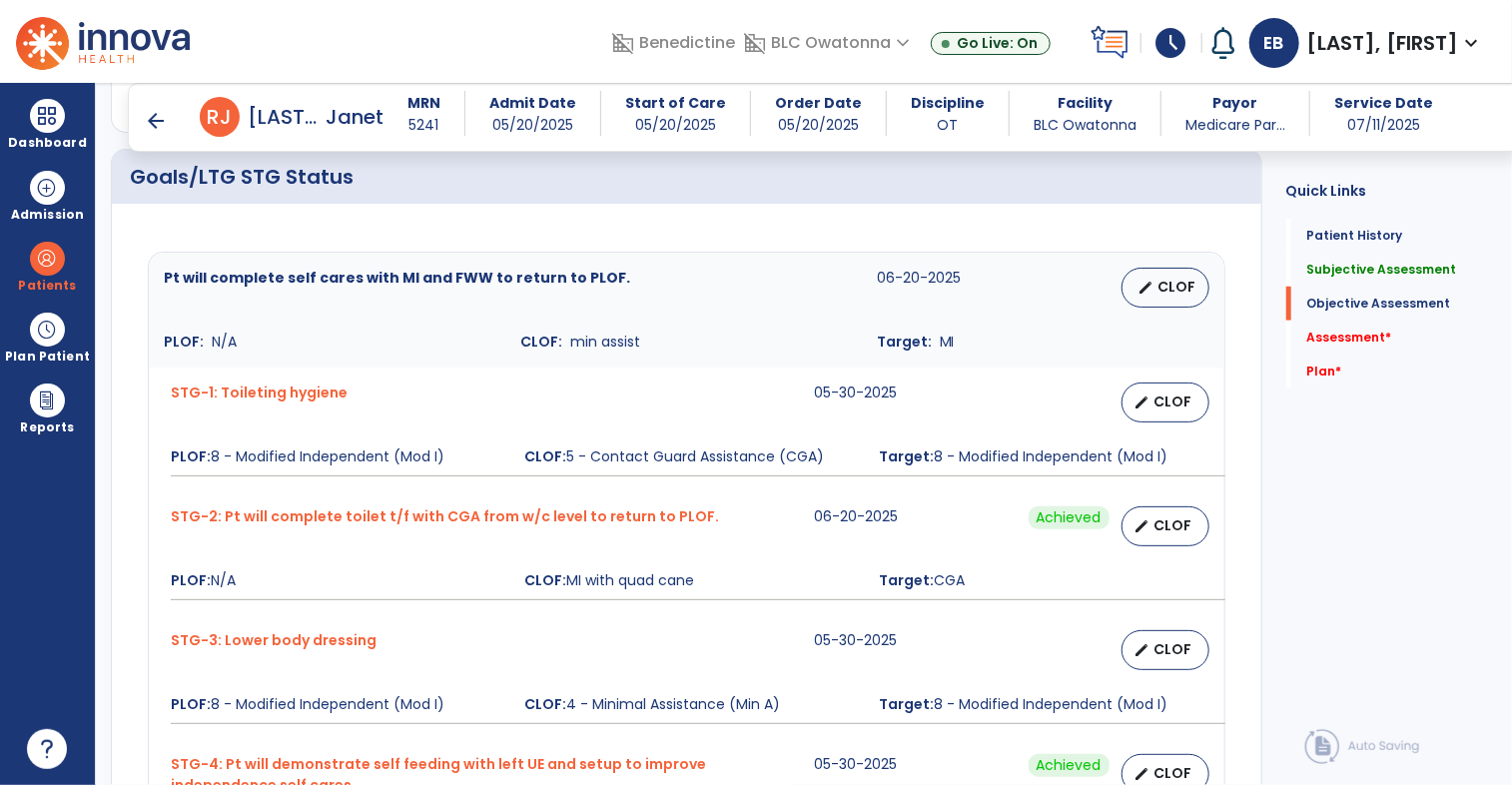 type on "**********" 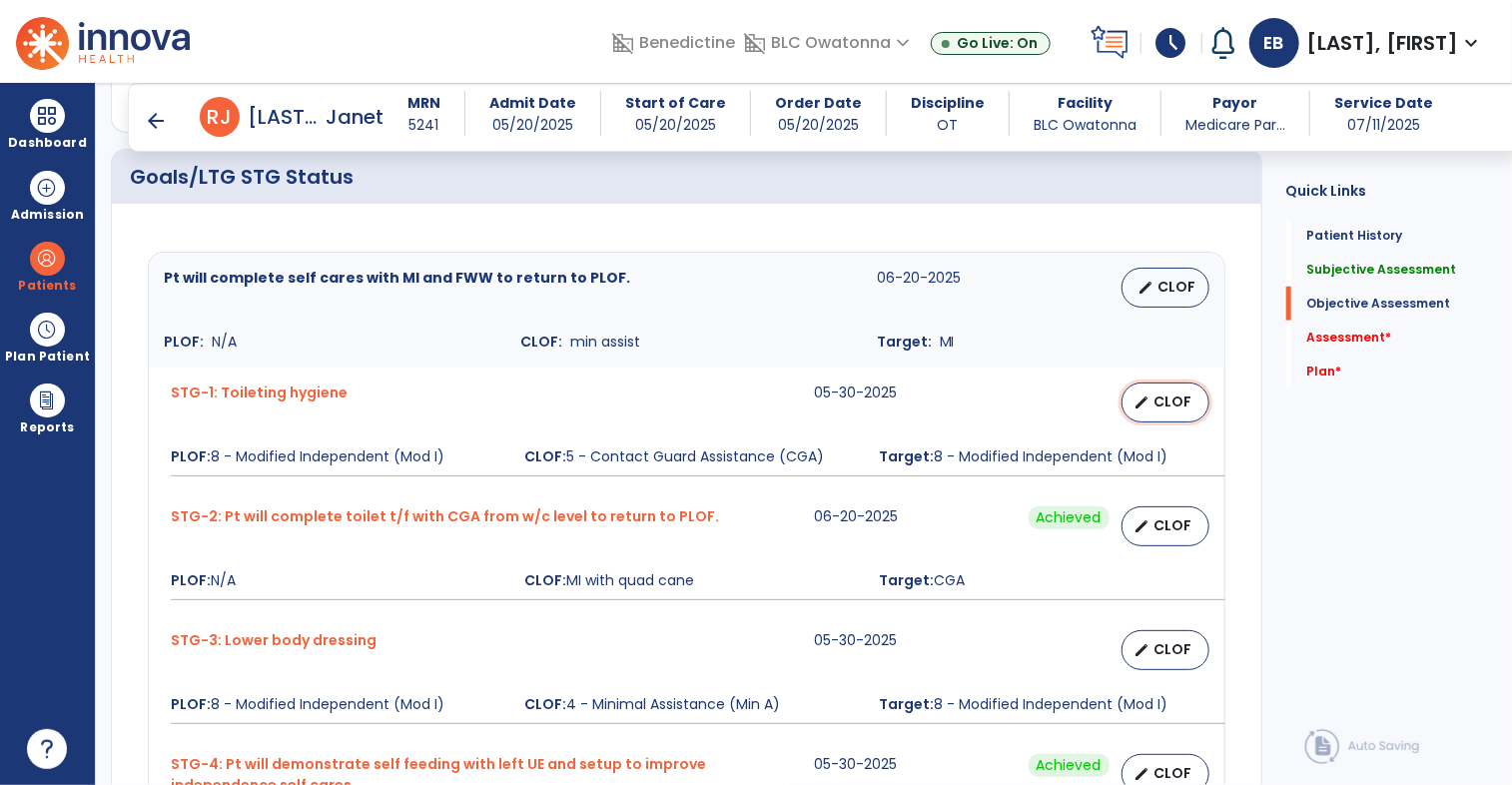 click on "CLOF" at bounding box center [1173, 401] 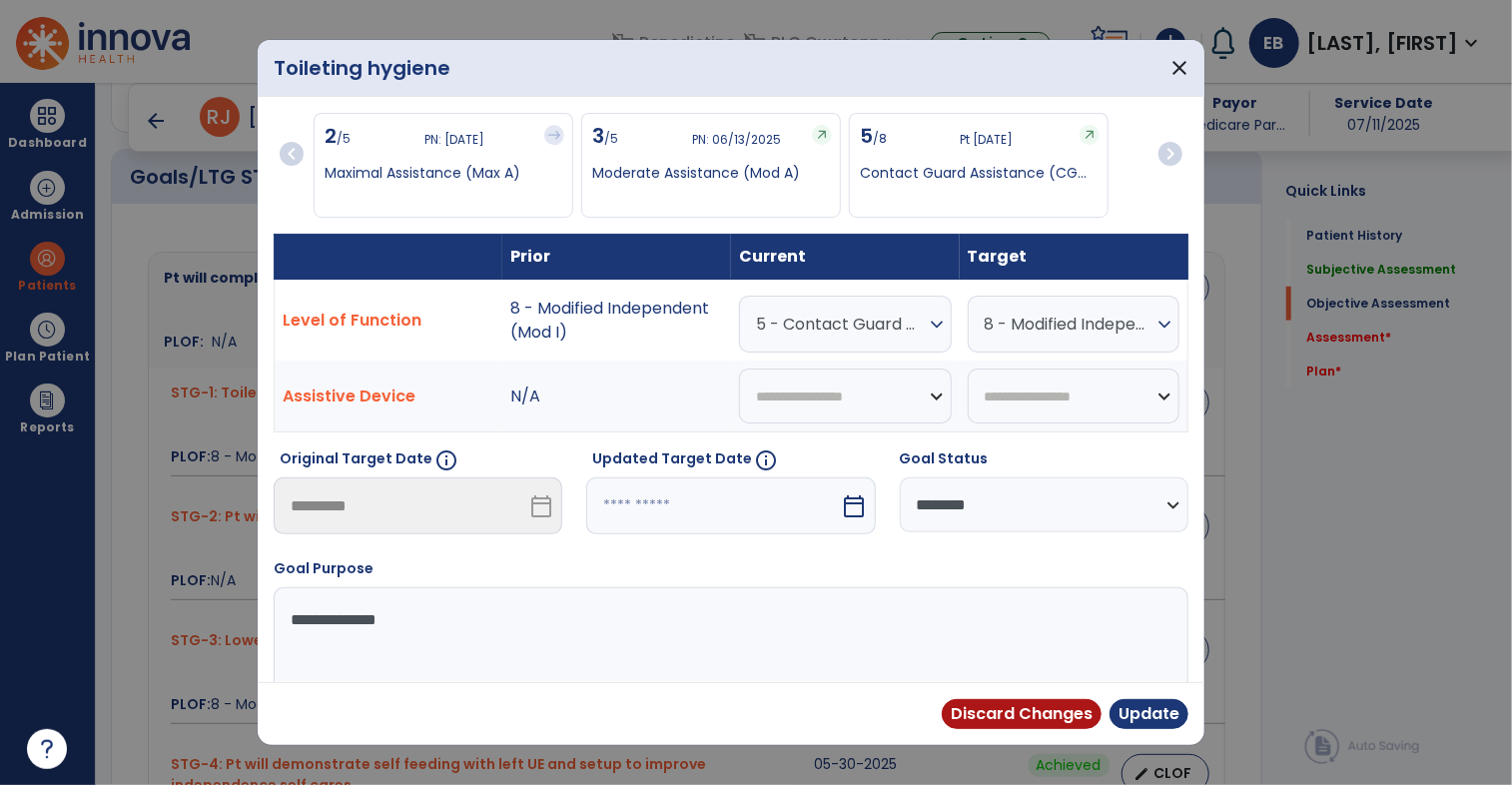 click on "5 - Contact Guard Assistance (CGA)" at bounding box center [840, 324] 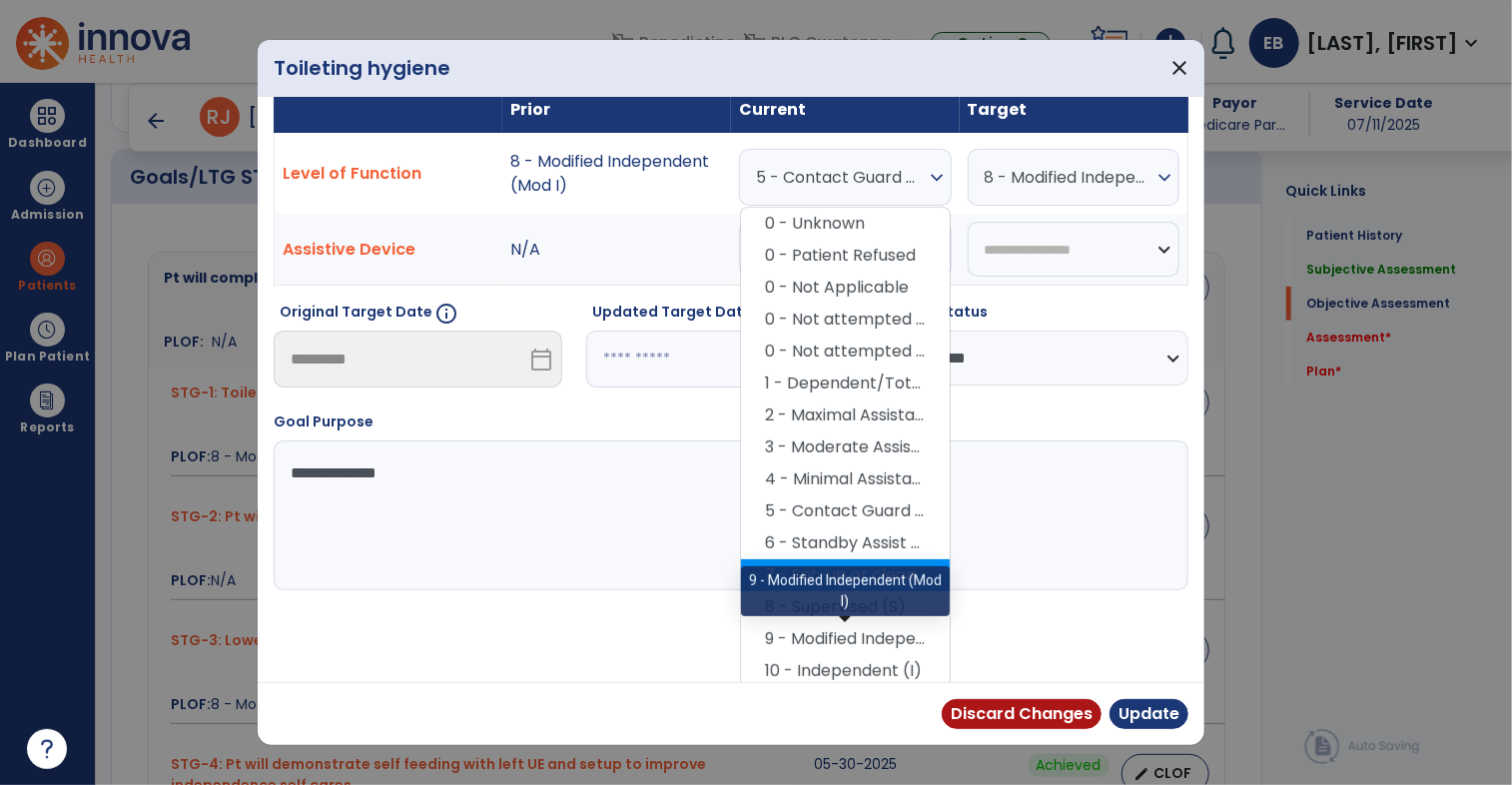 scroll, scrollTop: 148, scrollLeft: 0, axis: vertical 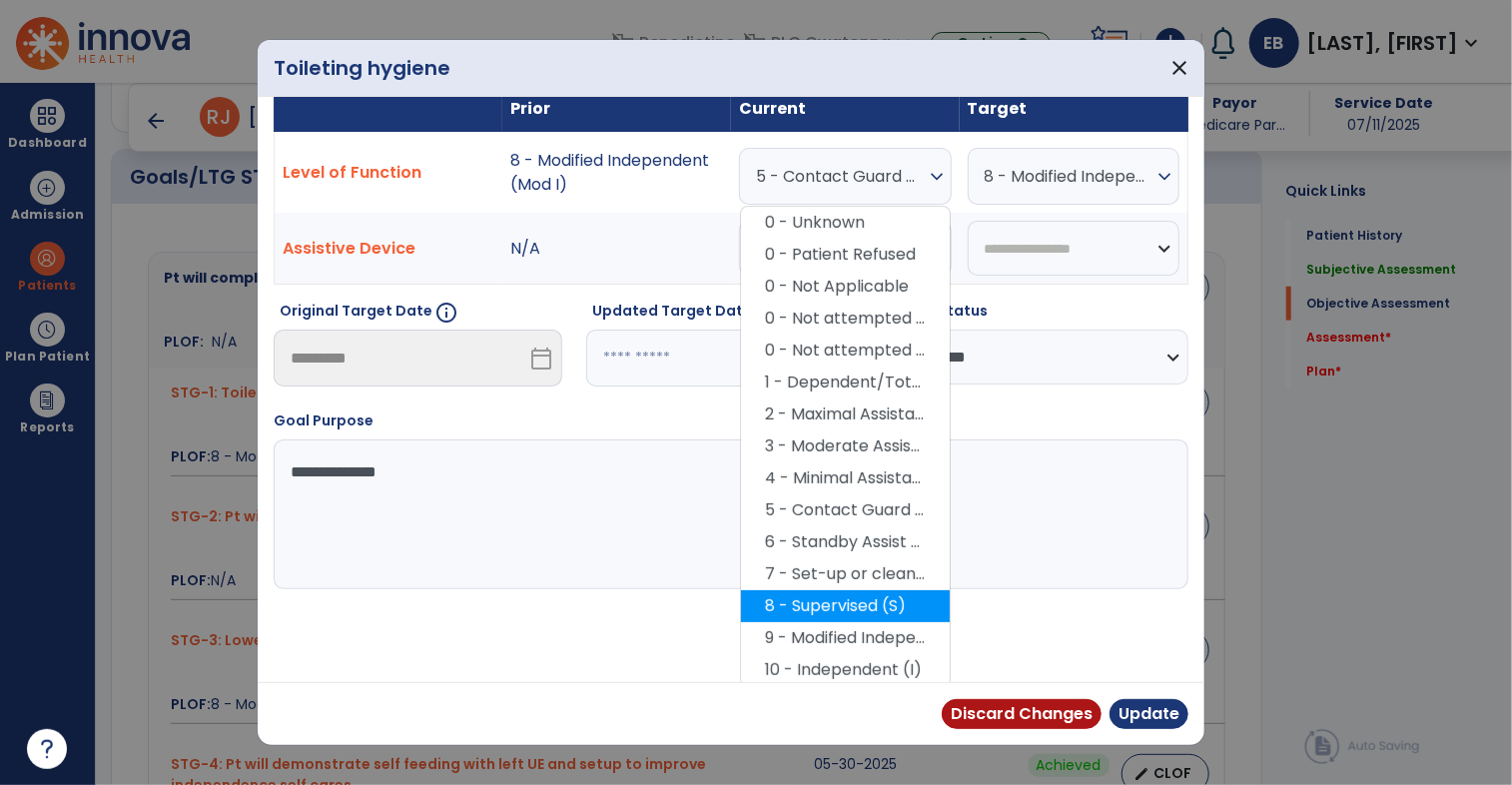 click on "8 - Supervised (S)" at bounding box center (845, 606) 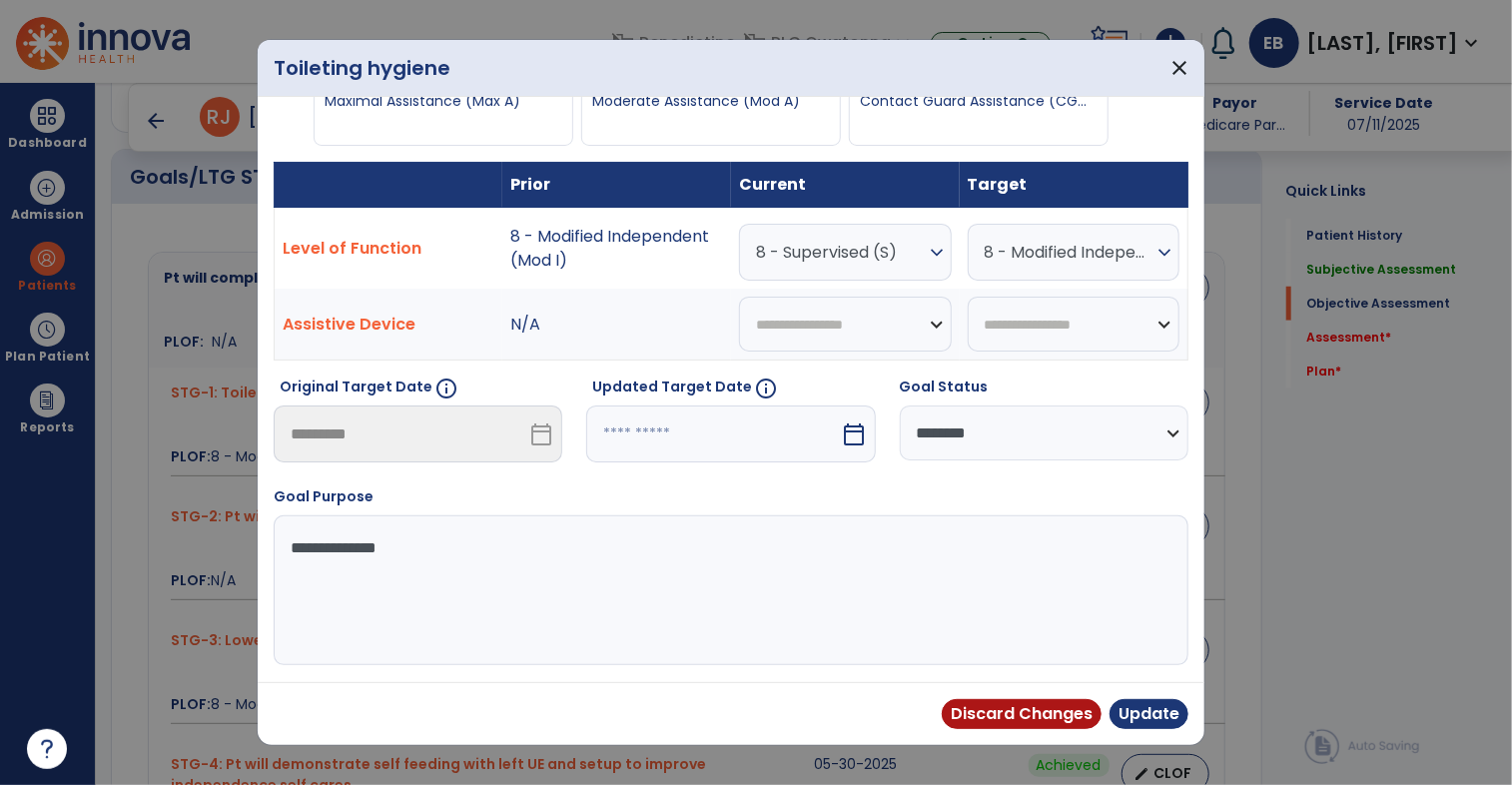 scroll, scrollTop: 68, scrollLeft: 0, axis: vertical 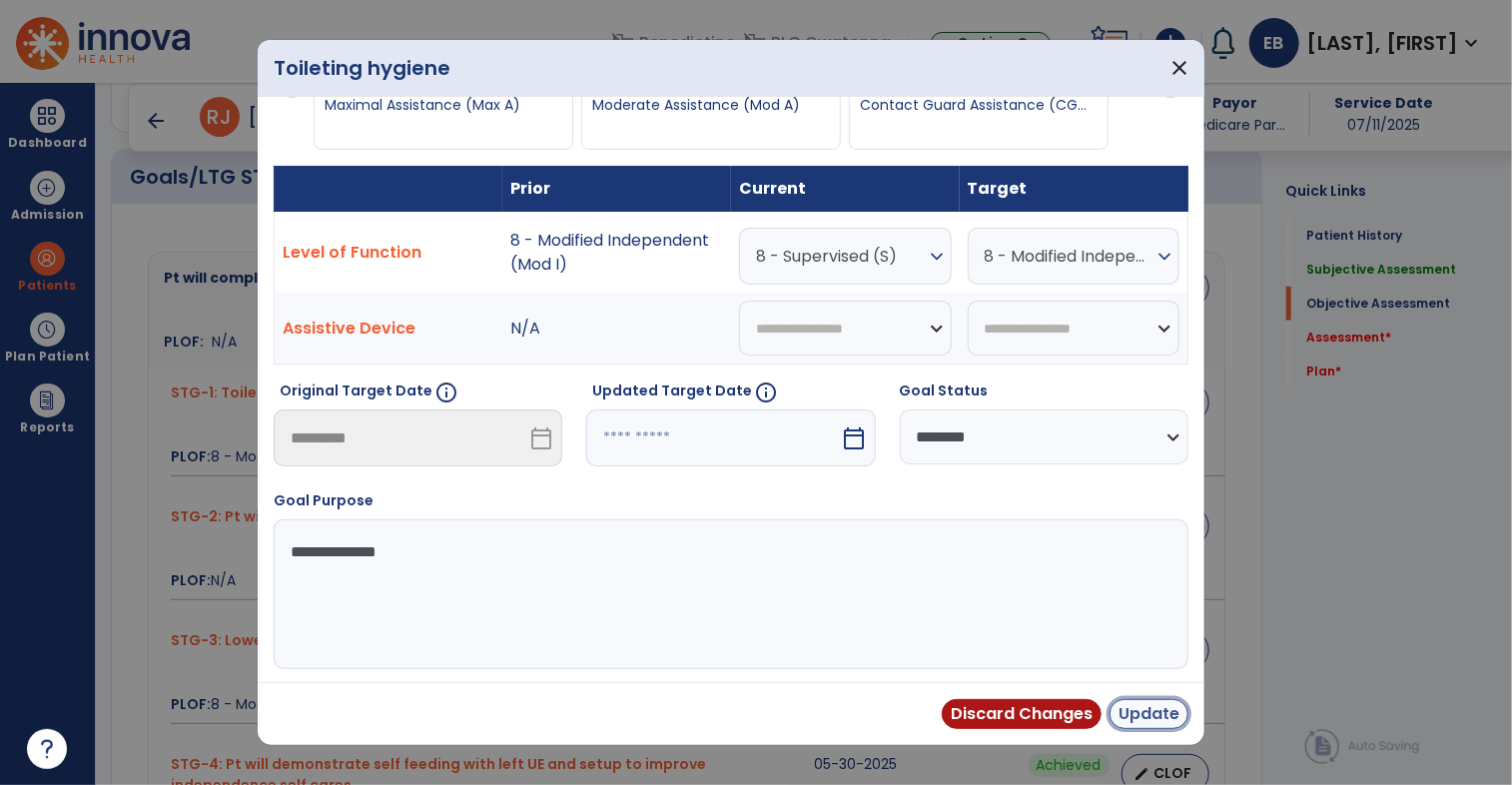 click on "Update" at bounding box center [1148, 714] 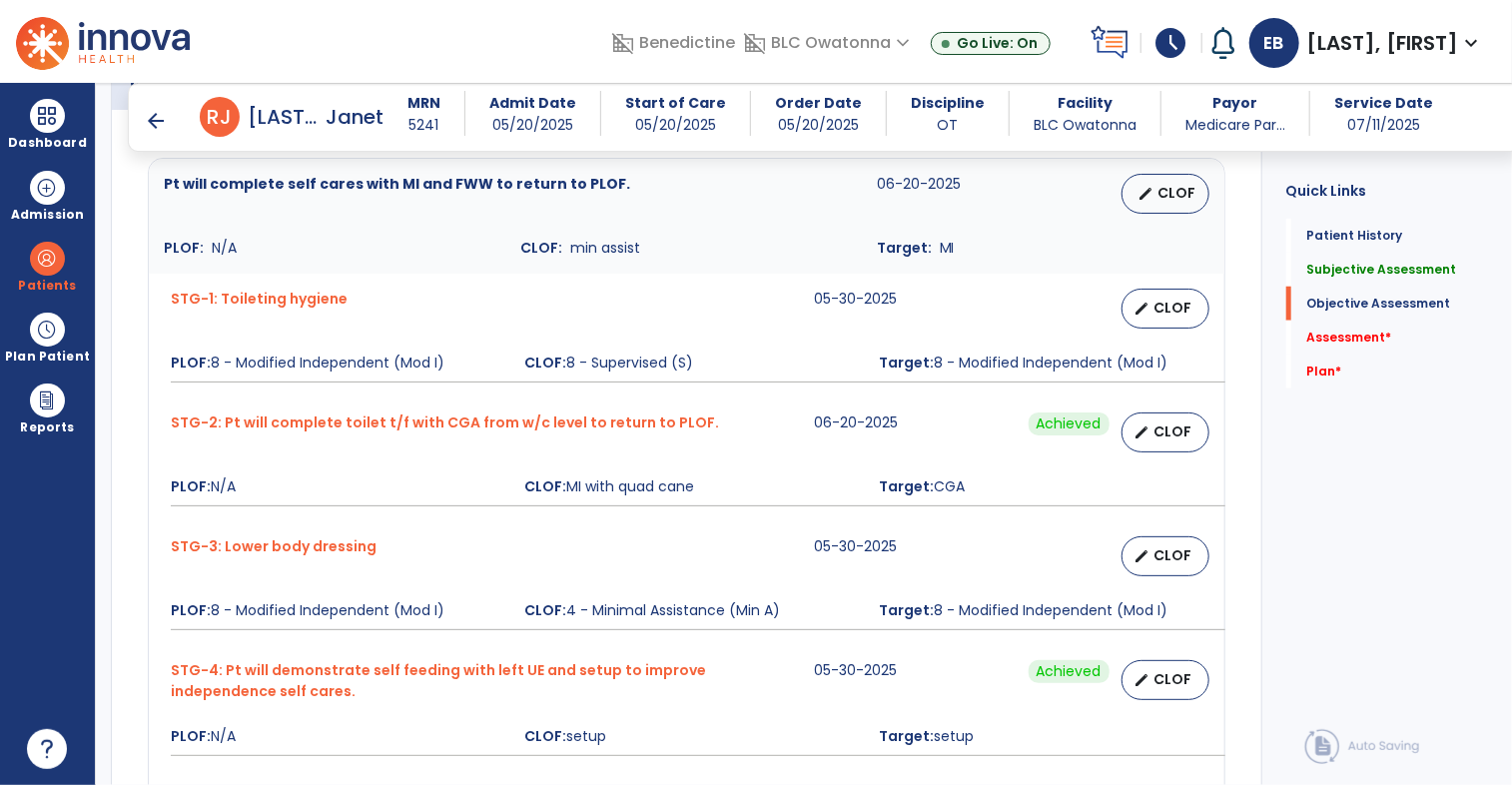 scroll, scrollTop: 819, scrollLeft: 0, axis: vertical 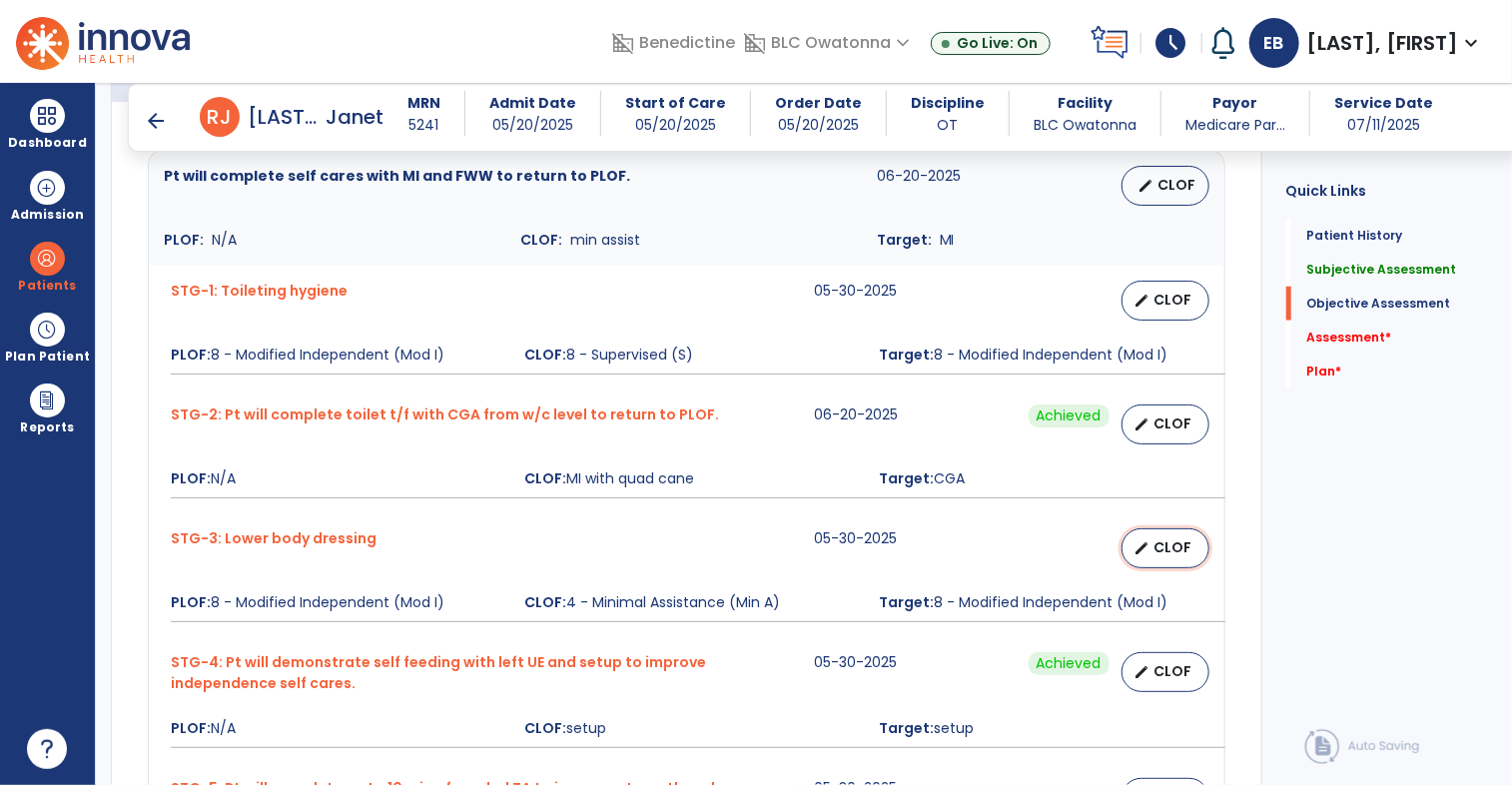 click on "edit   CLOF" at bounding box center [1165, 548] 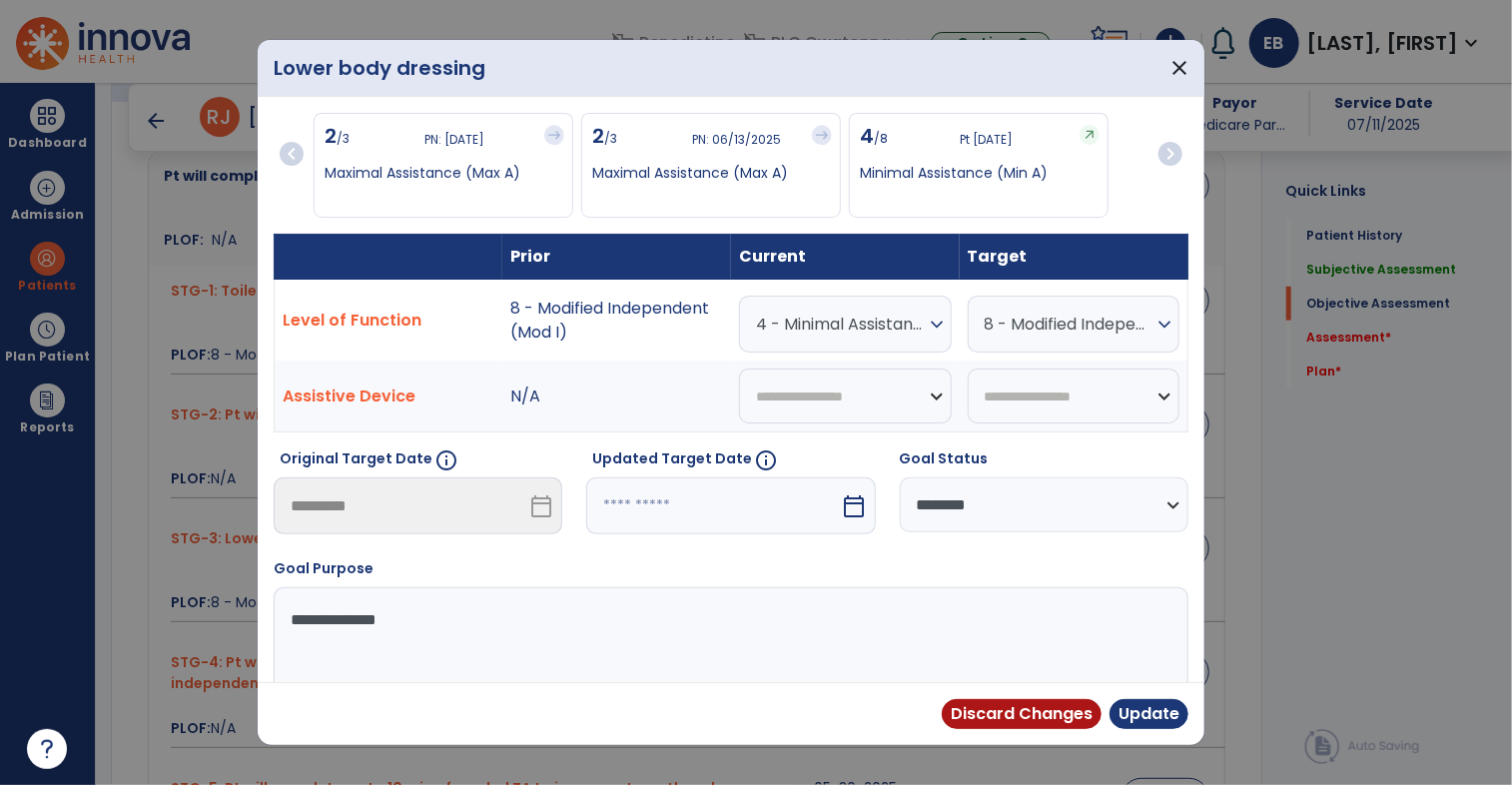 click on "4 - Minimal Assistance (Min A)" at bounding box center [840, 324] 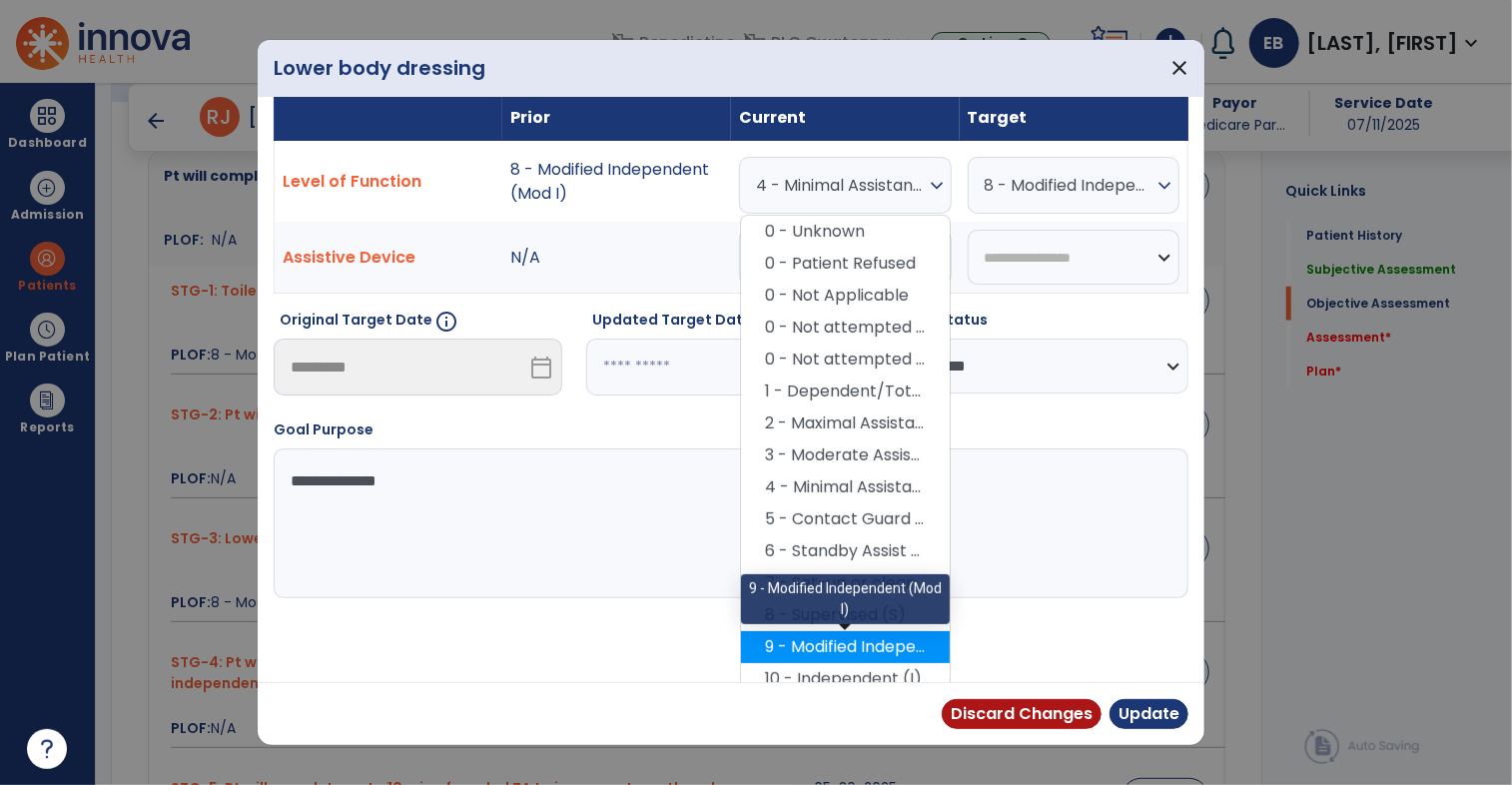 click on "9 - Modified Independent (Mod I)" at bounding box center (845, 647) 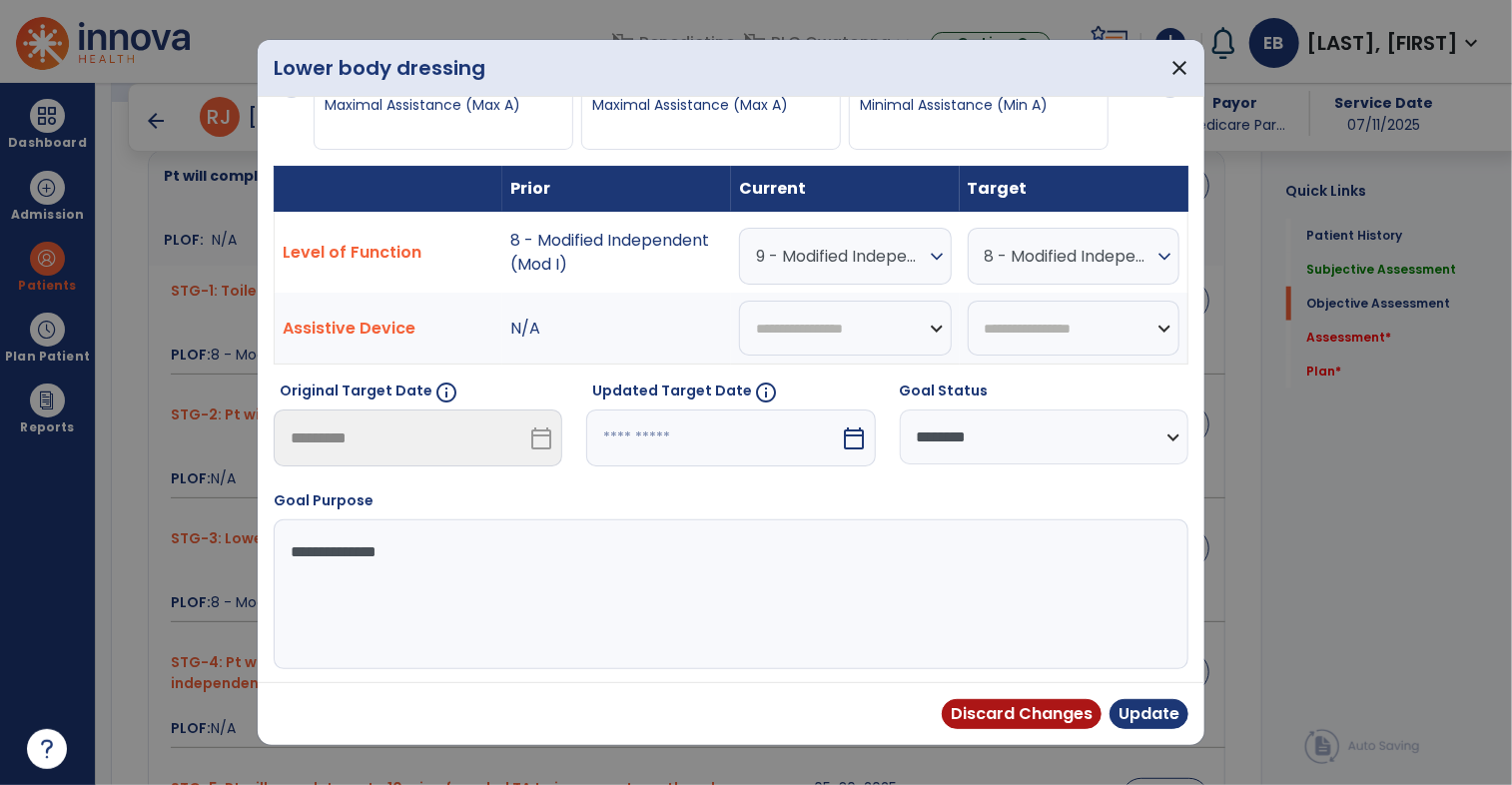 drag, startPoint x: 976, startPoint y: 444, endPoint x: 946, endPoint y: 562, distance: 121.75385 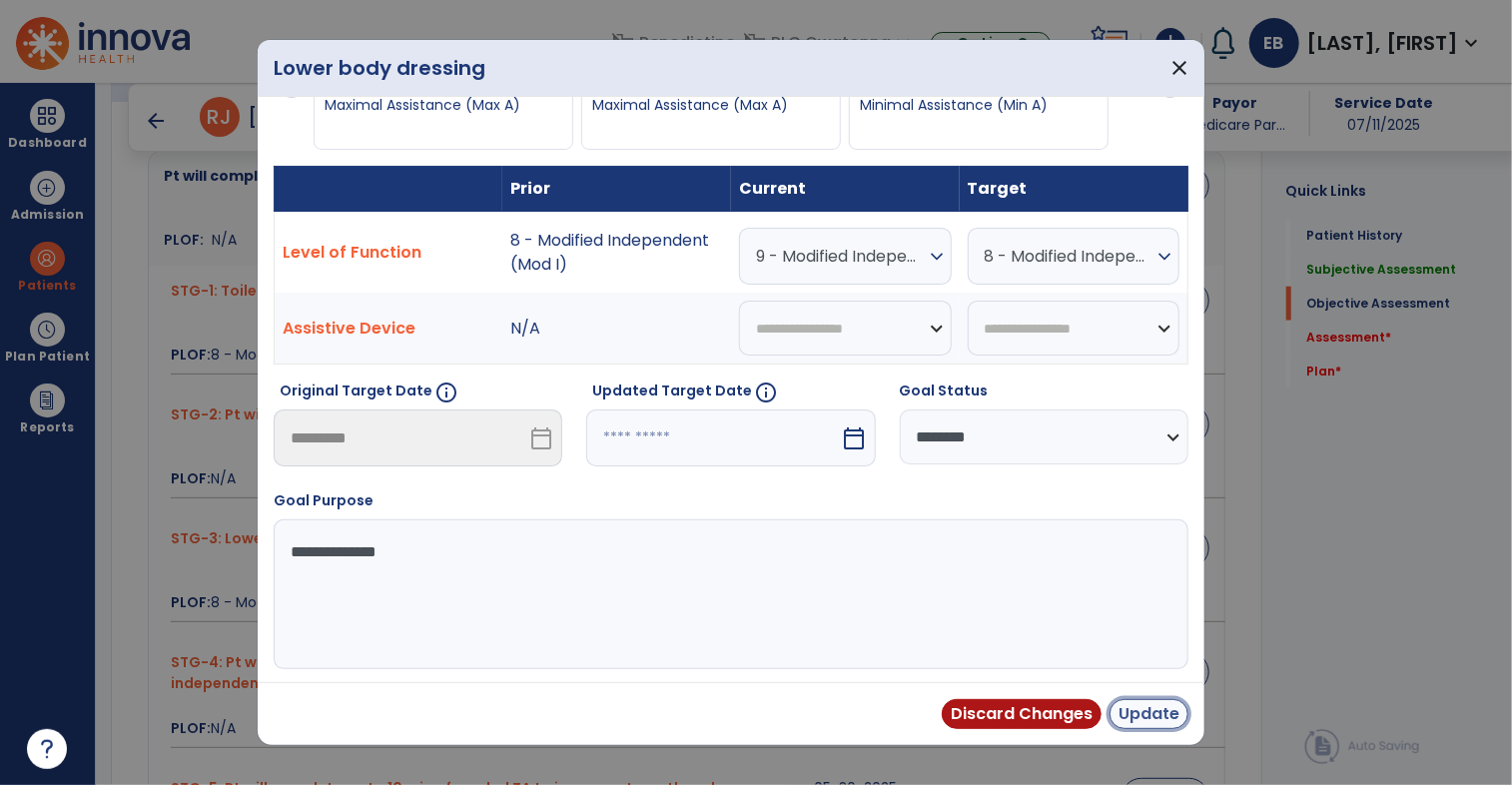 click on "Update" at bounding box center [1148, 714] 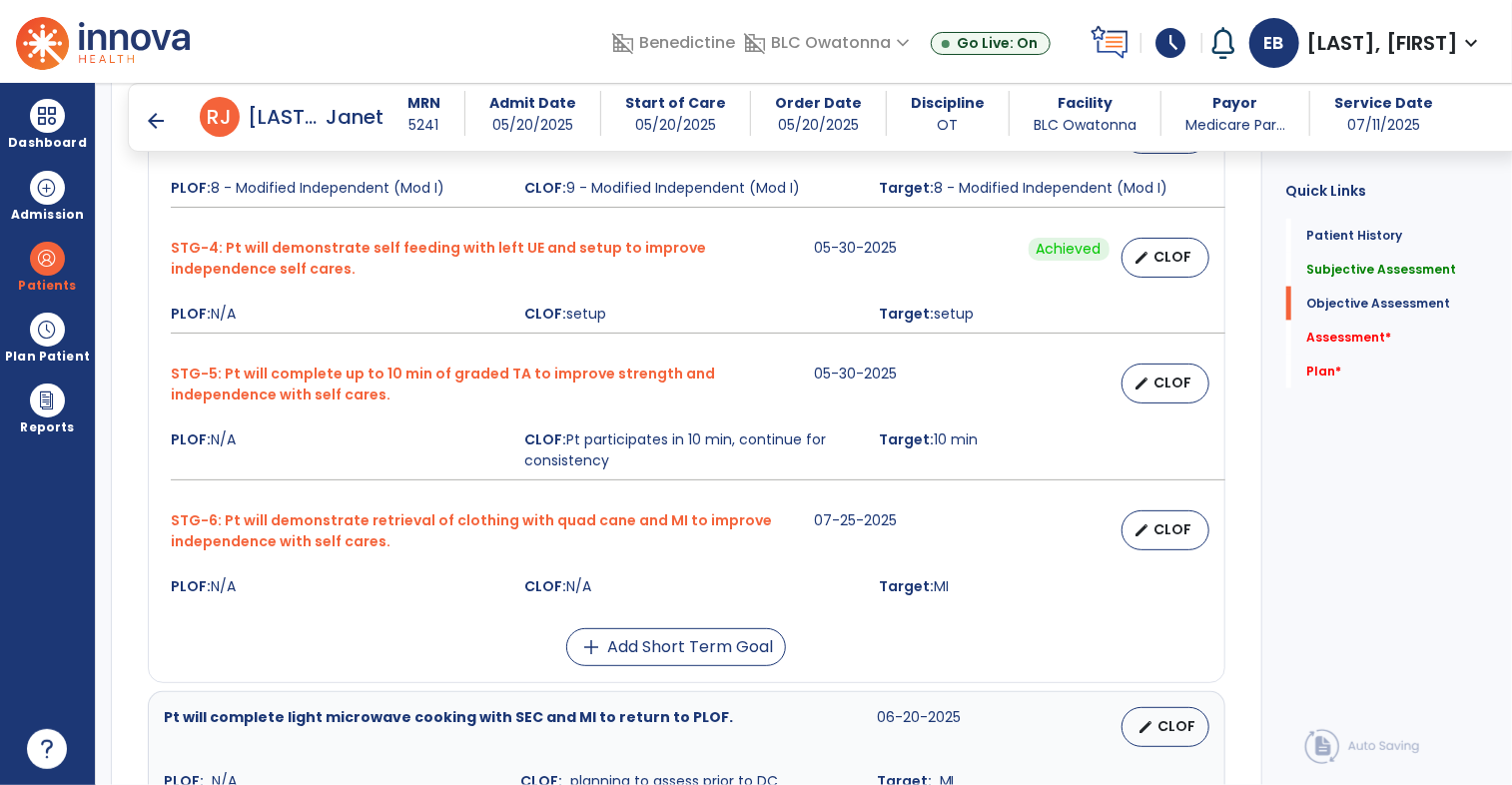 scroll, scrollTop: 1234, scrollLeft: 0, axis: vertical 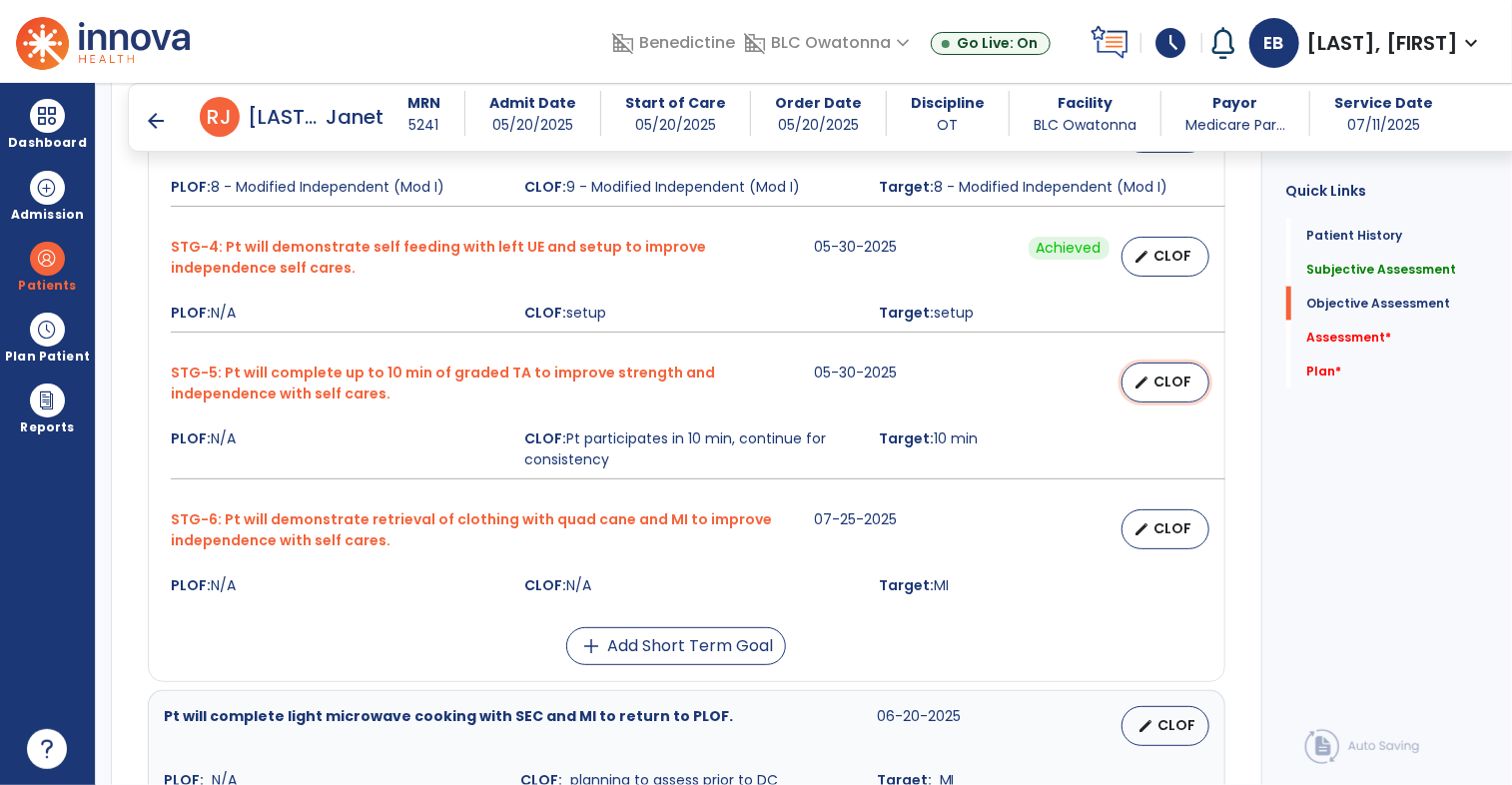 click on "edit" at bounding box center [1142, 383] 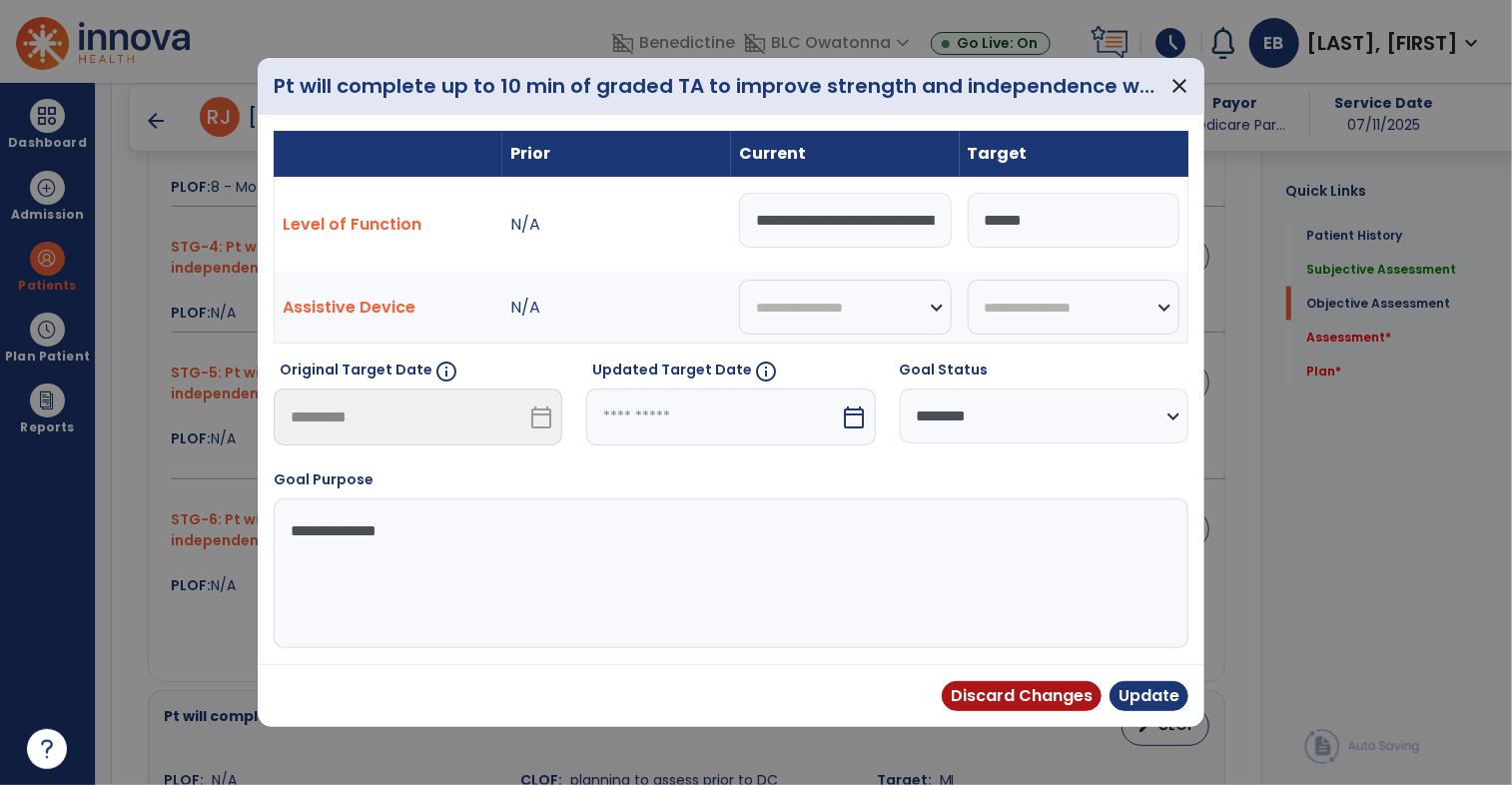 click at bounding box center (713, 416) 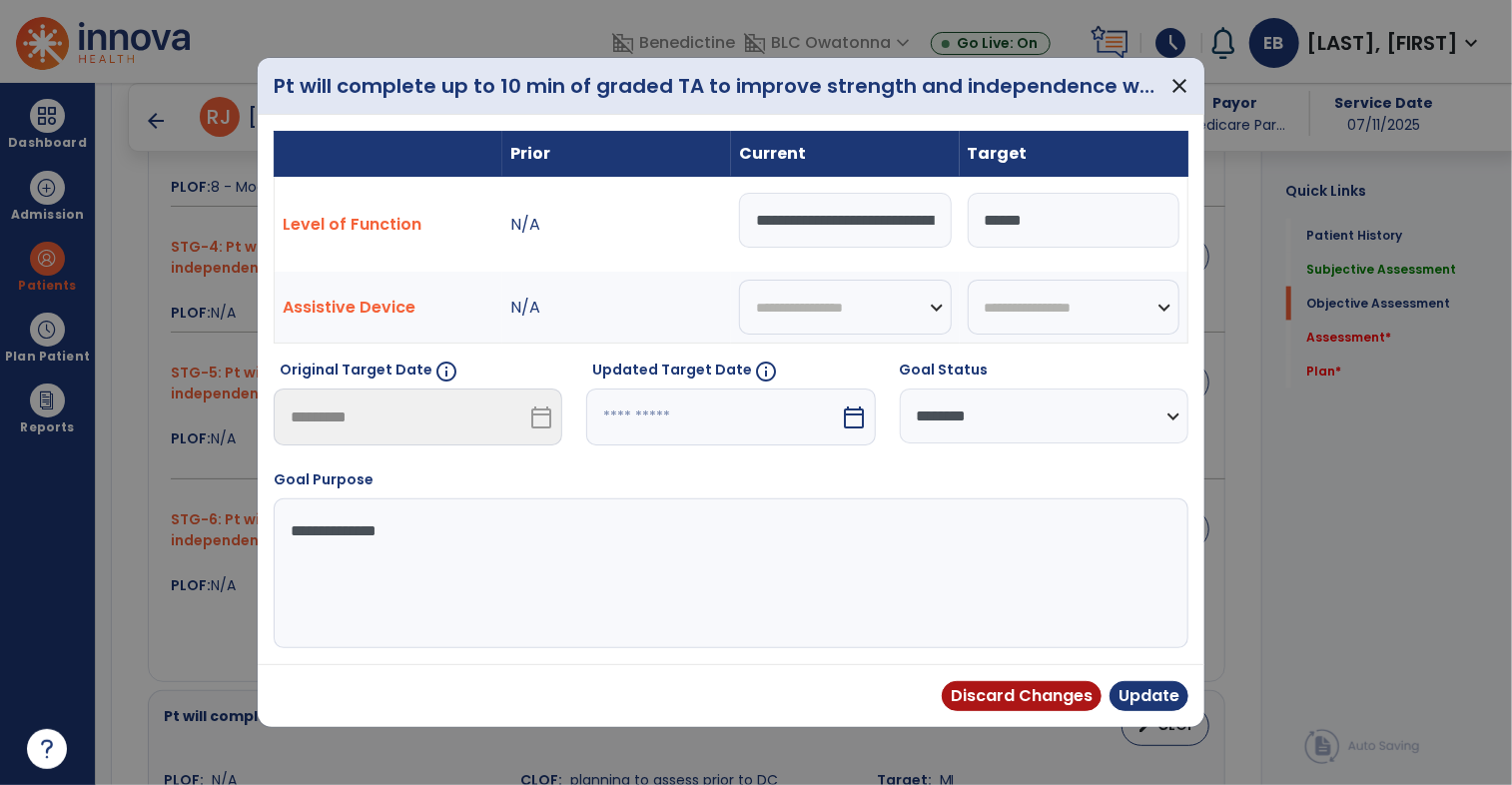 select on "*" 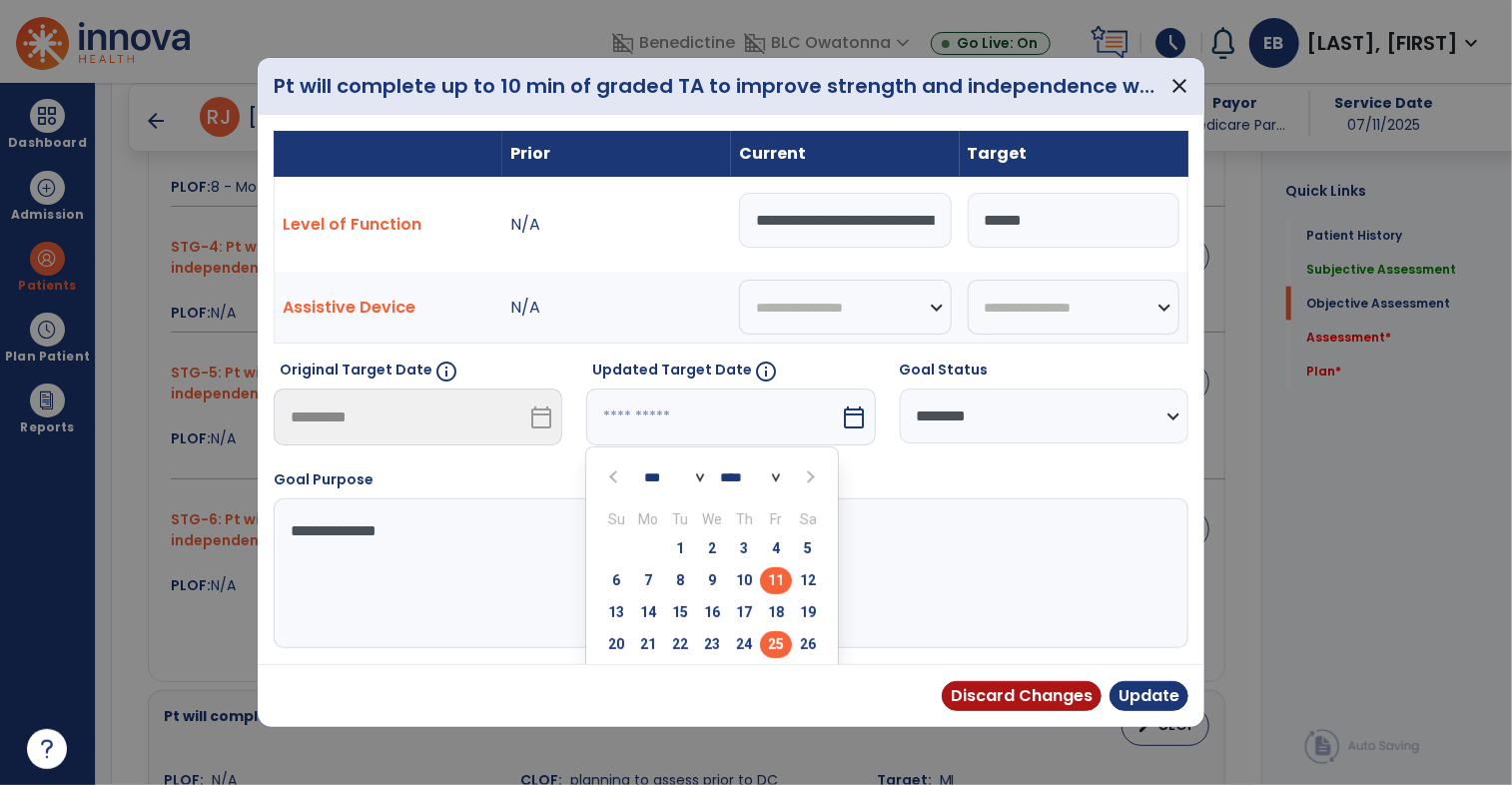 click on "25" at bounding box center [776, 644] 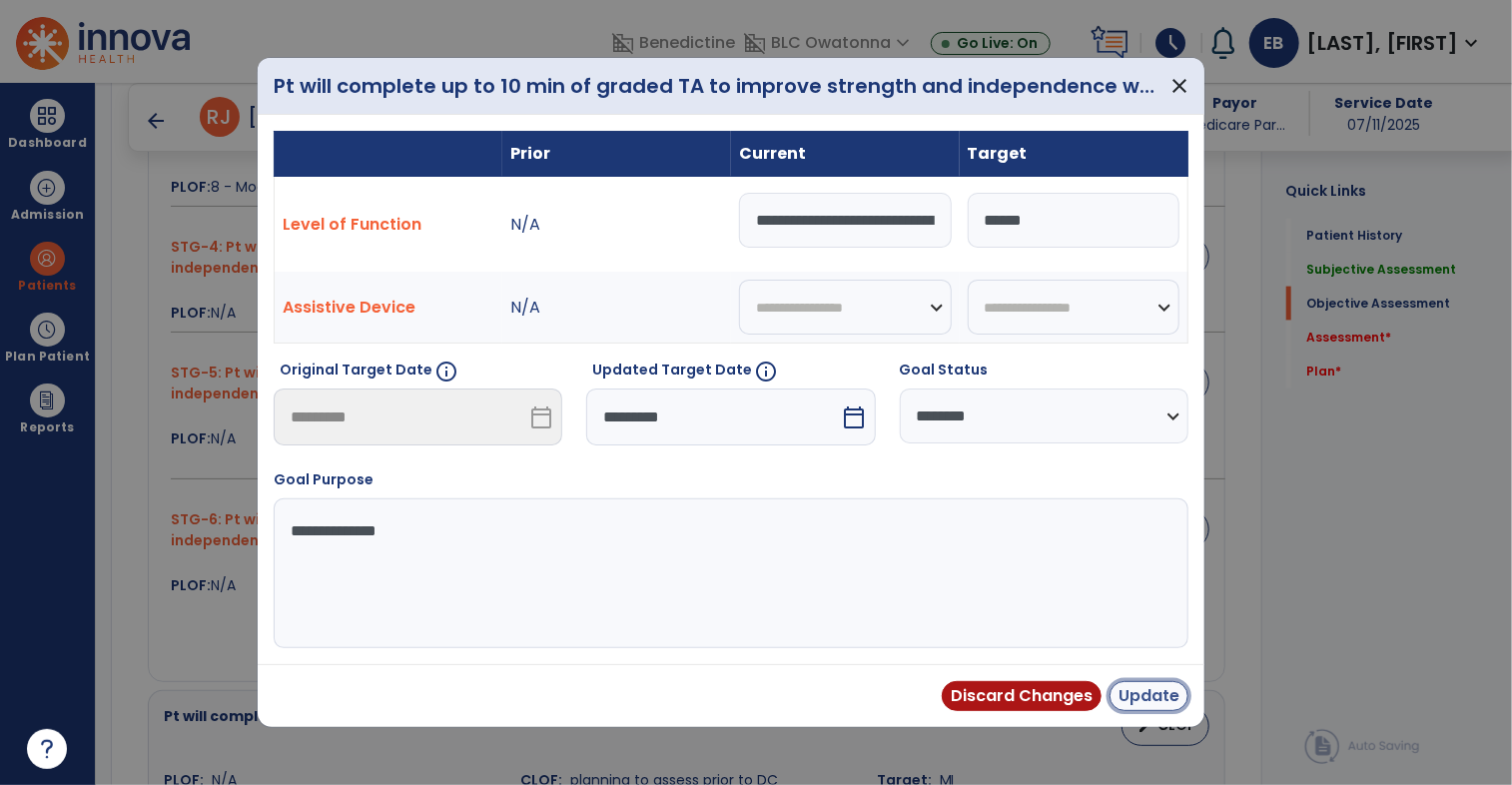 click on "Update" at bounding box center (1148, 696) 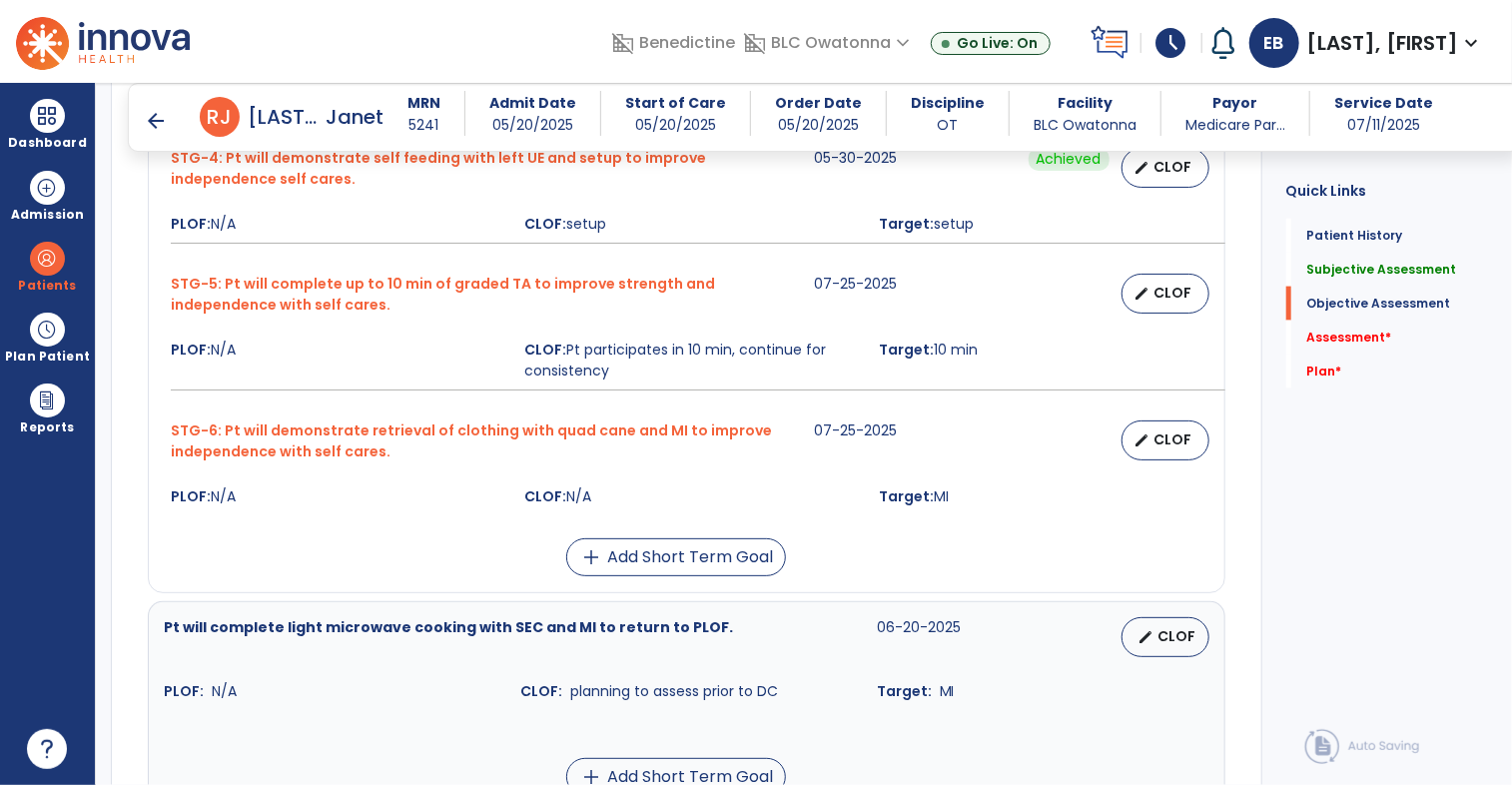 scroll, scrollTop: 1331, scrollLeft: 0, axis: vertical 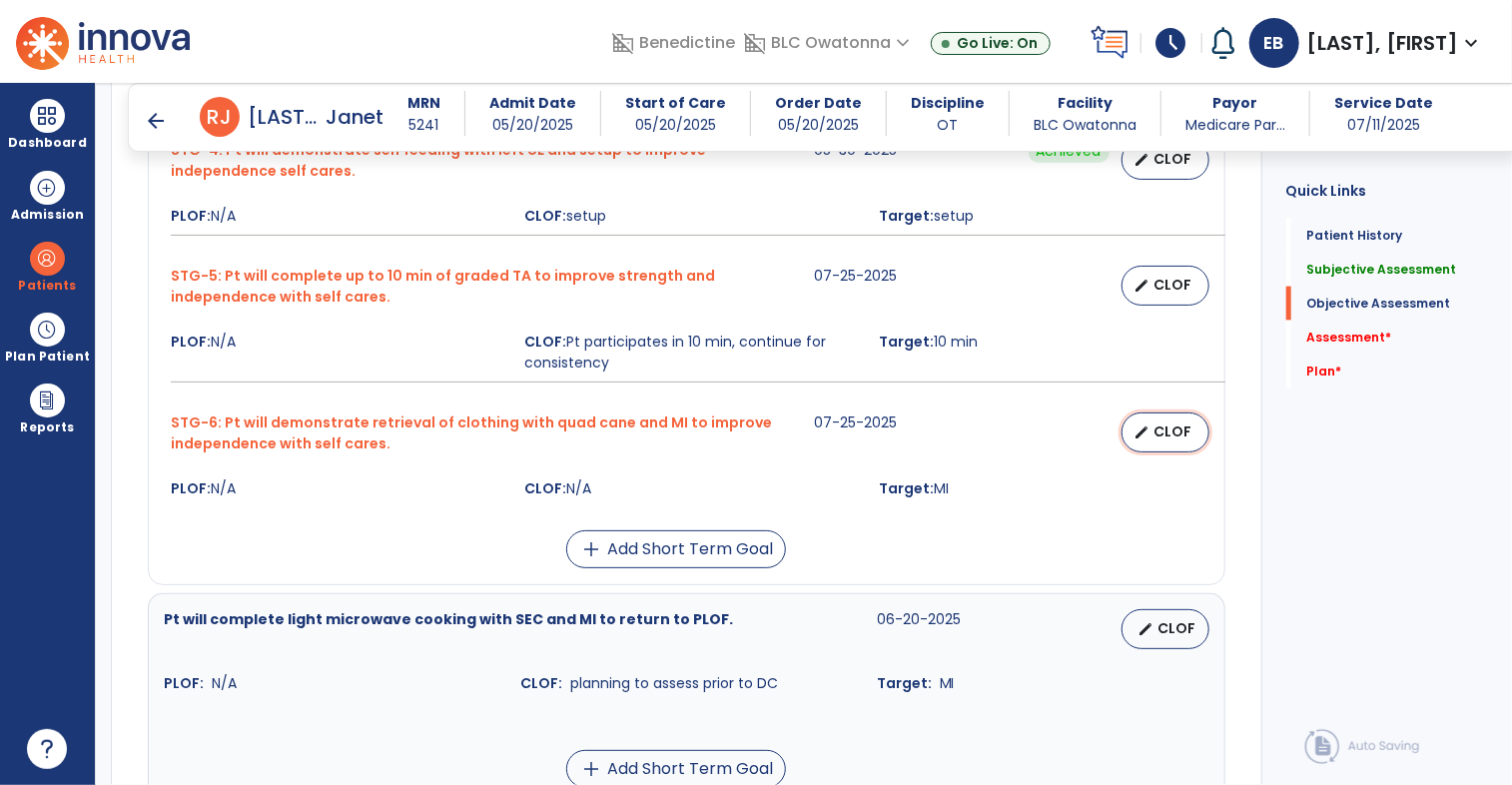 click on "CLOF" at bounding box center (1173, 431) 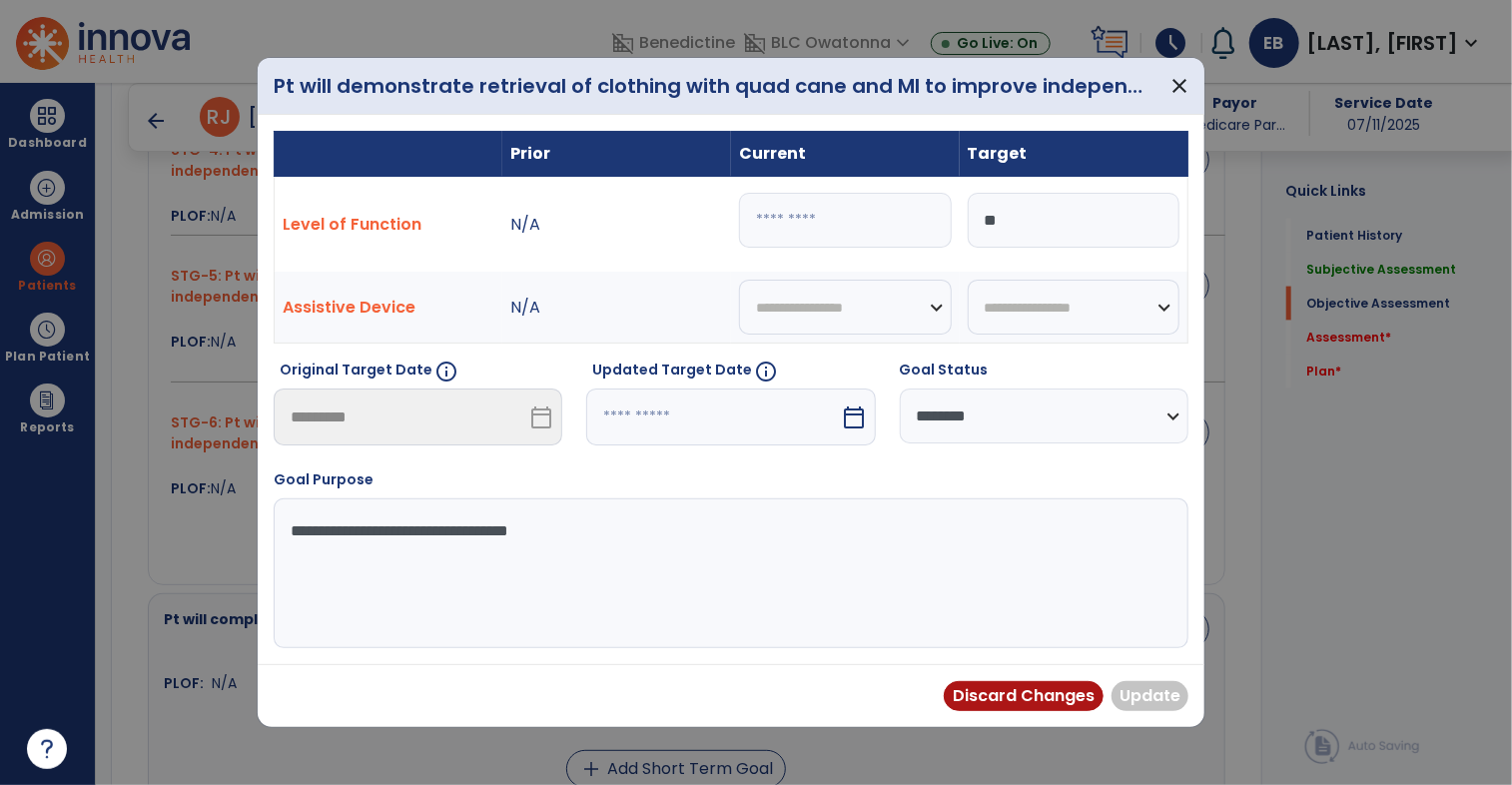 click at bounding box center [845, 220] 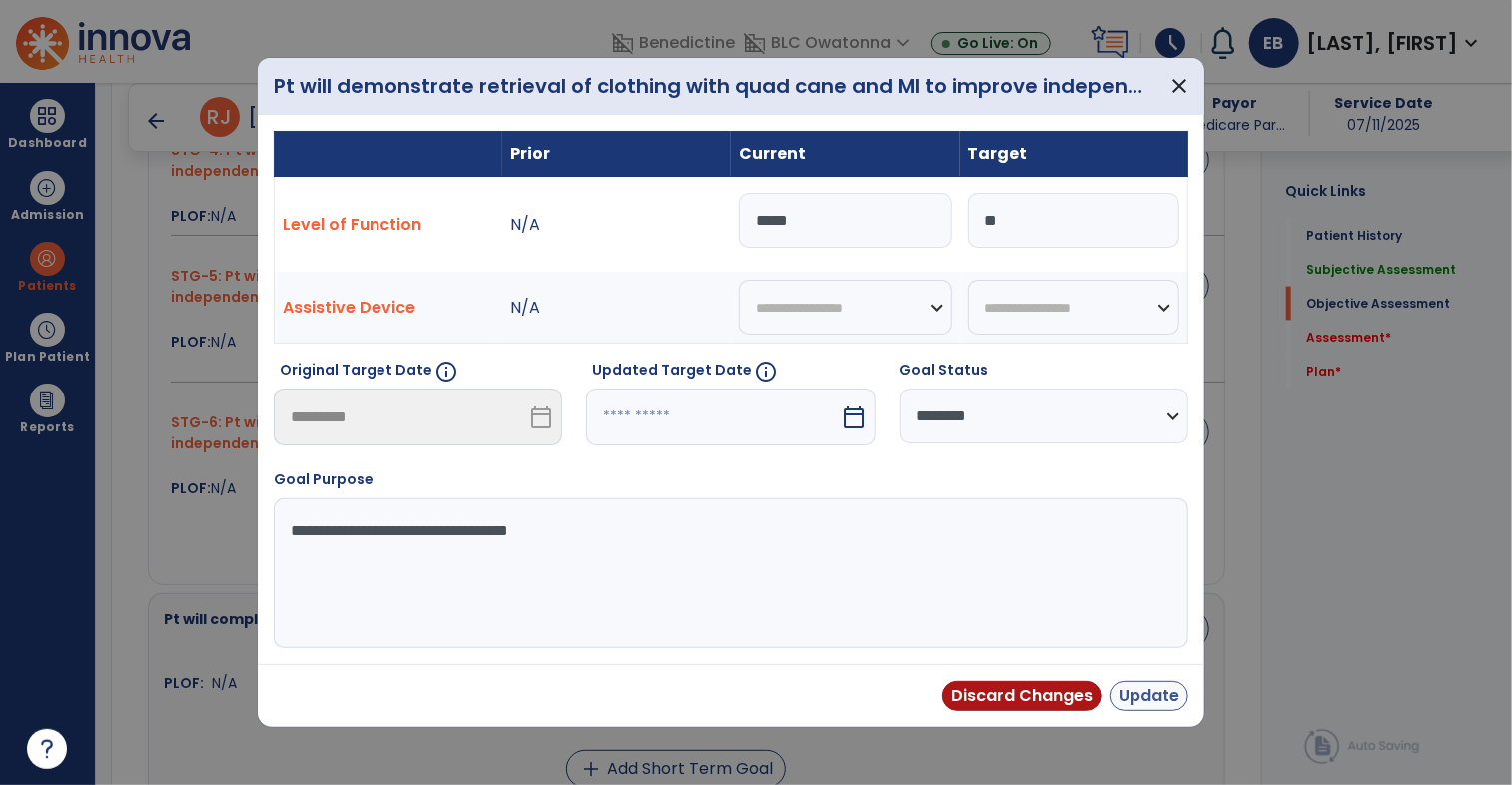 type on "*****" 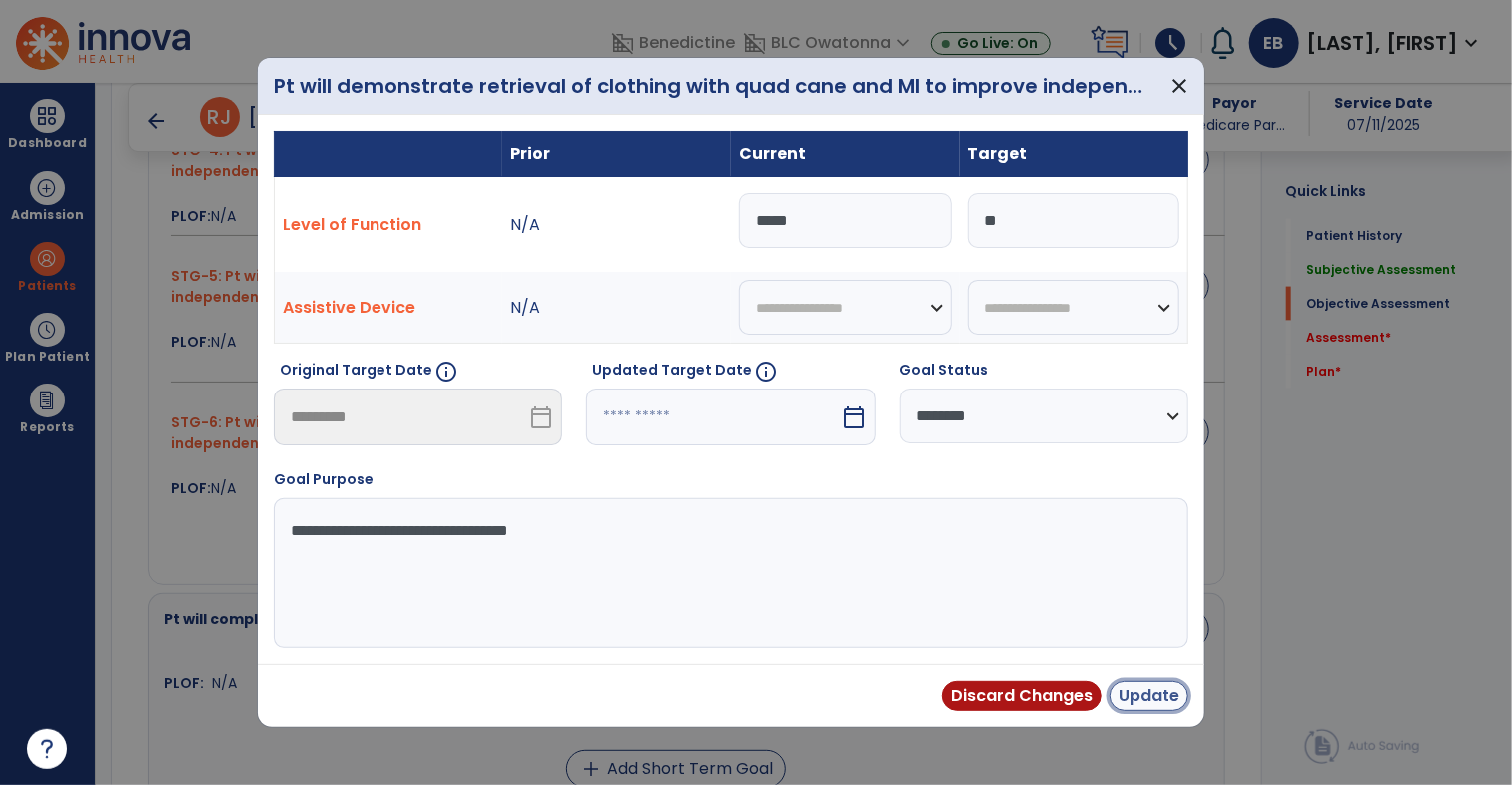 click on "Update" at bounding box center [1148, 696] 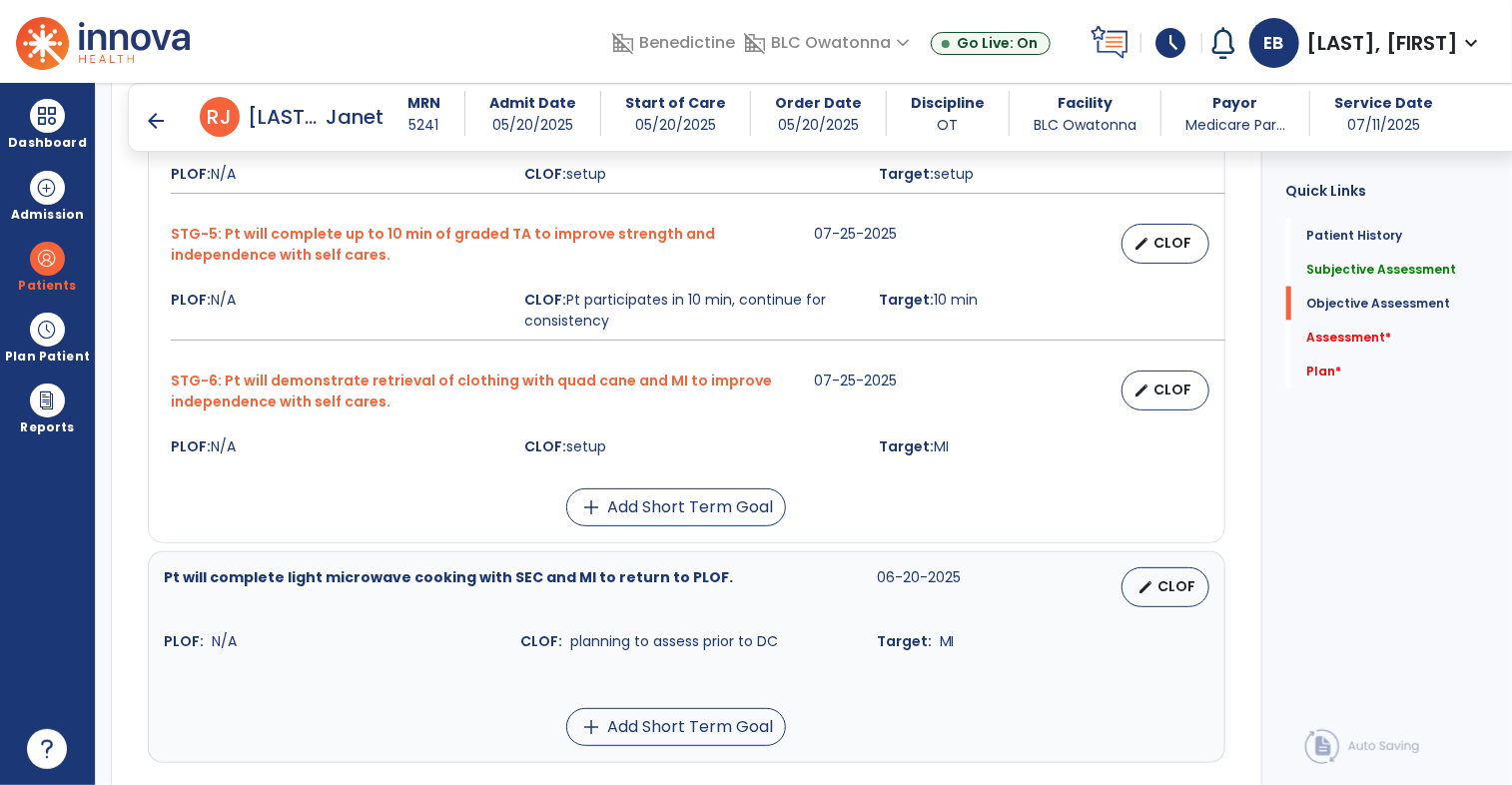scroll, scrollTop: 1369, scrollLeft: 0, axis: vertical 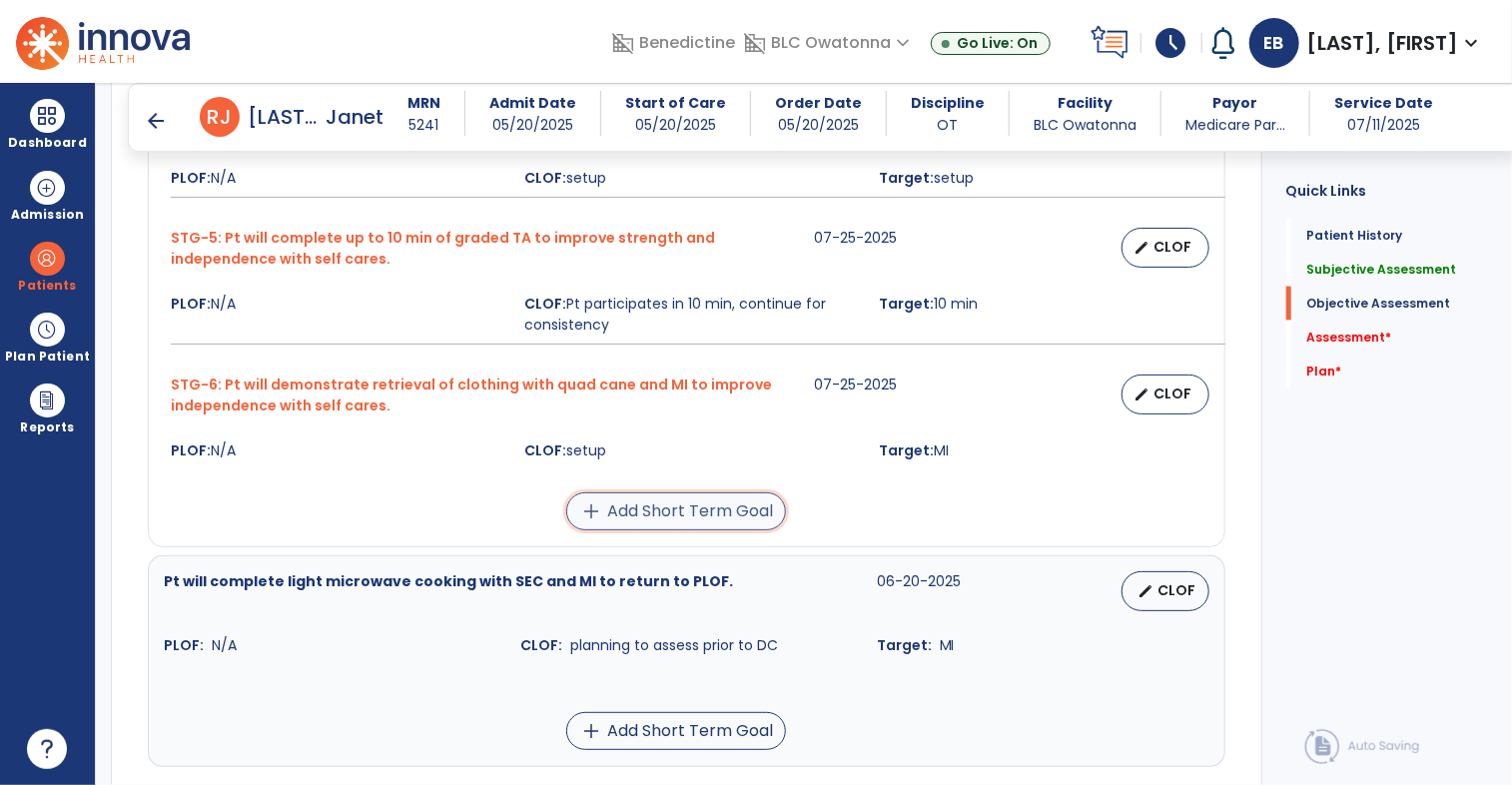 click on "add  Add Short Term Goal" at bounding box center (676, 511) 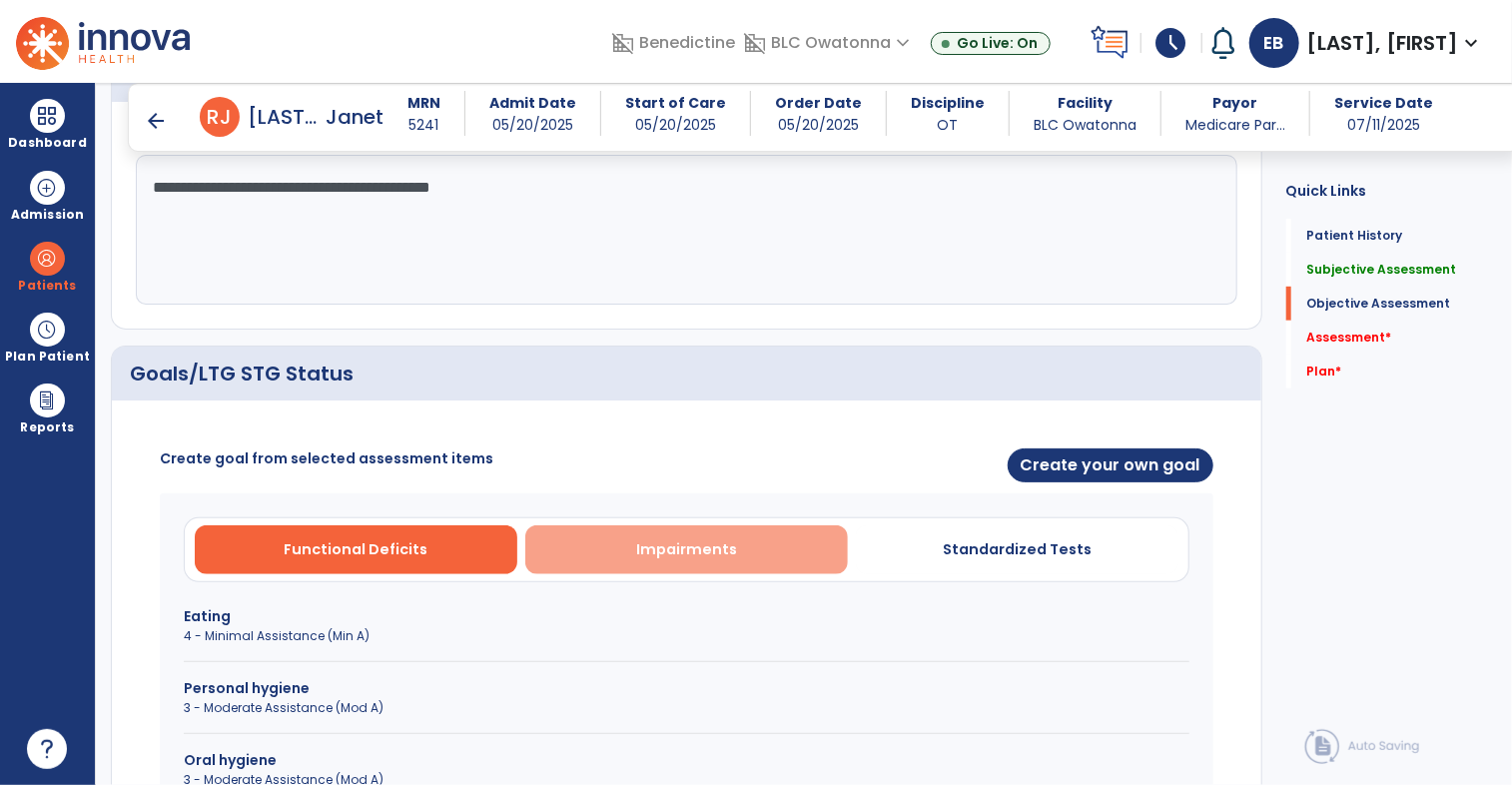 scroll, scrollTop: 513, scrollLeft: 0, axis: vertical 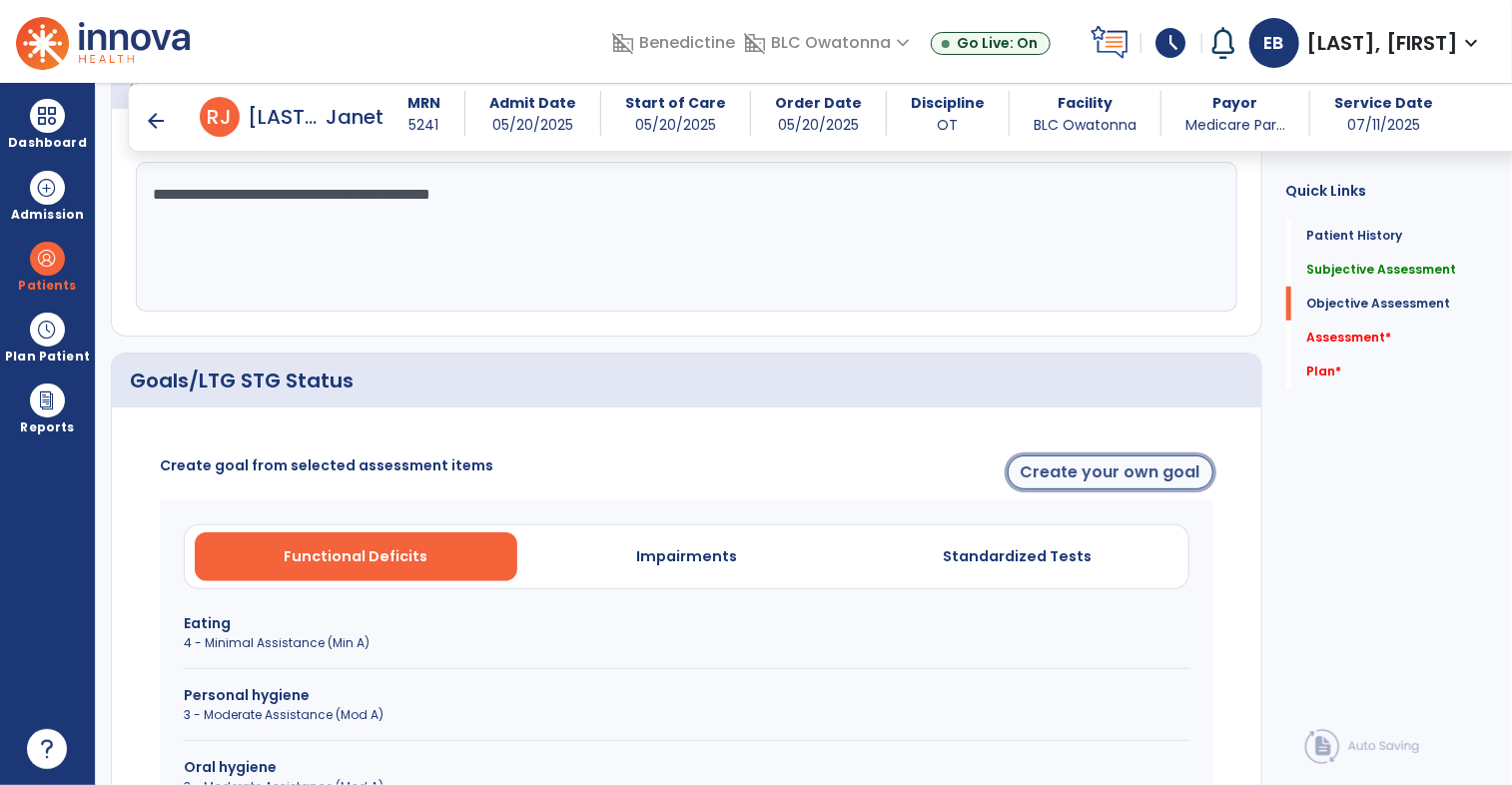 click on "Create your own goal" 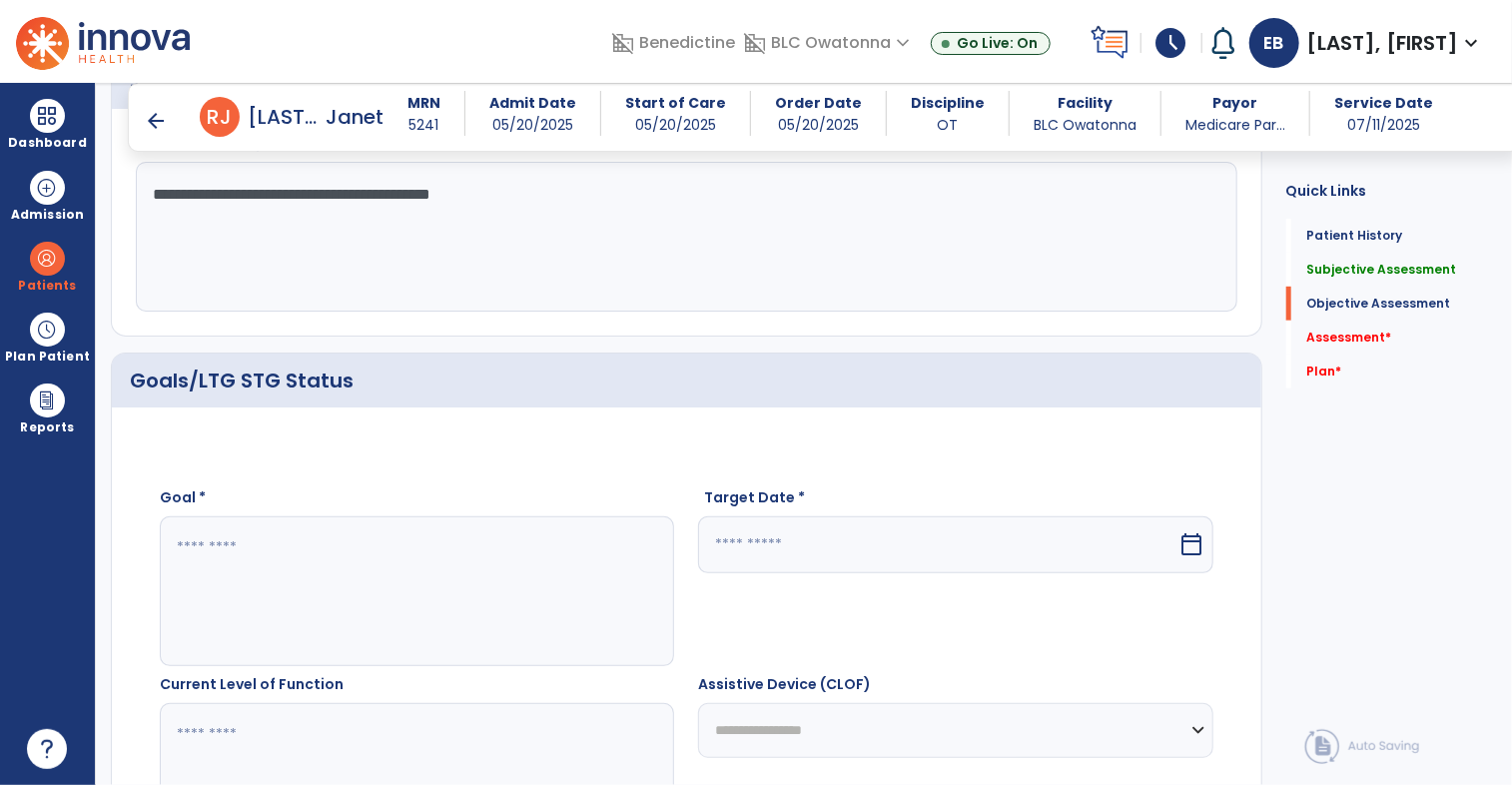 click 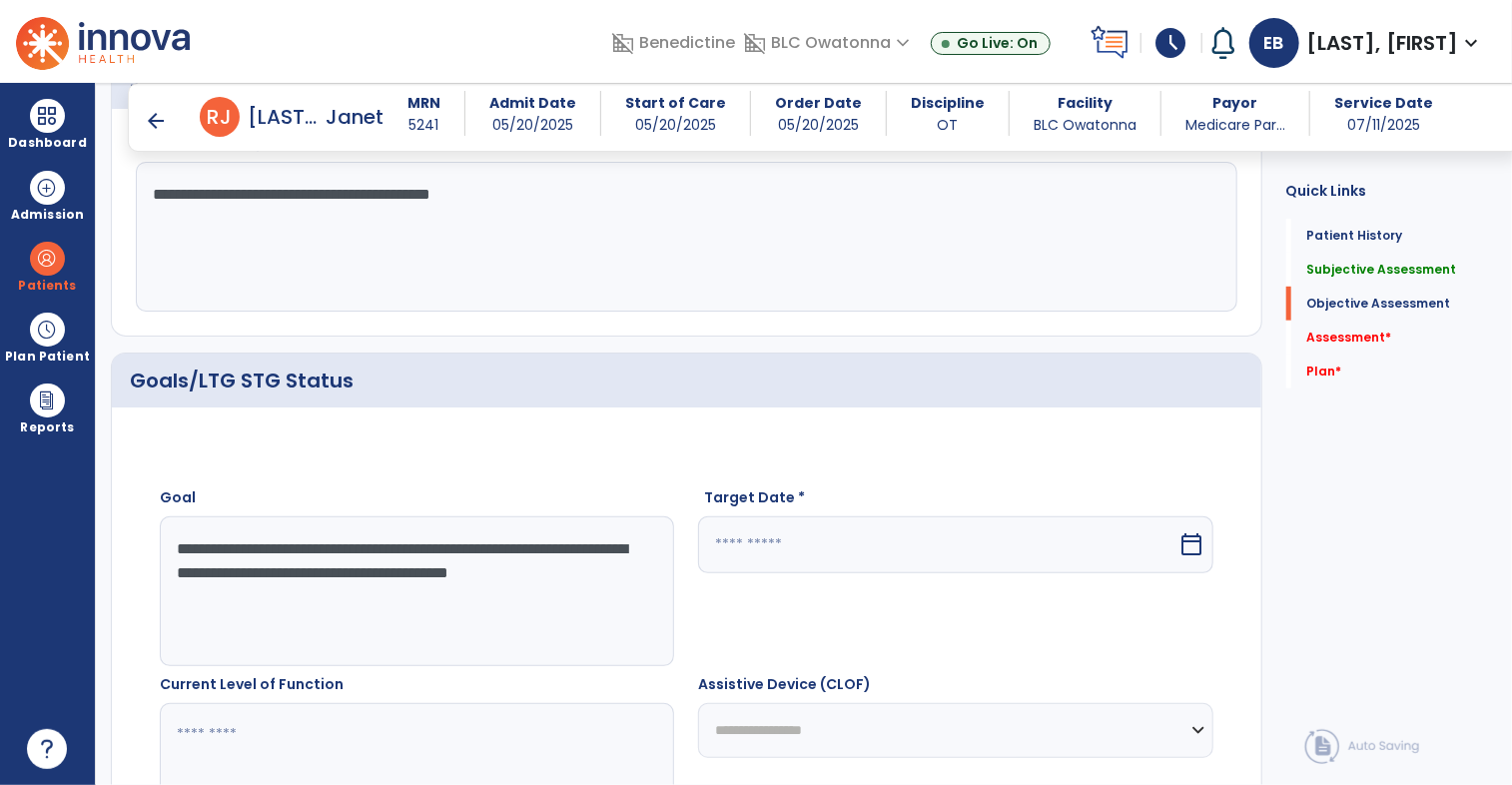 type on "**********" 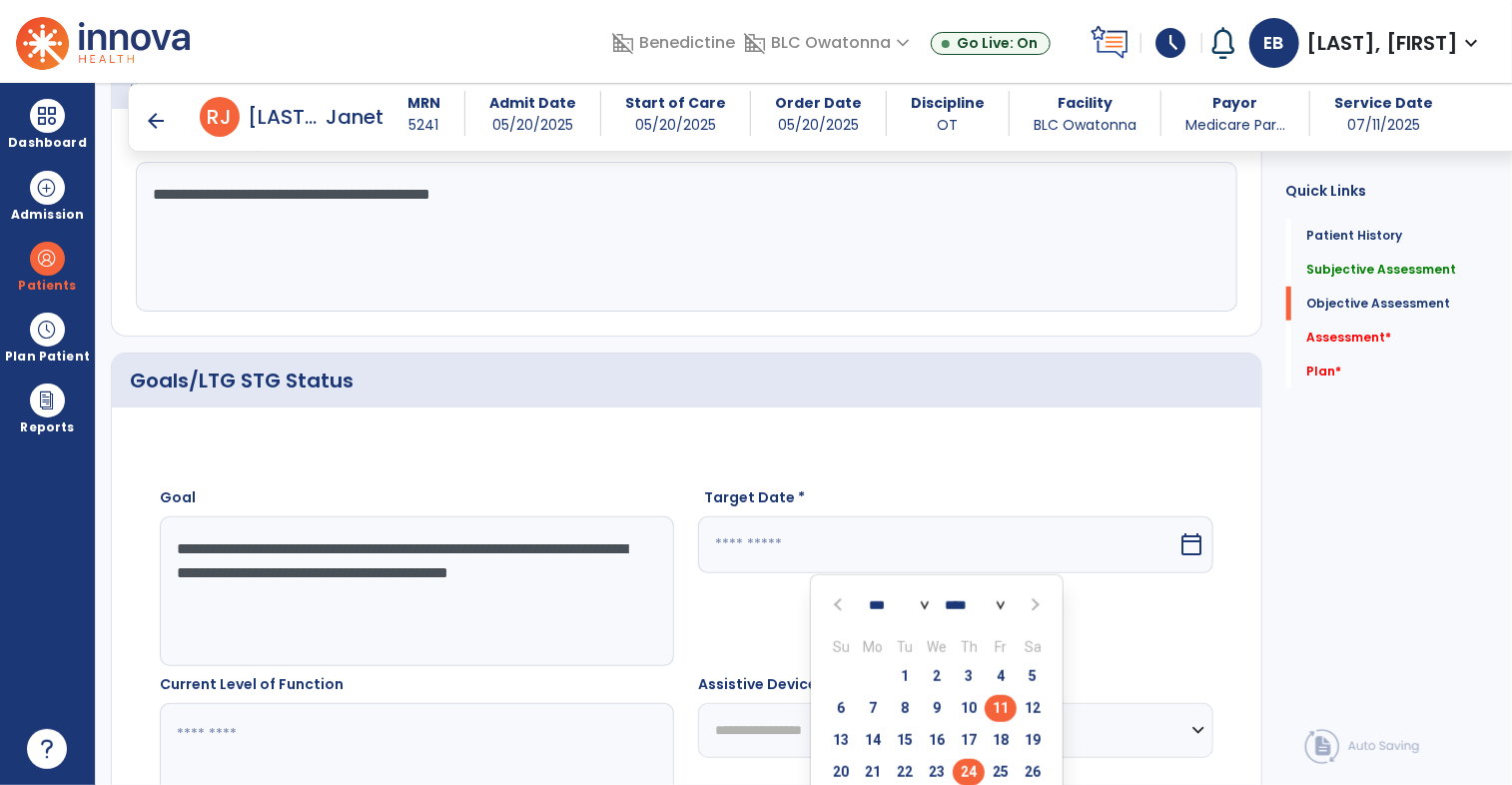 click on "24" at bounding box center (969, 772) 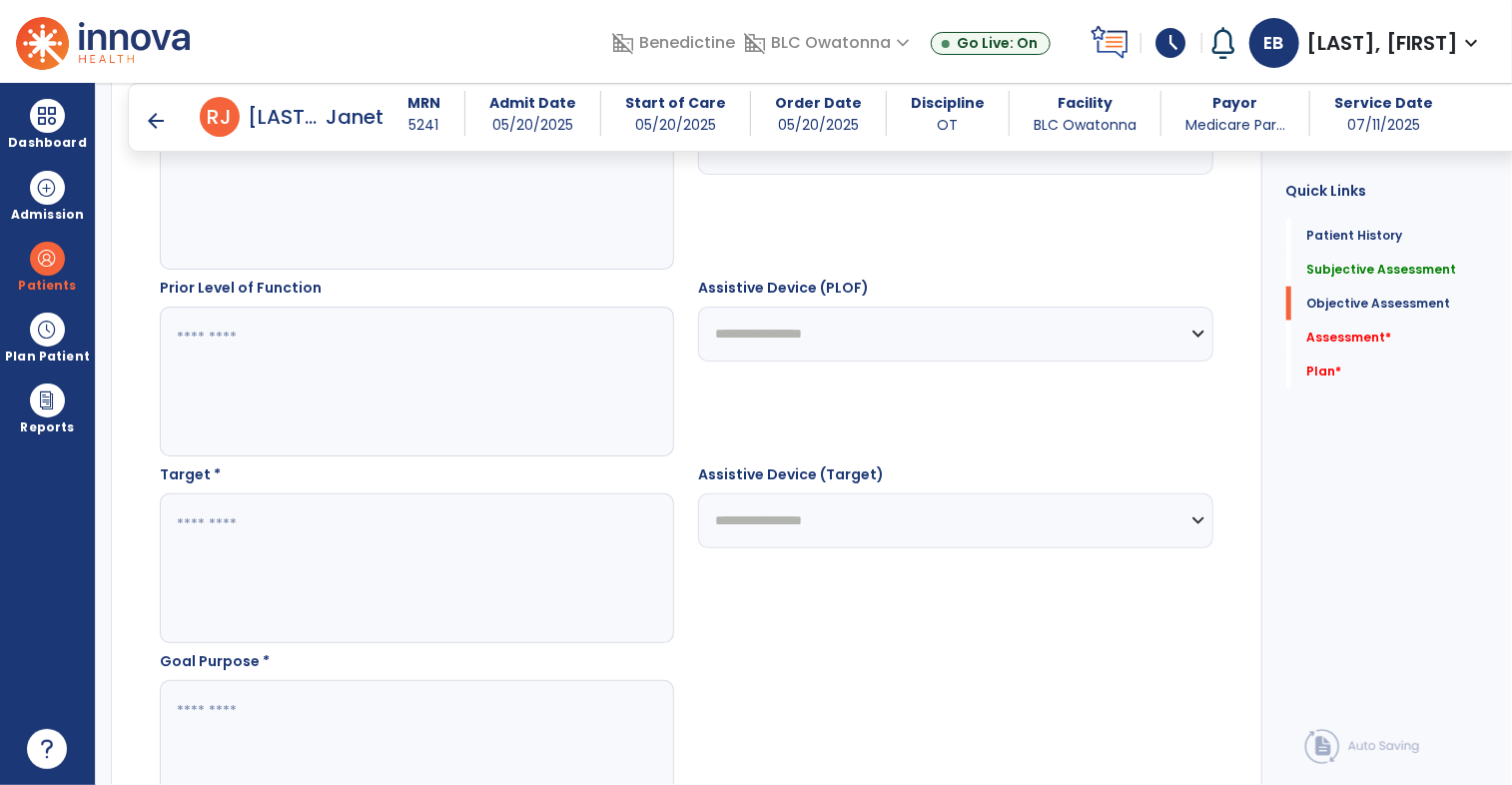scroll, scrollTop: 1099, scrollLeft: 0, axis: vertical 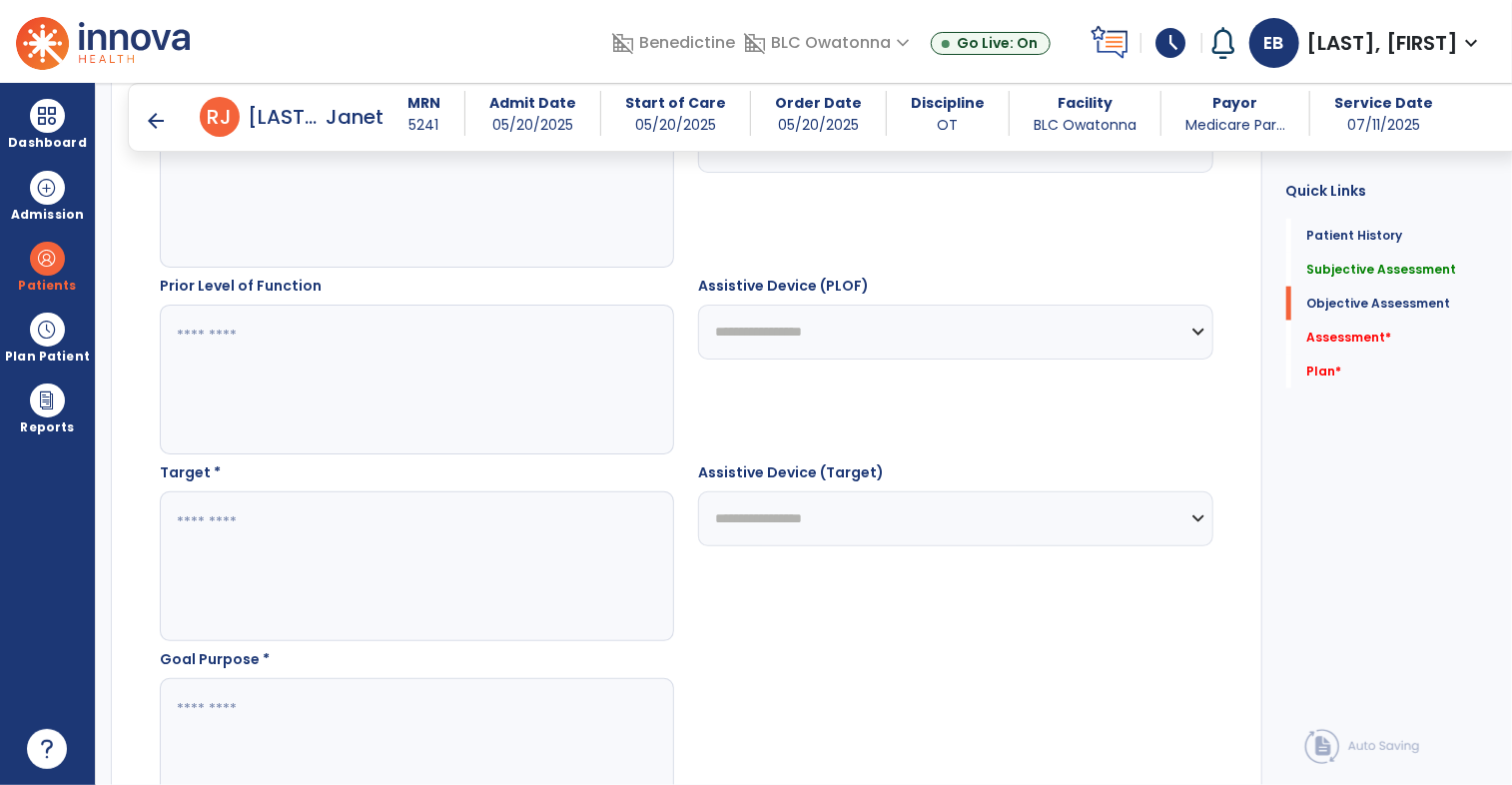 click 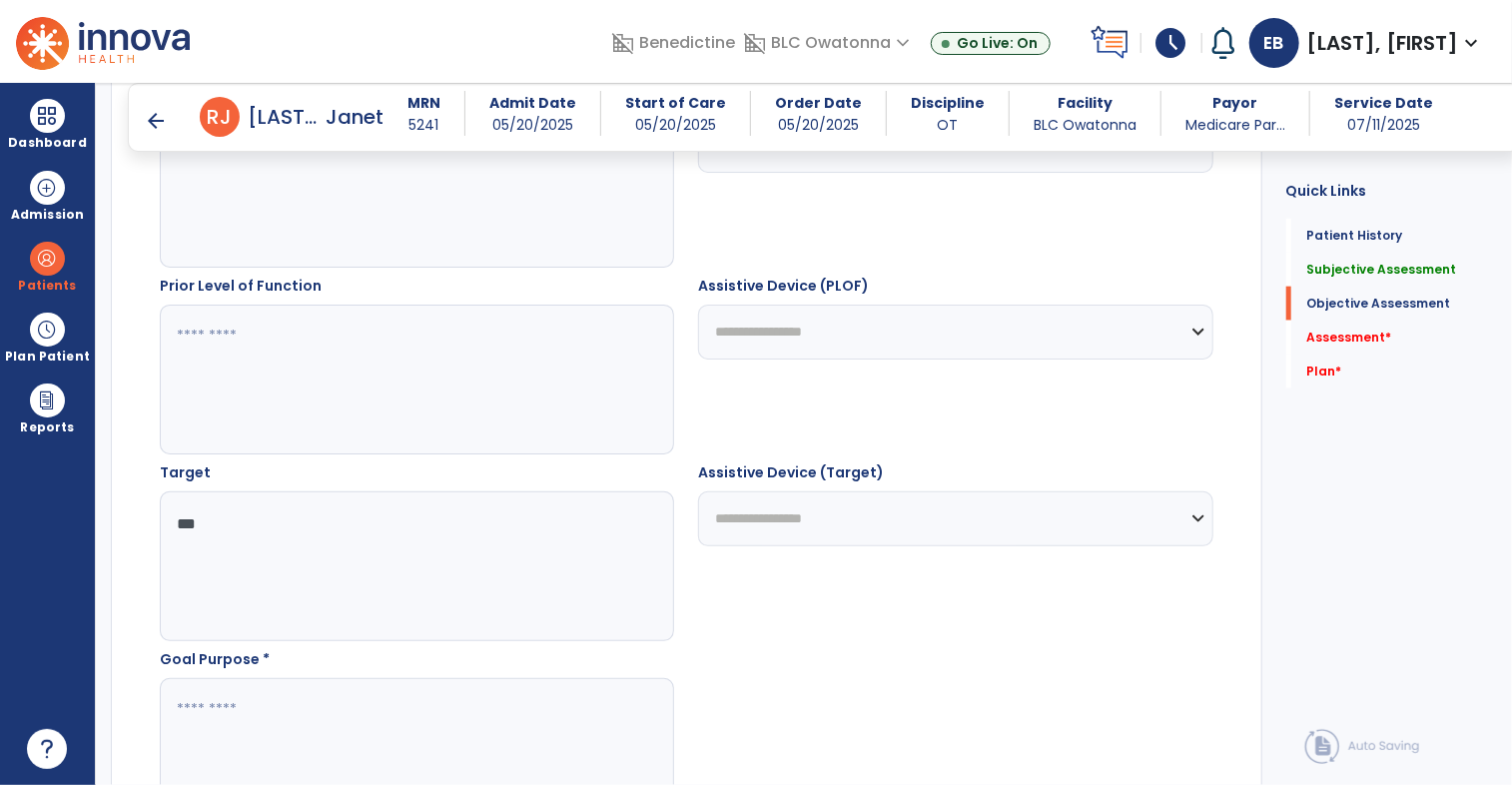 type on "***" 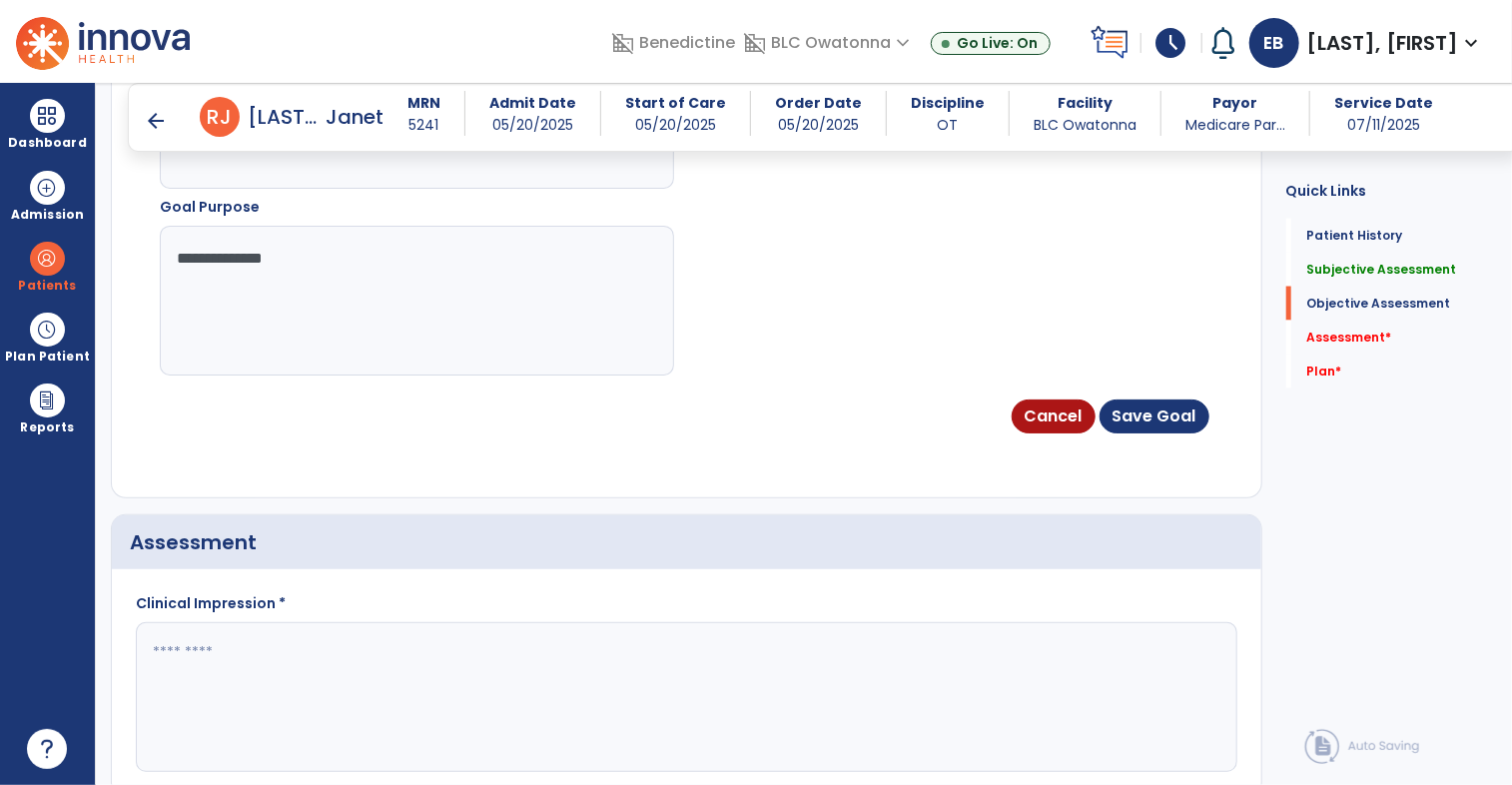 scroll, scrollTop: 1570, scrollLeft: 0, axis: vertical 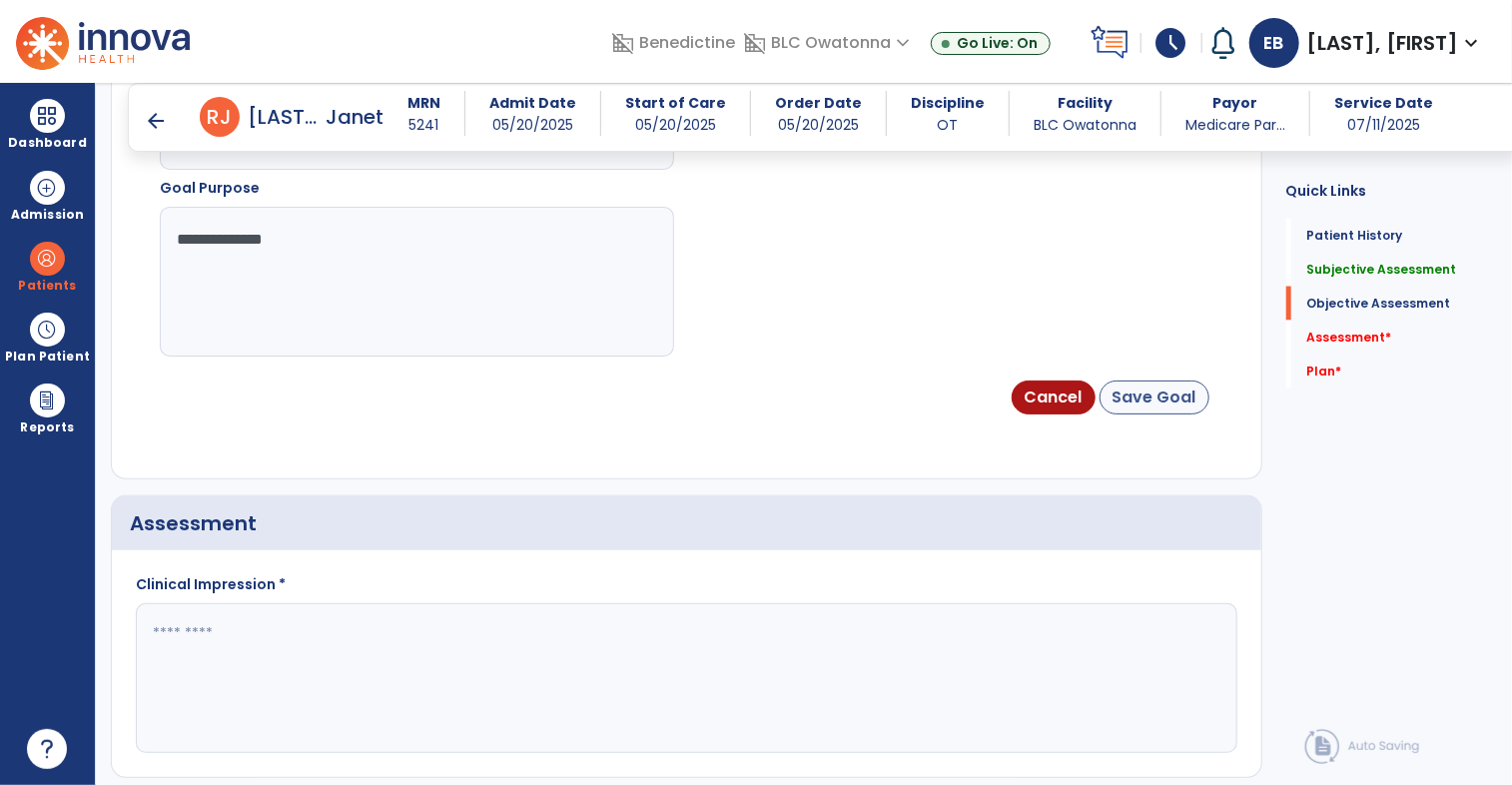 type on "**********" 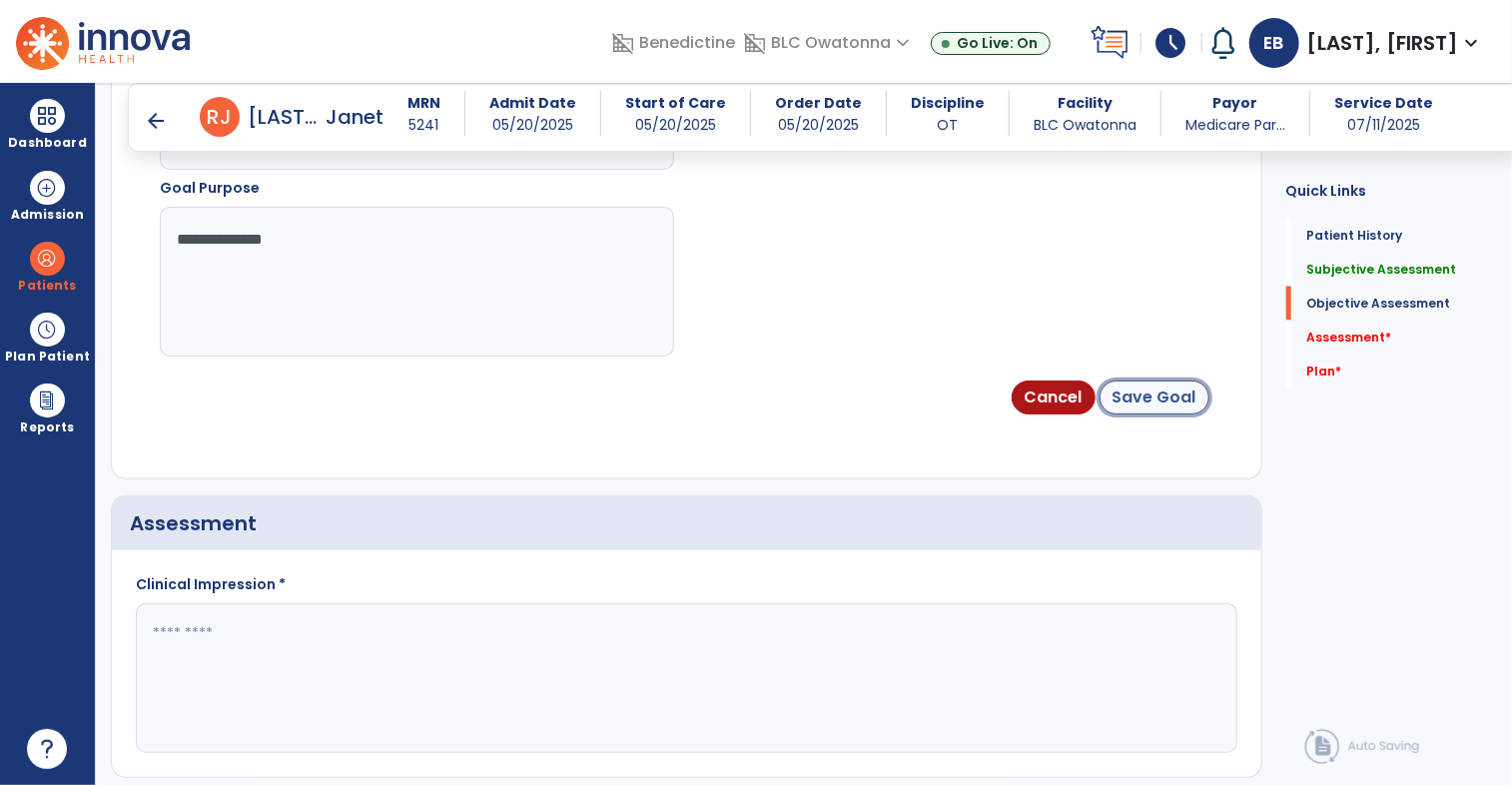 click on "Save Goal" 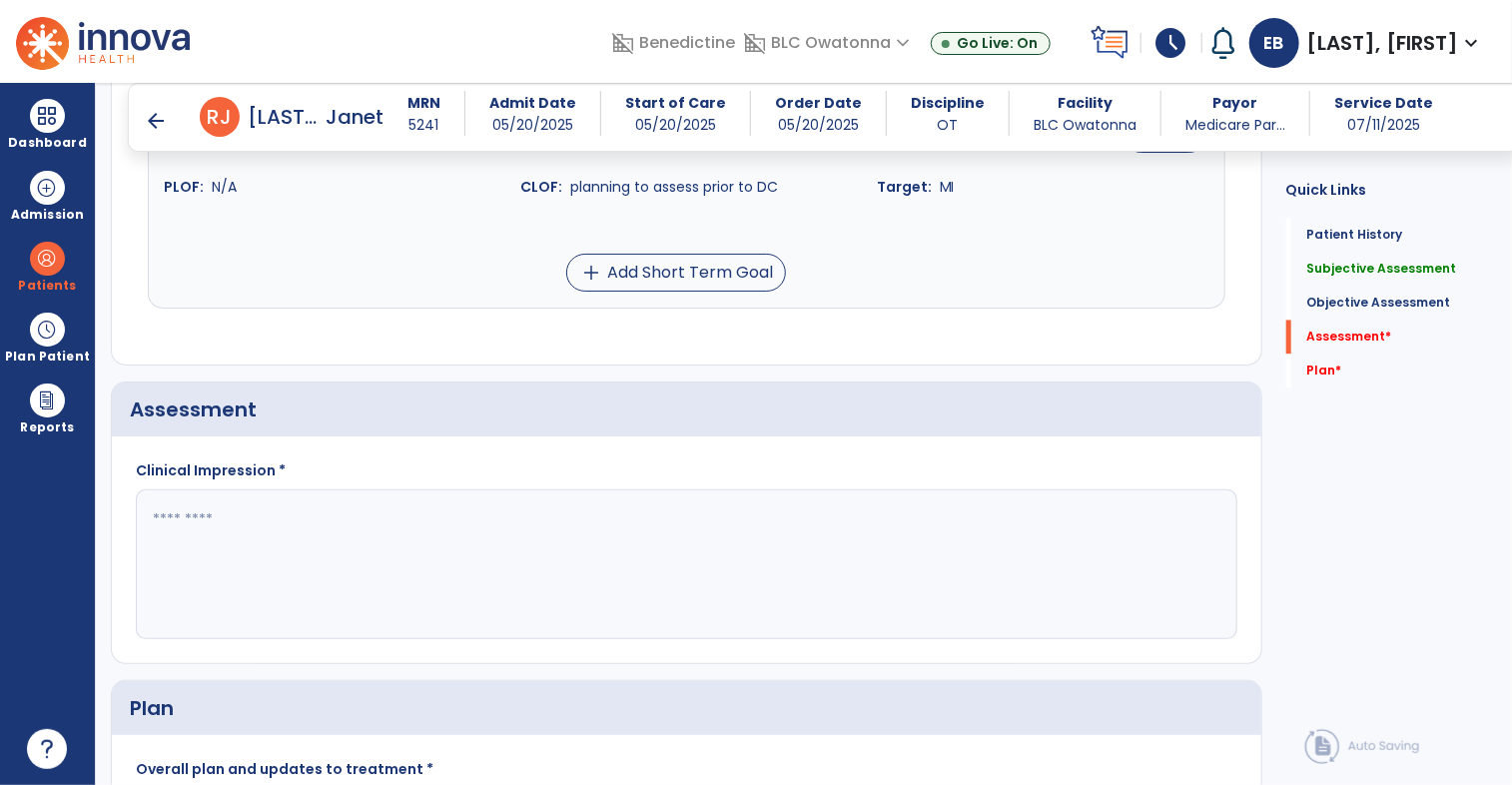 scroll, scrollTop: 1958, scrollLeft: 0, axis: vertical 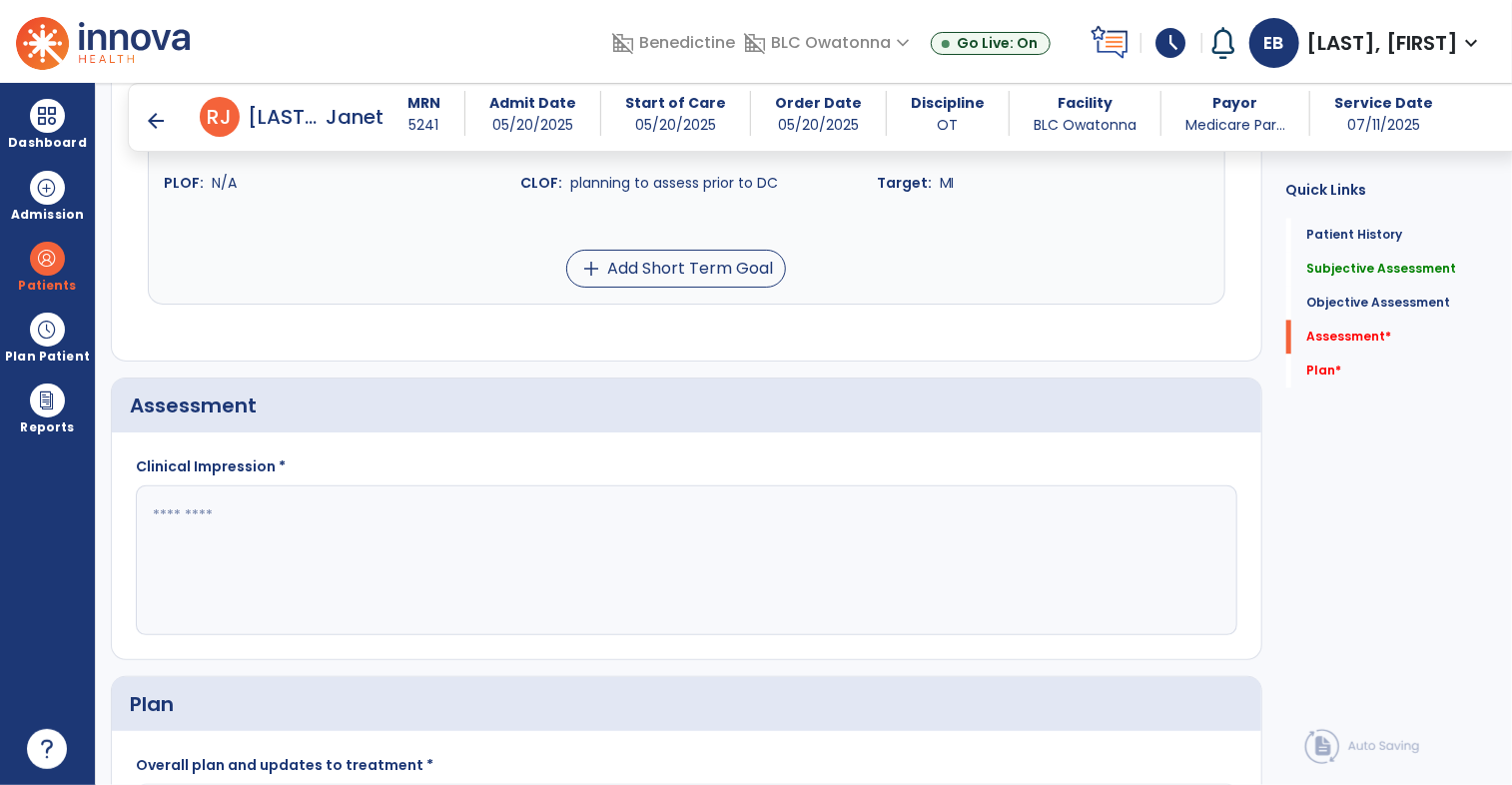 click 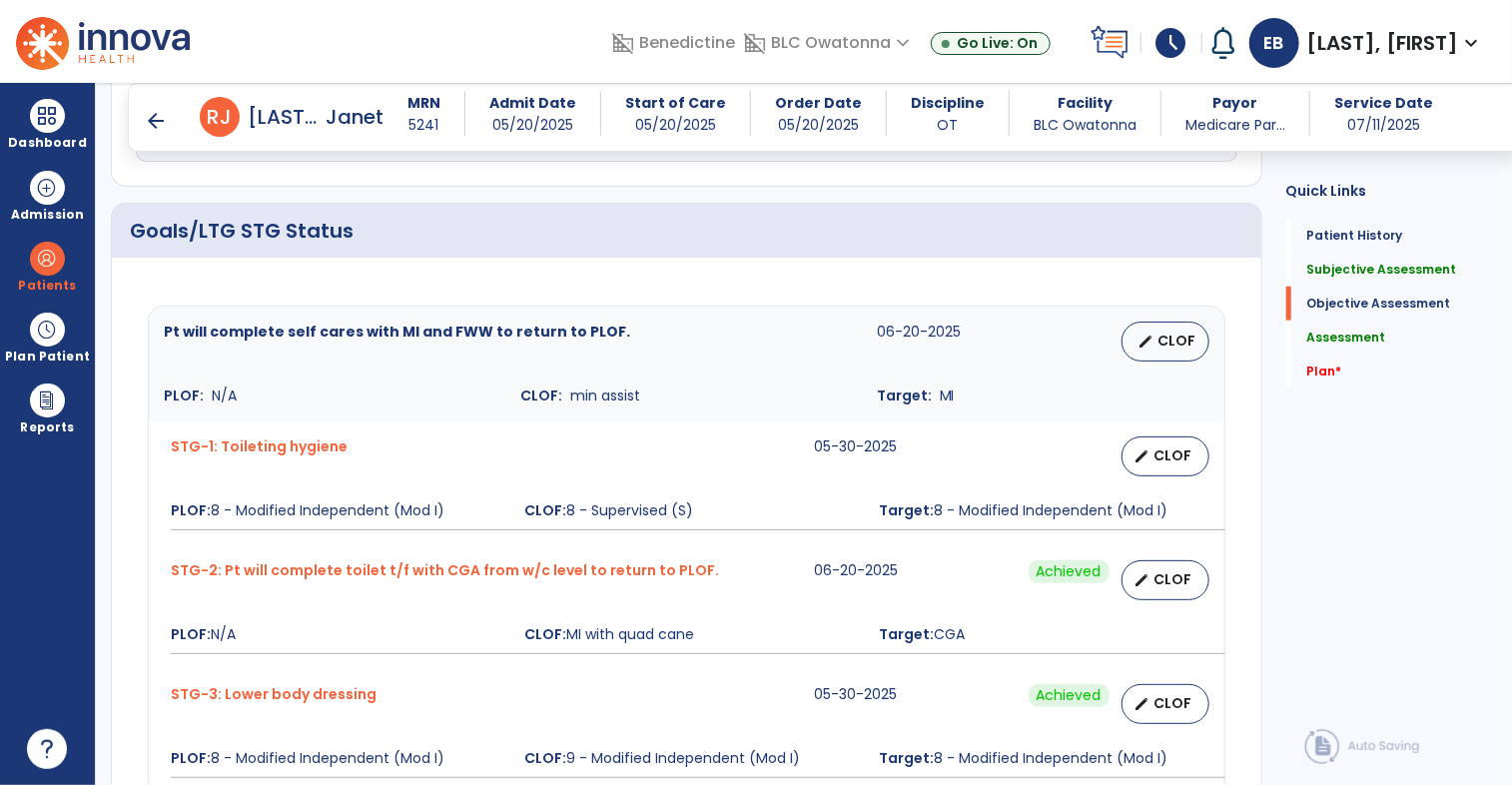 scroll, scrollTop: 665, scrollLeft: 0, axis: vertical 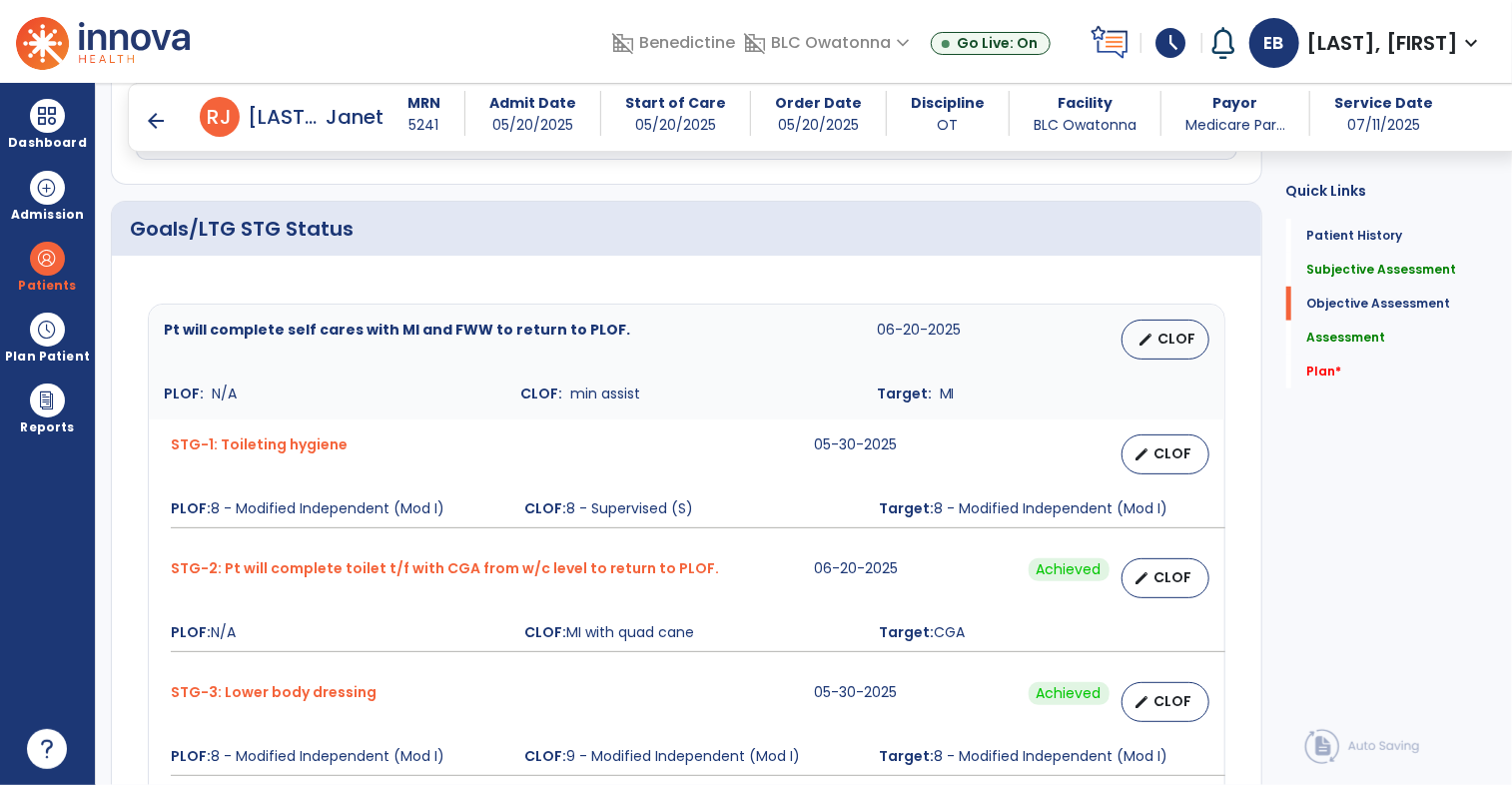 type on "**" 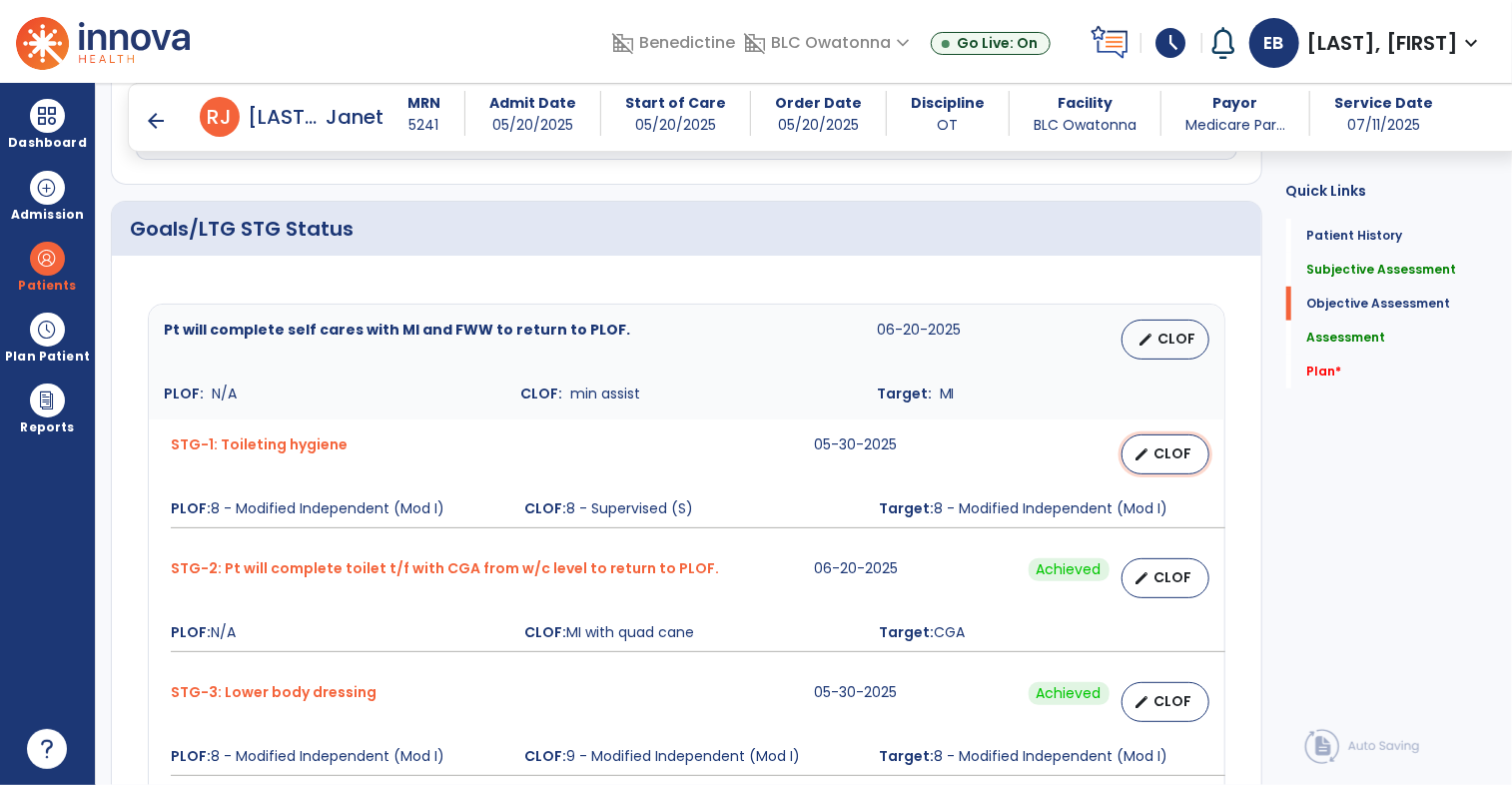 click on "CLOF" at bounding box center (1173, 453) 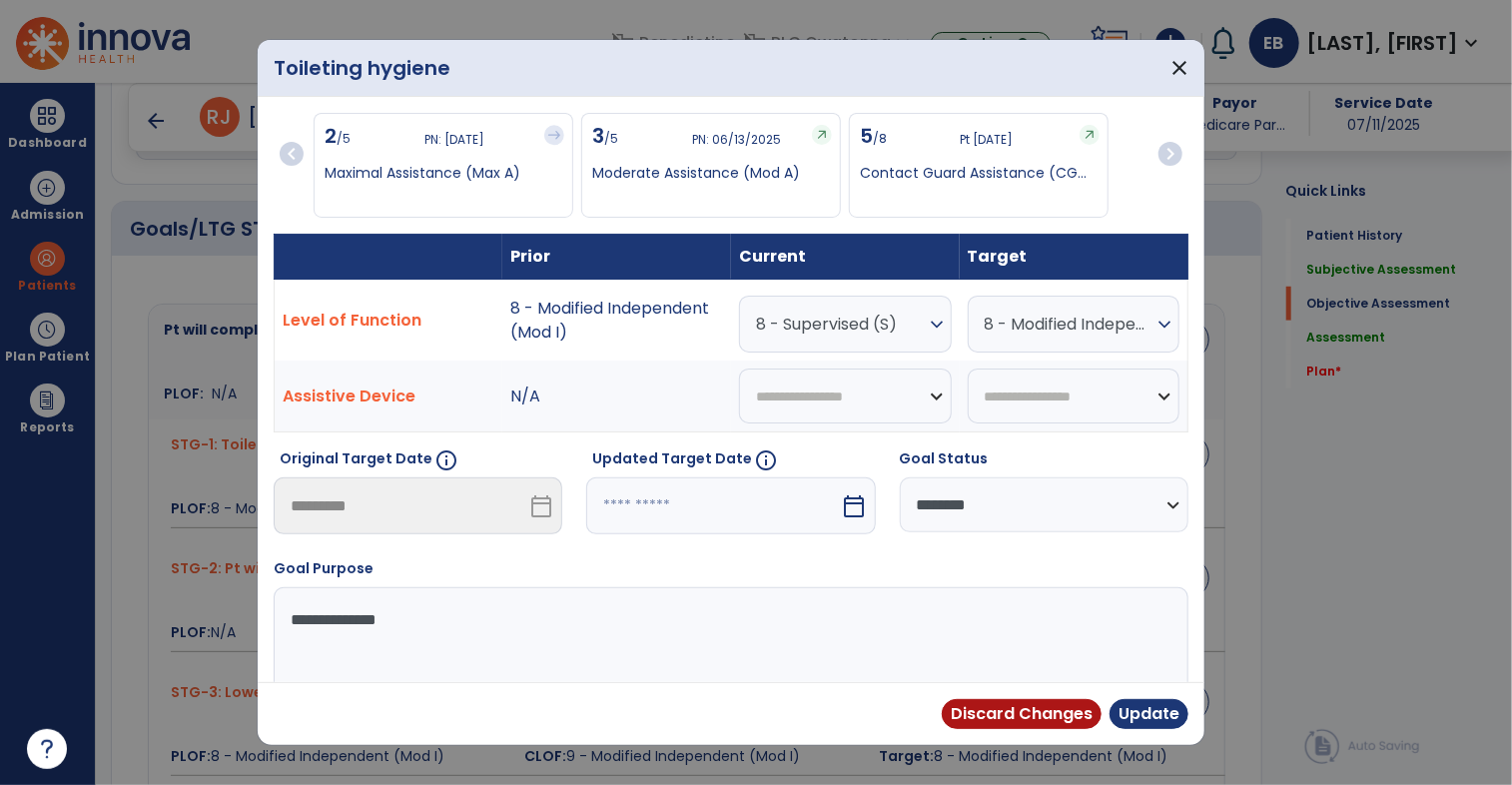 click on "8 - Supervised (S)" at bounding box center [840, 324] 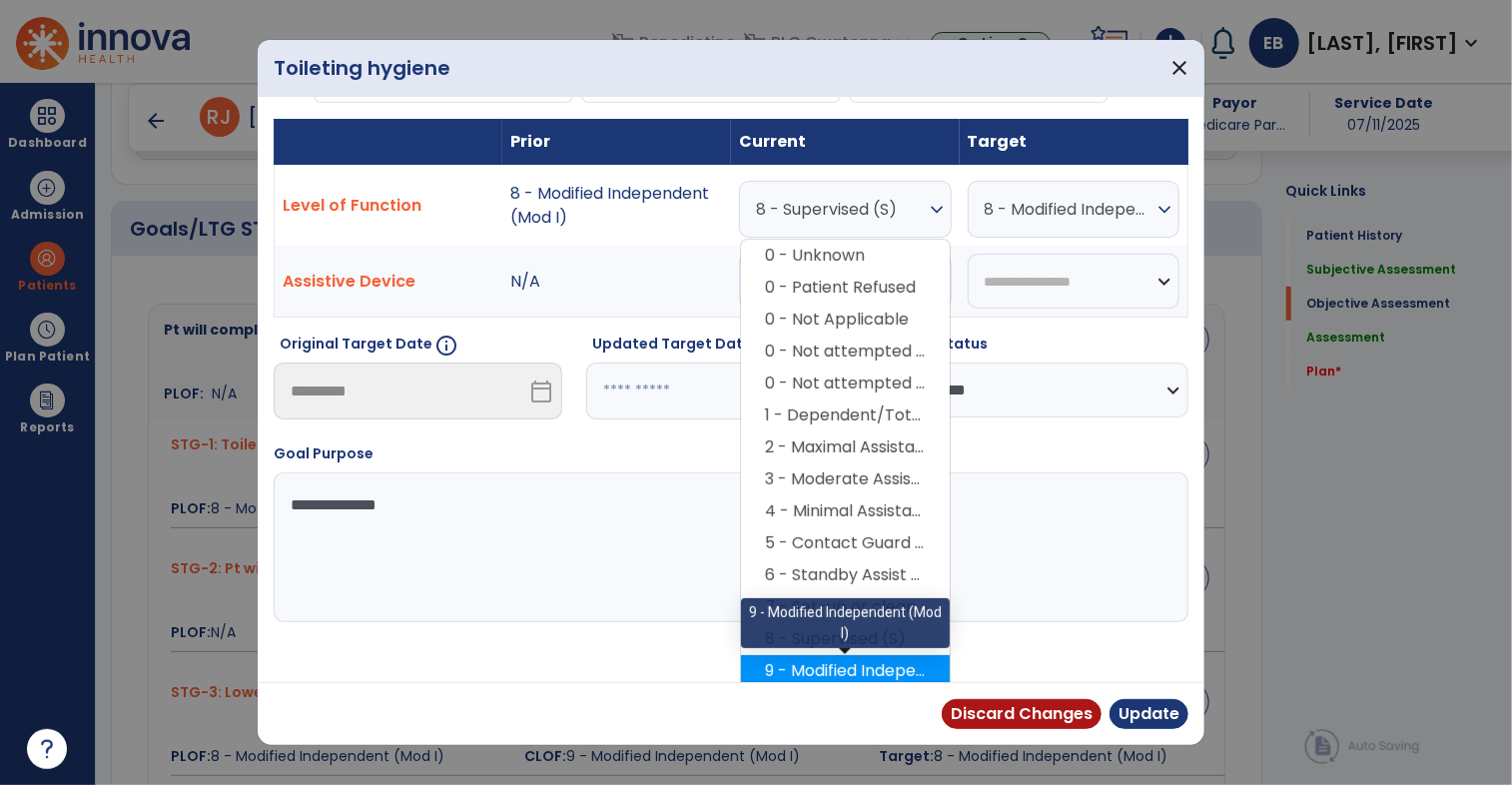 click on "9 - Modified Independent (Mod I)" at bounding box center [845, 671] 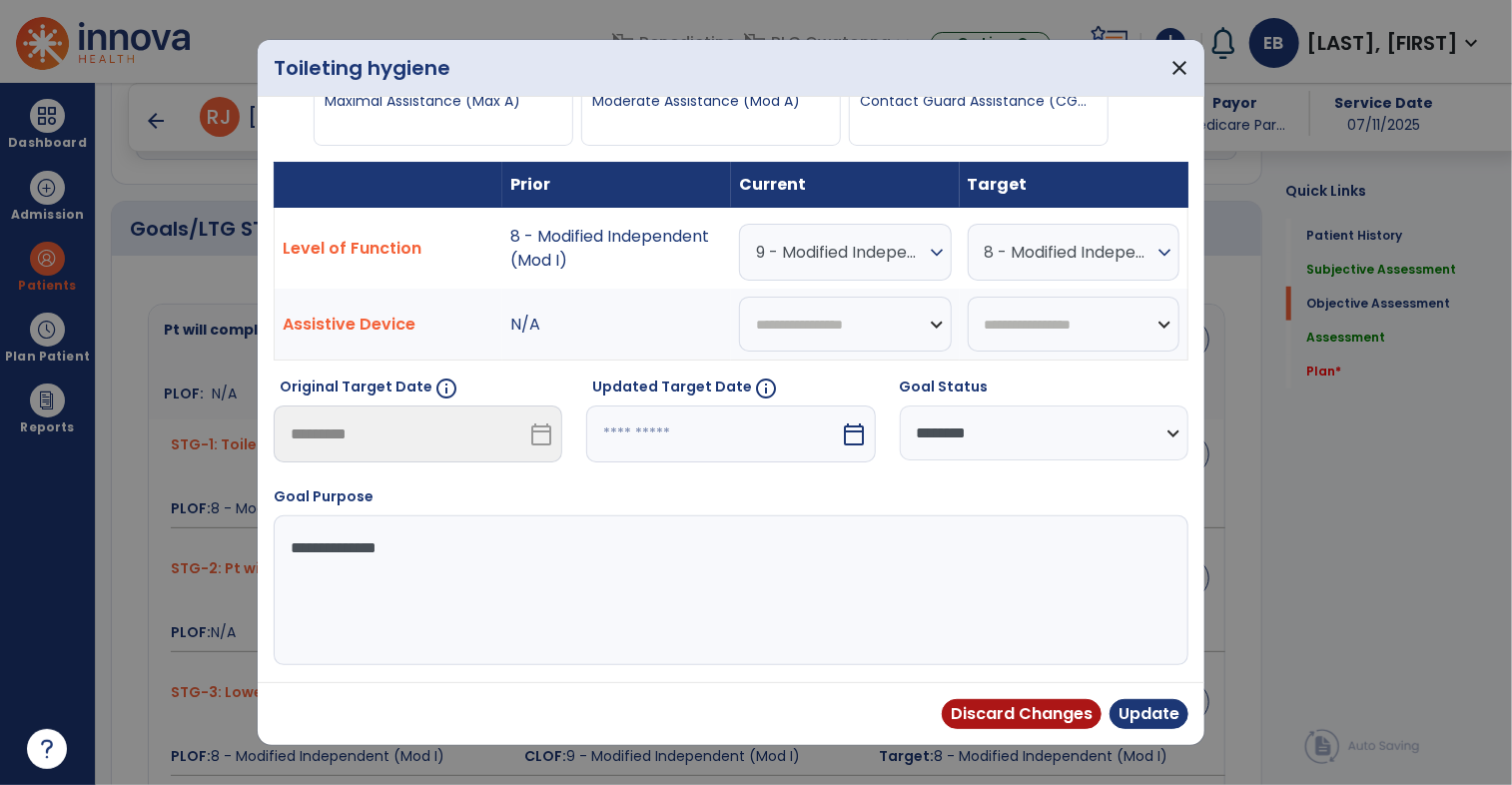 scroll, scrollTop: 68, scrollLeft: 0, axis: vertical 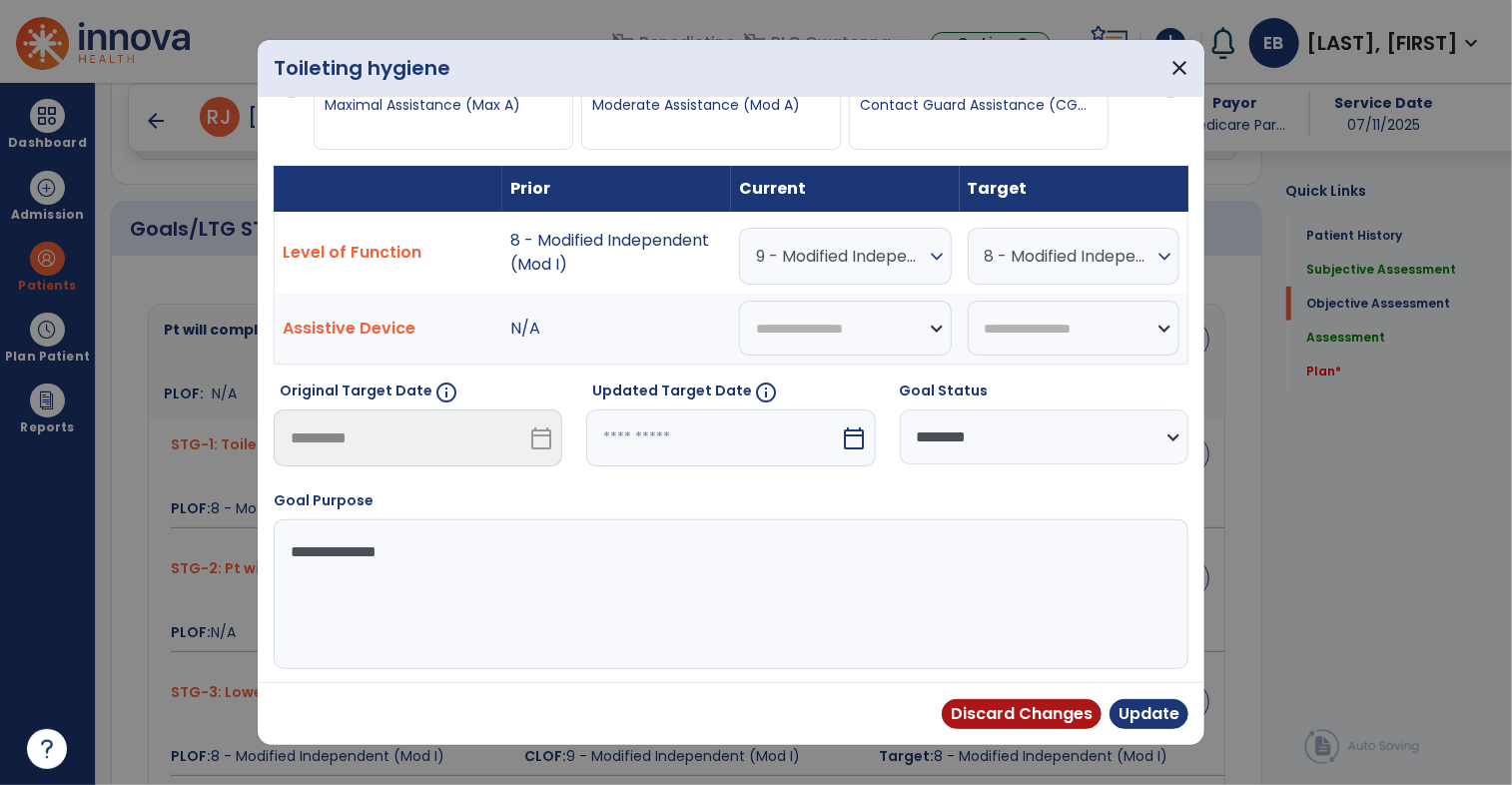 click on "**********" at bounding box center [1044, 436] 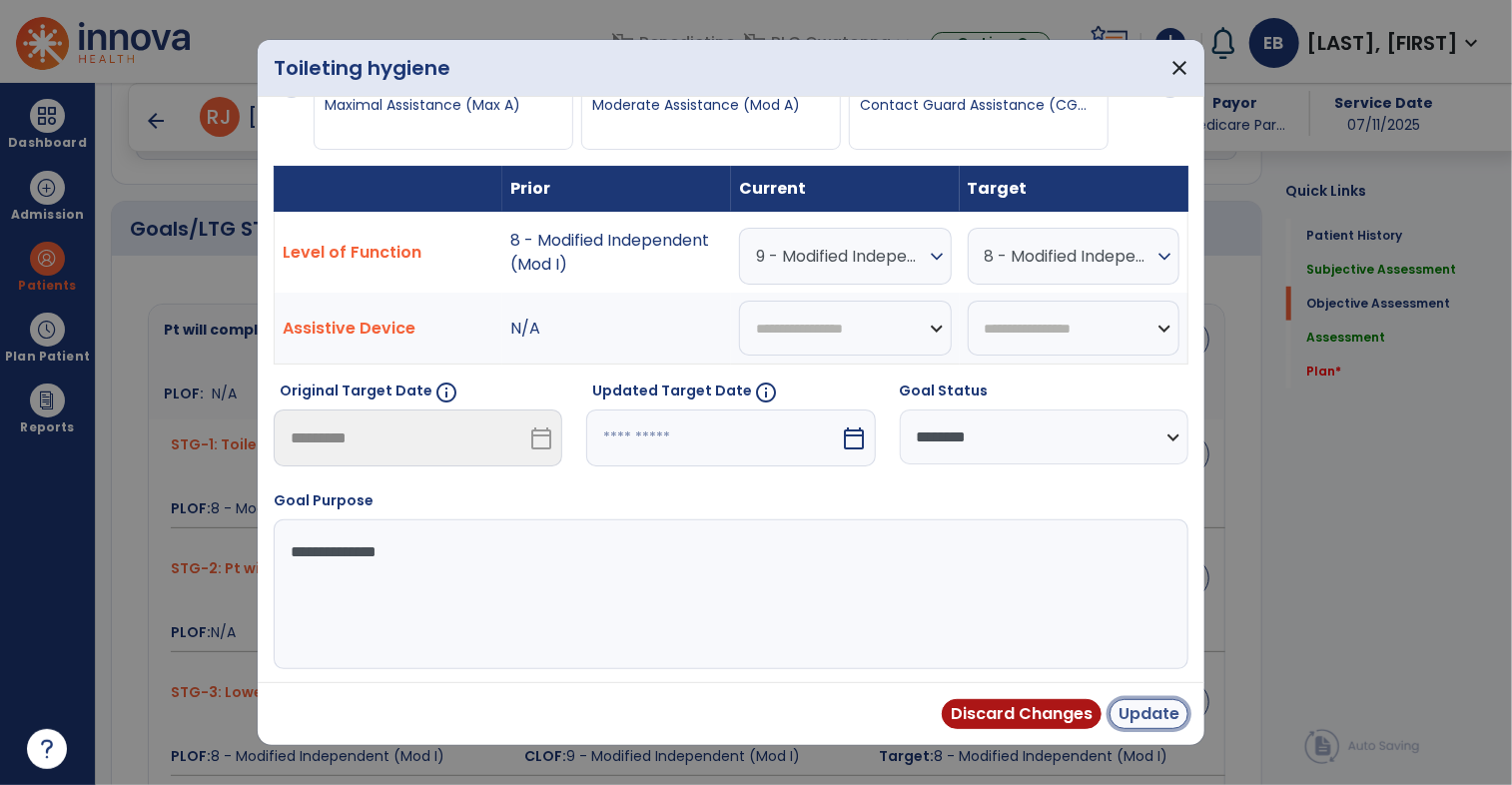 click on "Update" at bounding box center (1148, 714) 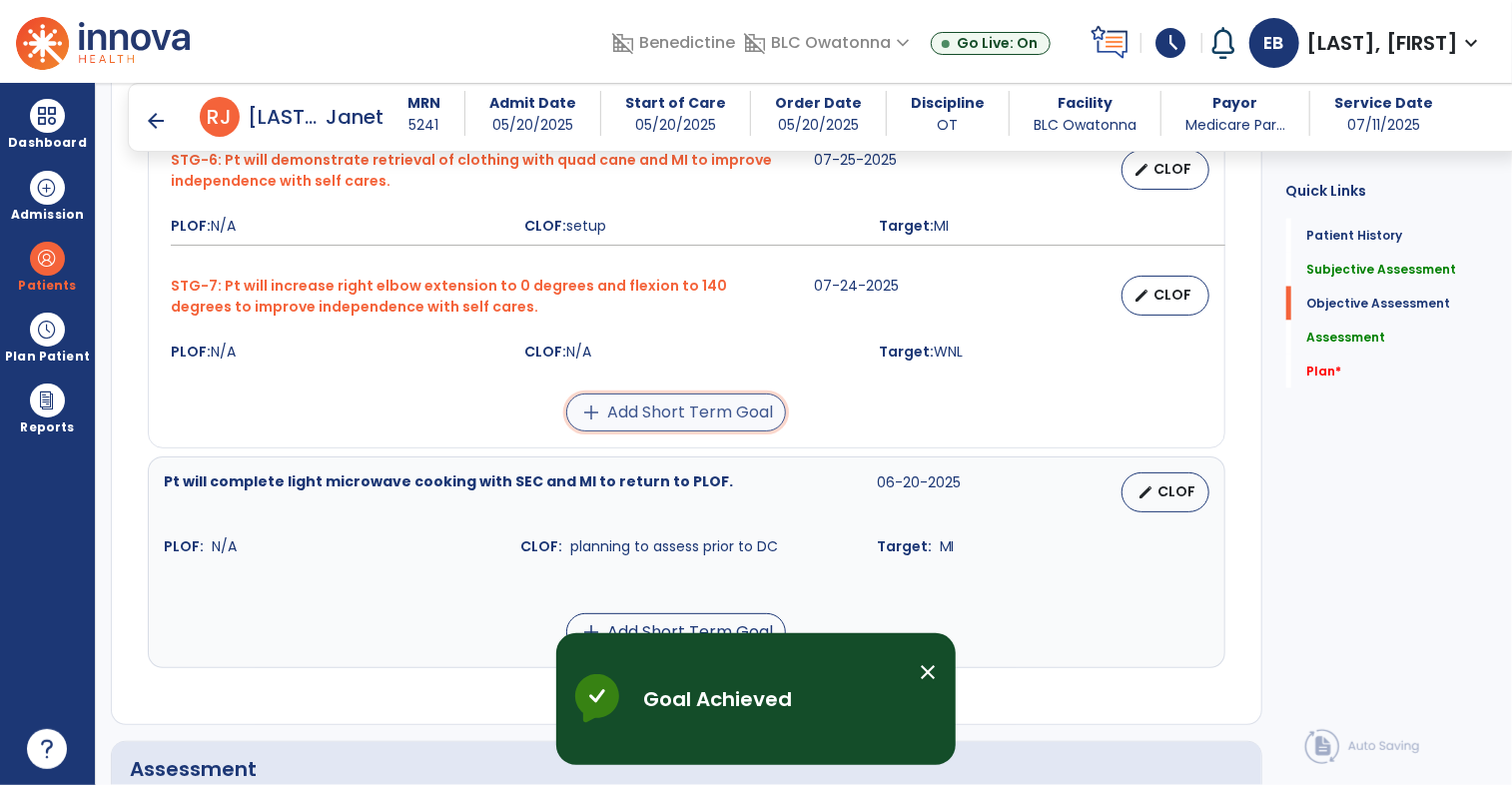 click on "add  Add Short Term Goal" at bounding box center [676, 412] 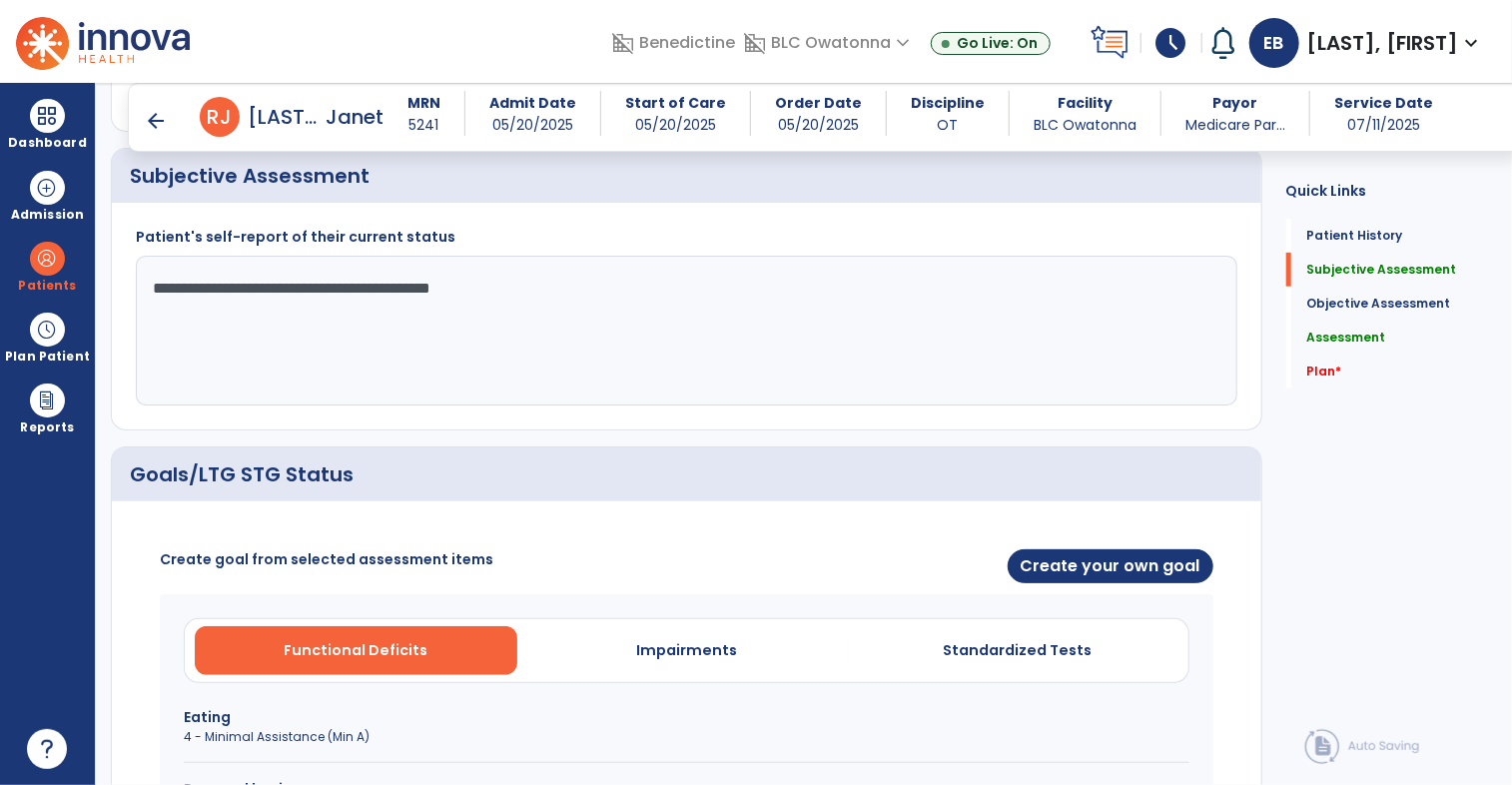 scroll, scrollTop: 399, scrollLeft: 0, axis: vertical 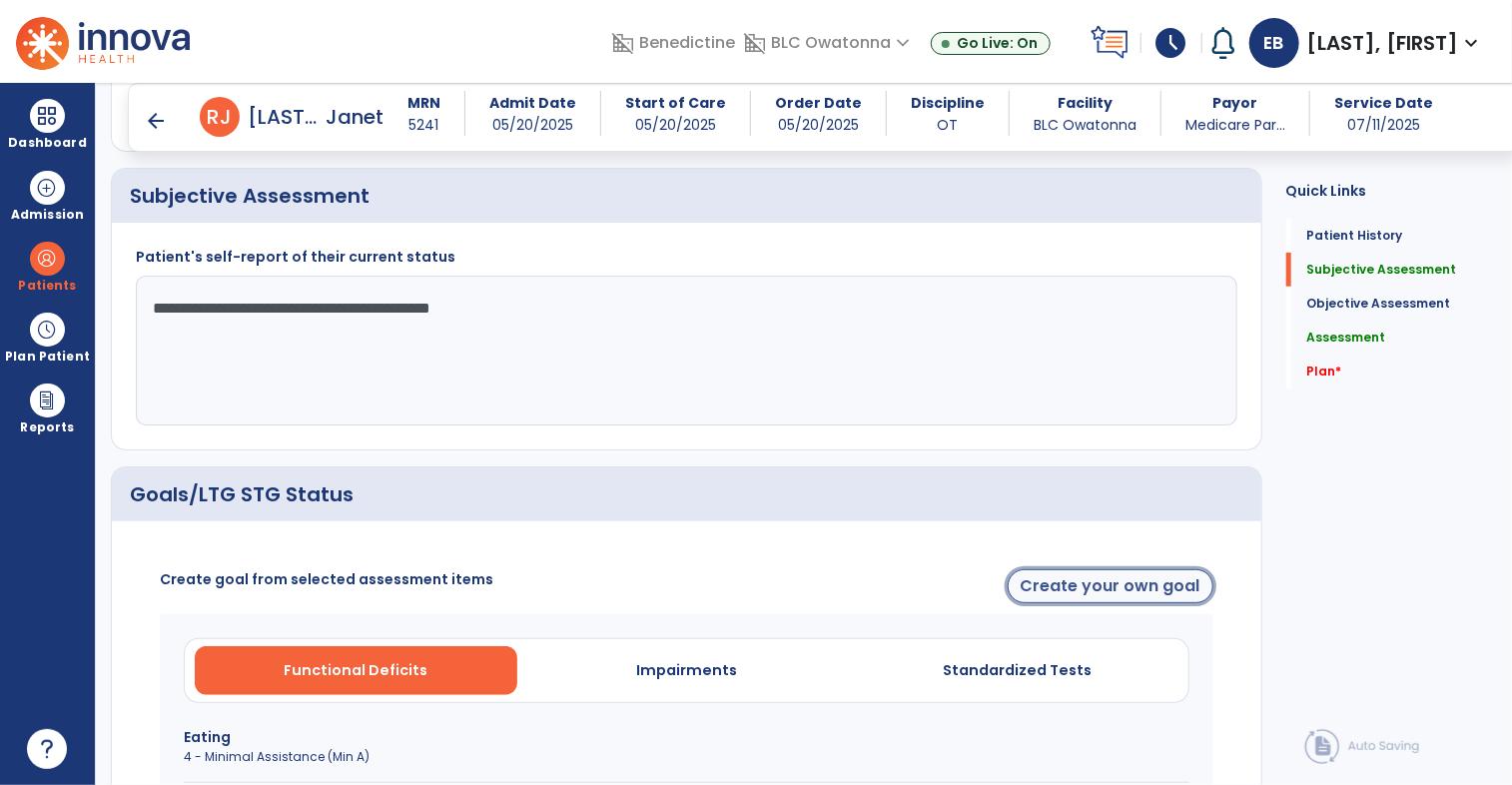 click on "Create your own goal" 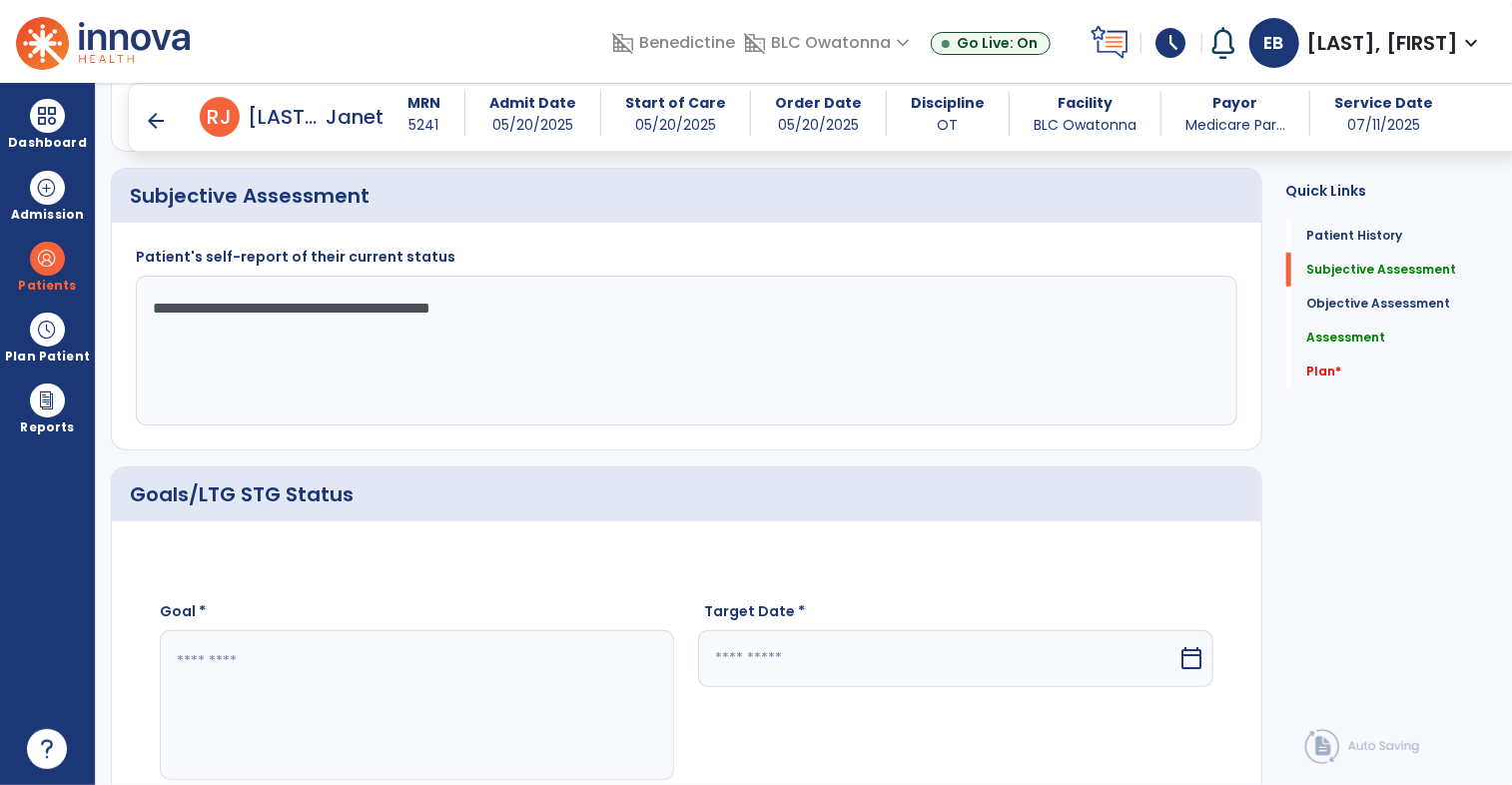 click 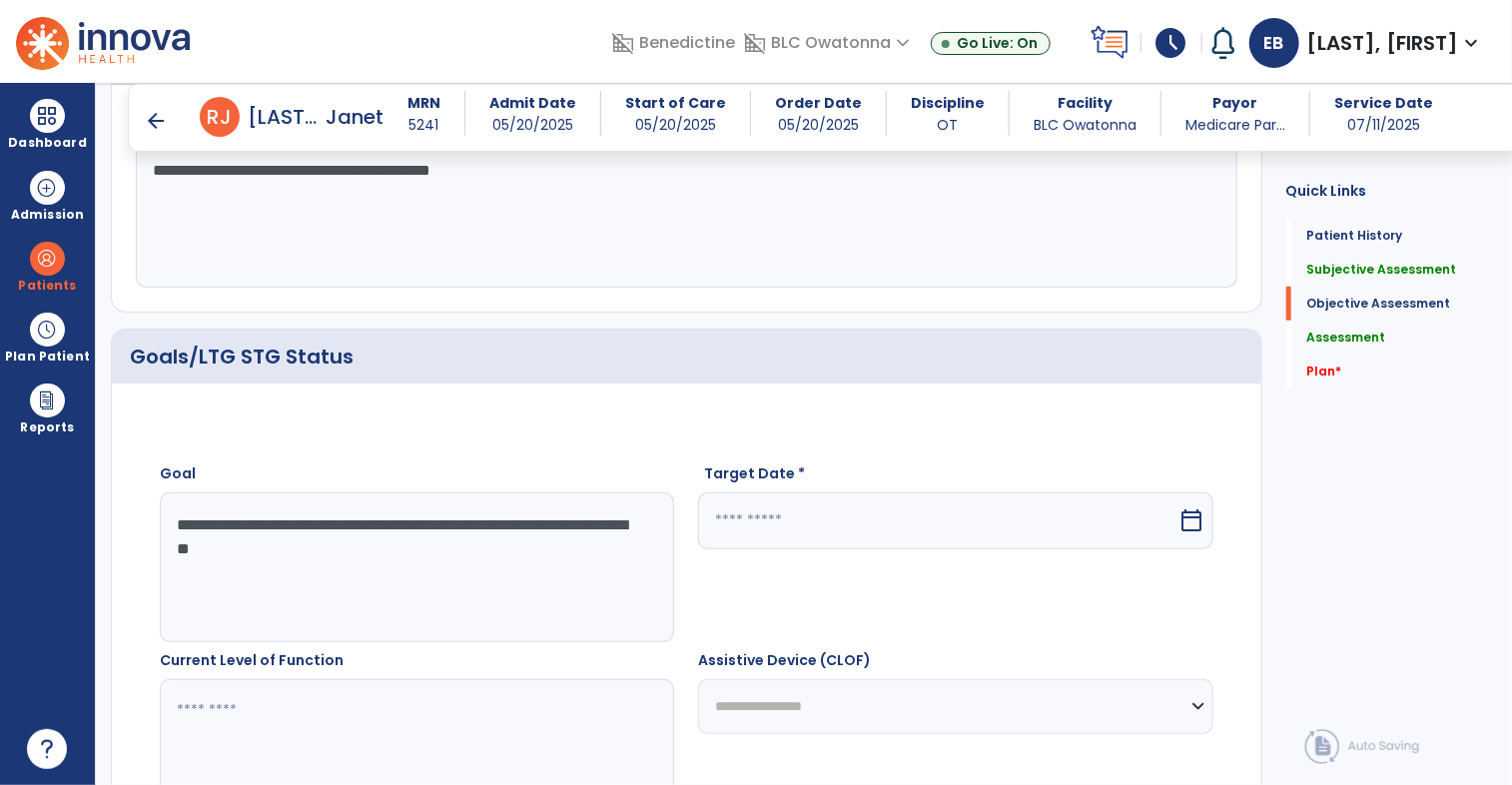 scroll, scrollTop: 545, scrollLeft: 0, axis: vertical 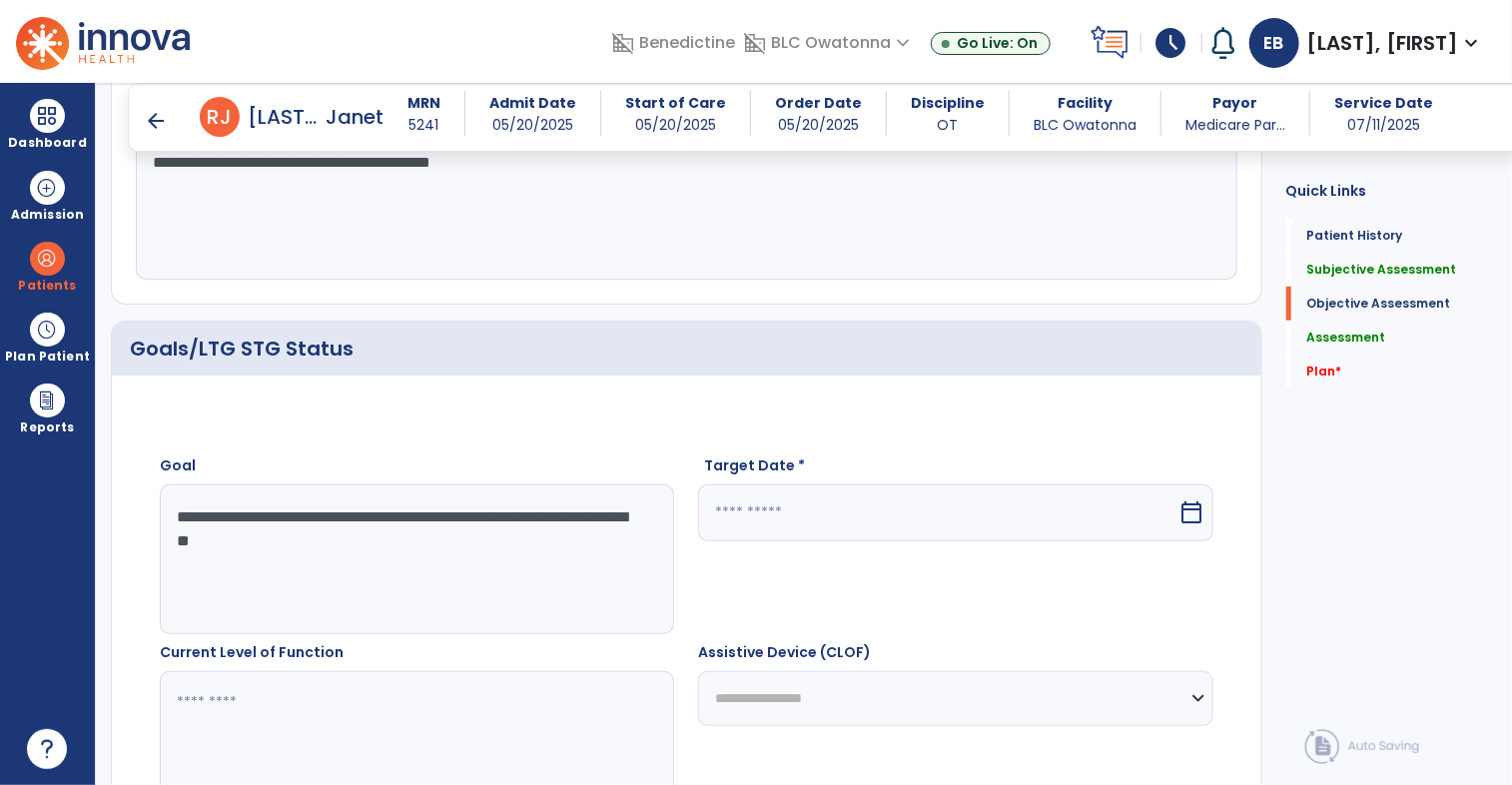 click on "**********" 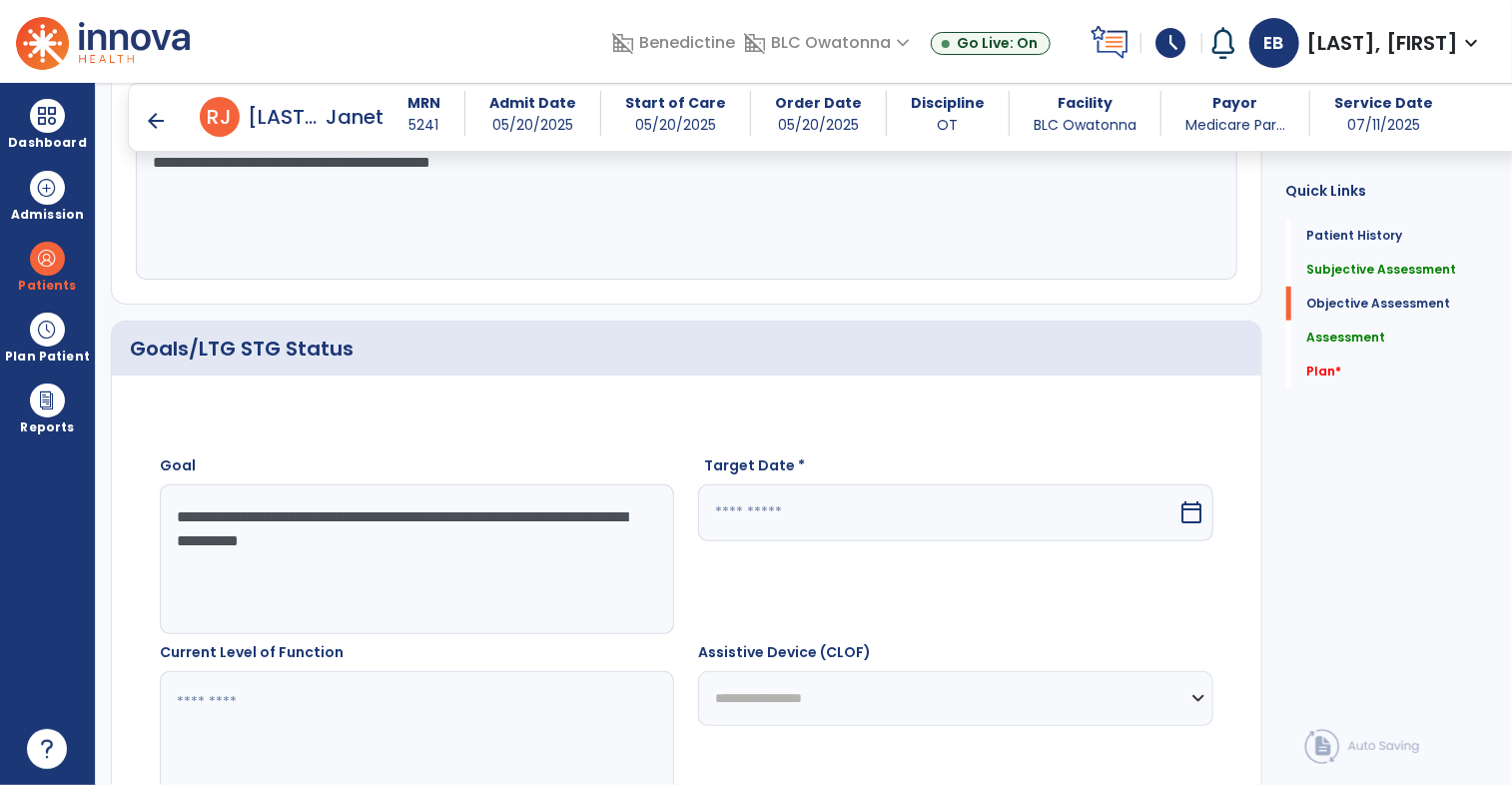 type on "**********" 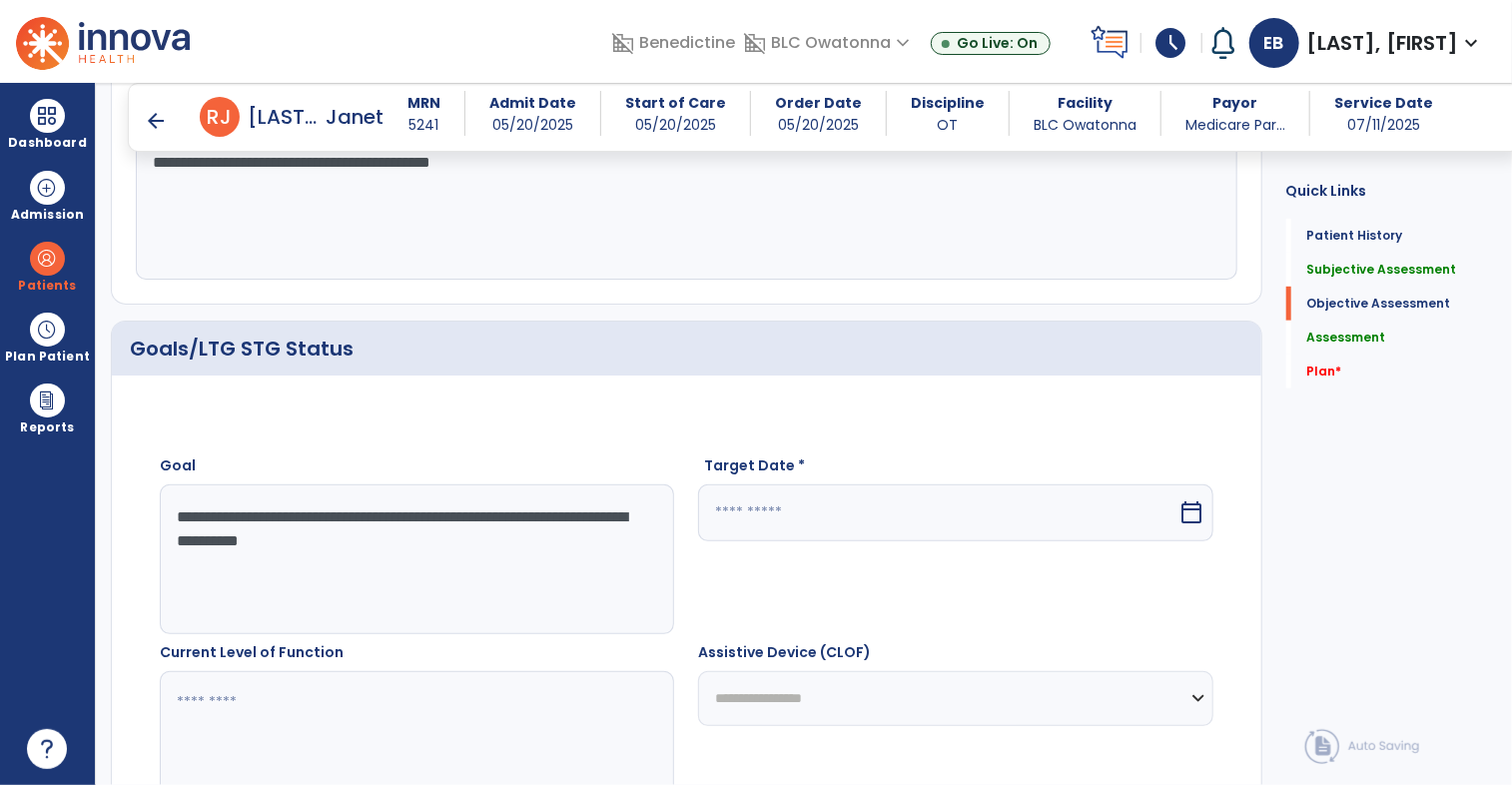 click at bounding box center [938, 512] 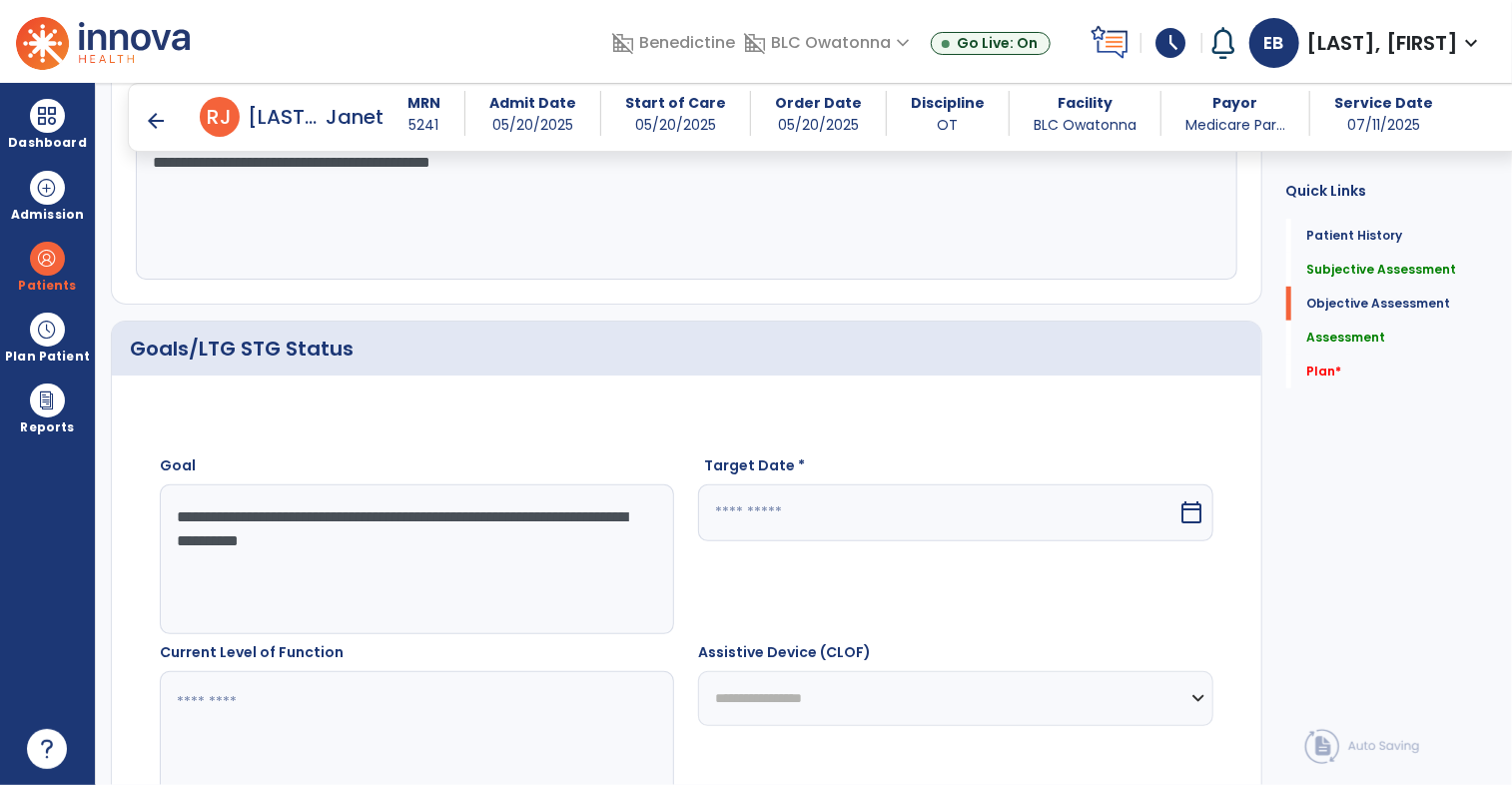select on "*" 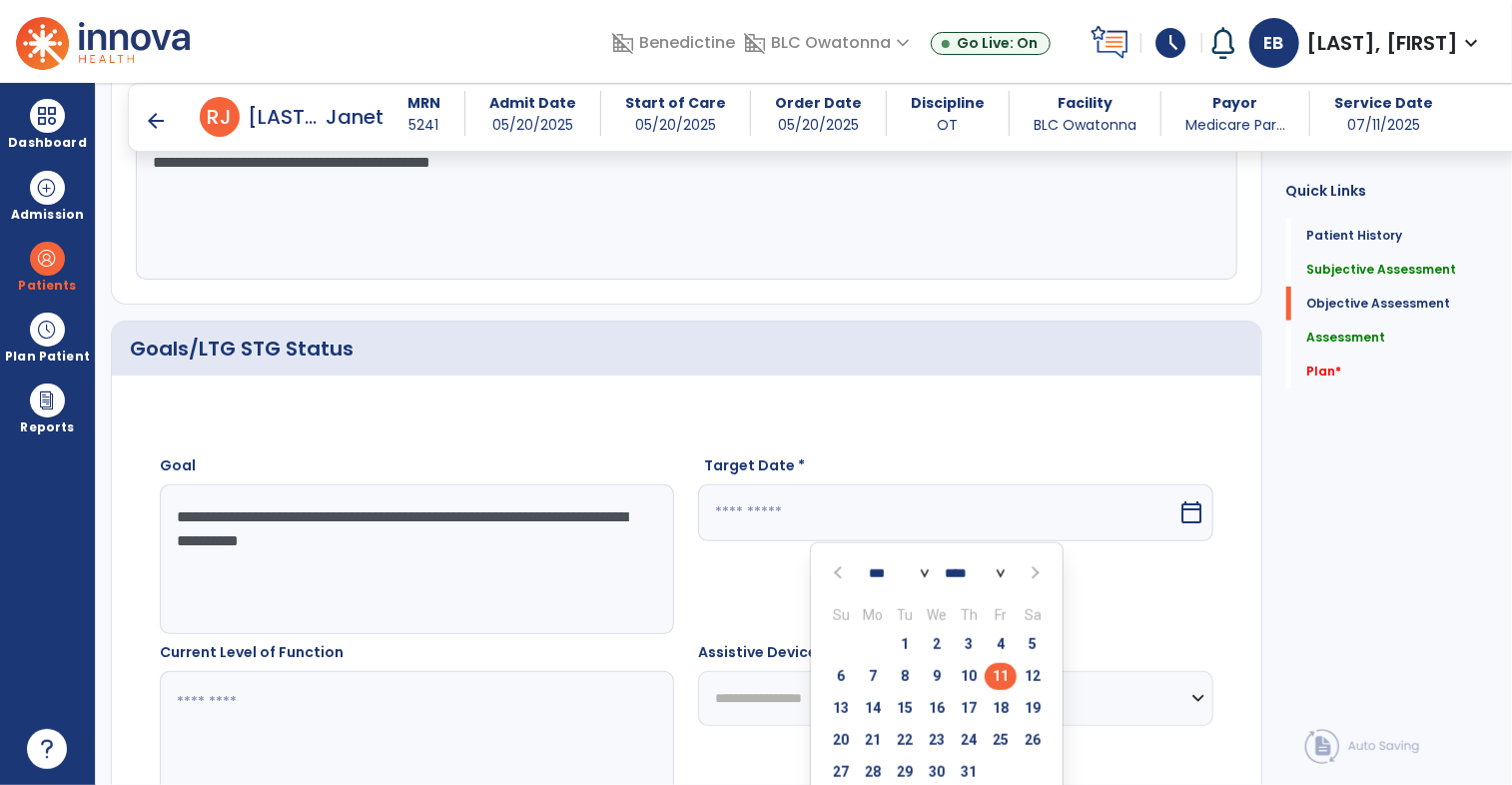click on "24" at bounding box center (969, 743) 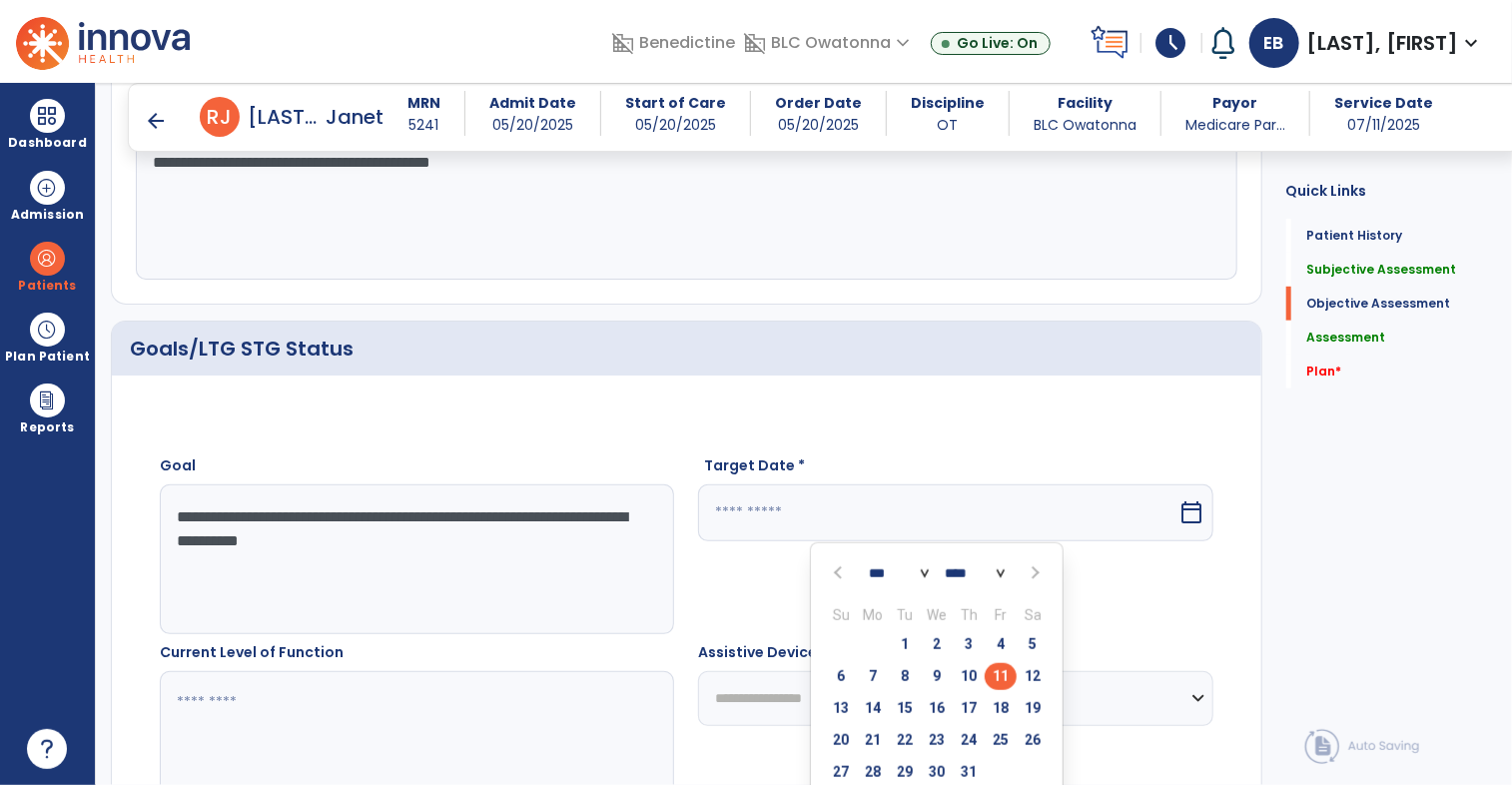 type on "*********" 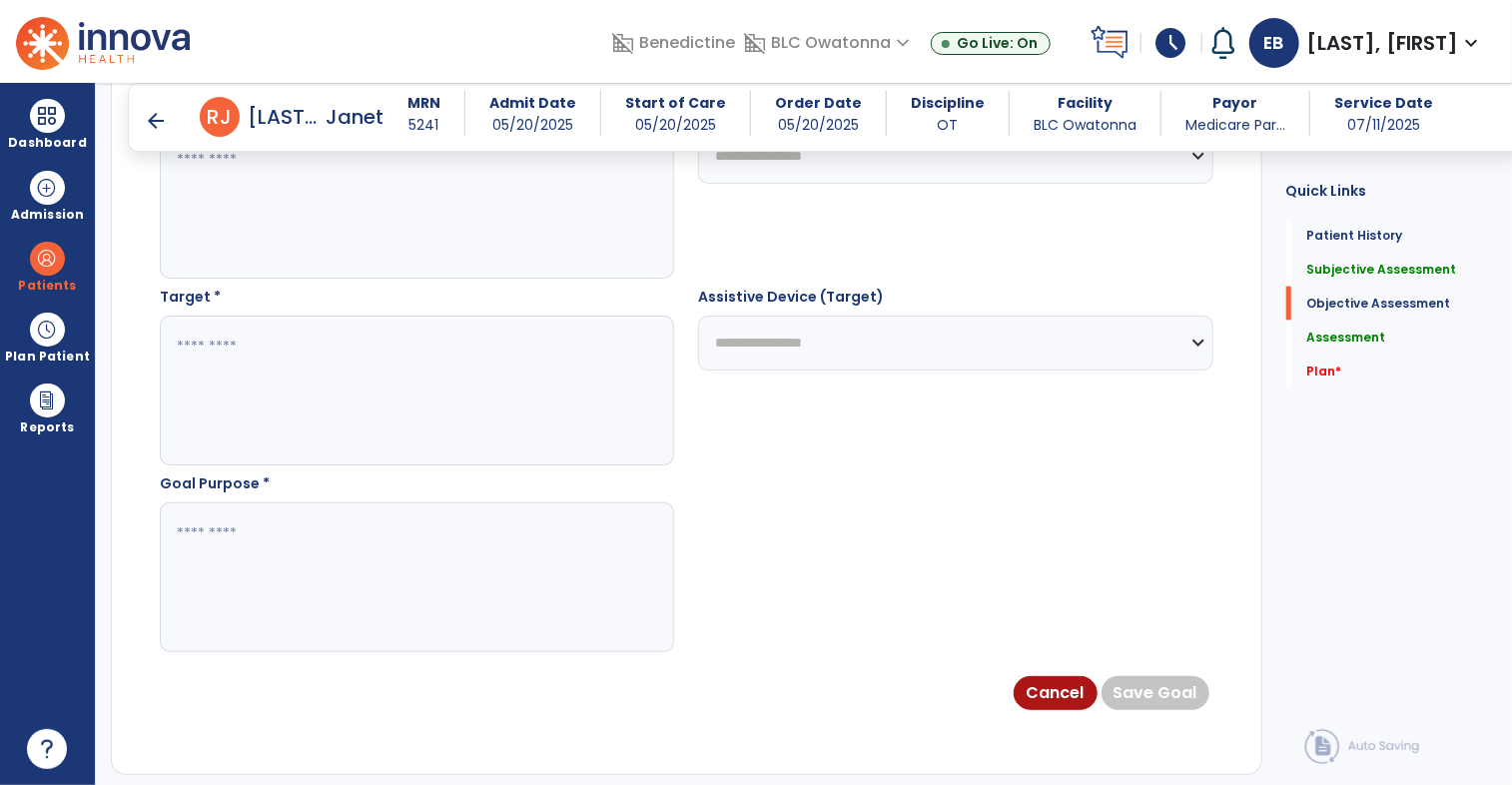 scroll, scrollTop: 1274, scrollLeft: 0, axis: vertical 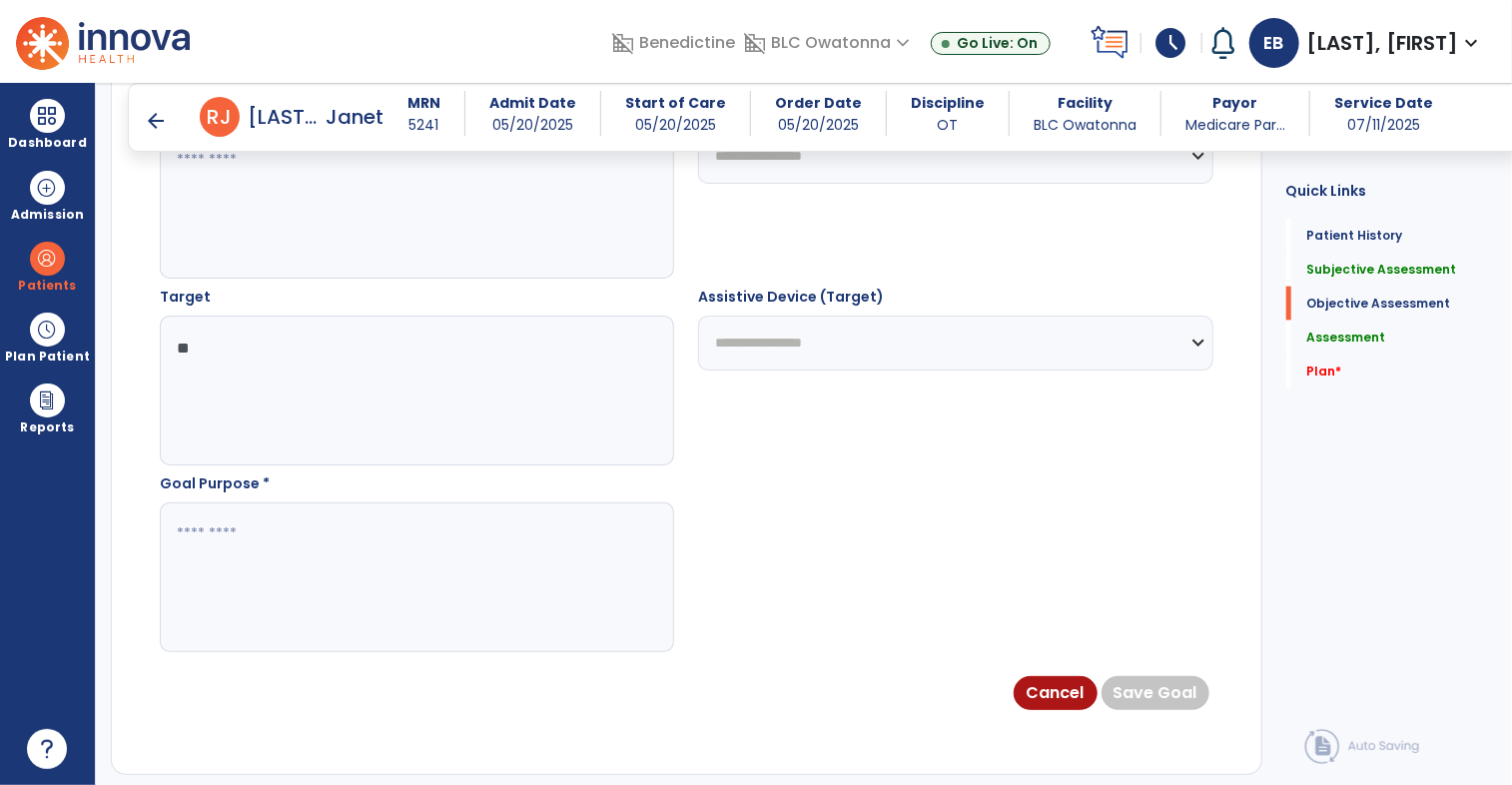 type on "**" 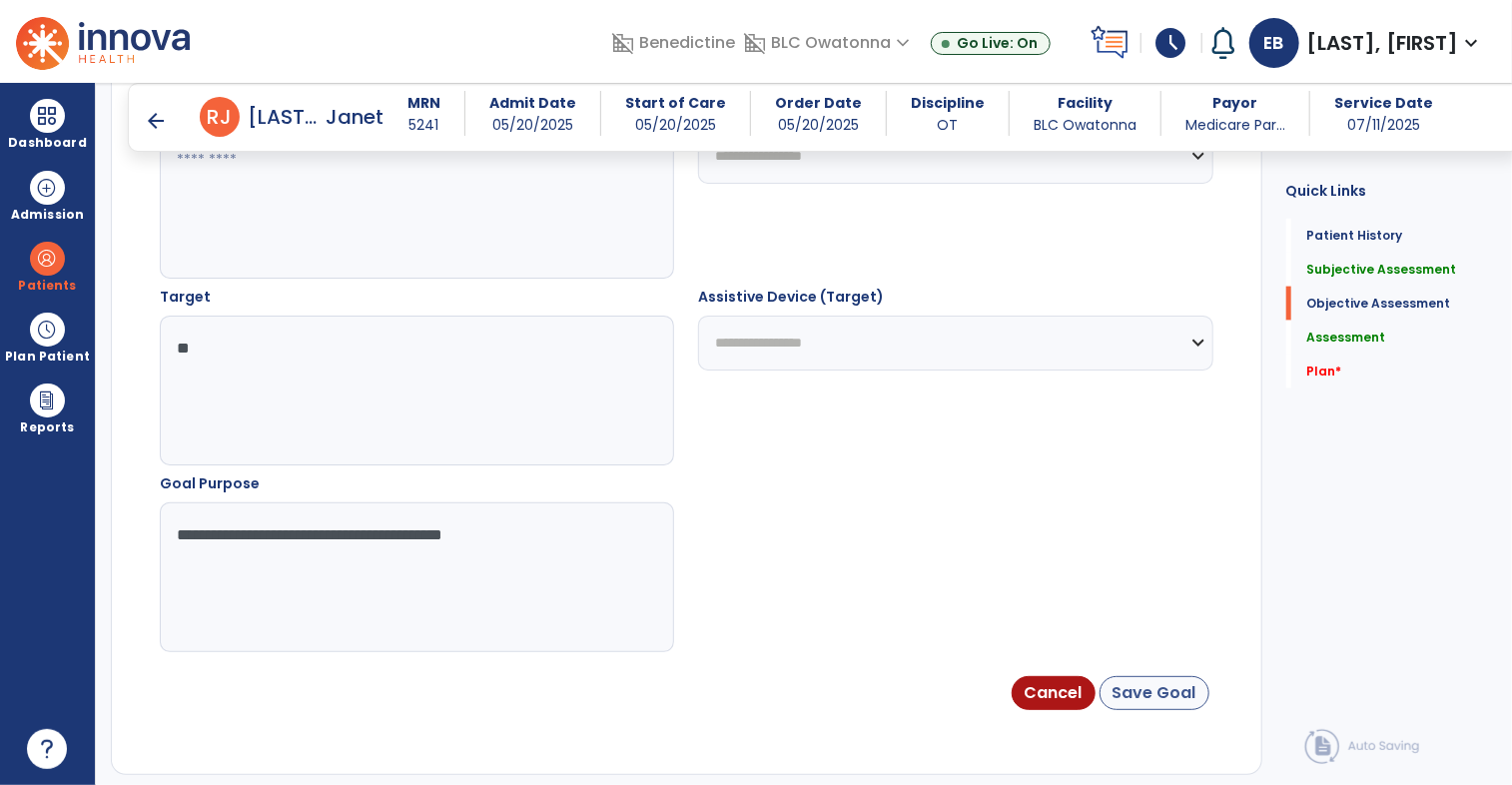 type on "**********" 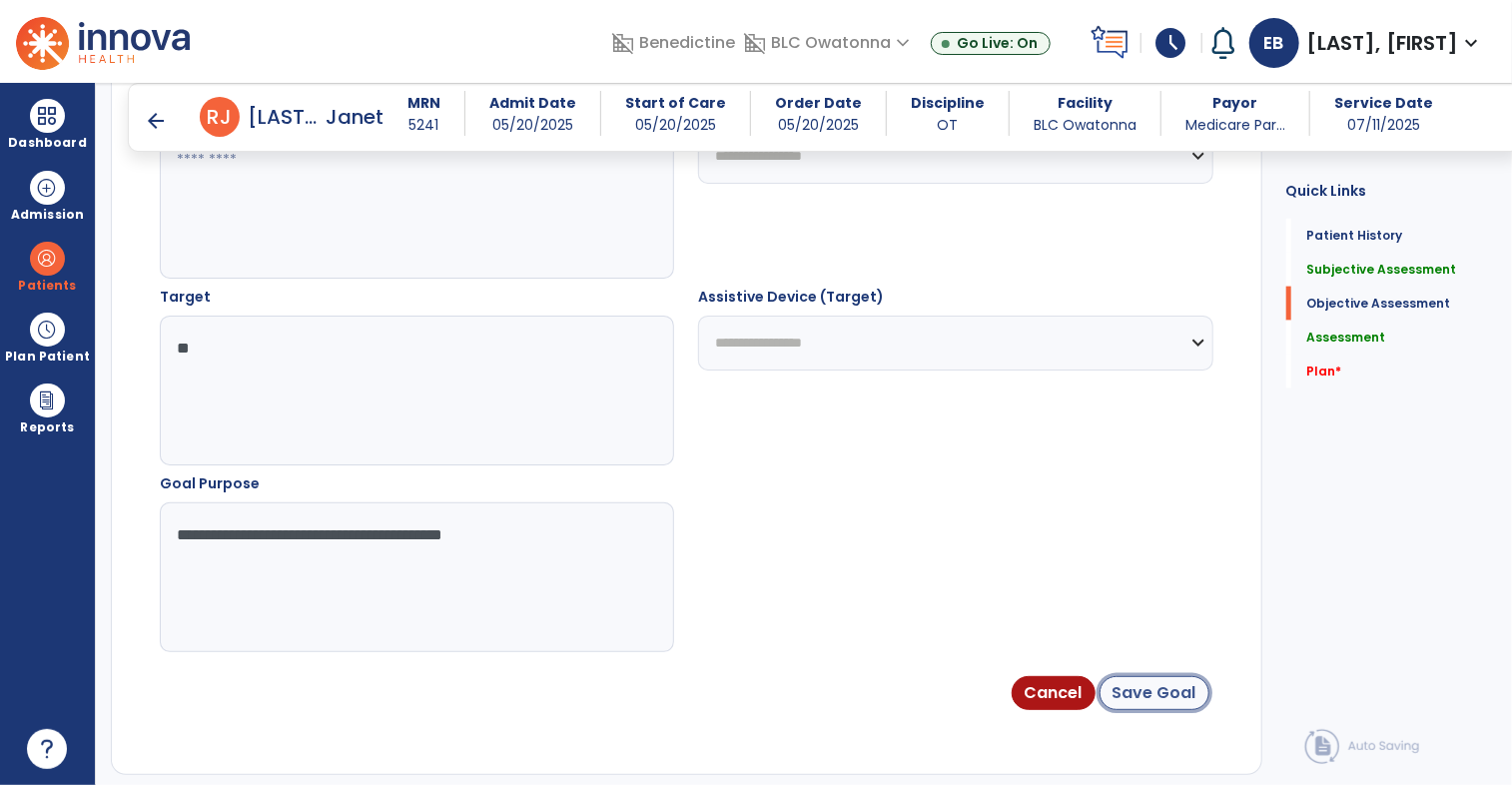 click on "Save Goal" 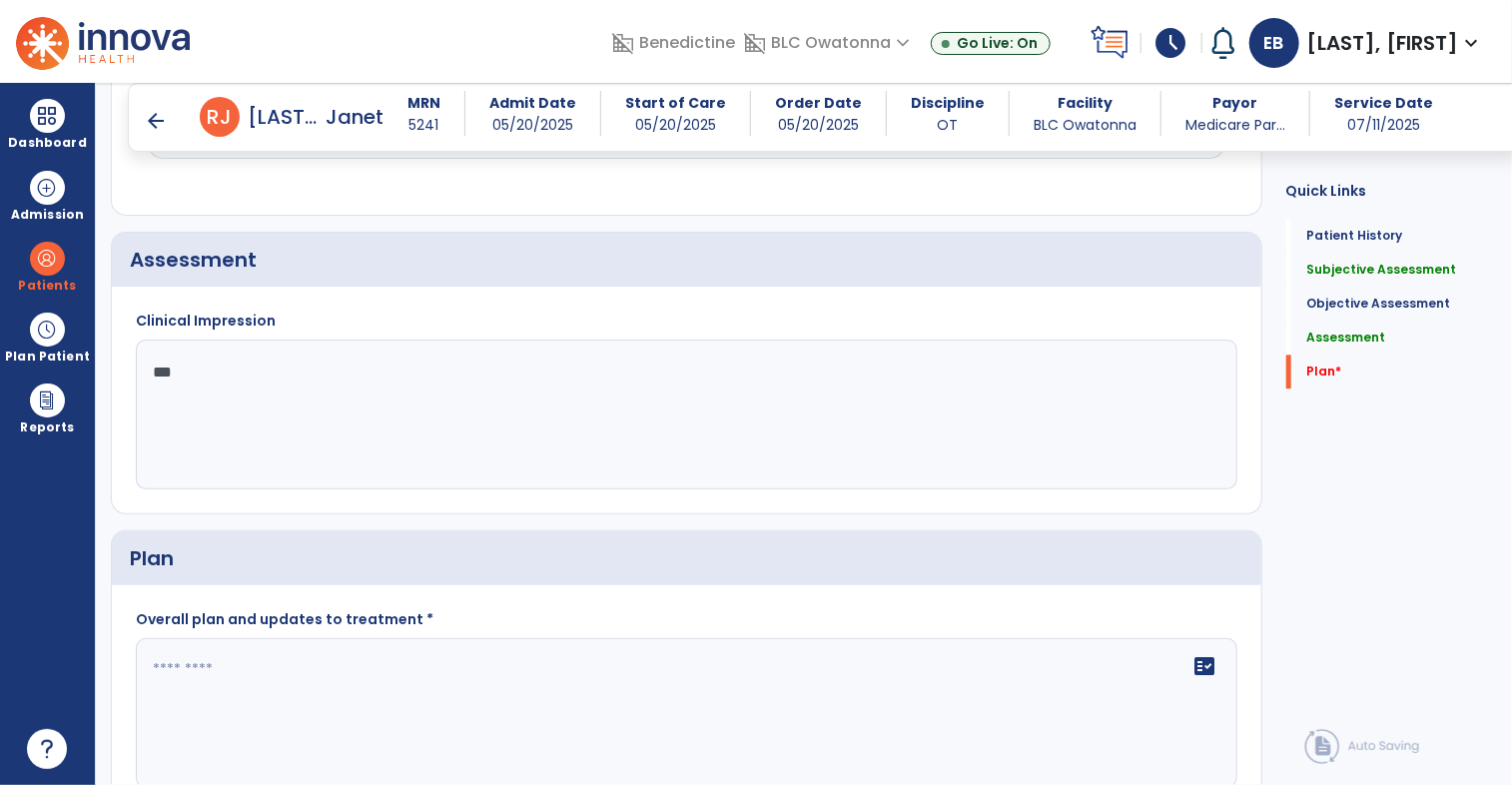 scroll, scrollTop: 2234, scrollLeft: 0, axis: vertical 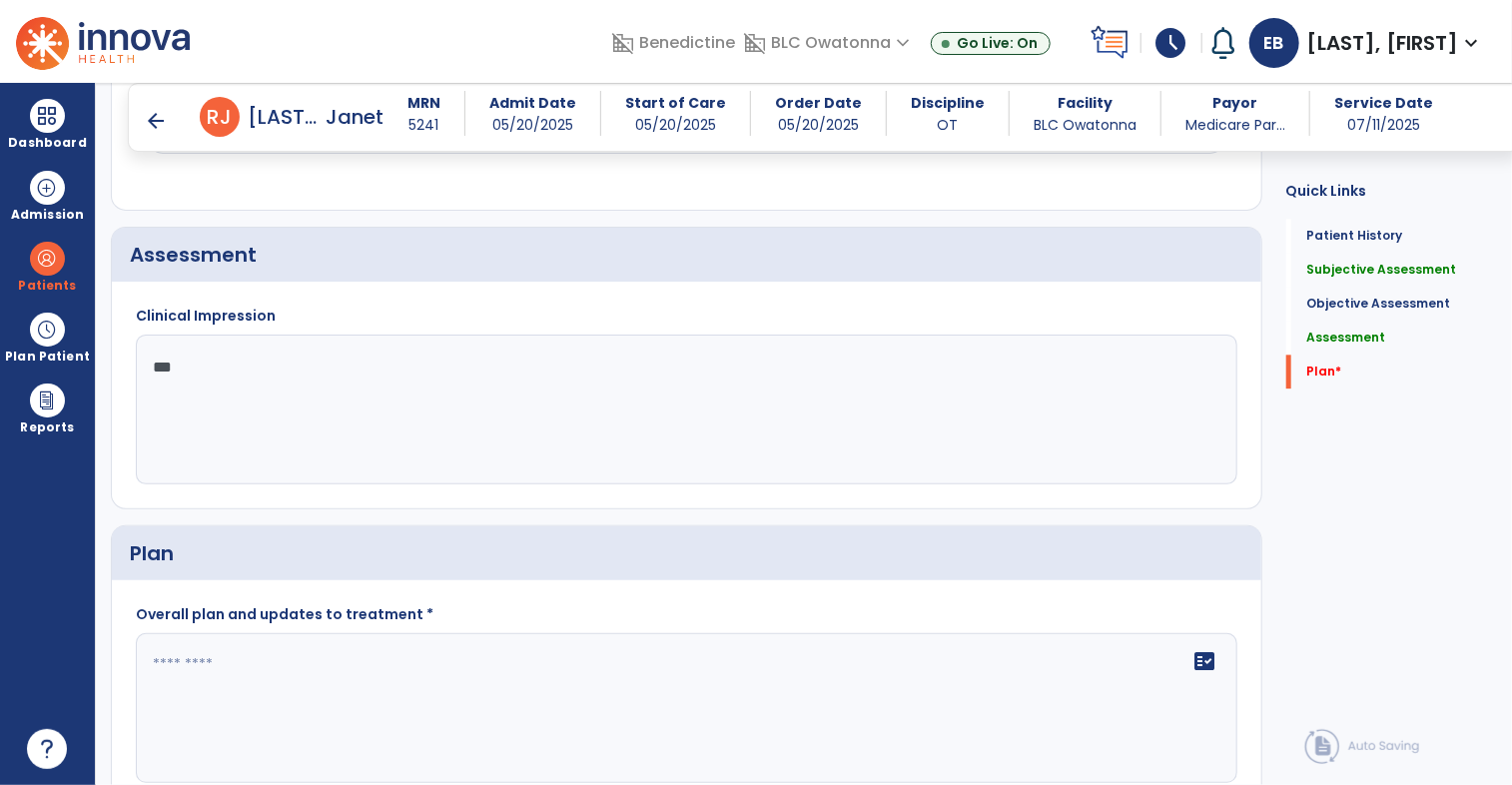 click on "**" 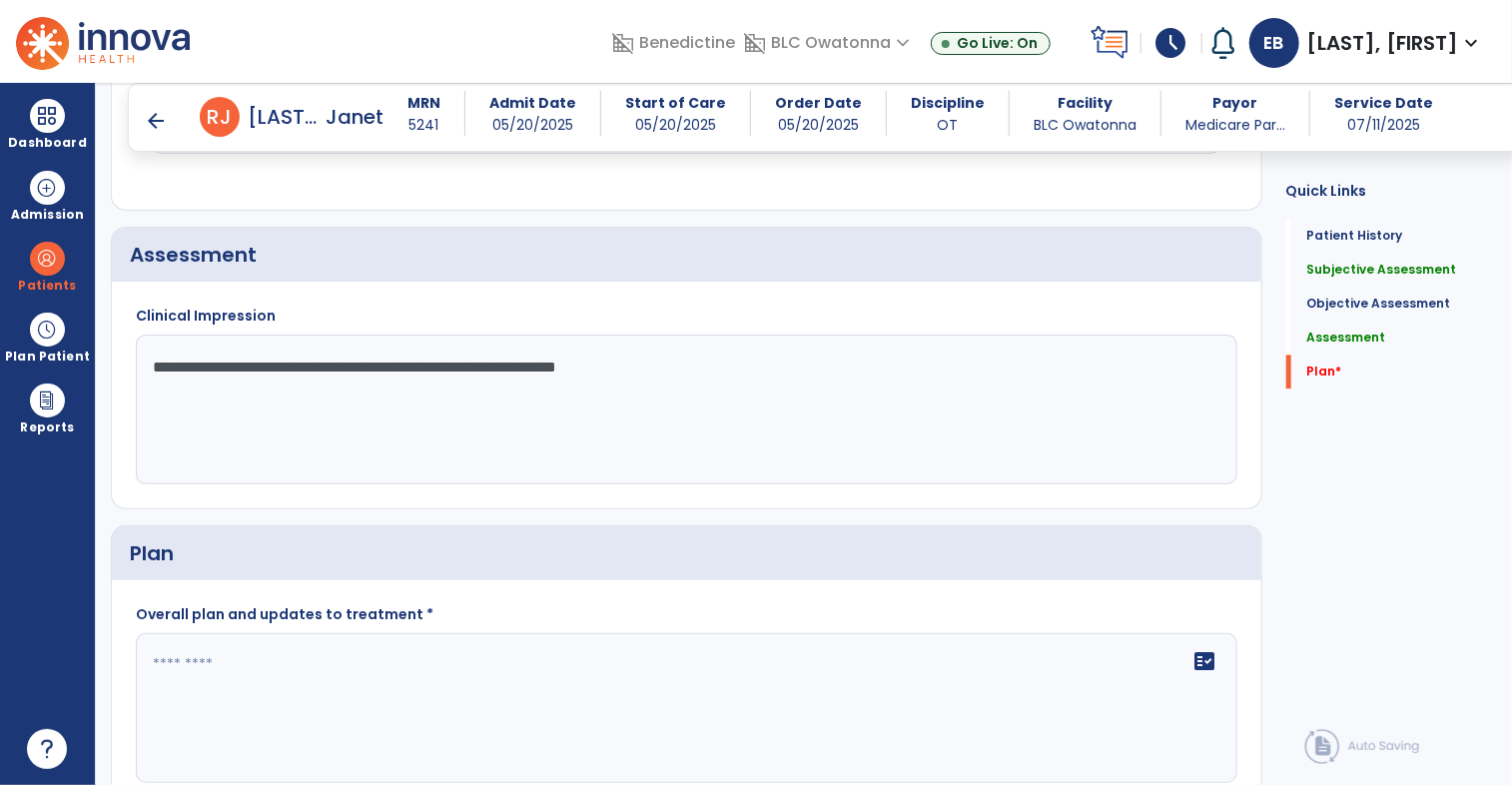 type on "**********" 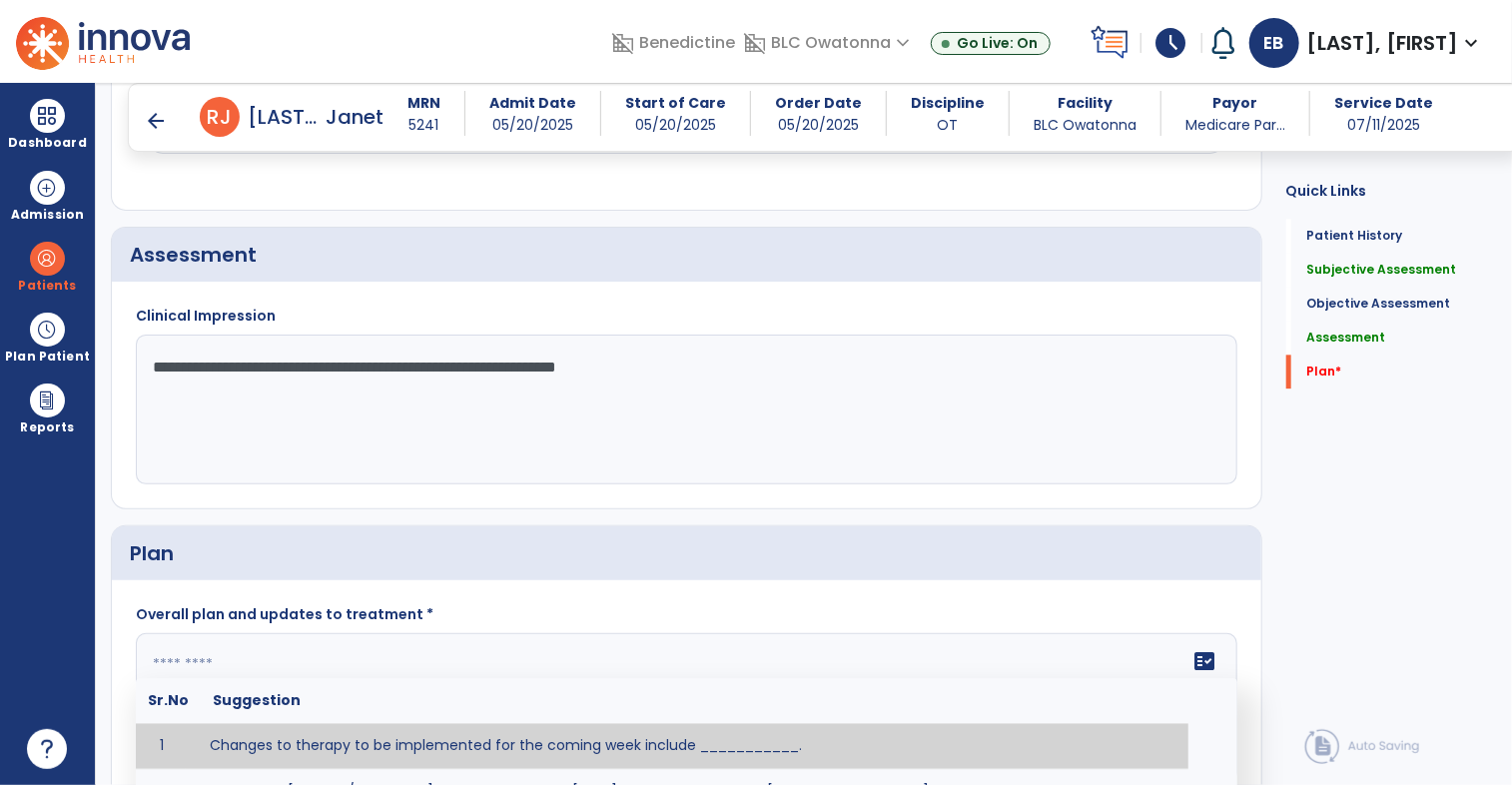 click 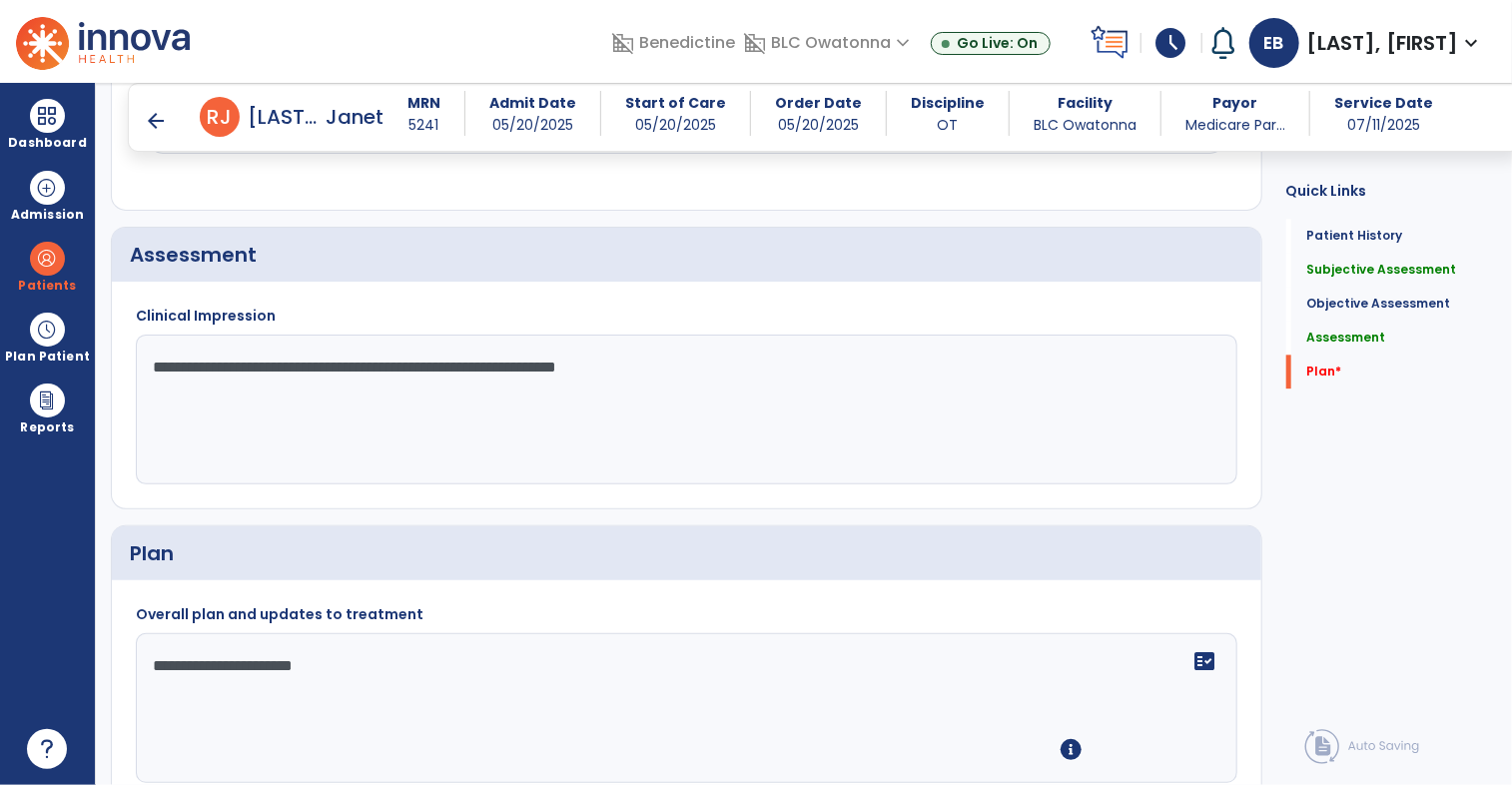 scroll, scrollTop: 2321, scrollLeft: 0, axis: vertical 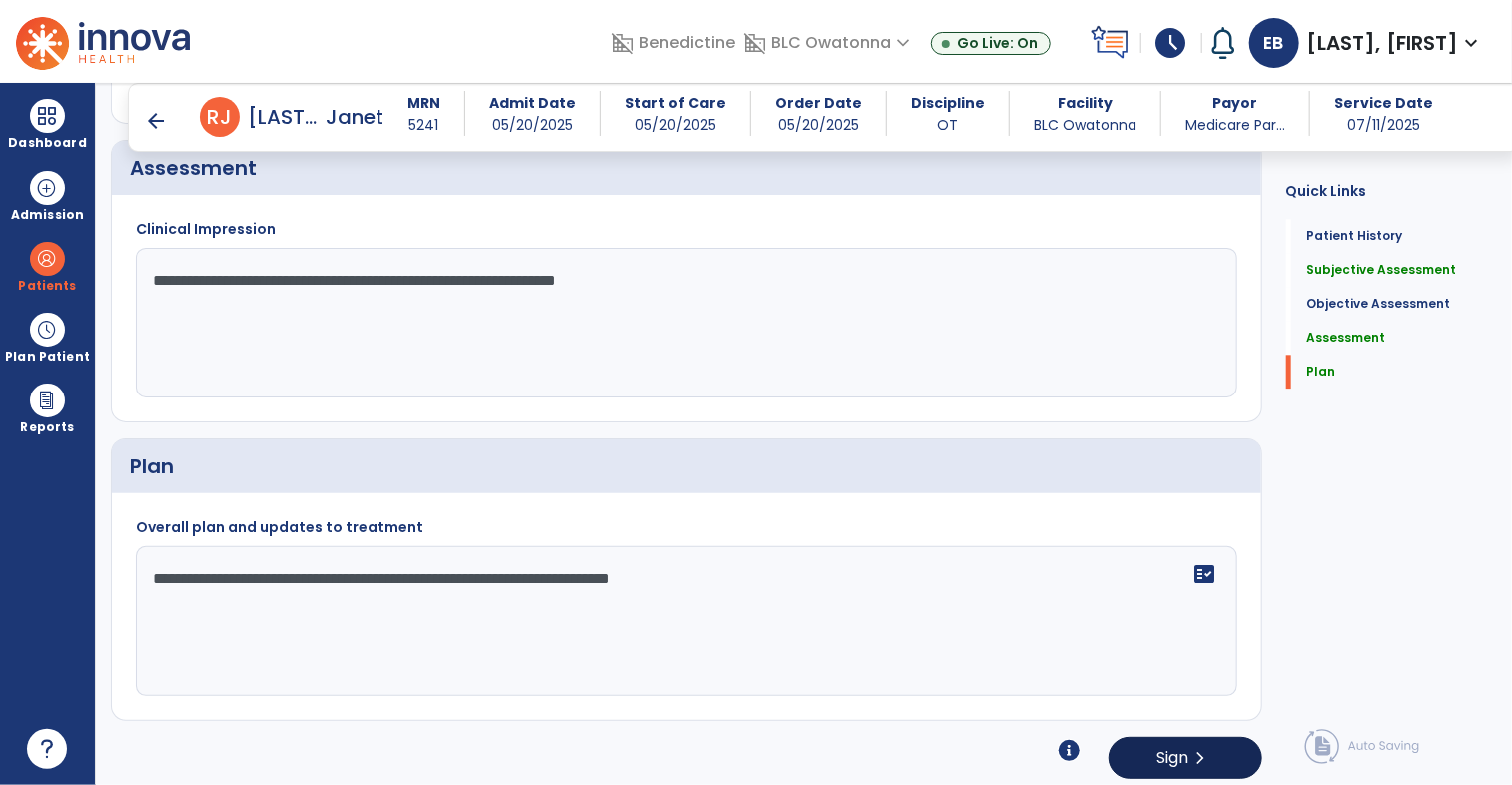 type on "**********" 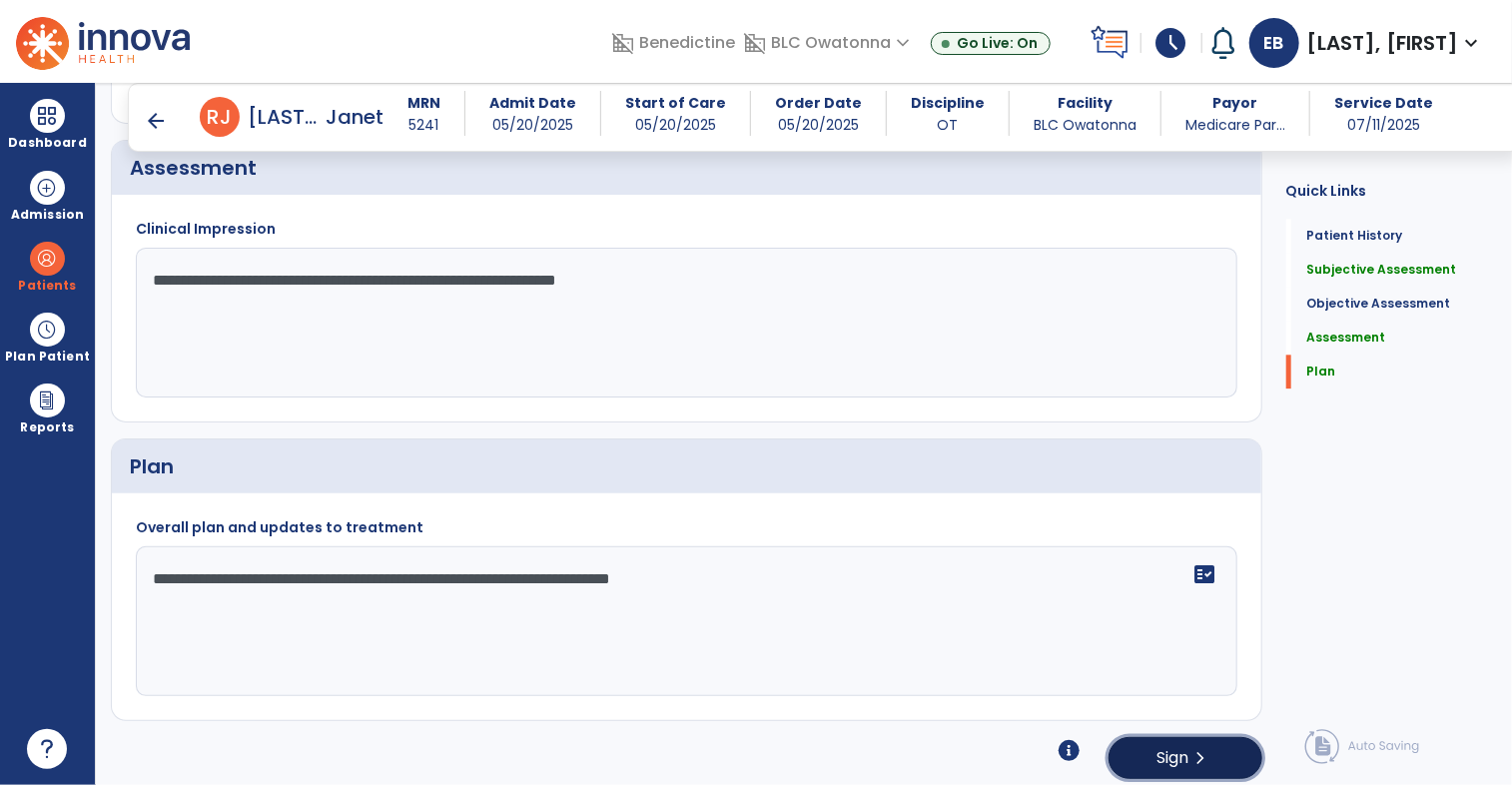 click on "chevron_right" 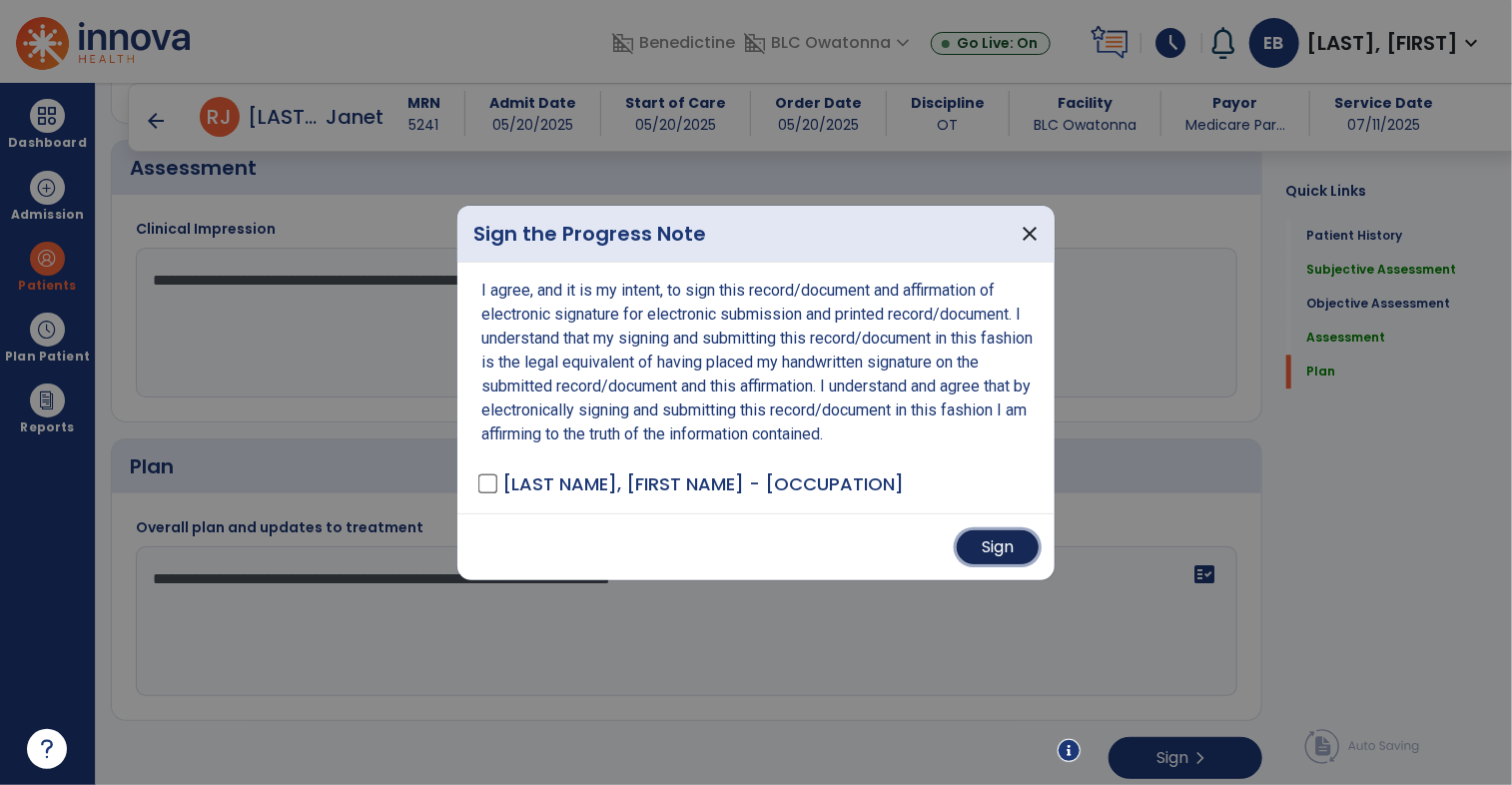 click on "Sign" at bounding box center (998, 547) 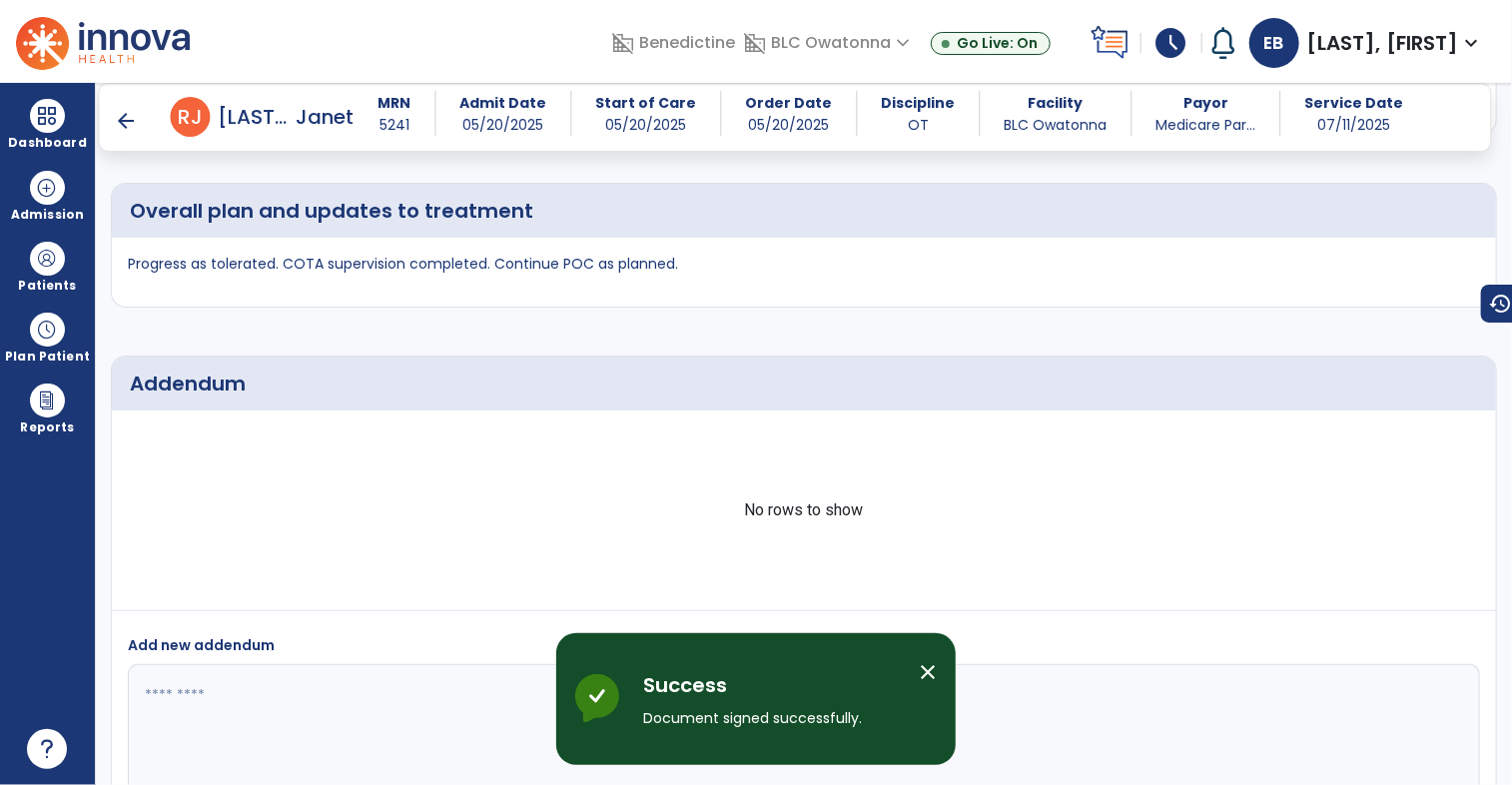 scroll, scrollTop: 3115, scrollLeft: 0, axis: vertical 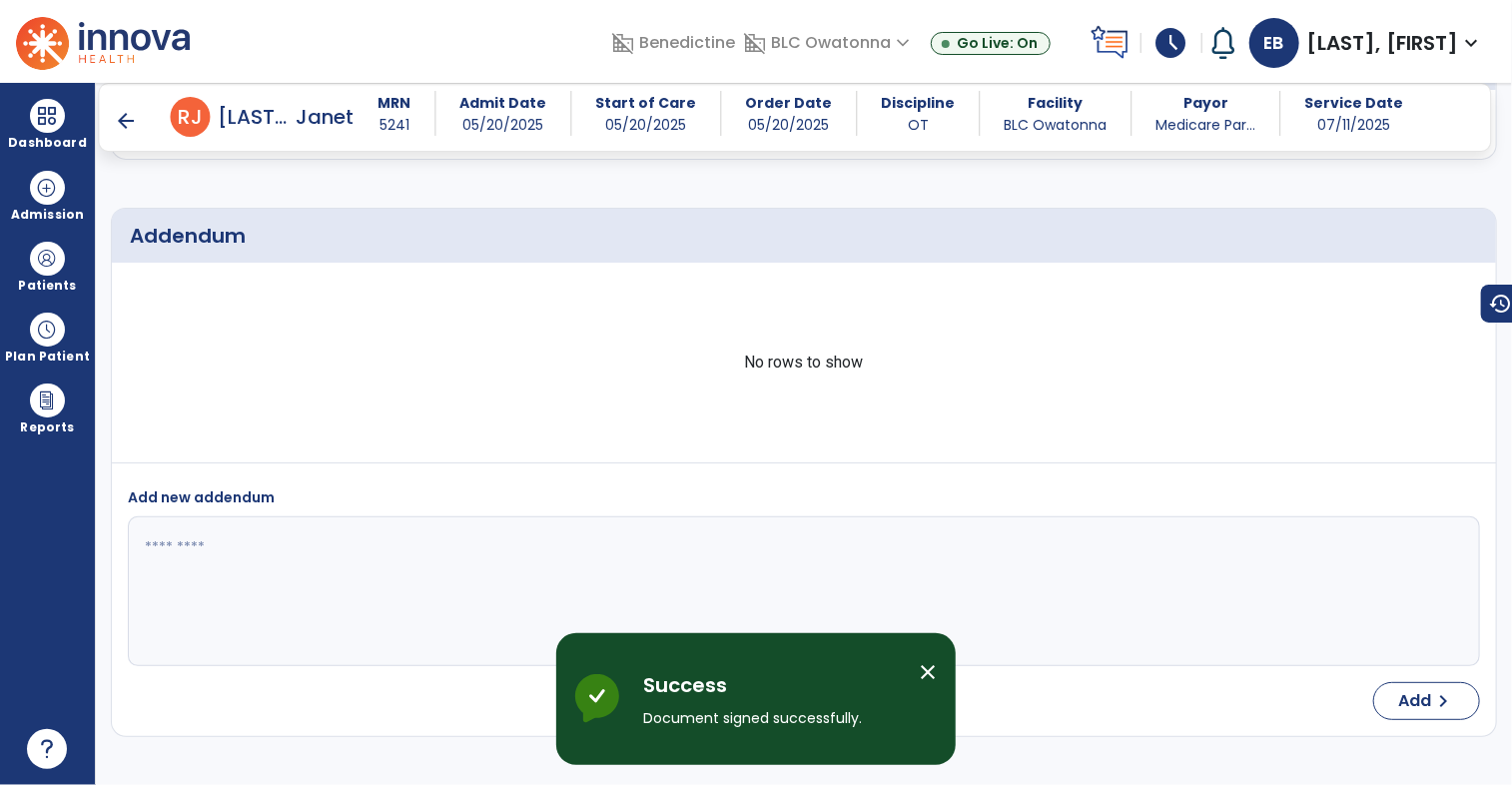 click on "arrow_back" at bounding box center (127, 121) 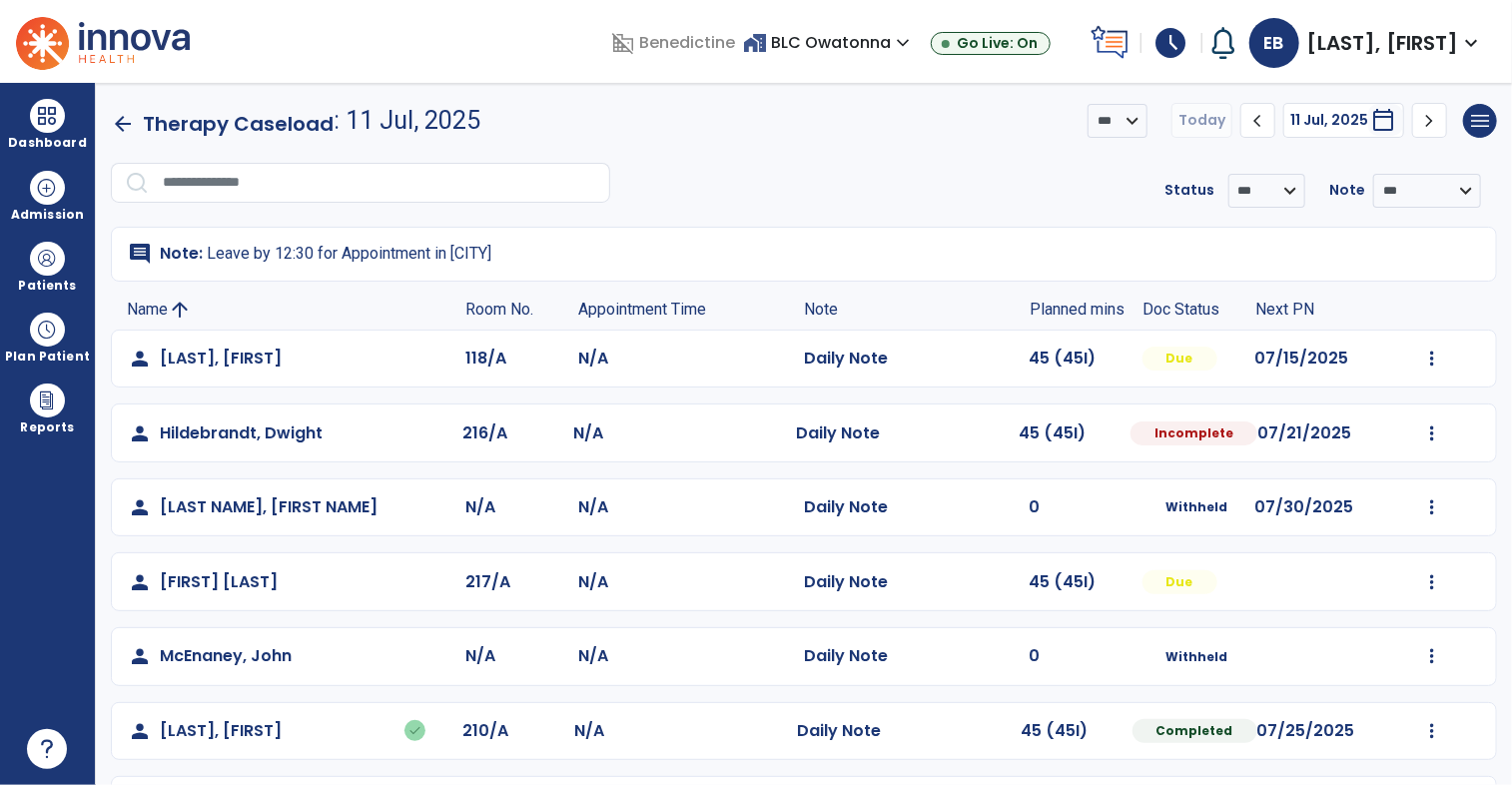 scroll, scrollTop: 74, scrollLeft: 0, axis: vertical 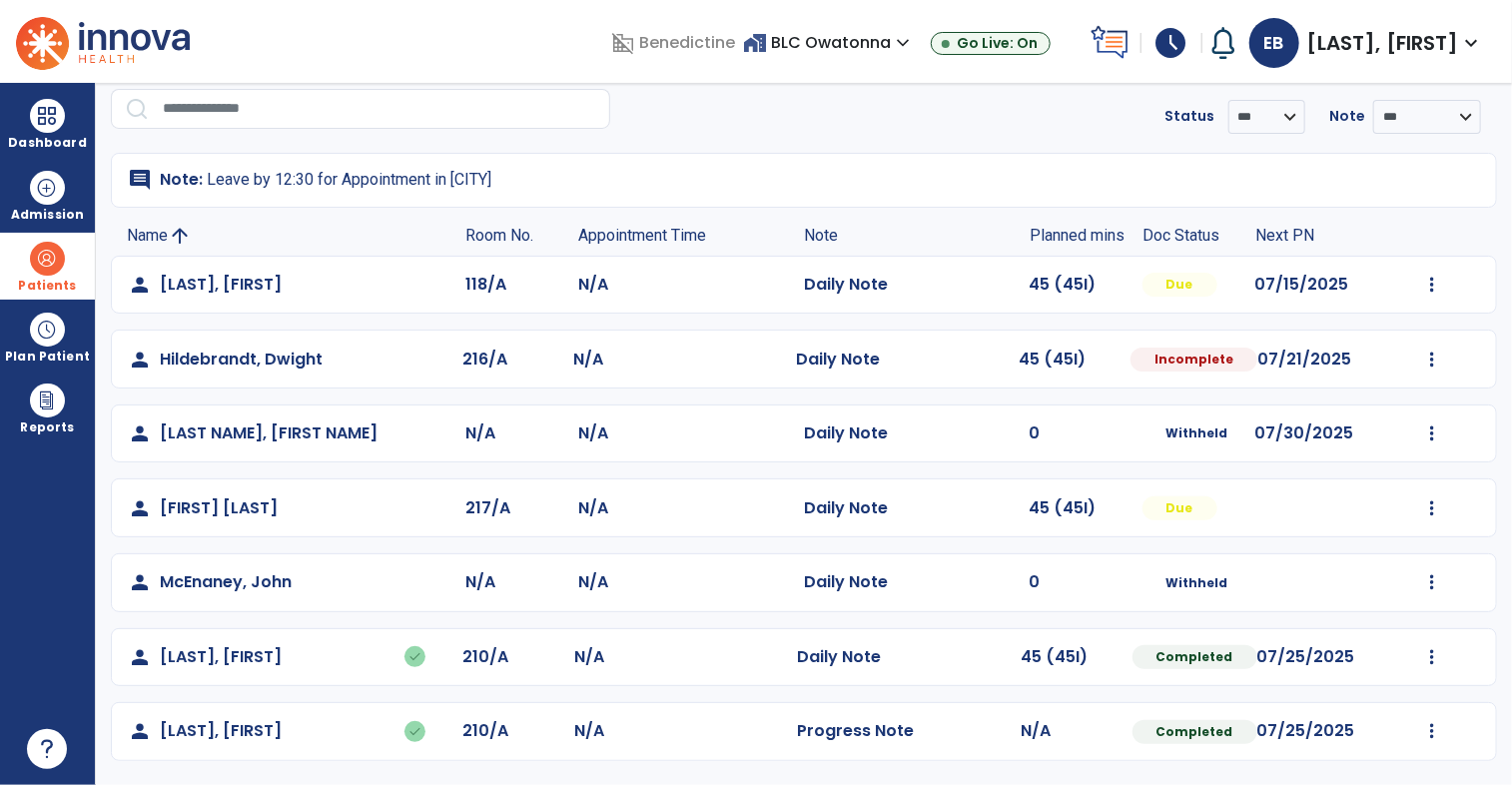 click on "Patients" at bounding box center [47, 266] 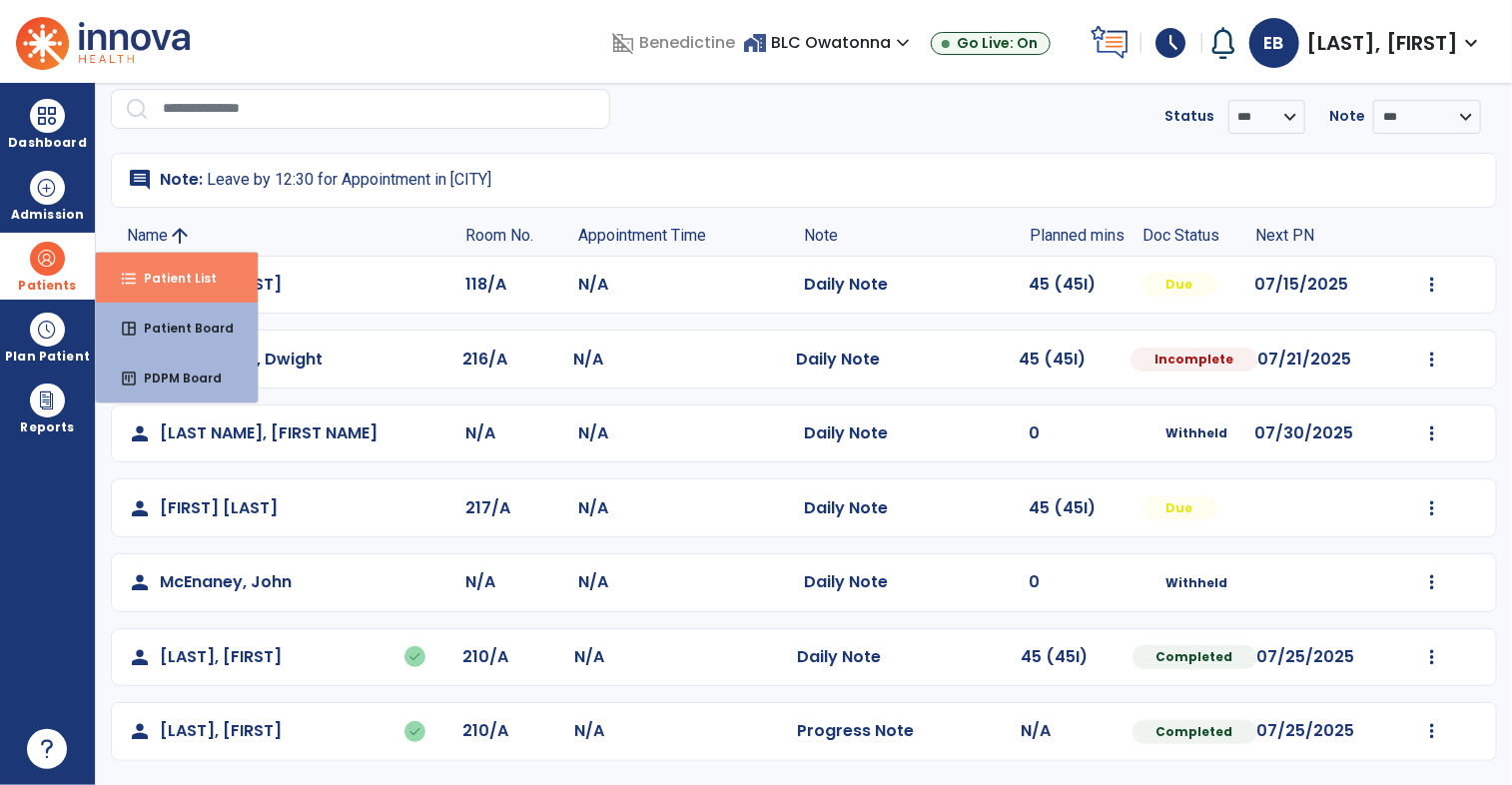 click on "Patient List" at bounding box center (172, 278) 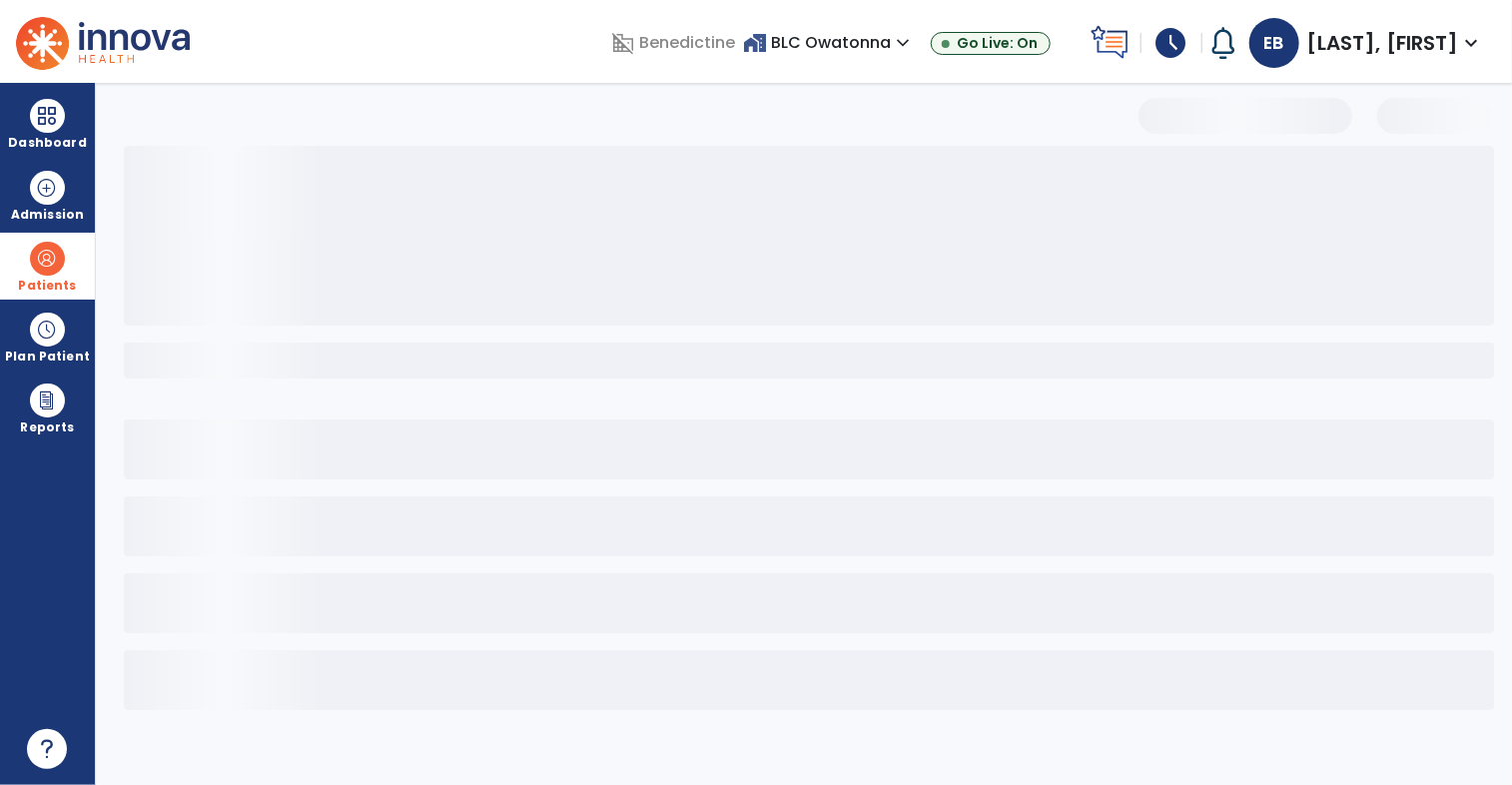 scroll, scrollTop: 0, scrollLeft: 0, axis: both 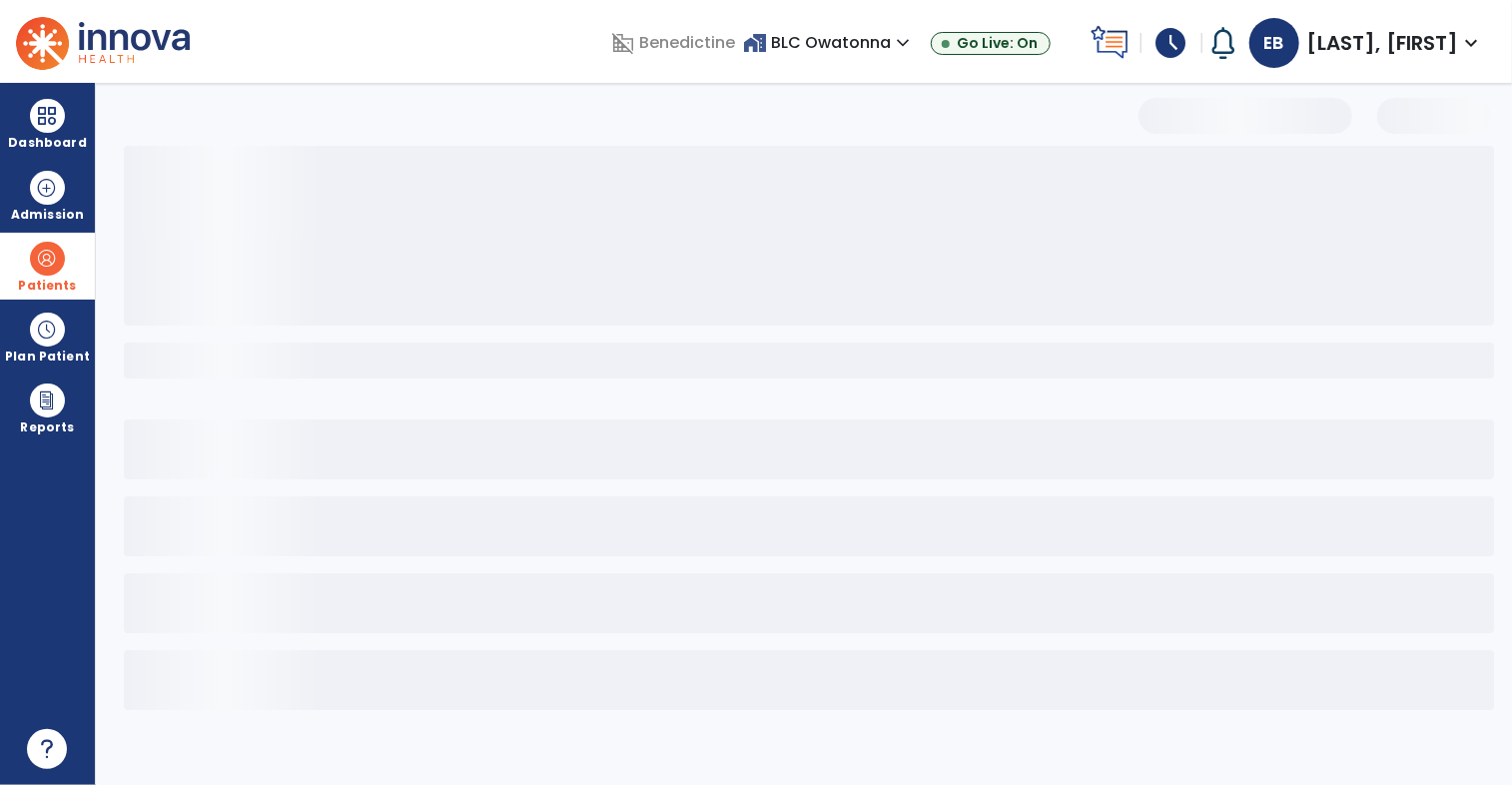 select on "***" 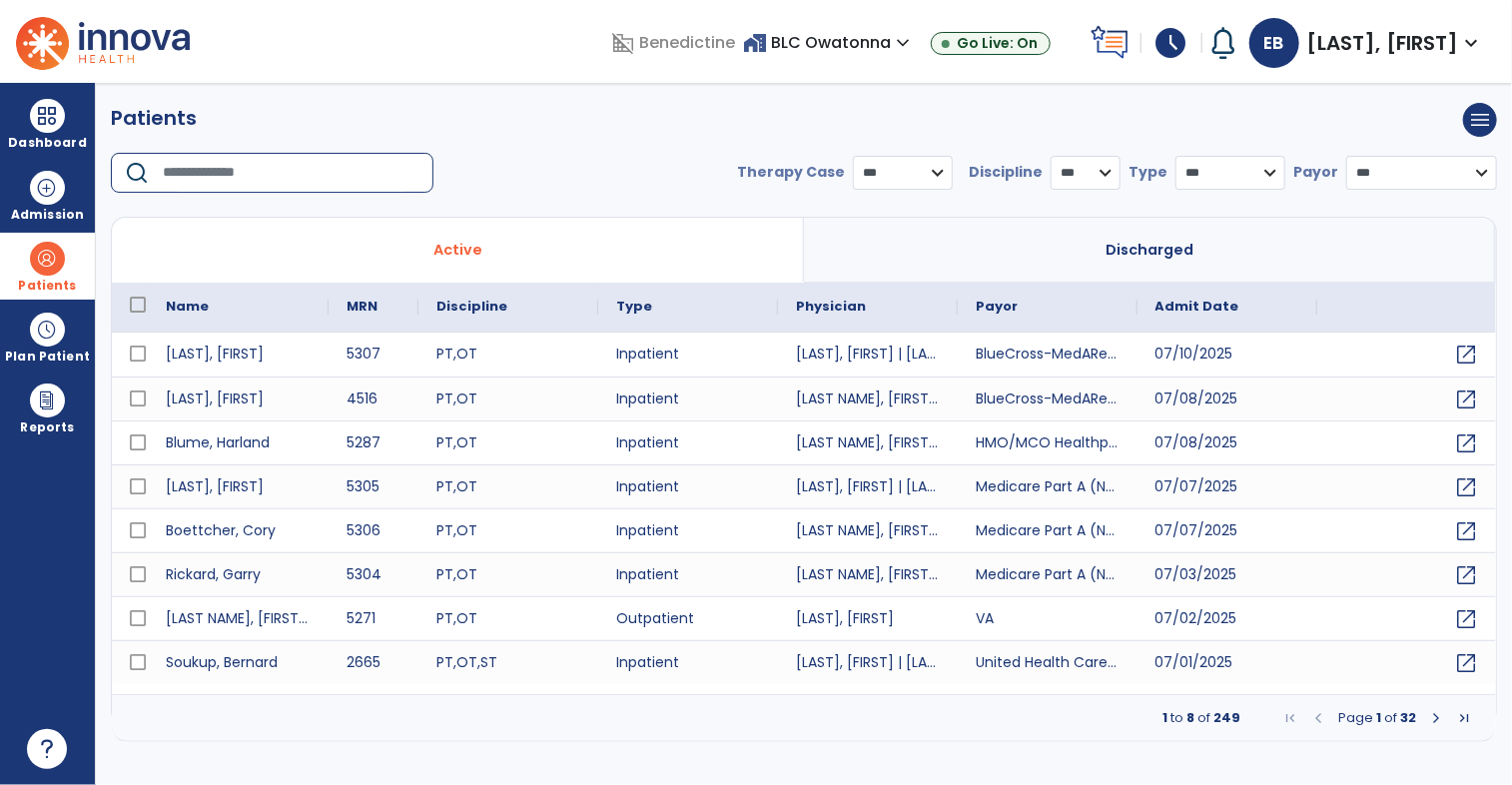 click at bounding box center (291, 173) 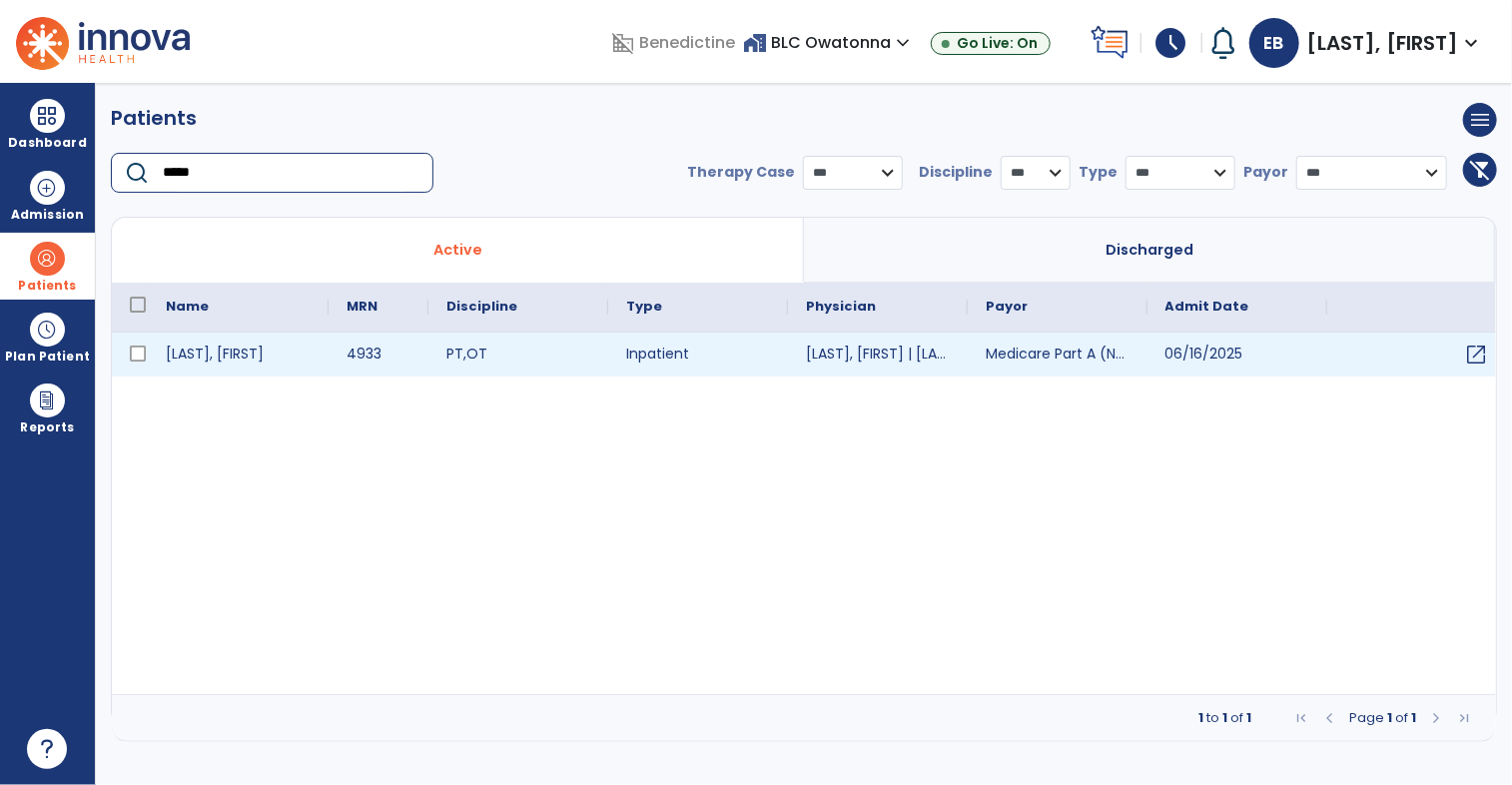 type on "*****" 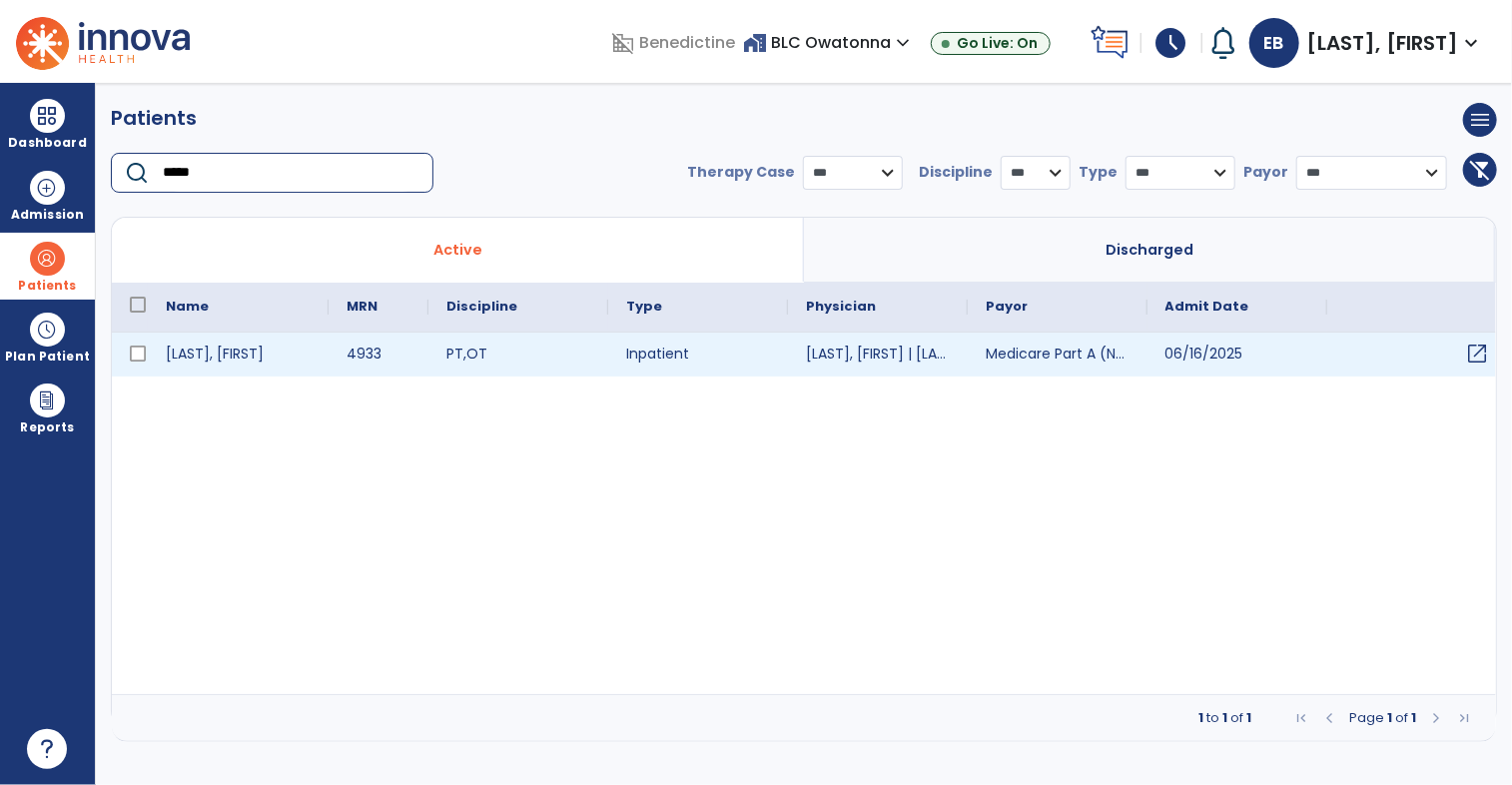 click on "open_in_new" at bounding box center (1478, 354) 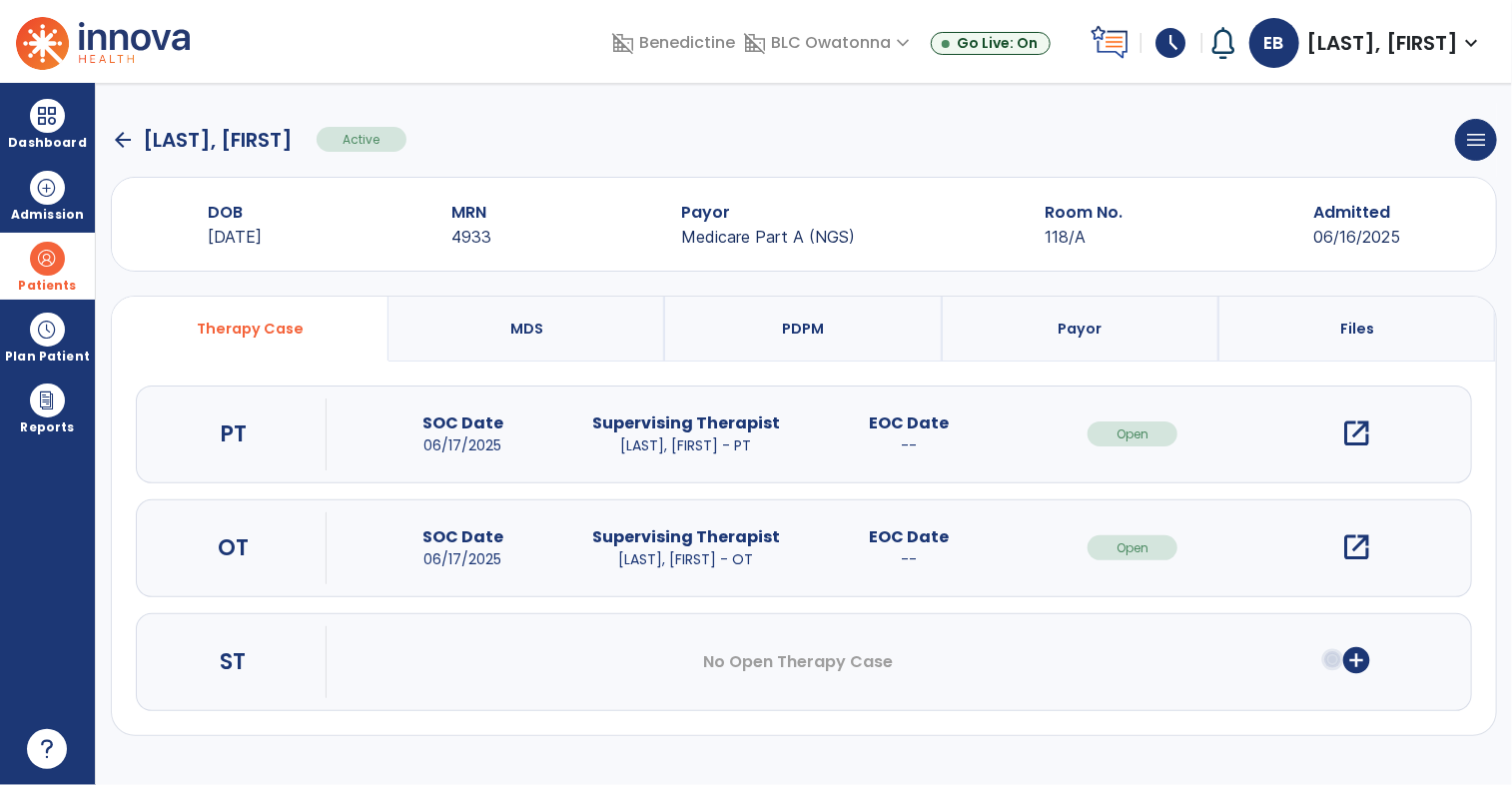 click on "open_in_new" at bounding box center [1356, 547] 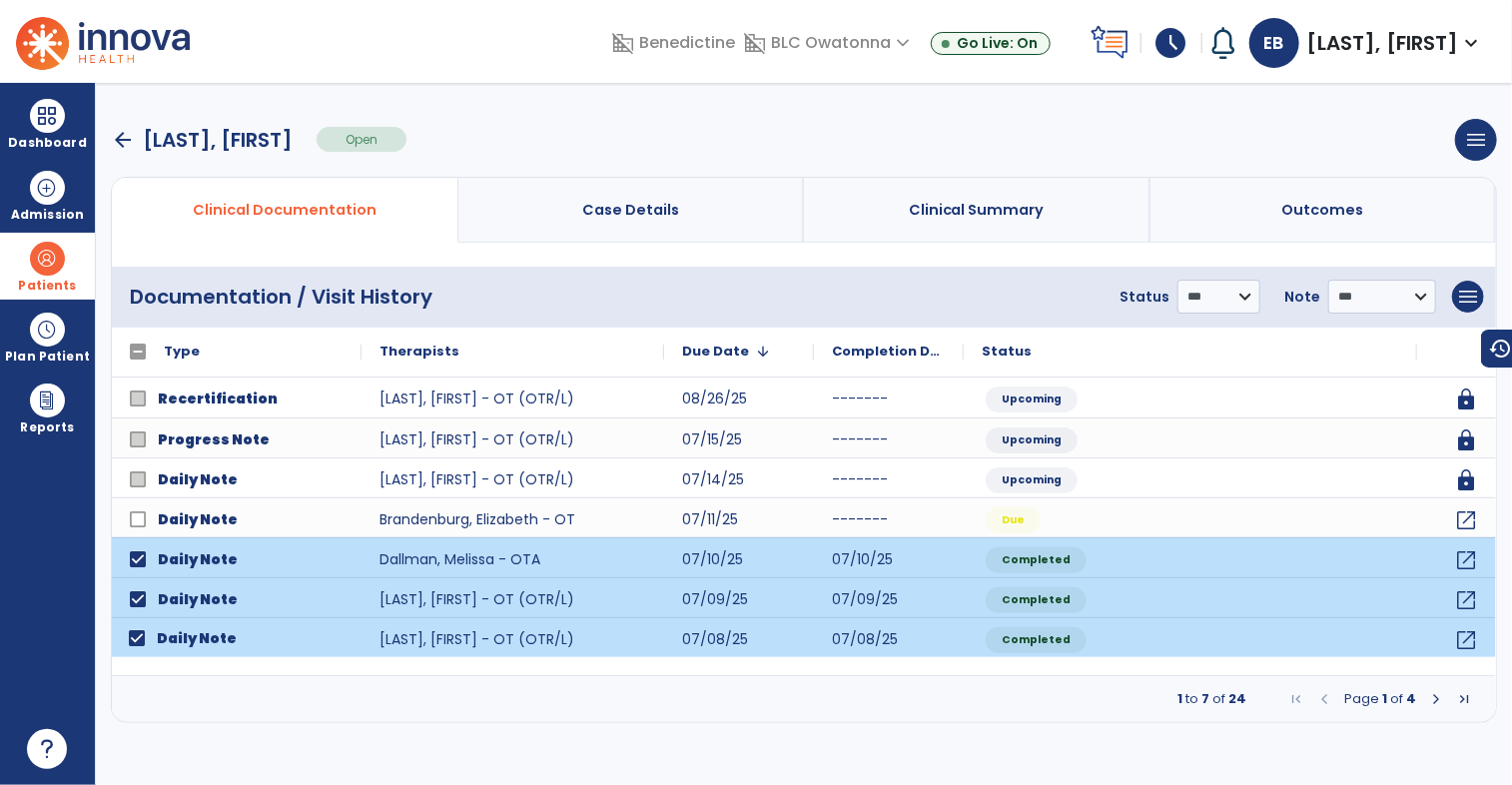 click at bounding box center [1436, 699] 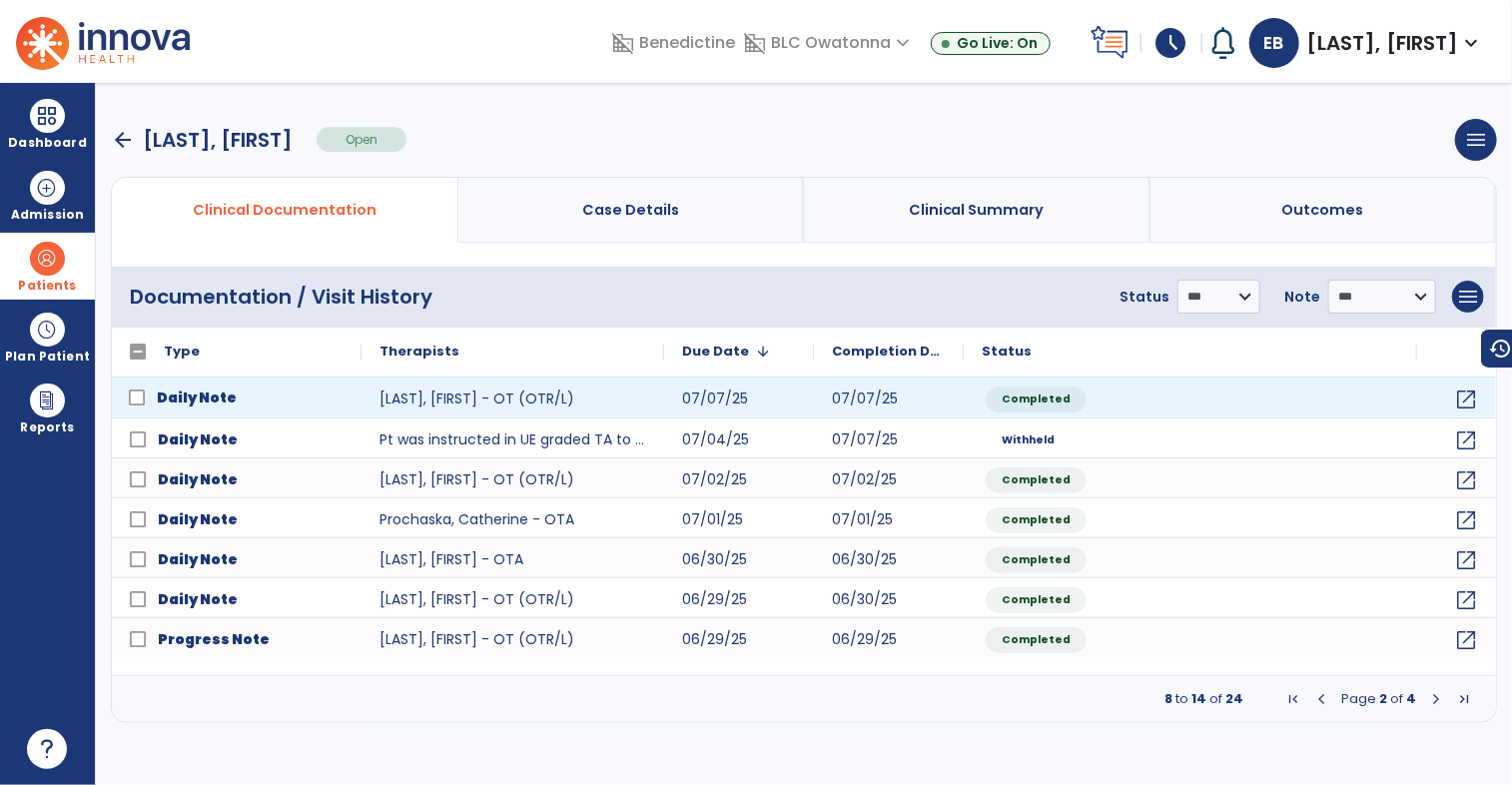 click on "Daily Note" 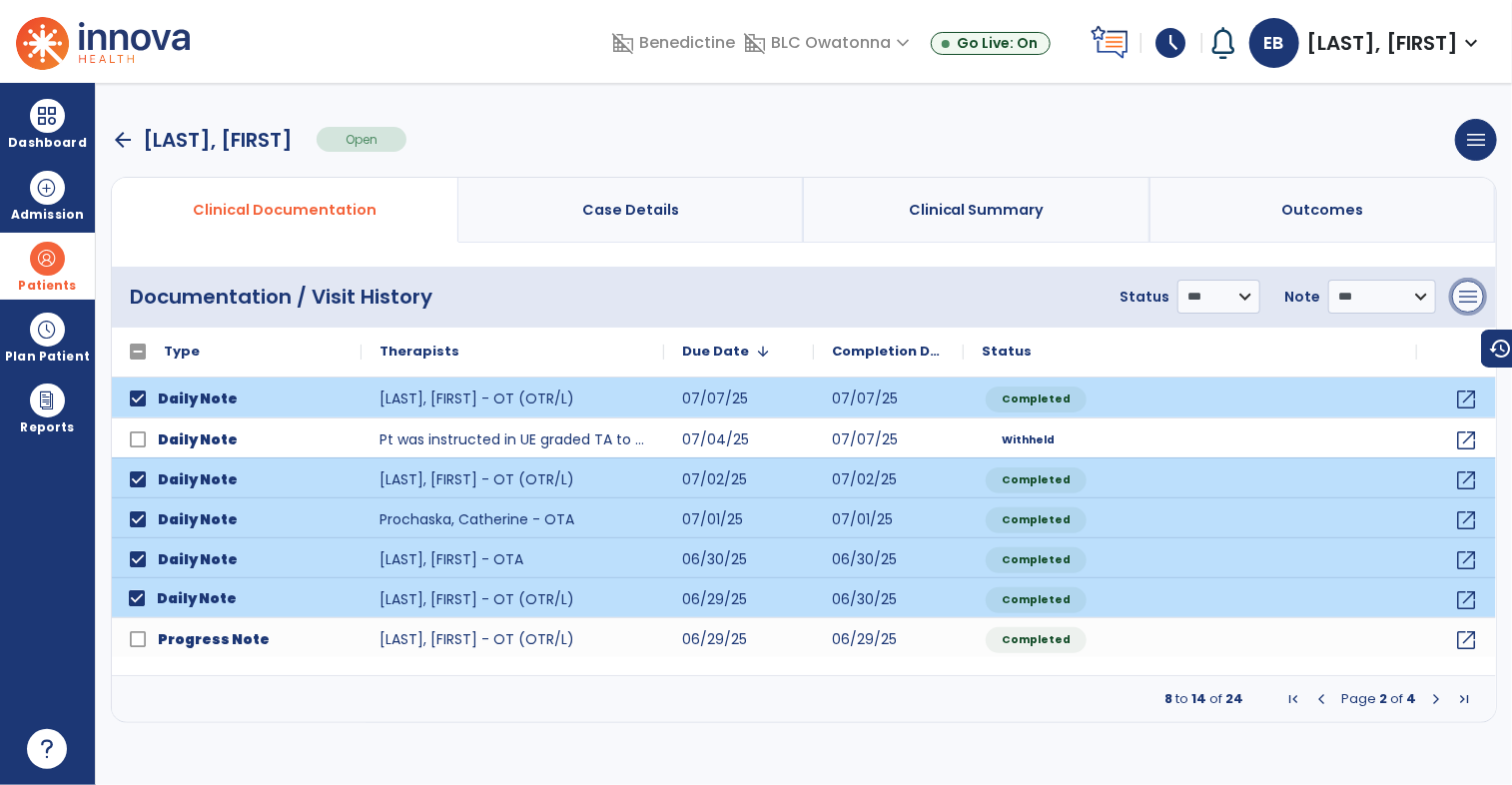 click on "menu" at bounding box center [1468, 297] 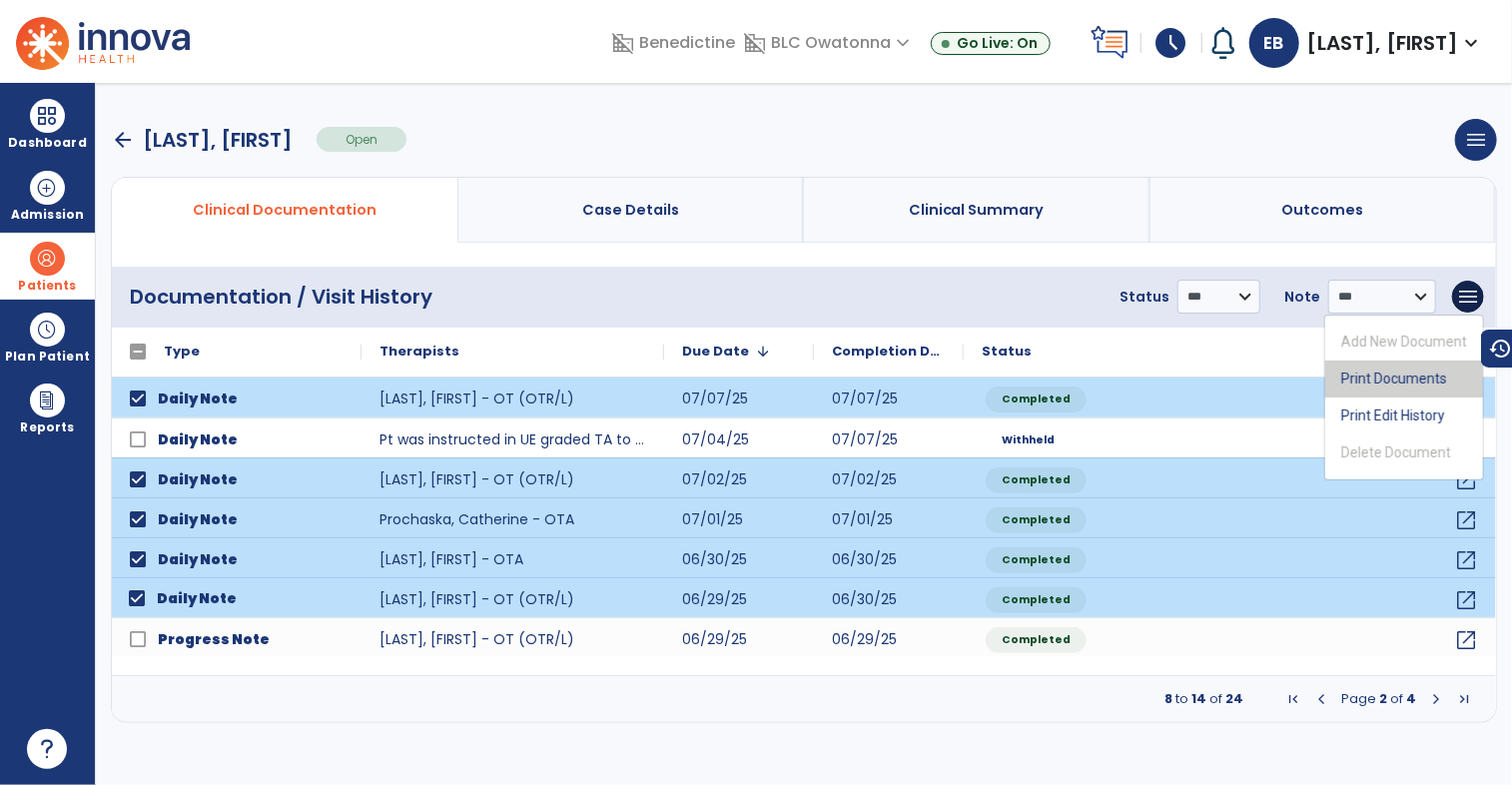 click on "Print Documents" at bounding box center [1404, 379] 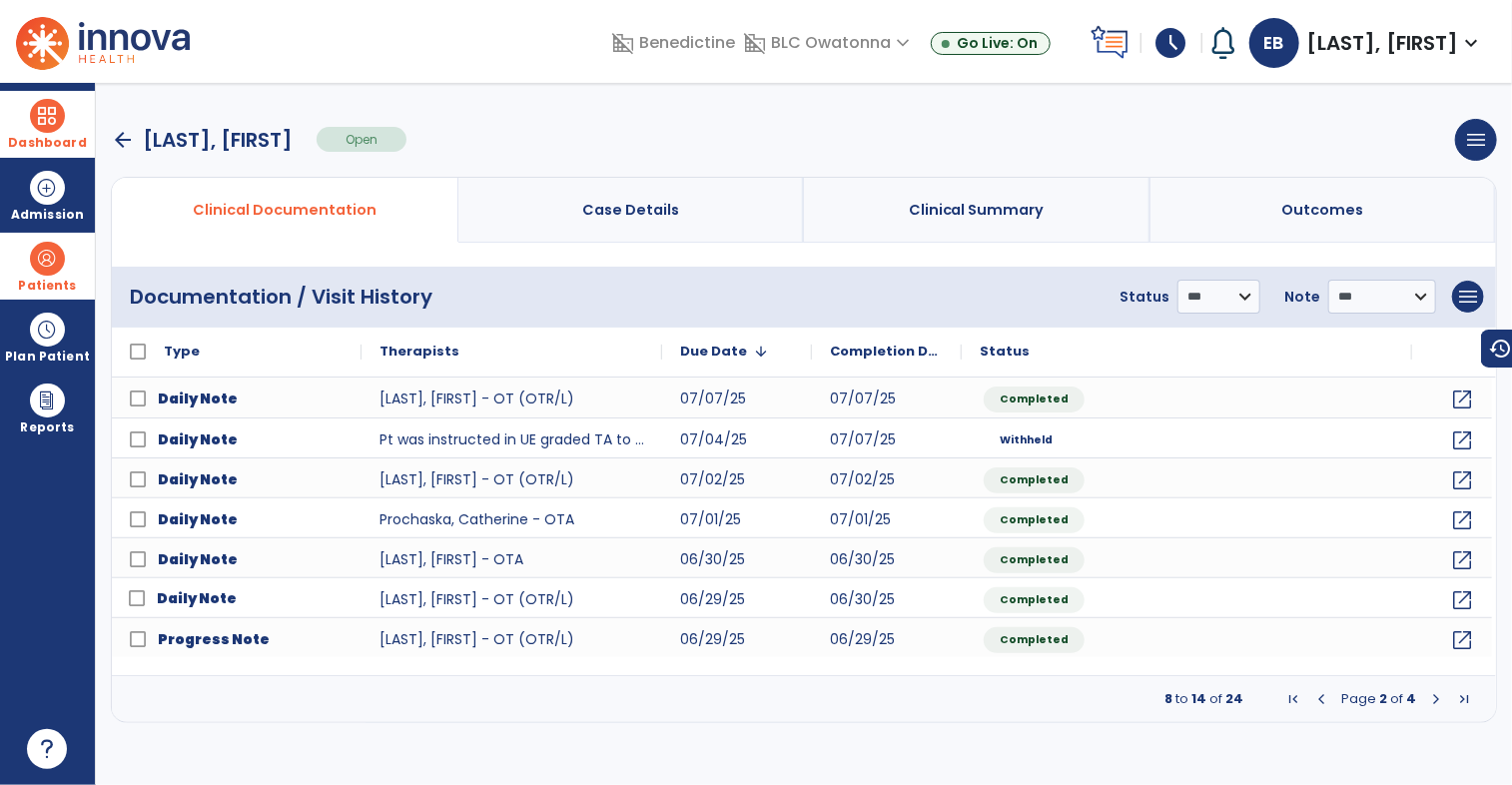 click at bounding box center [47, 116] 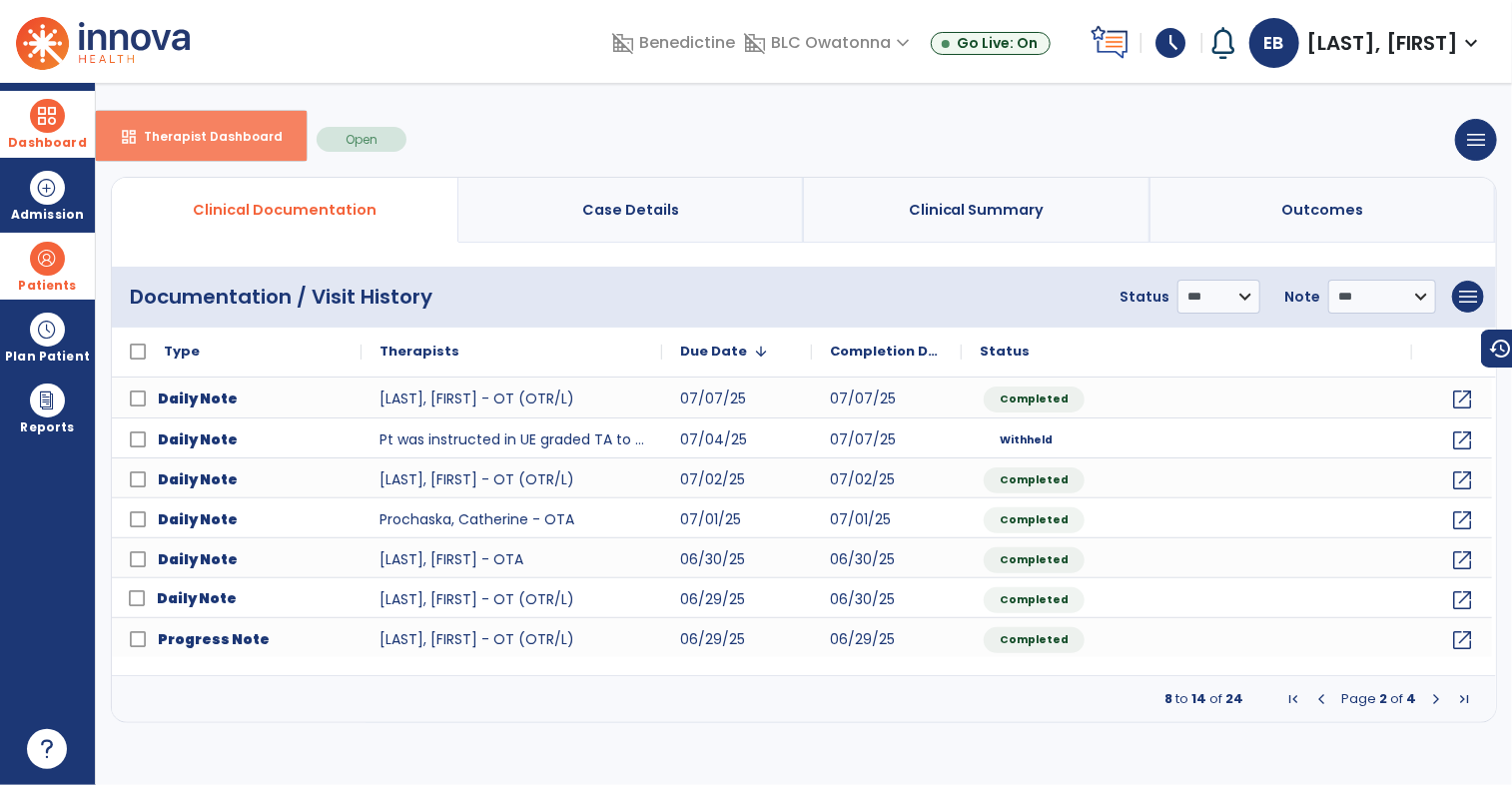 click on "Therapist Dashboard" at bounding box center [205, 136] 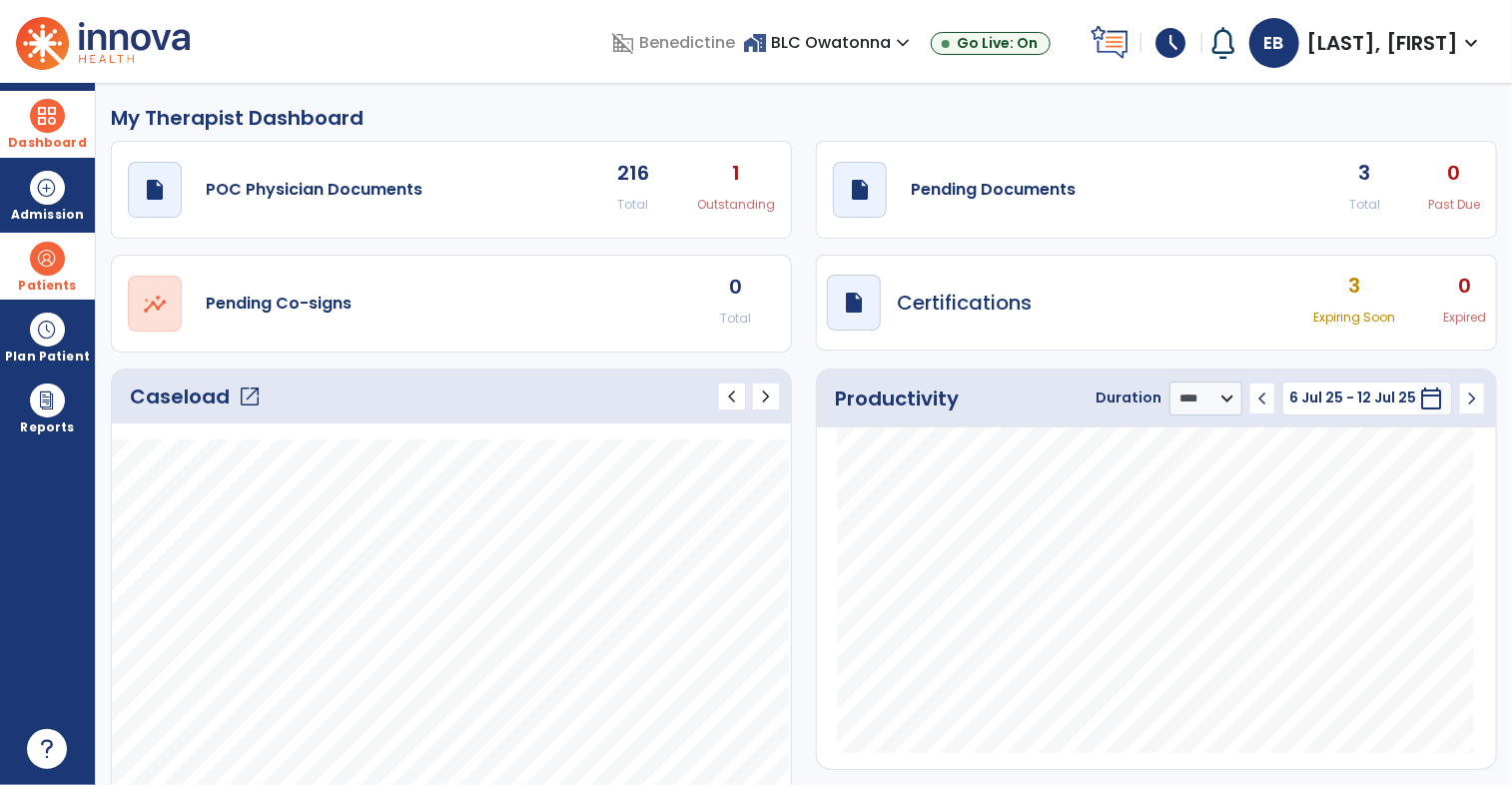 click on "open_in_new" 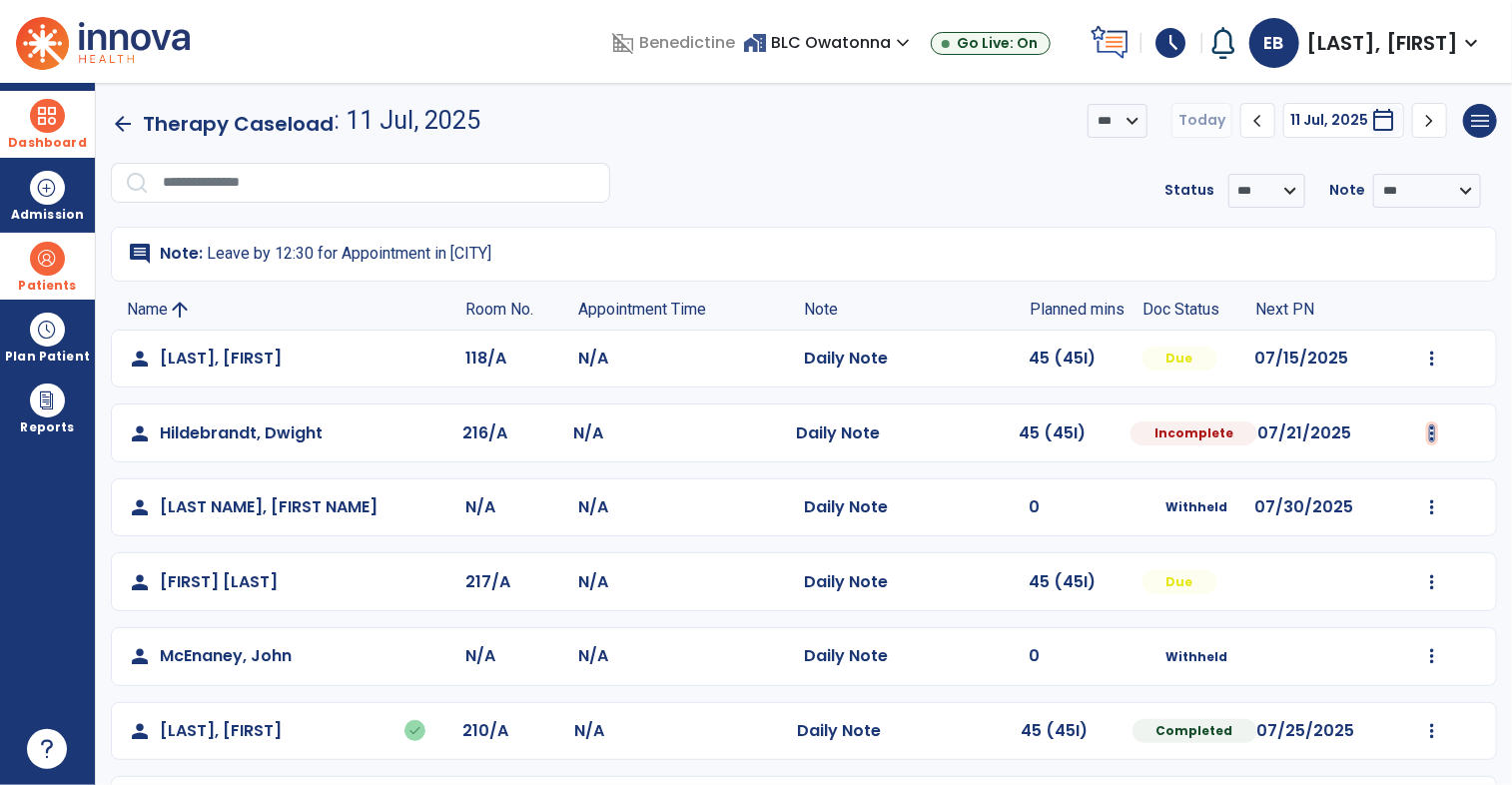 click at bounding box center (1432, 359) 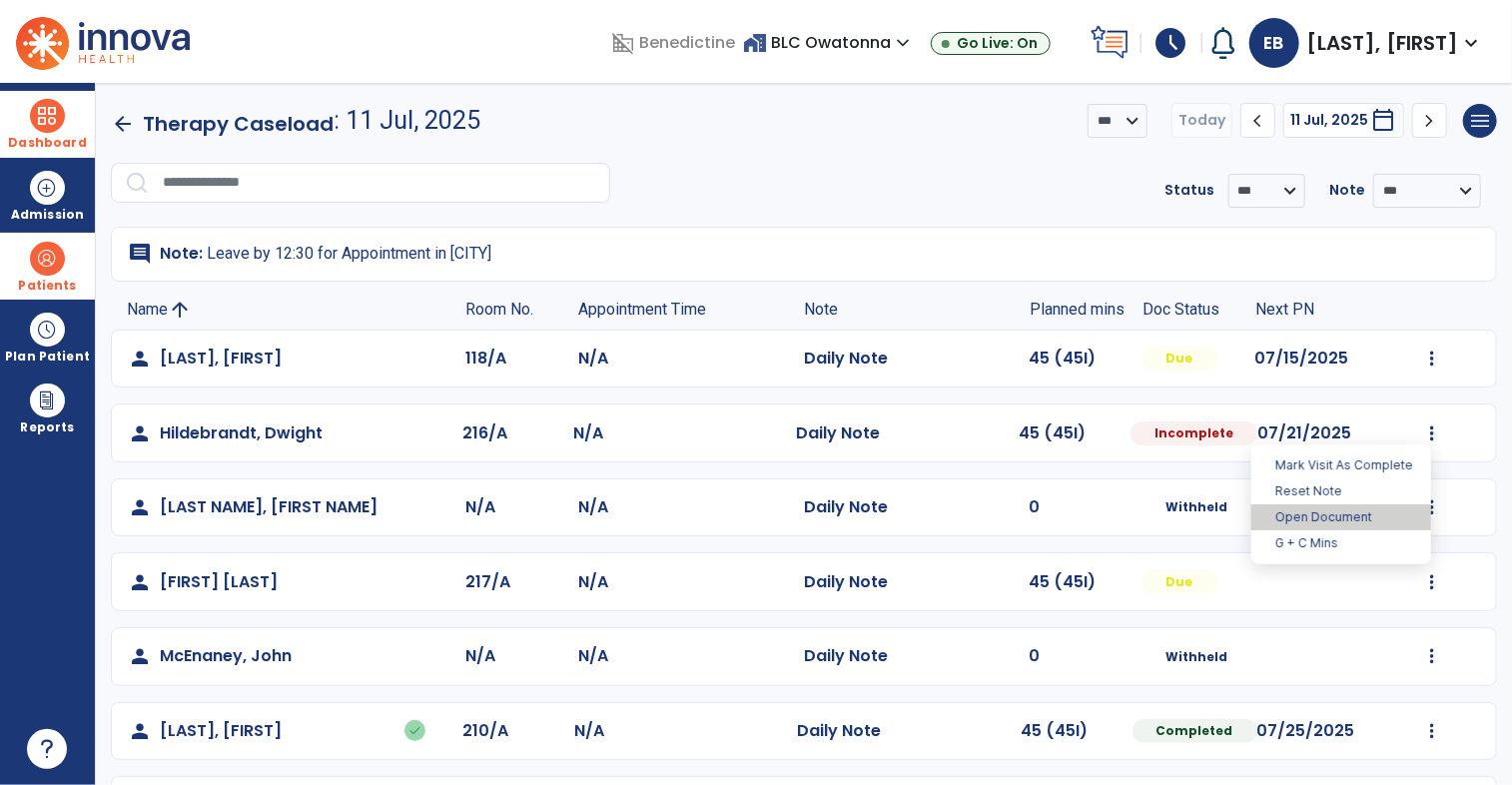 click on "Open Document" at bounding box center (1341, 517) 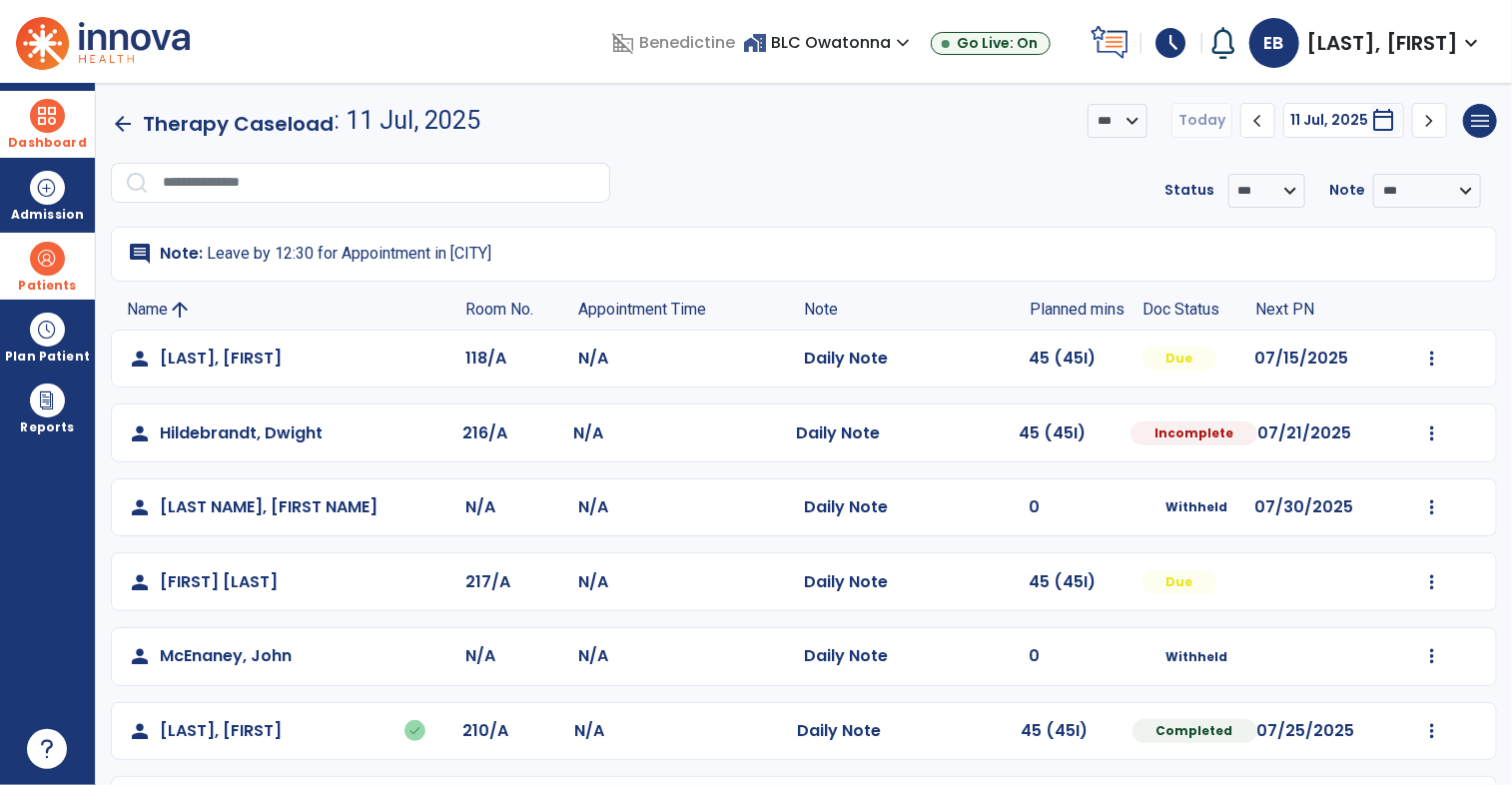 select on "*" 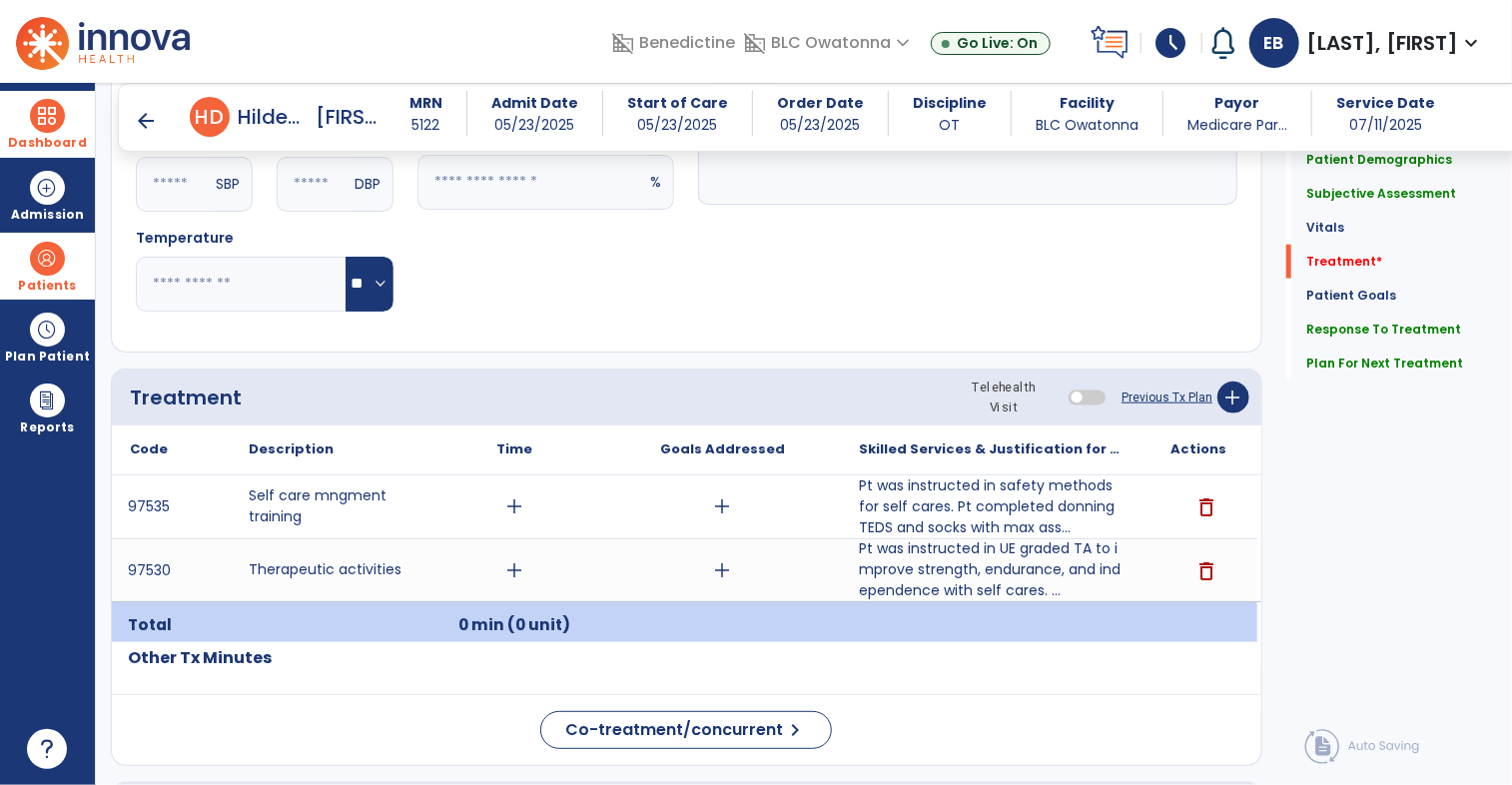 scroll, scrollTop: 921, scrollLeft: 0, axis: vertical 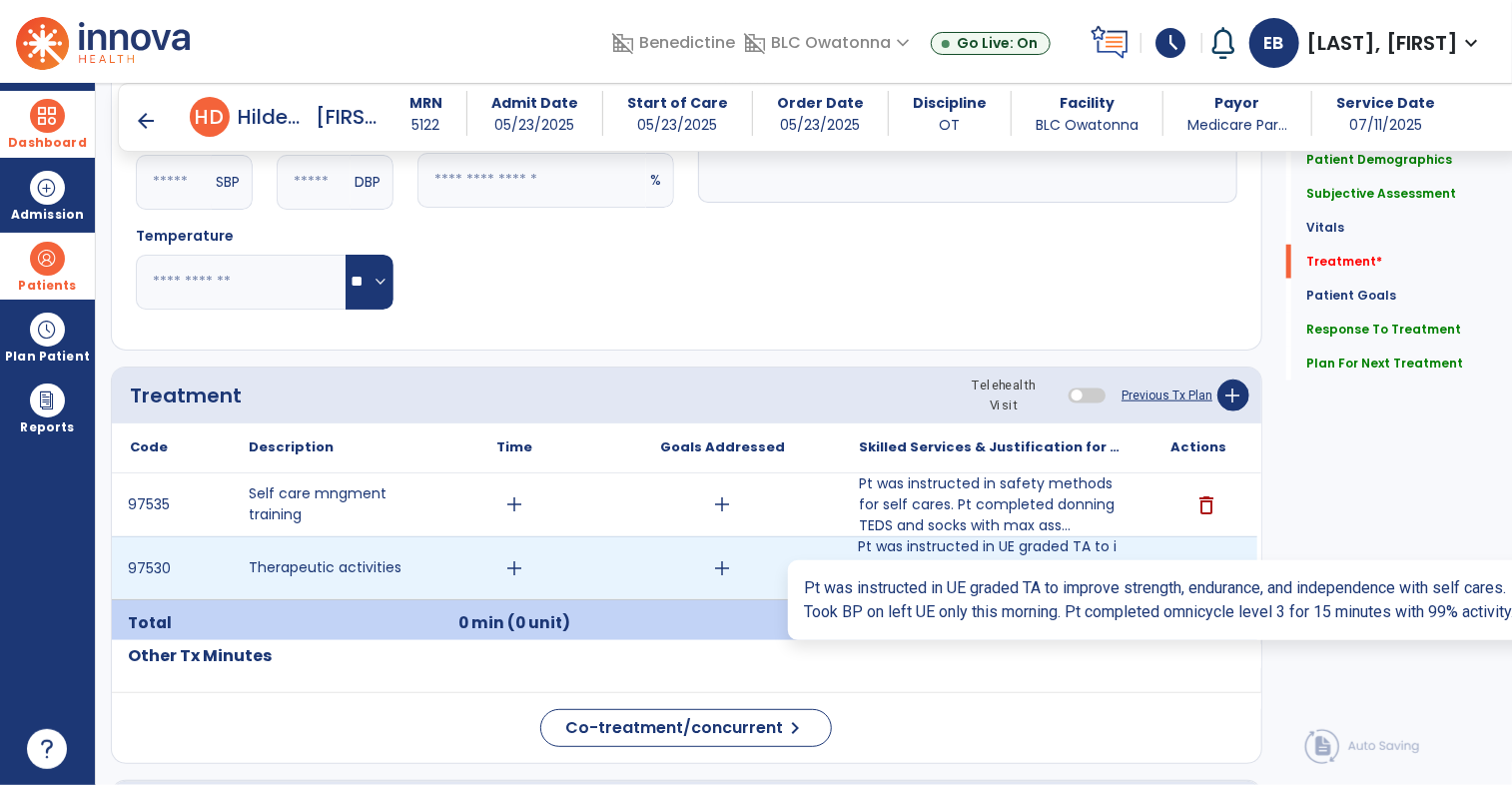 click on "Pt was instructed in UE graded TA to improve strength, endurance, and independence with self cares. ..." at bounding box center [990, 567] 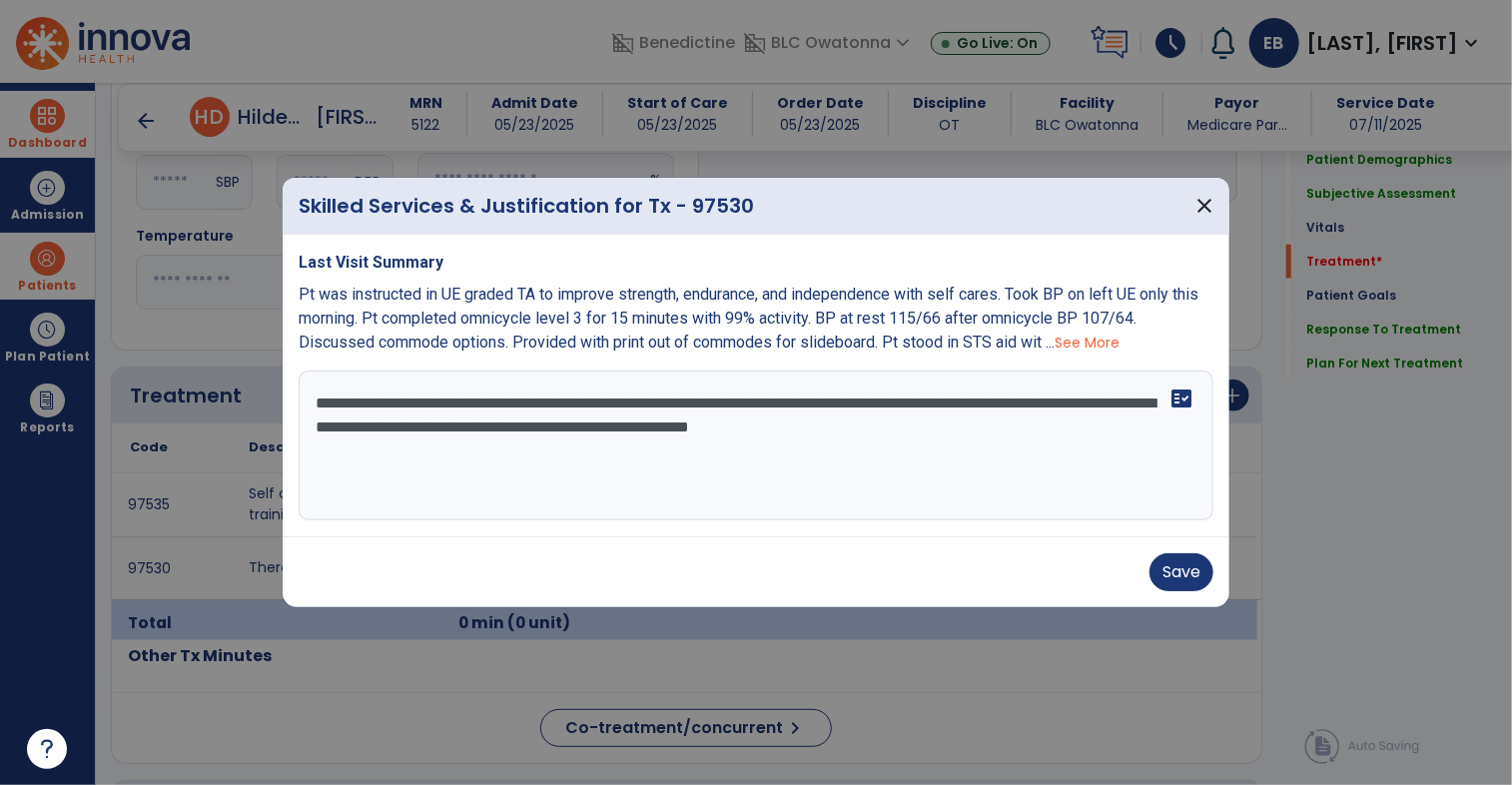 click on "**********" at bounding box center (756, 445) 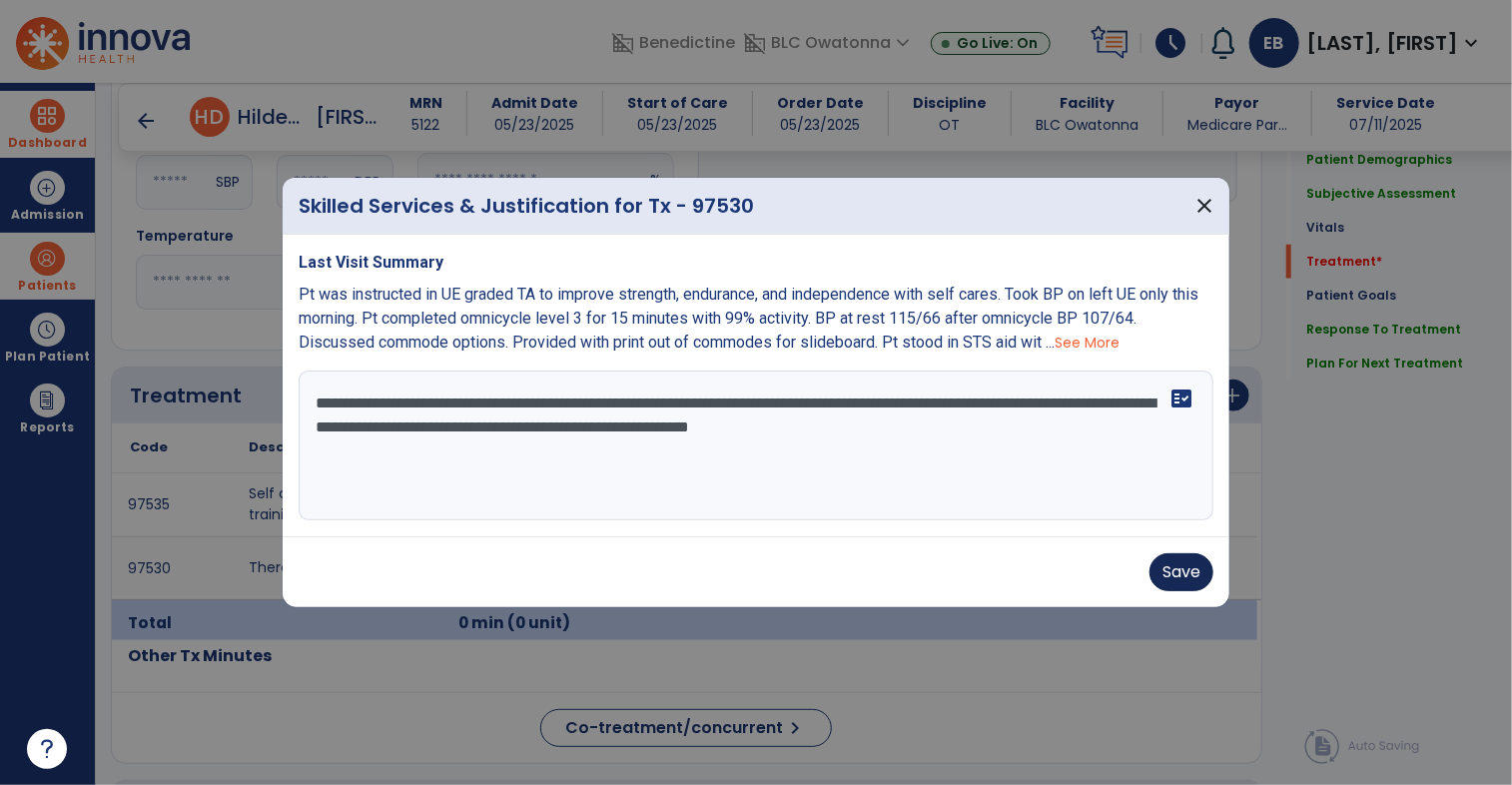 type on "**********" 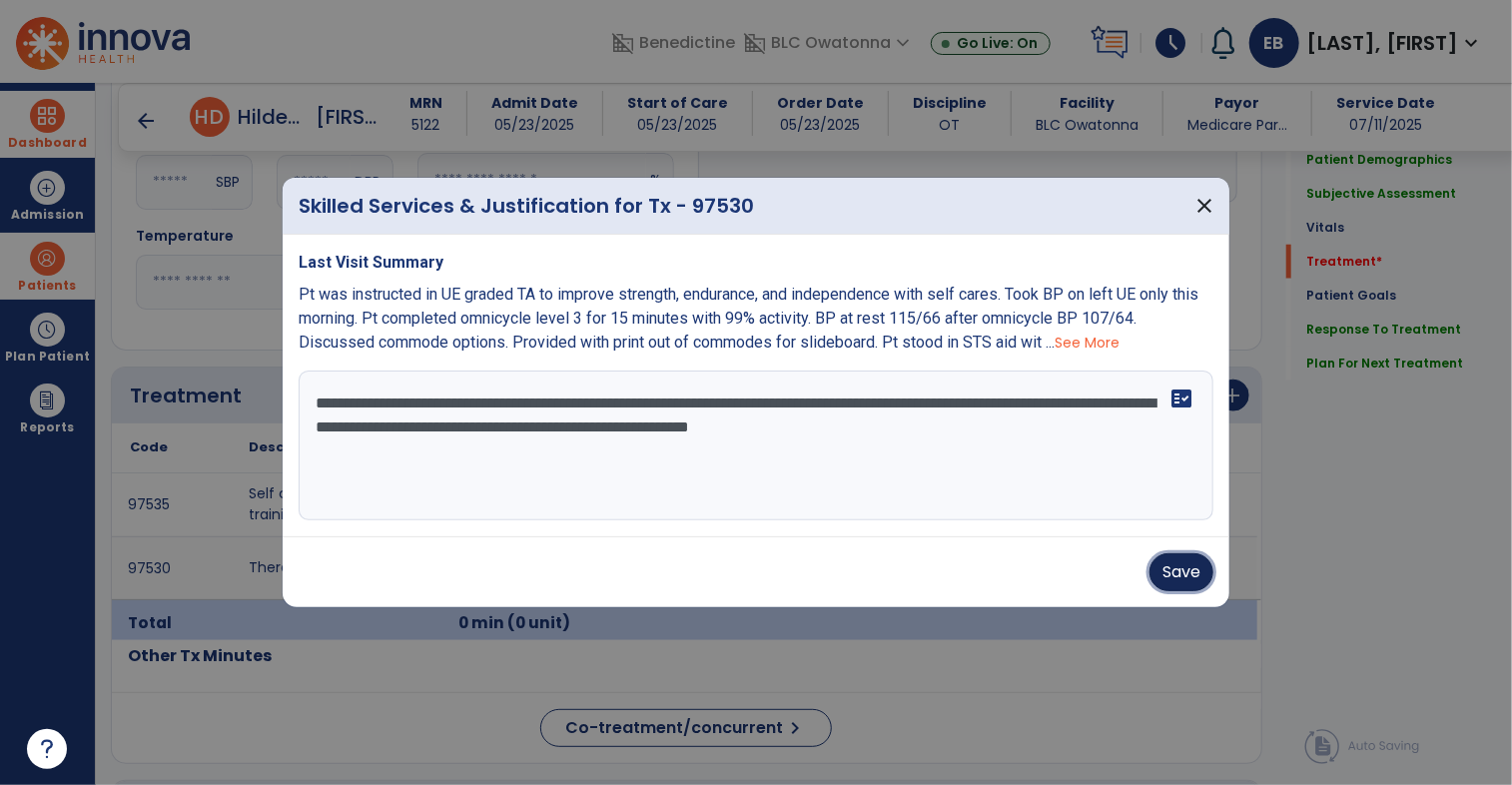 click on "Save" at bounding box center [1181, 572] 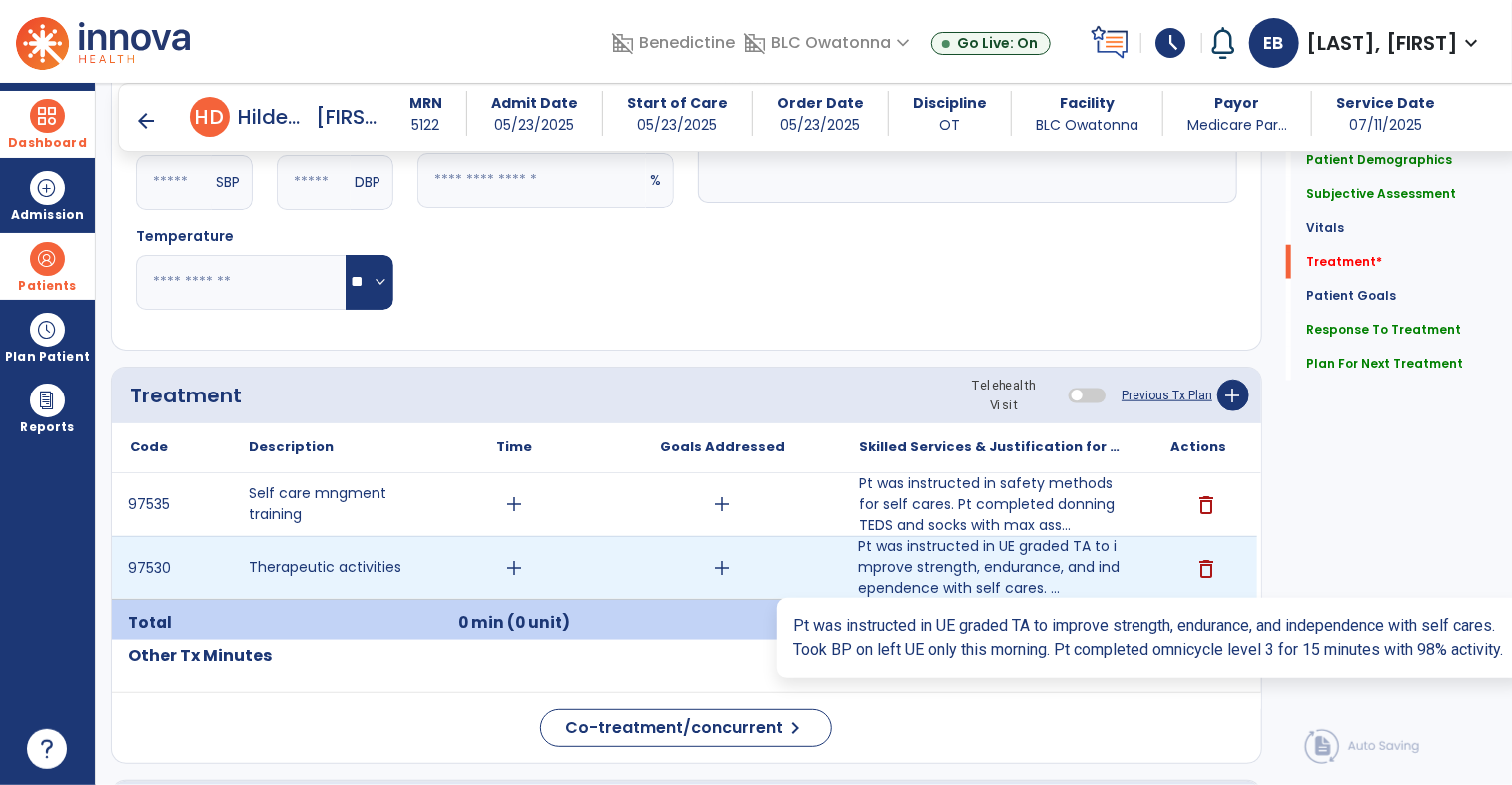 click on "Pt was instructed in UE graded TA to improve strength, endurance, and independence with self cares. ..." at bounding box center (990, 567) 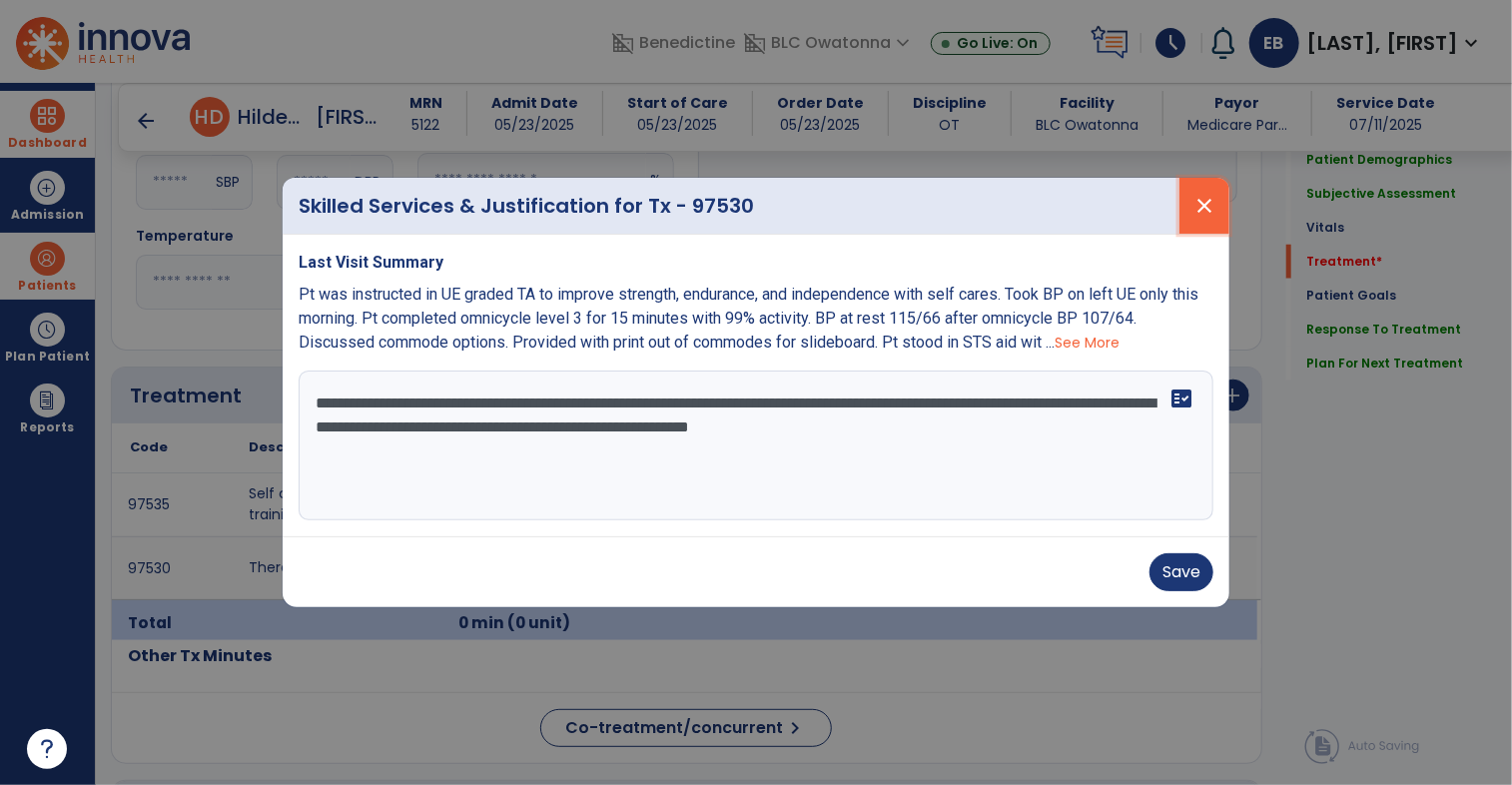 click on "close" at bounding box center (1204, 206) 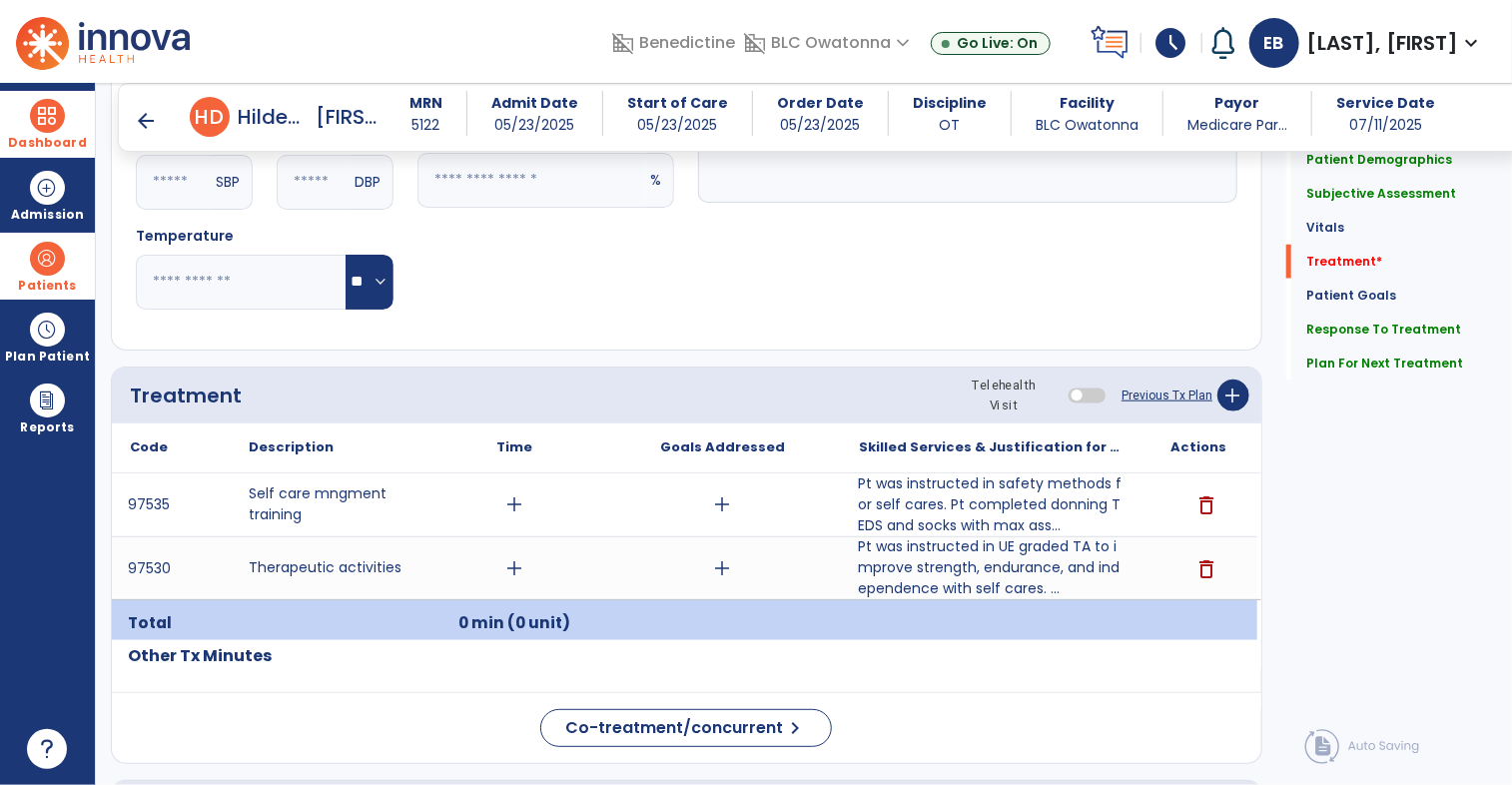 click on "Pt was instructed in safety methods for self cares. Pt completed donning TEDS and socks with max ass..." at bounding box center [990, 504] 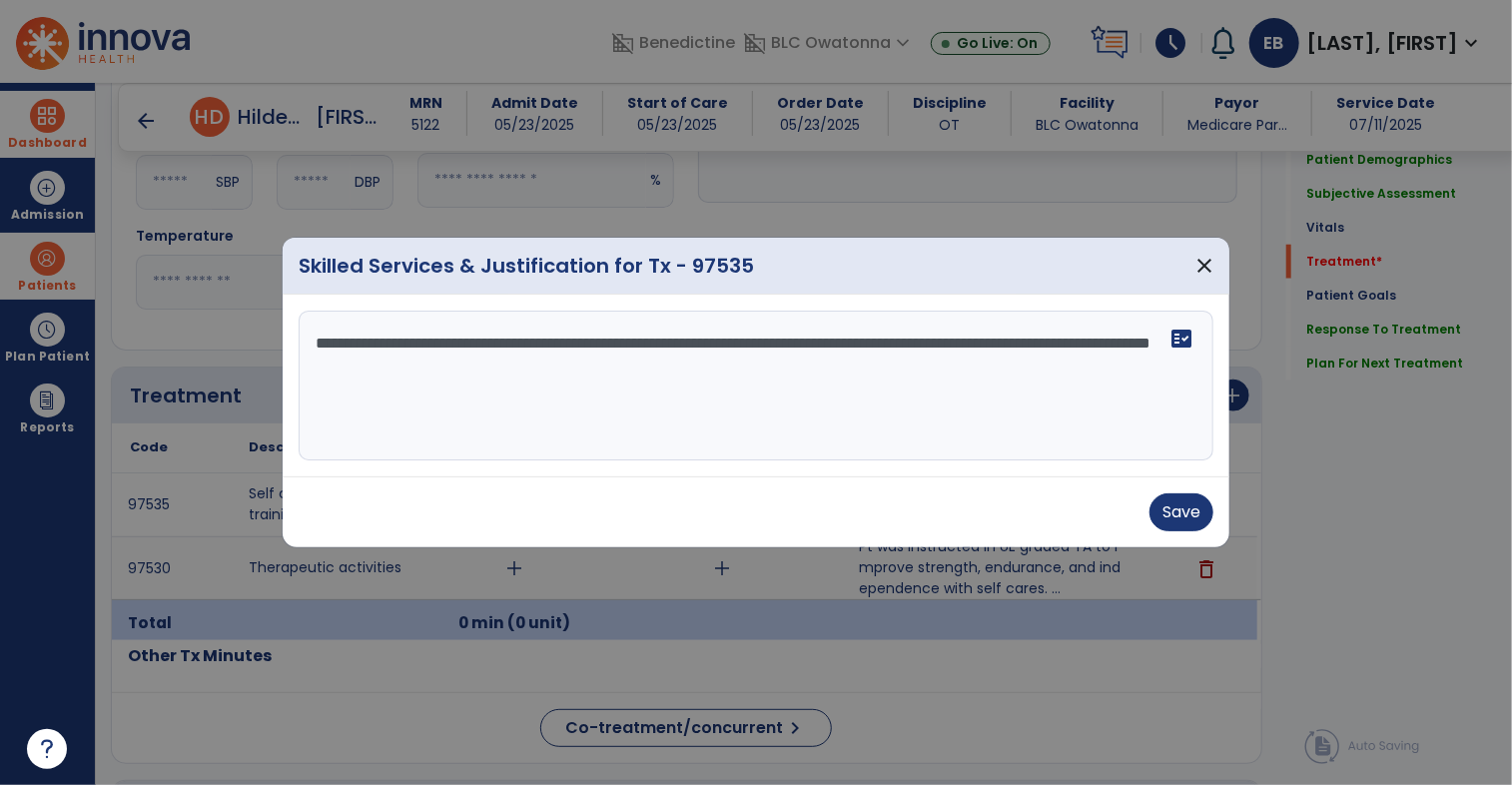 click on "**********" at bounding box center [756, 386] 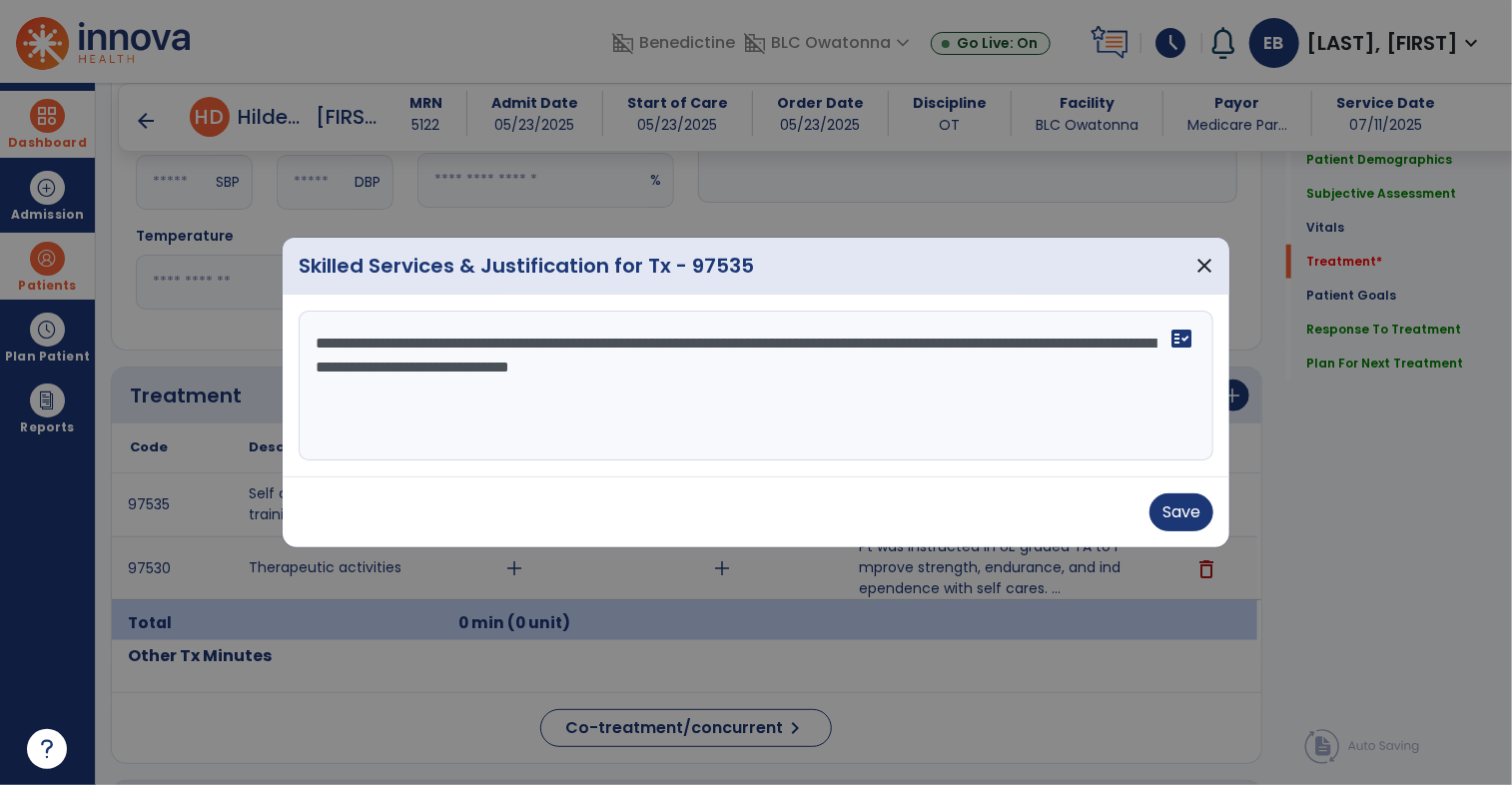 click on "**********" at bounding box center (756, 386) 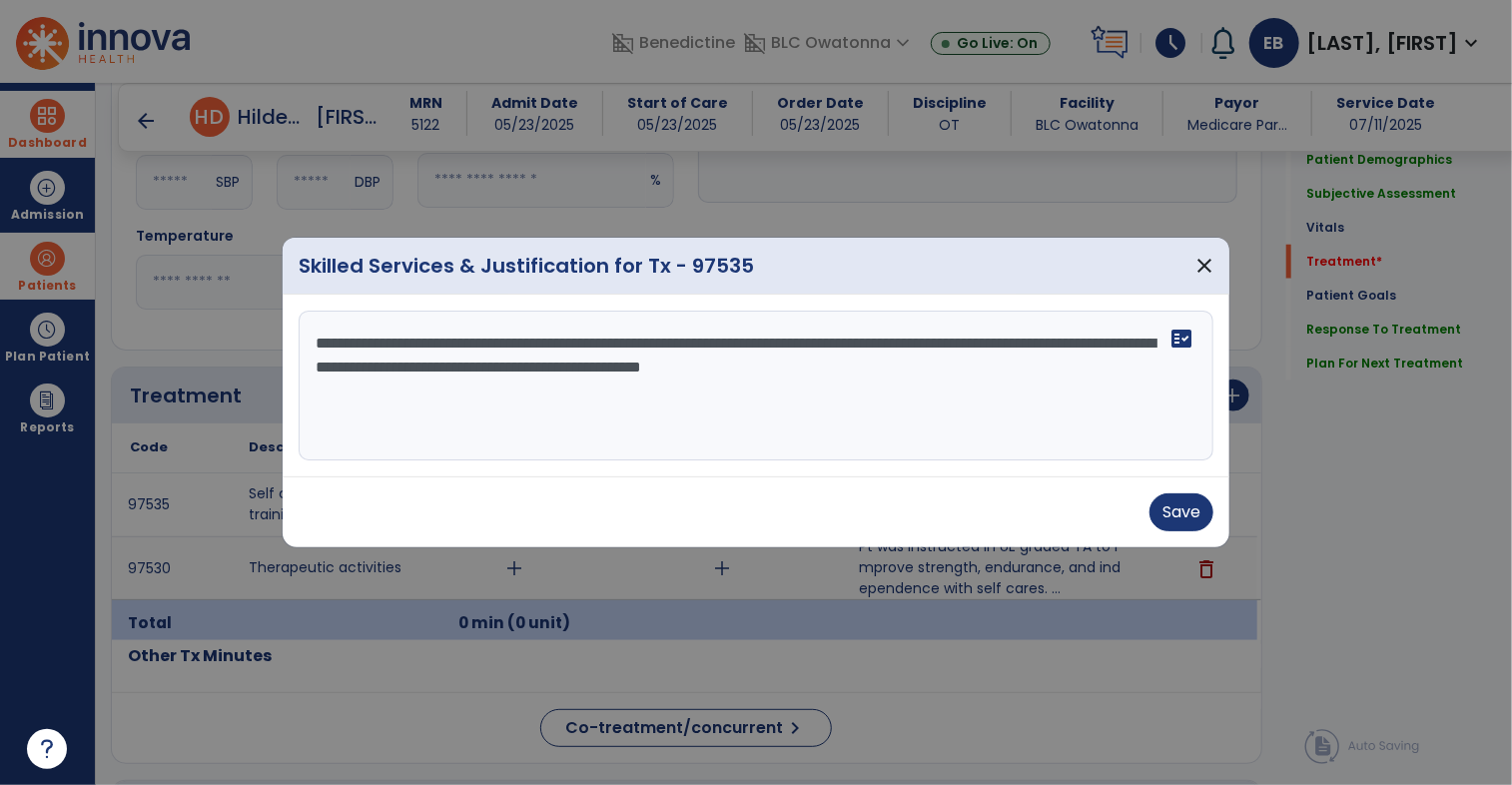 click on "**********" at bounding box center [756, 386] 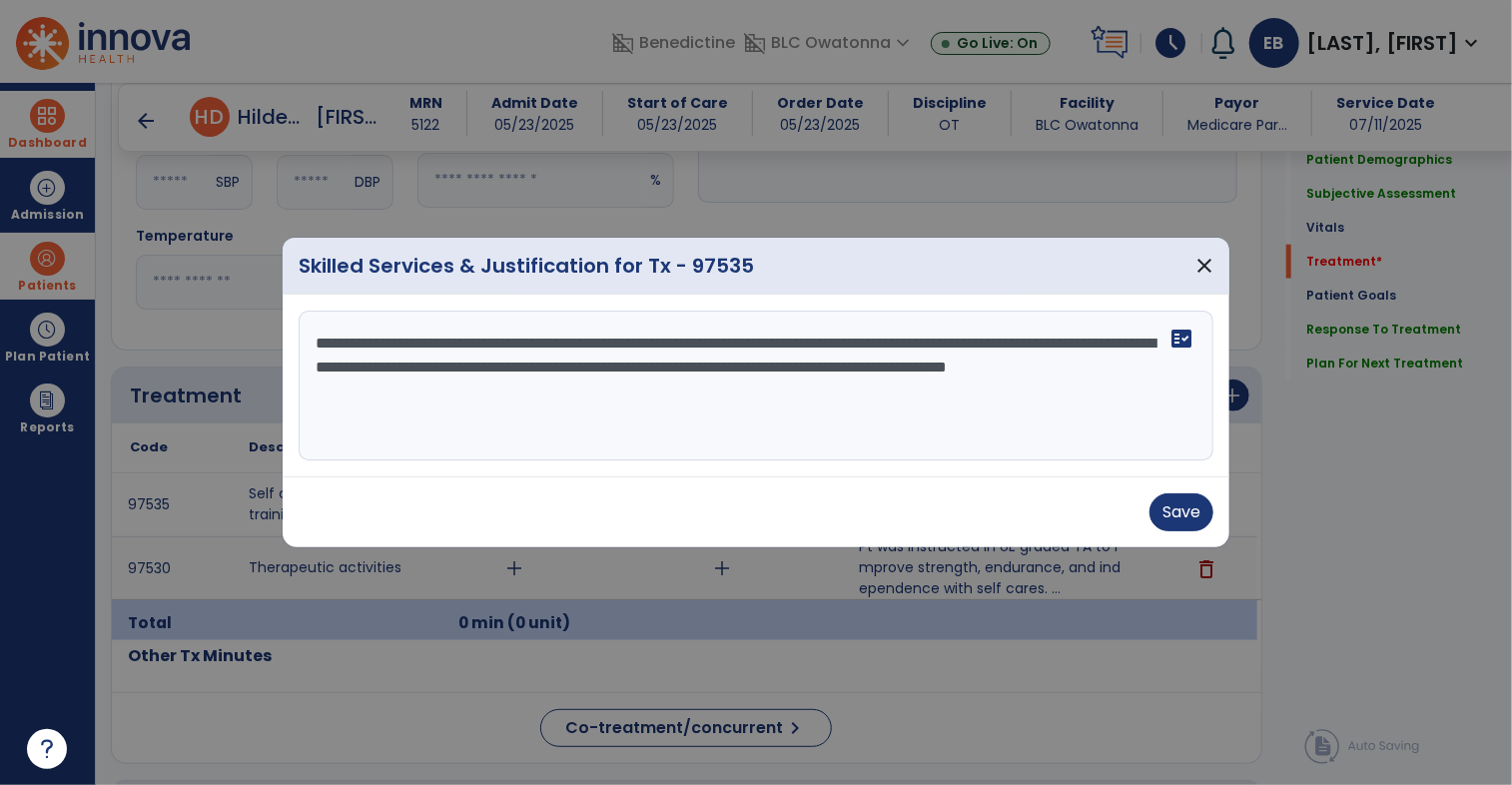 click on "**********" at bounding box center (756, 386) 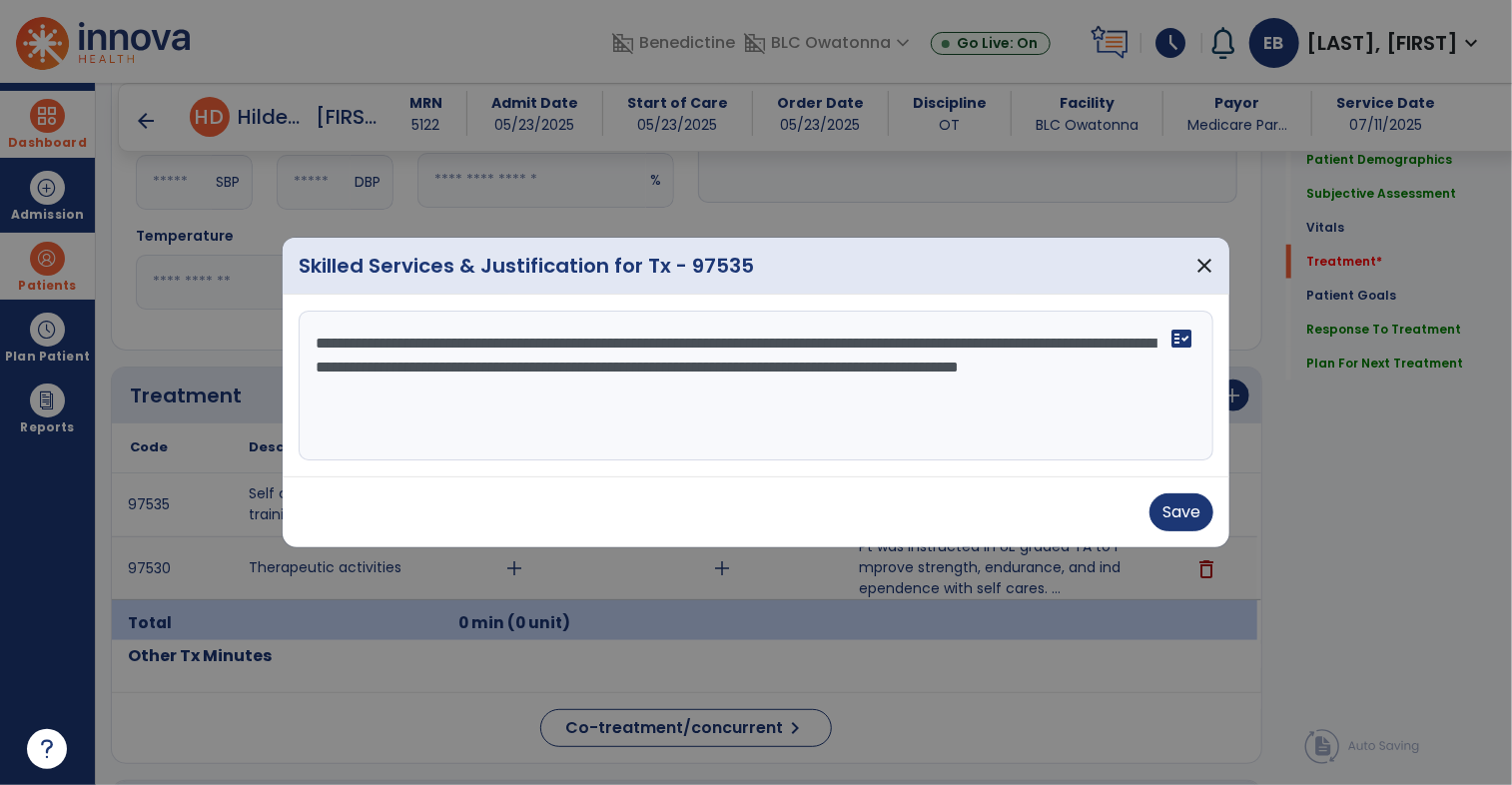 click on "**********" at bounding box center (756, 386) 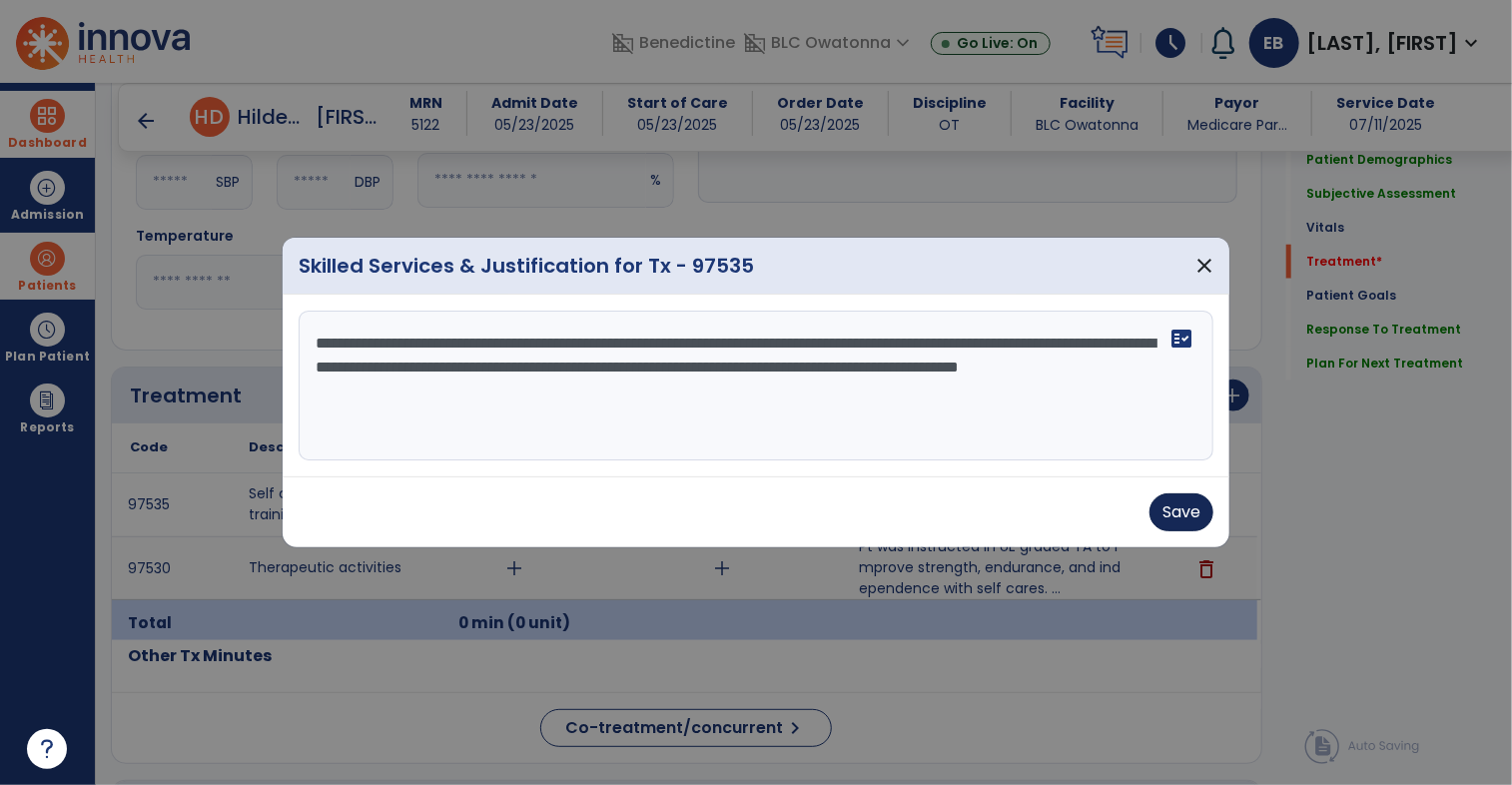 type on "**********" 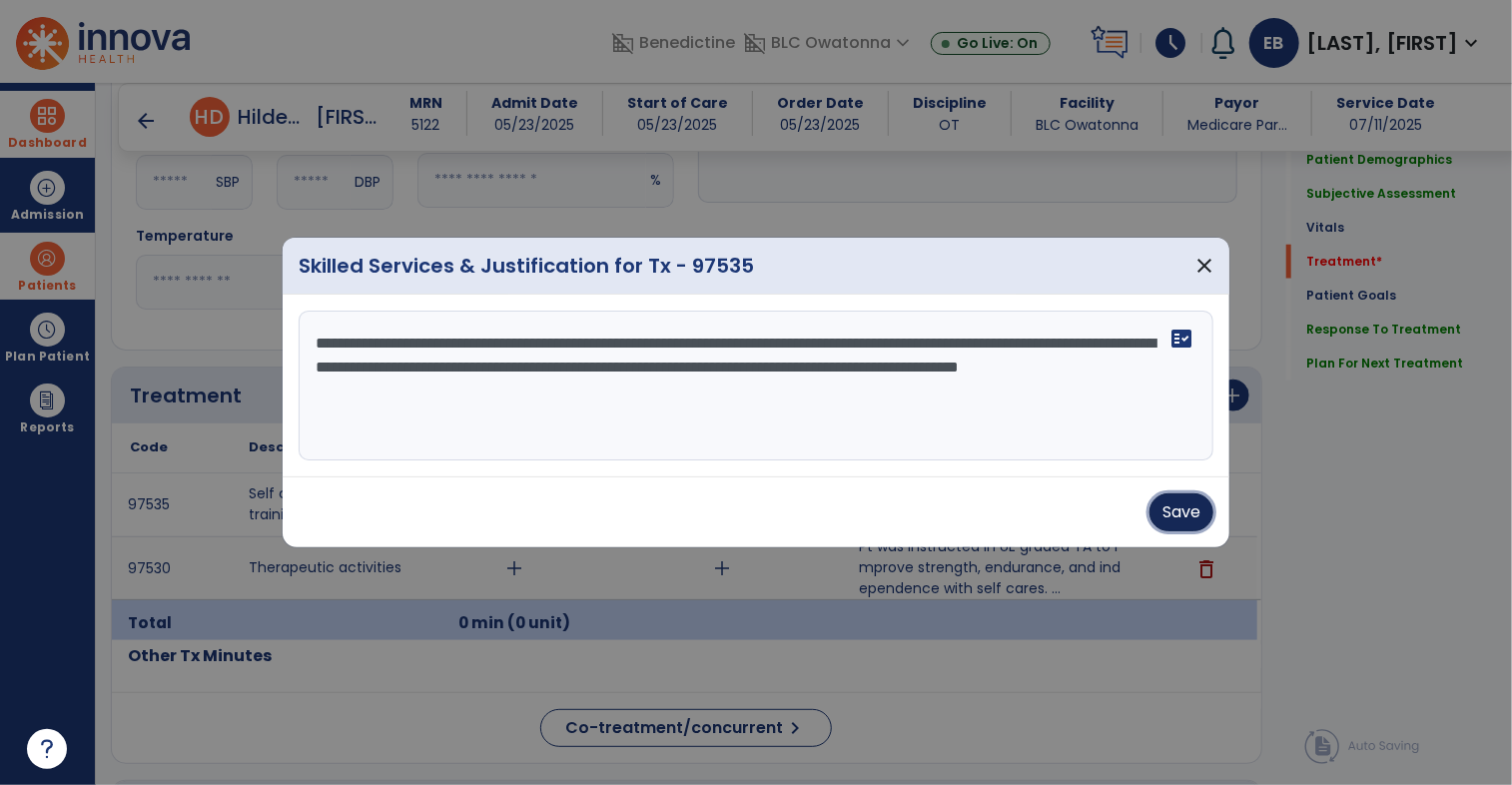 click on "Save" at bounding box center (1181, 512) 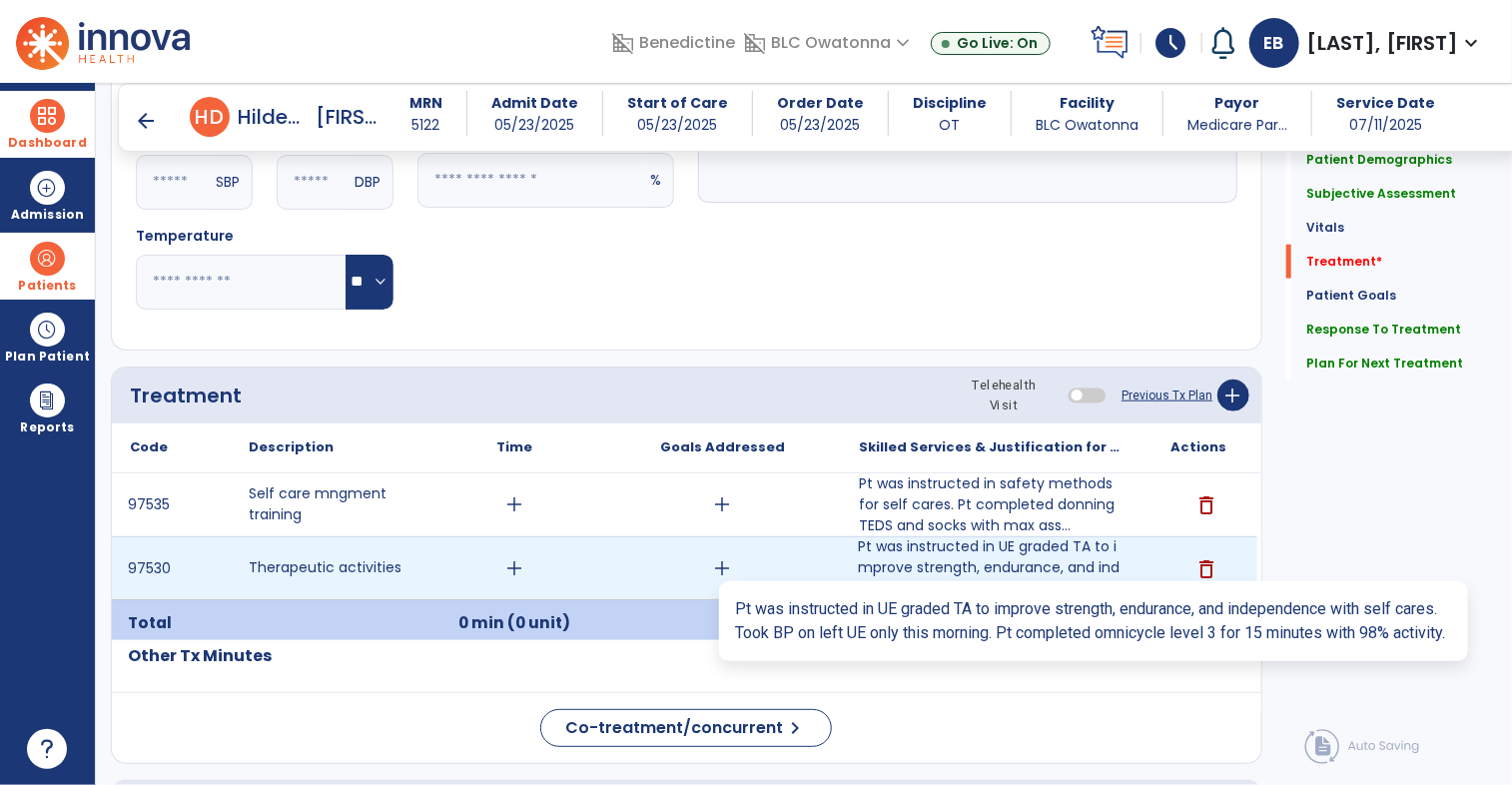 click on "Pt was instructed in UE graded TA to improve strength, endurance, and independence with self cares. ..." at bounding box center (990, 567) 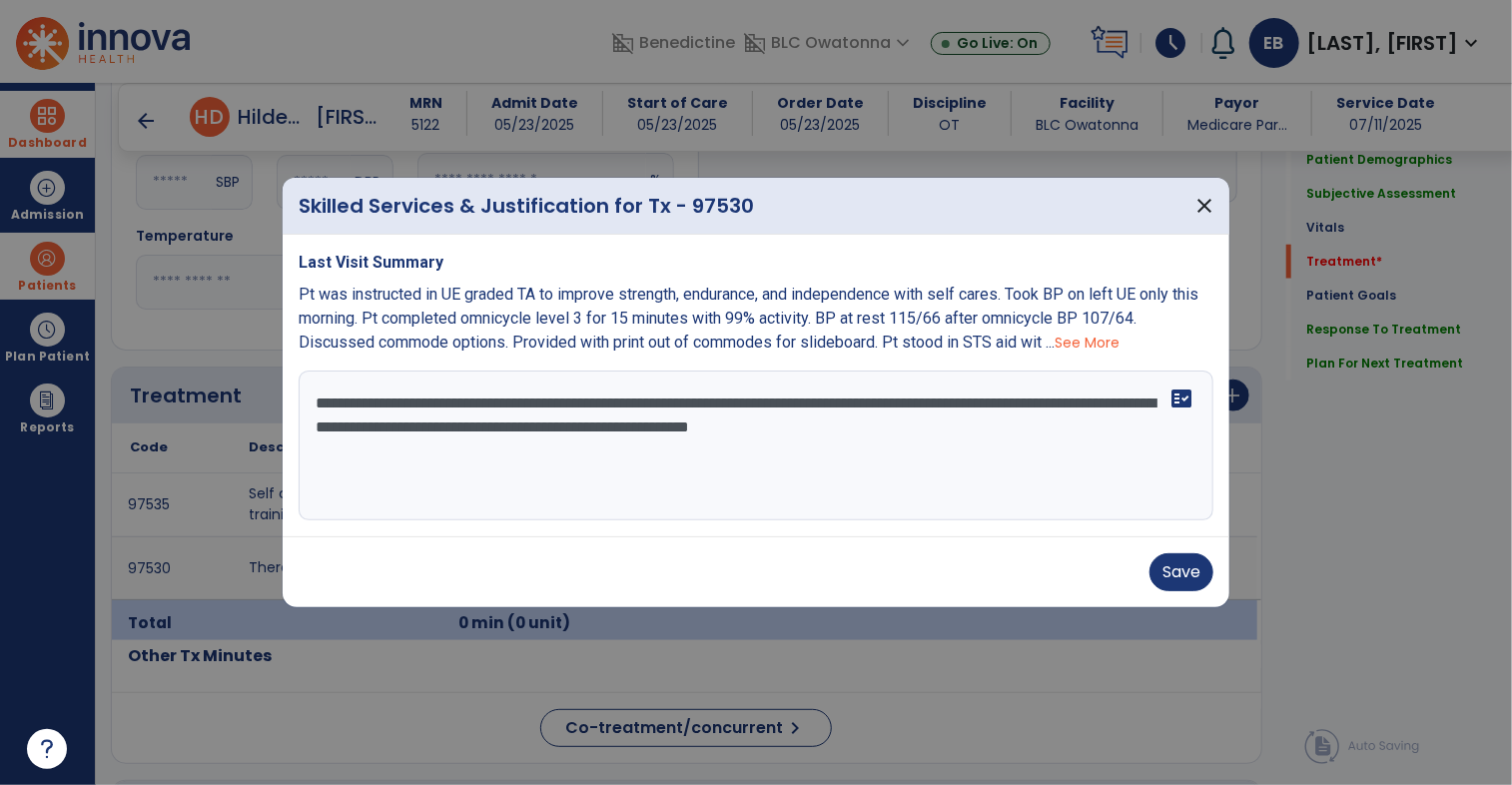 click on "**********" at bounding box center [756, 445] 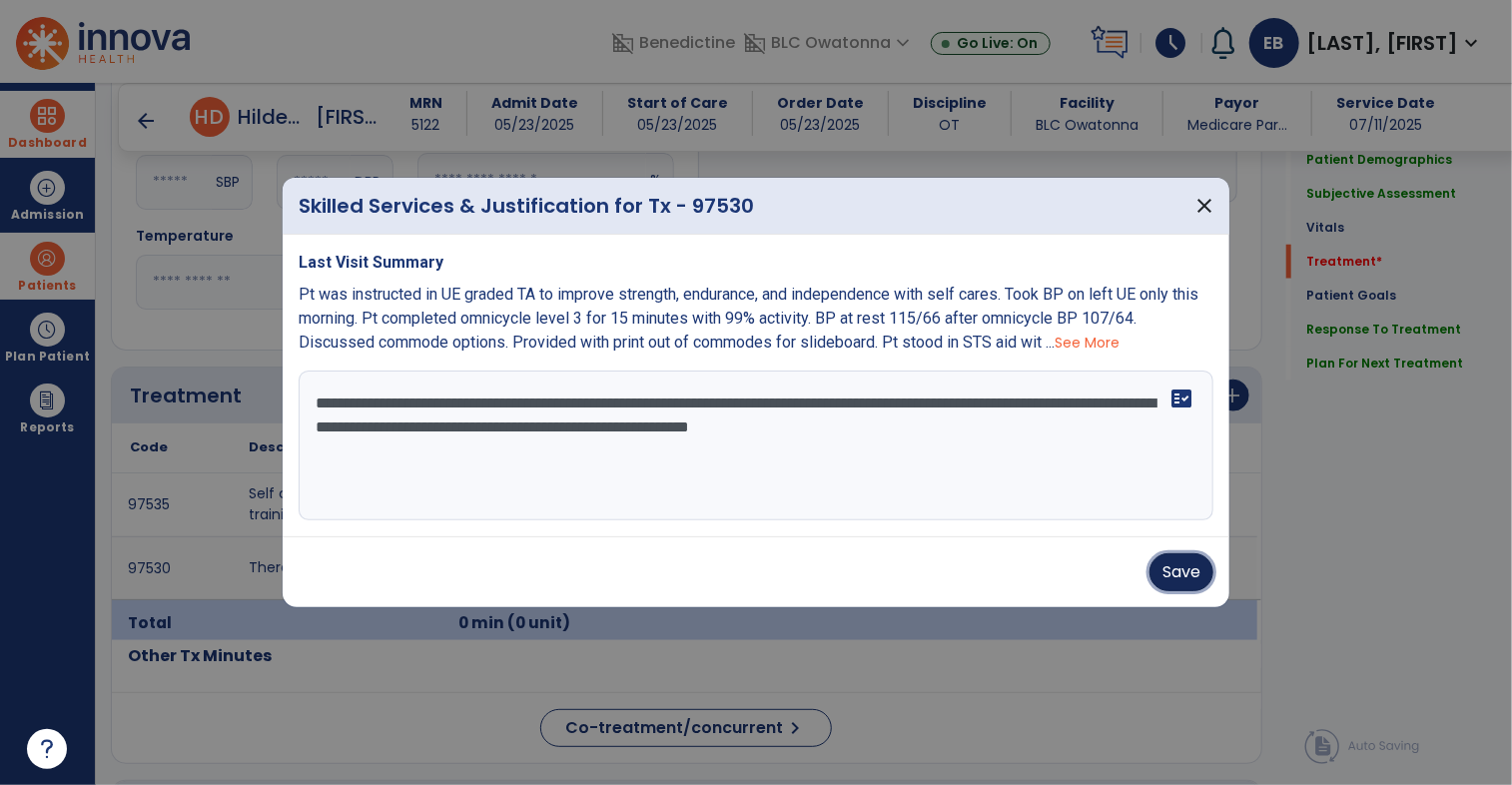 click on "Save" at bounding box center [1181, 572] 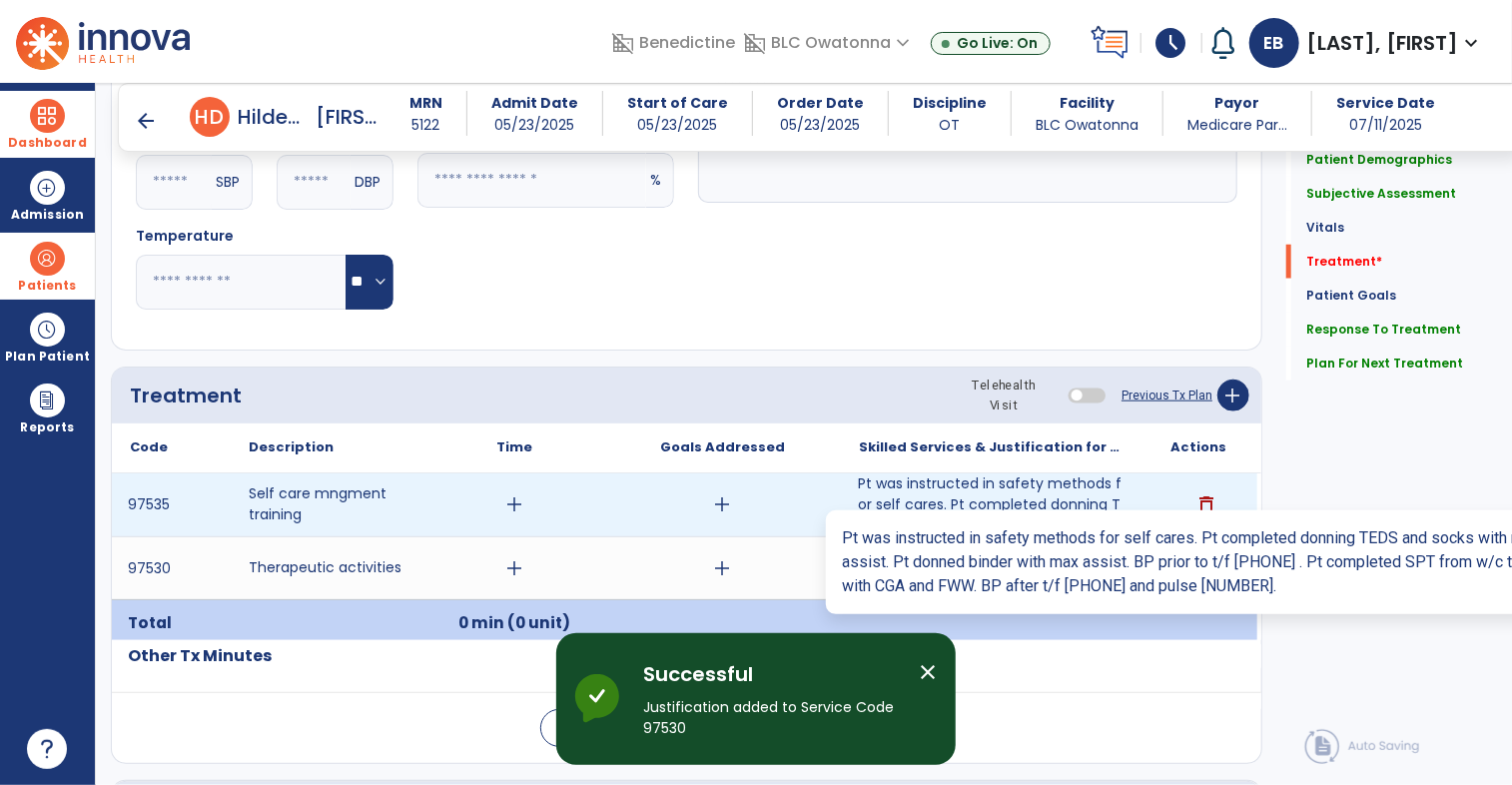 click on "Pt was instructed in safety methods for self cares. Pt completed donning TEDS and socks with max ass..." at bounding box center (990, 504) 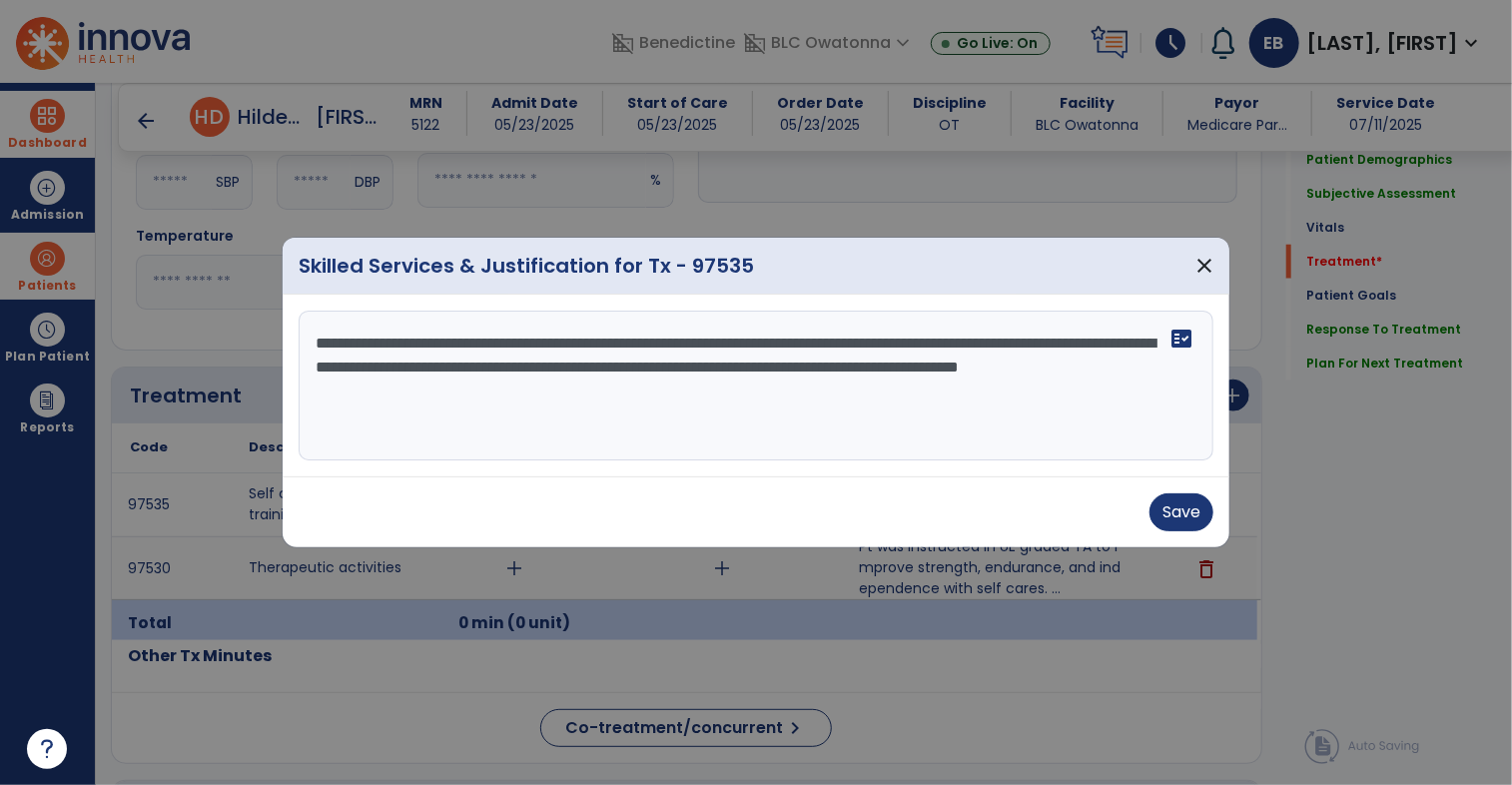 click on "**********" at bounding box center (756, 386) 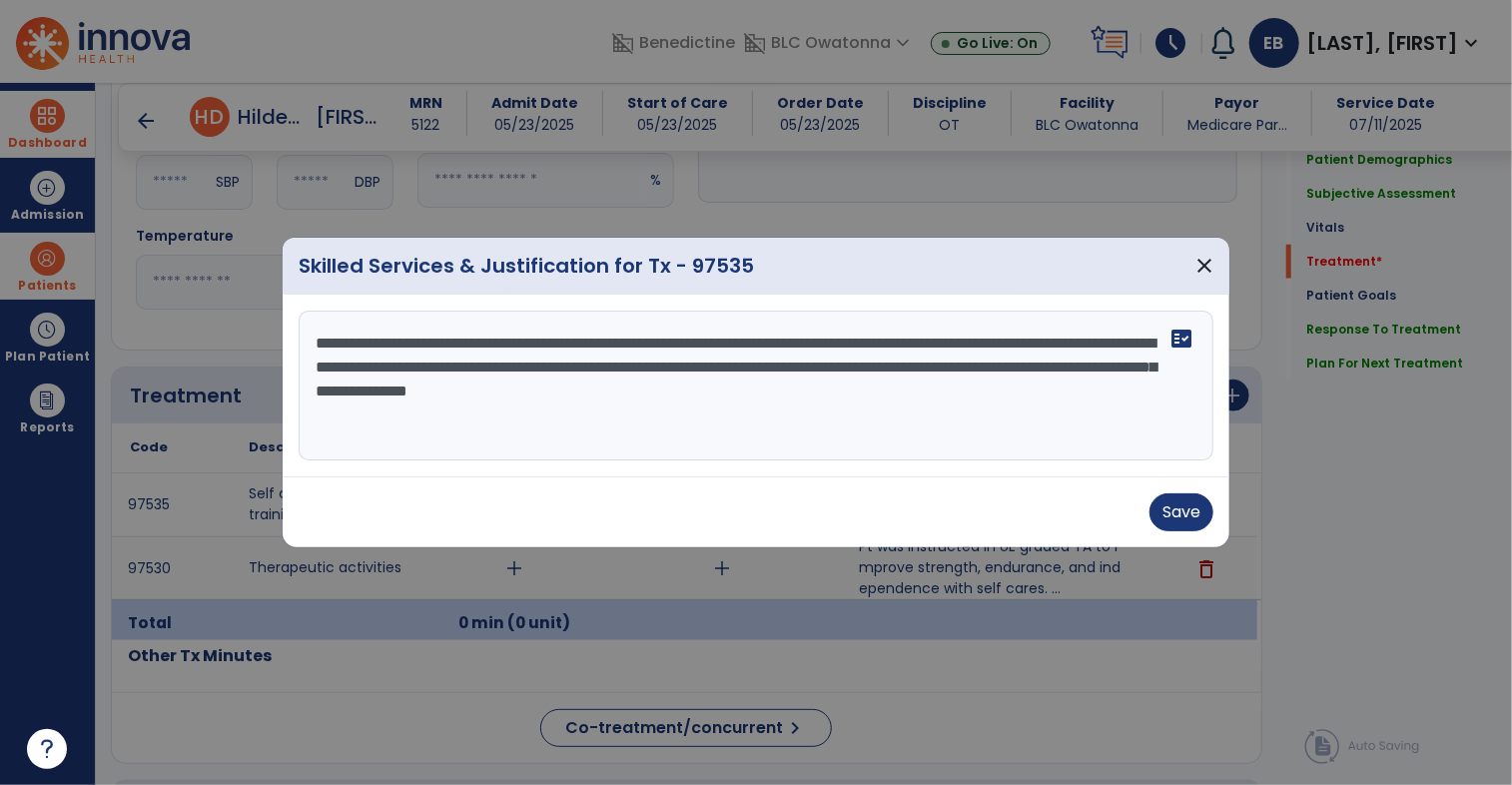 click on "**********" at bounding box center [756, 386] 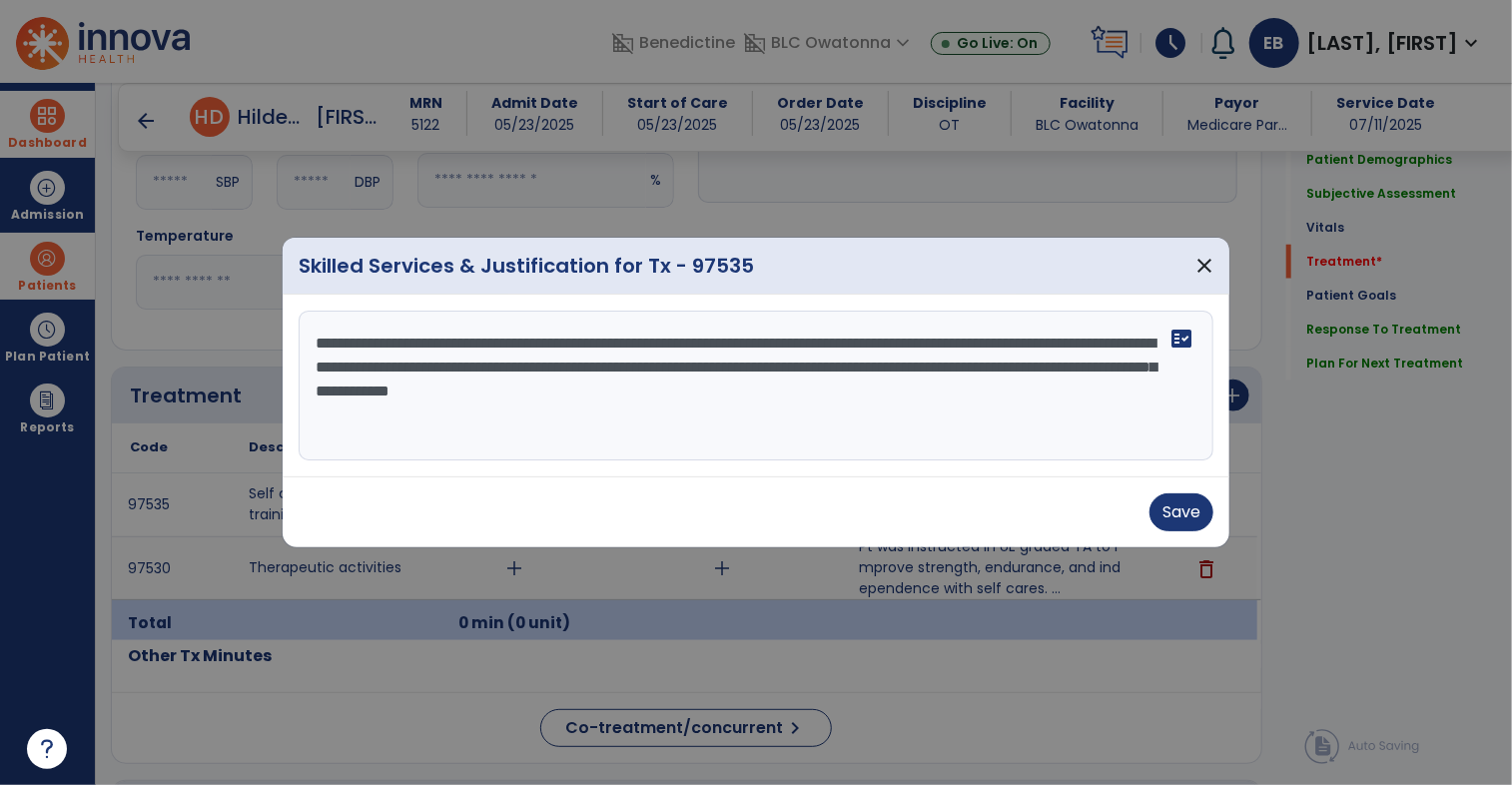 click on "**********" at bounding box center [756, 386] 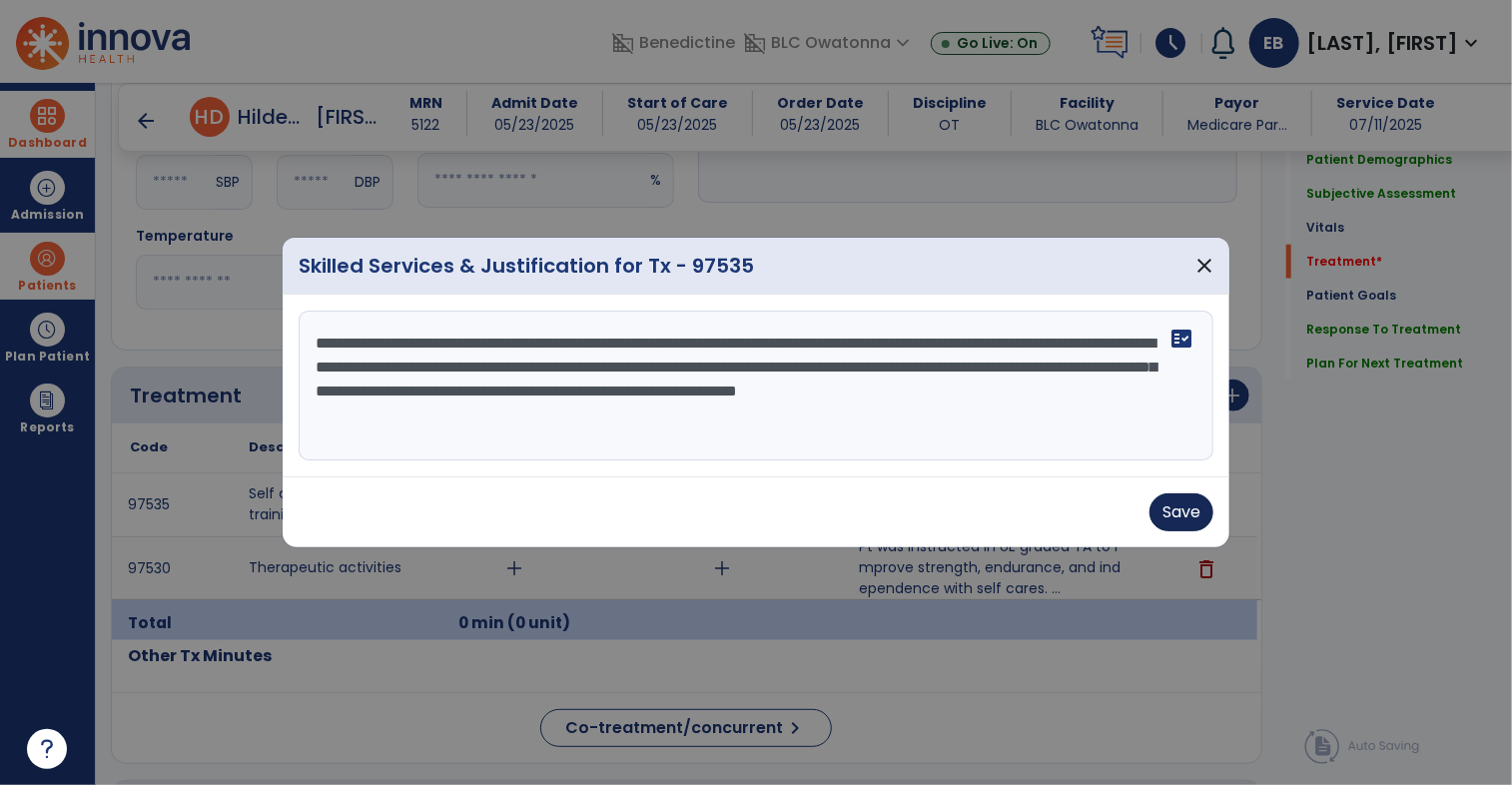 type on "**********" 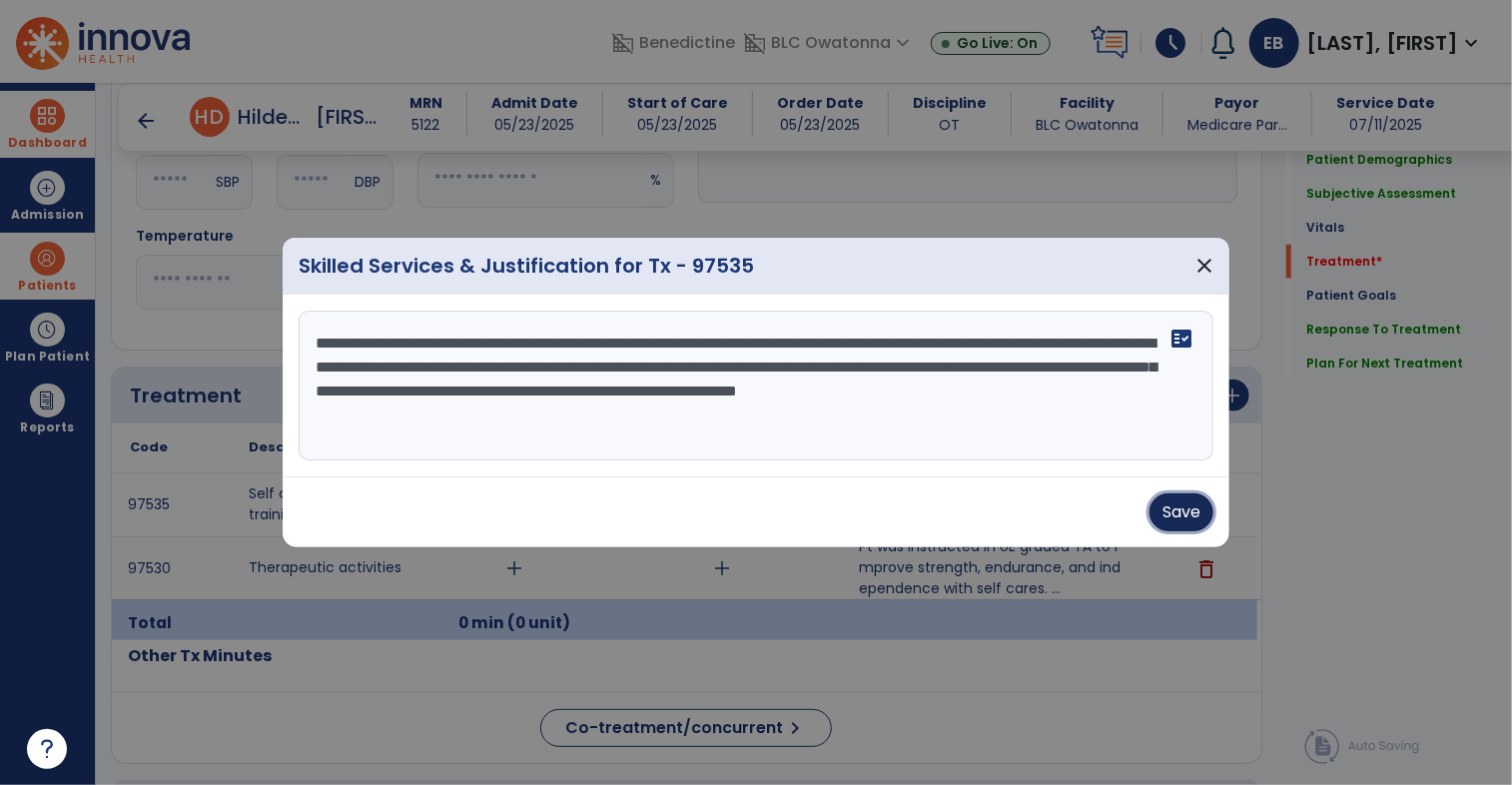 click on "Save" at bounding box center [1181, 512] 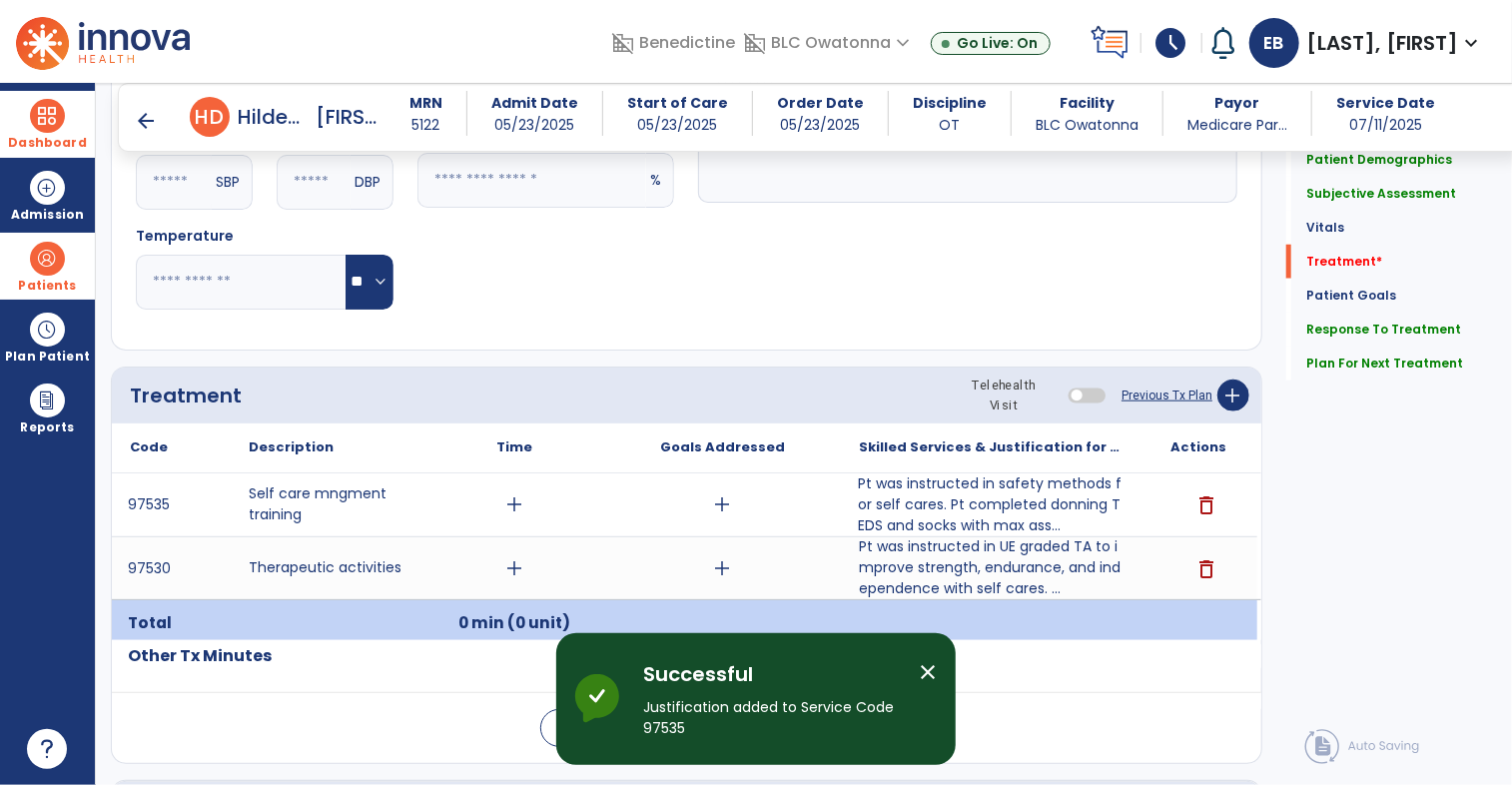 click on "arrow_back" at bounding box center (146, 121) 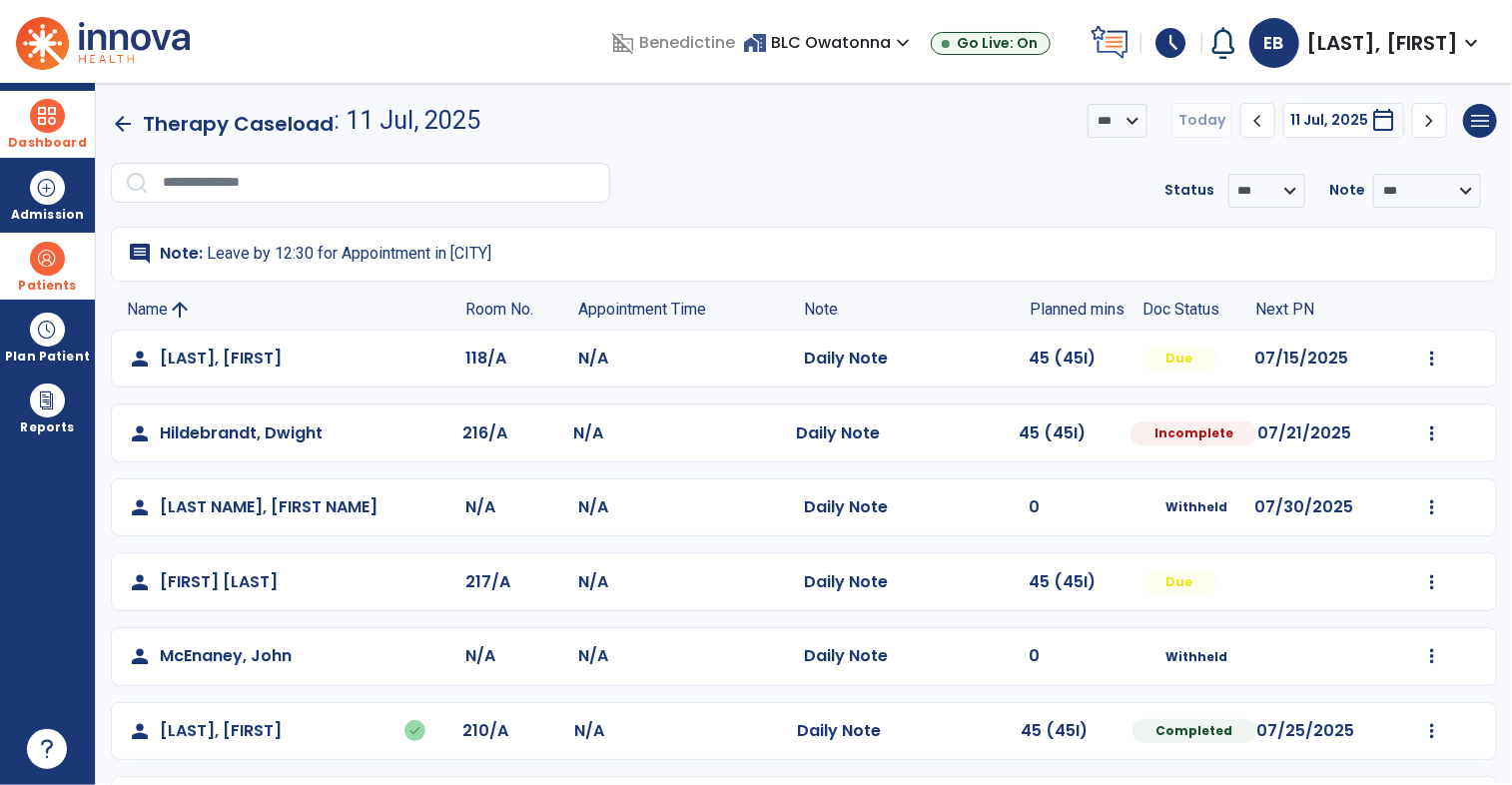 scroll, scrollTop: 74, scrollLeft: 0, axis: vertical 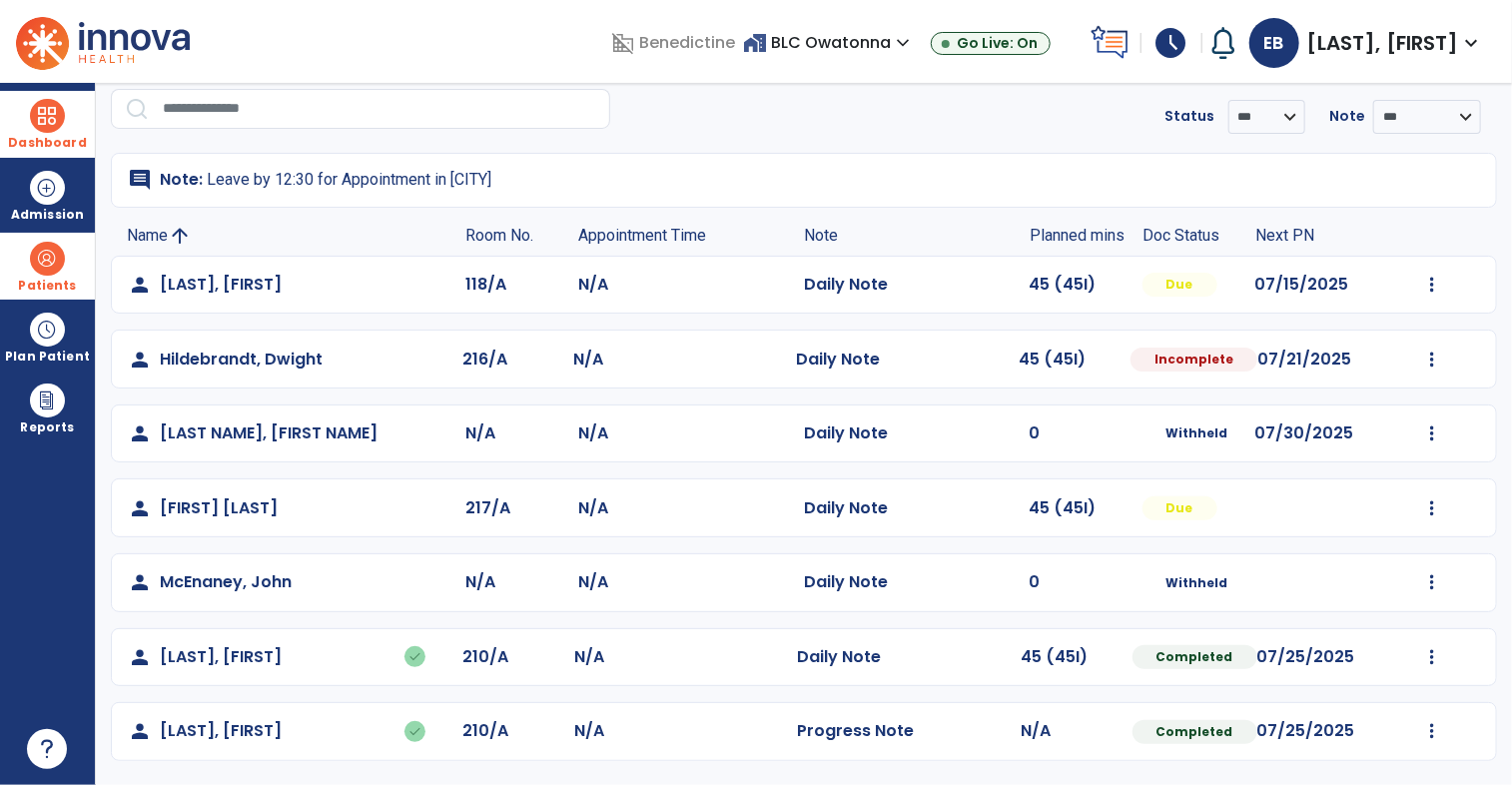 click on "Mark Visit As Complete   Reset Note   Open Document   G + C Mins" 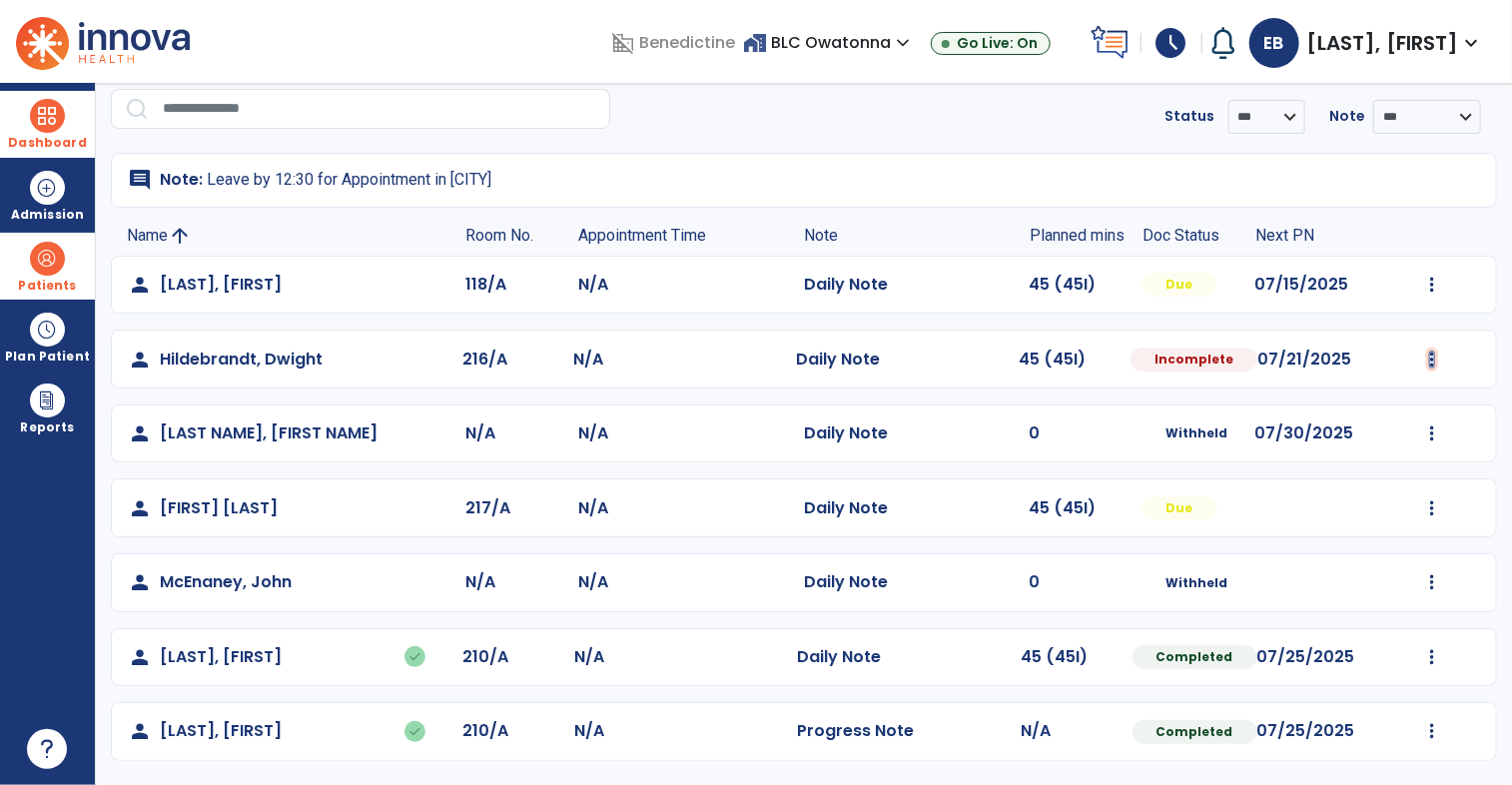 click at bounding box center [1432, 285] 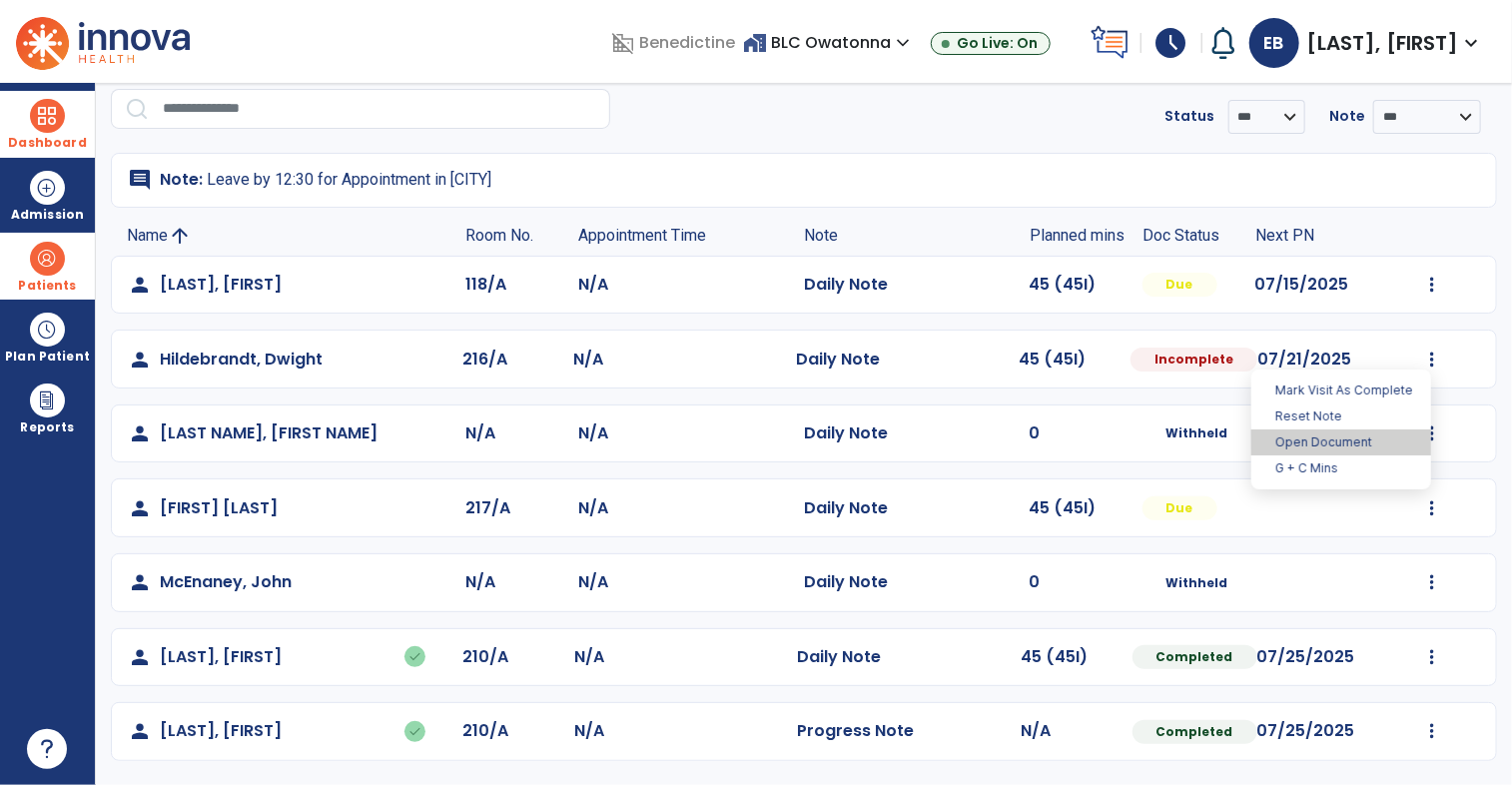click on "Open Document" at bounding box center [1341, 442] 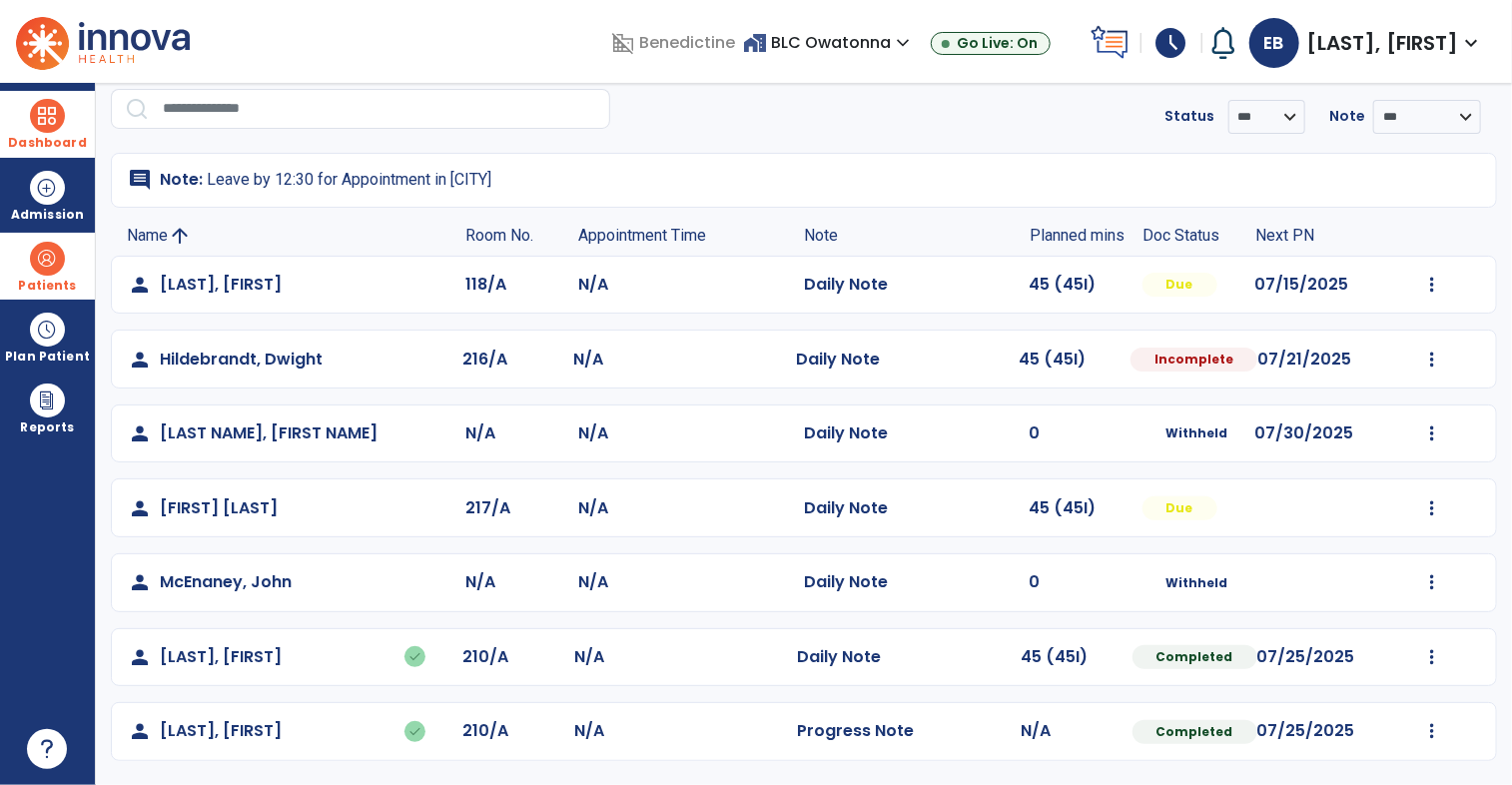 select on "*" 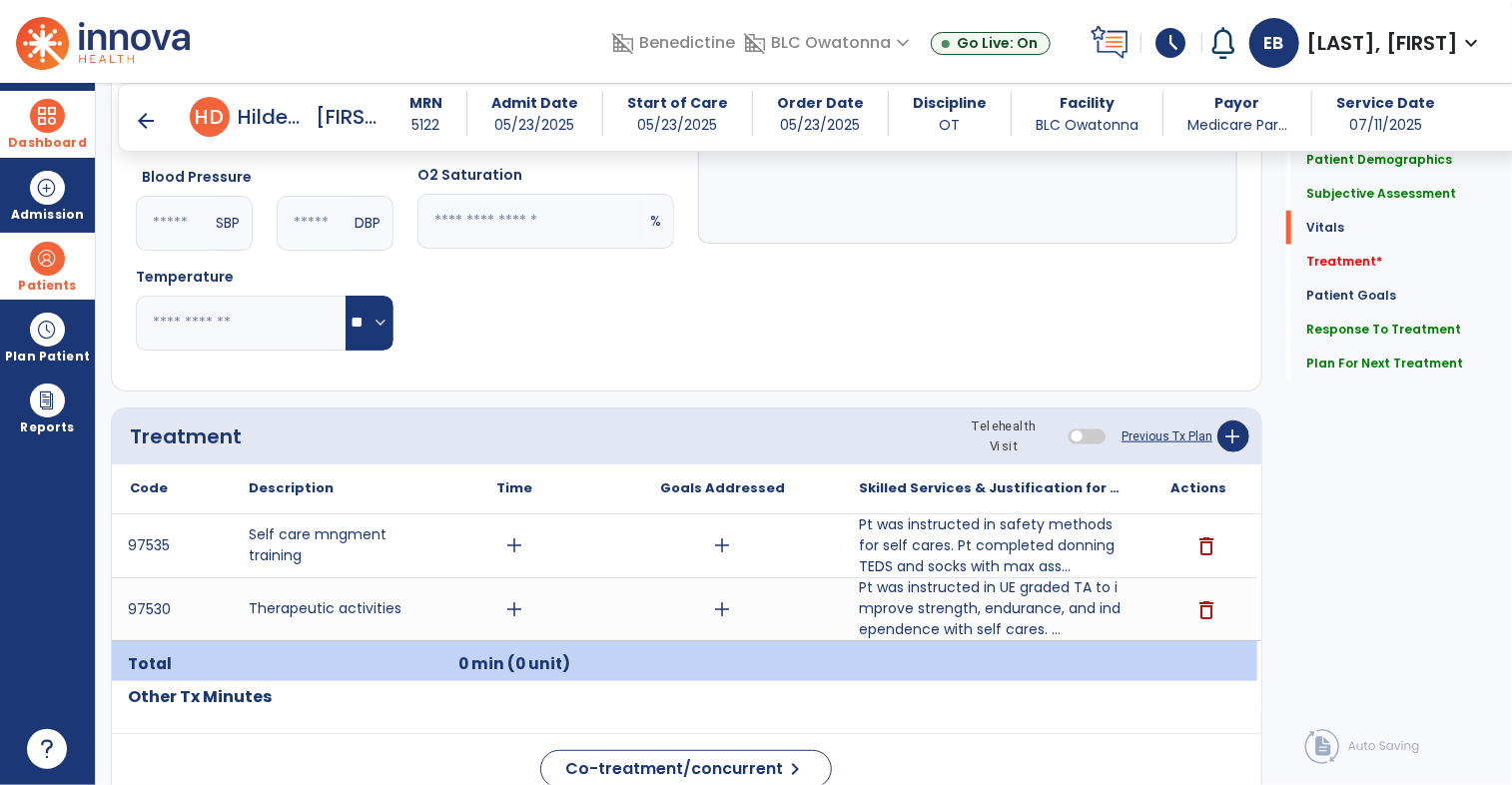 scroll, scrollTop: 887, scrollLeft: 0, axis: vertical 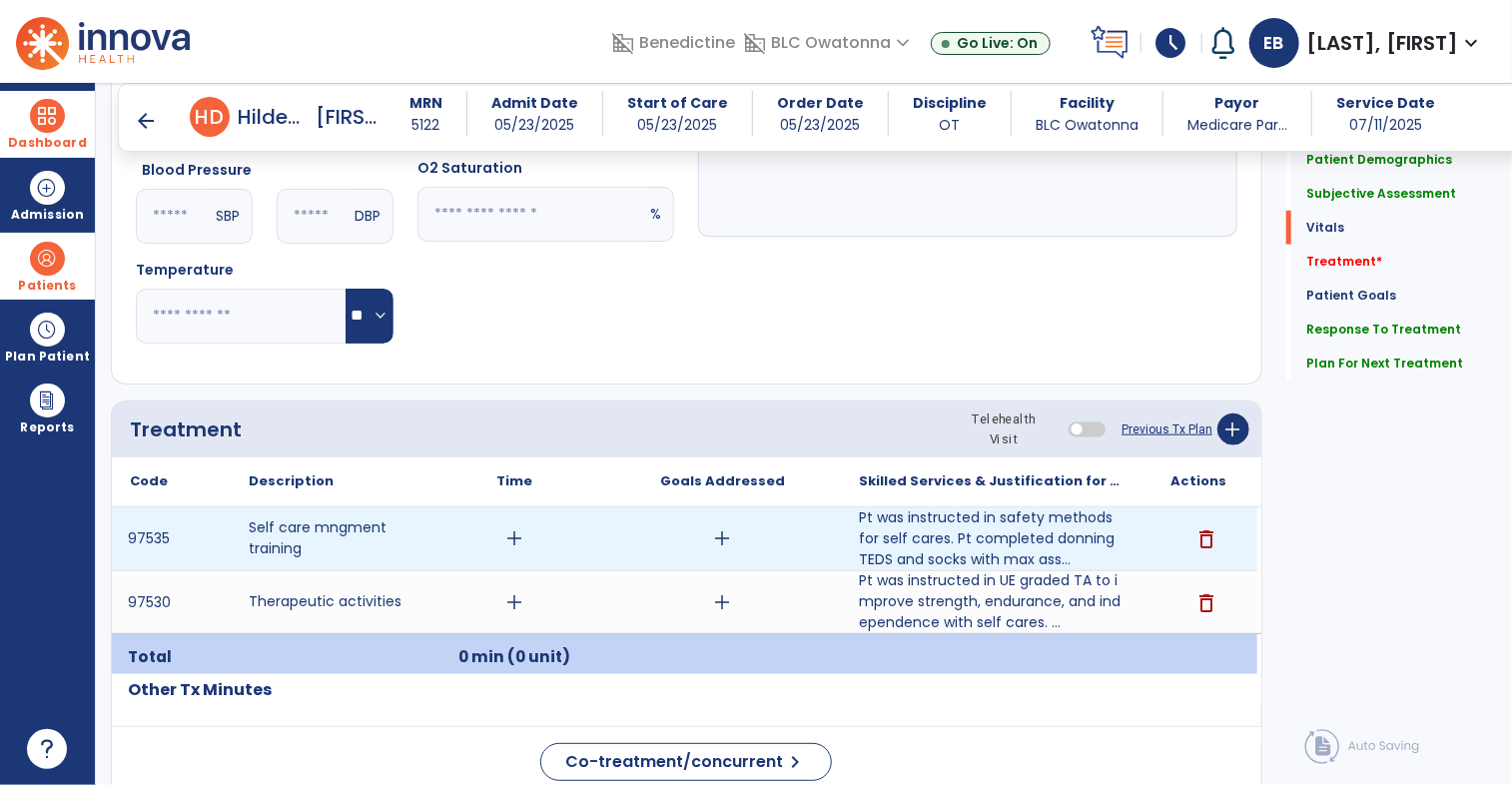 click on "add" at bounding box center (514, 538) 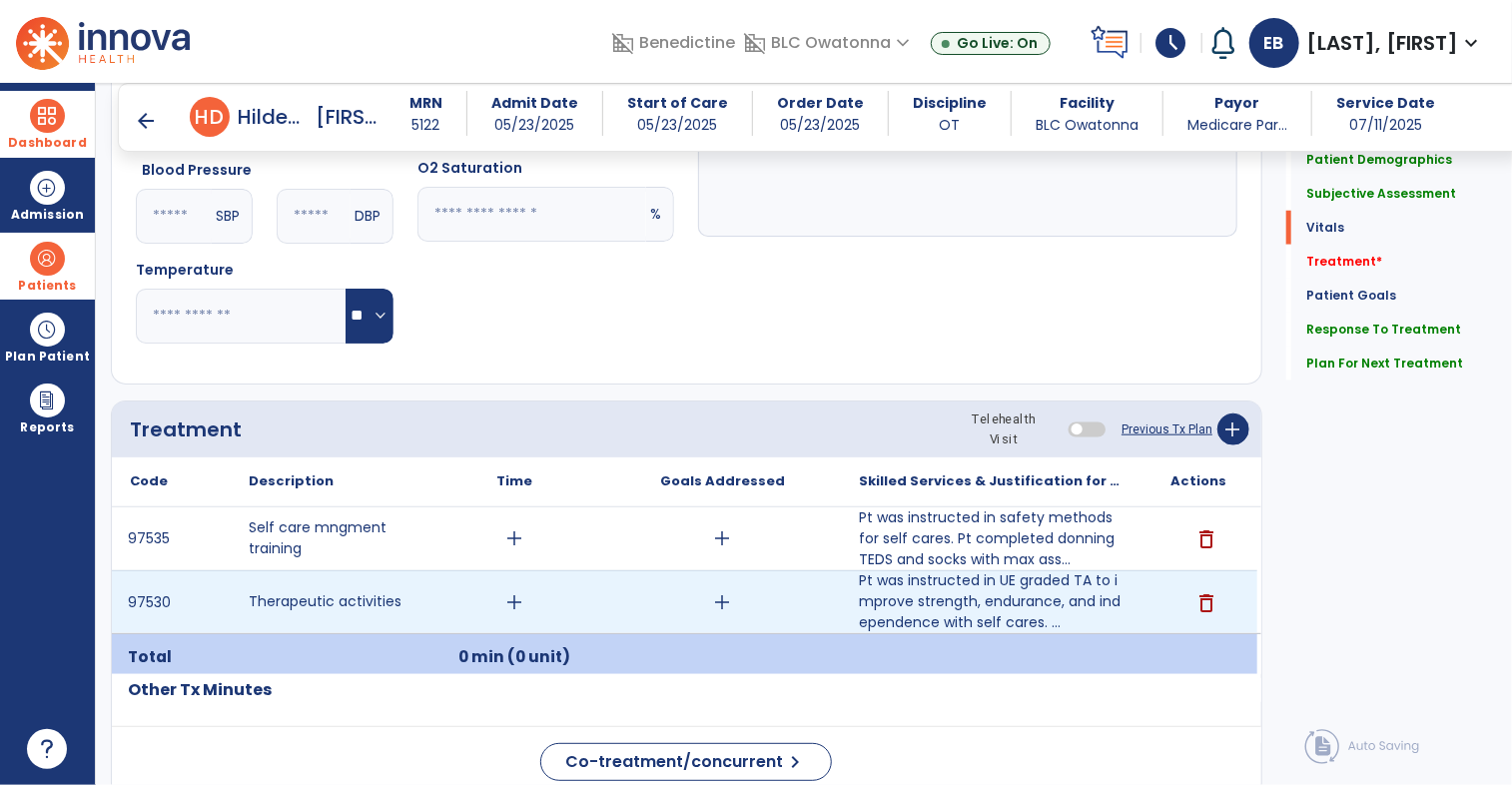 click on "add" at bounding box center [513, 602] 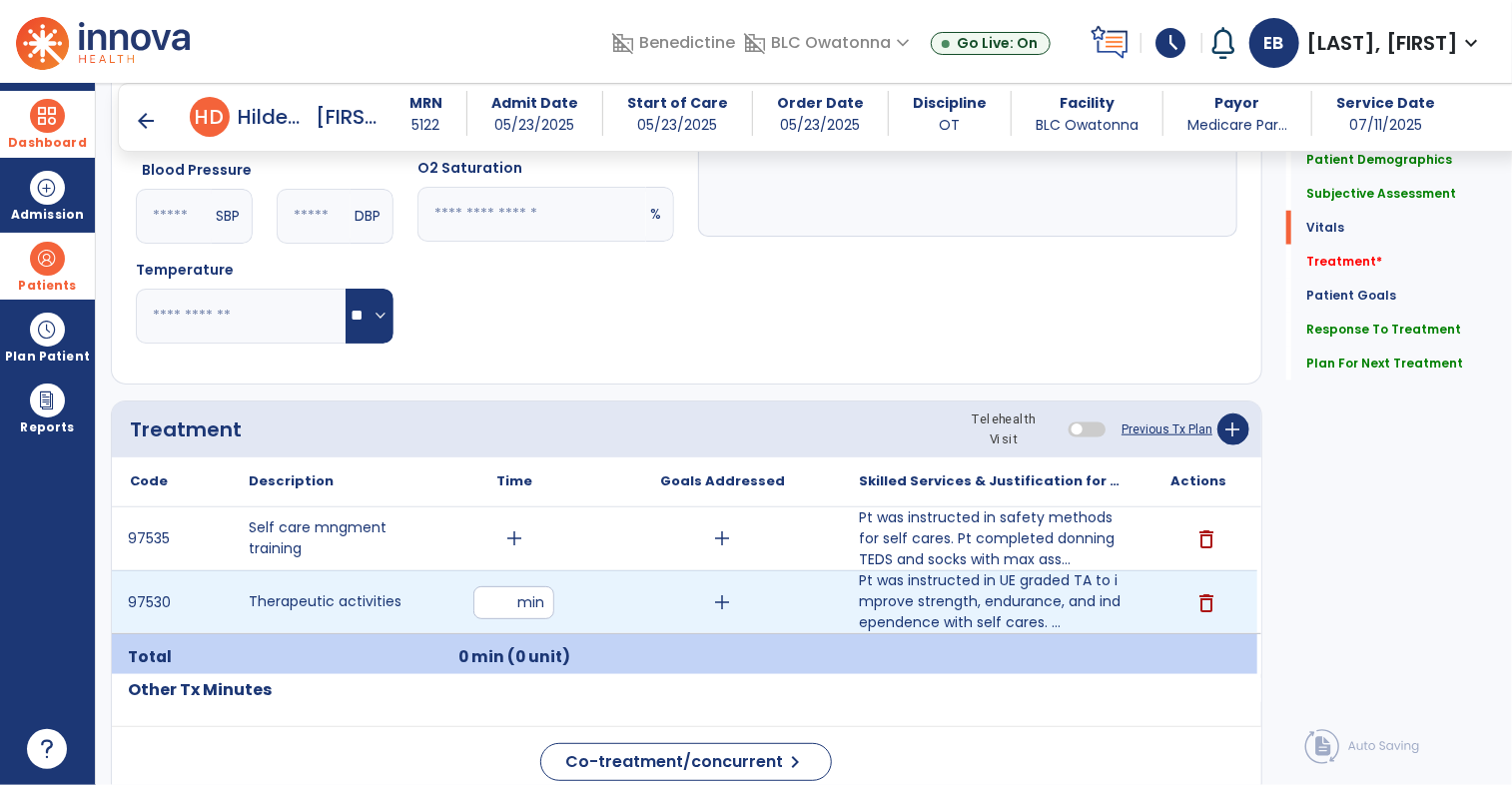 type on "**" 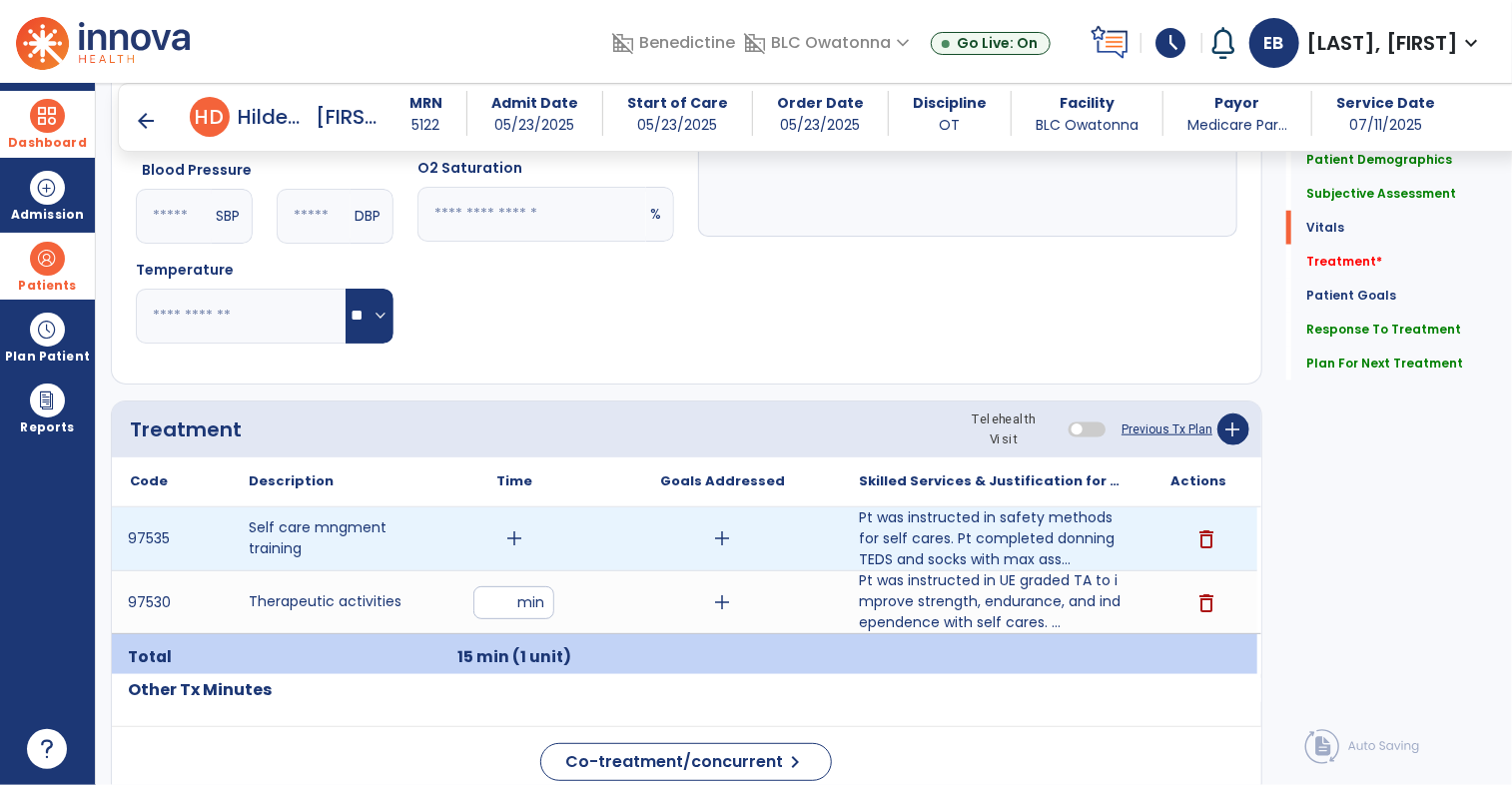 click on "add" at bounding box center (514, 538) 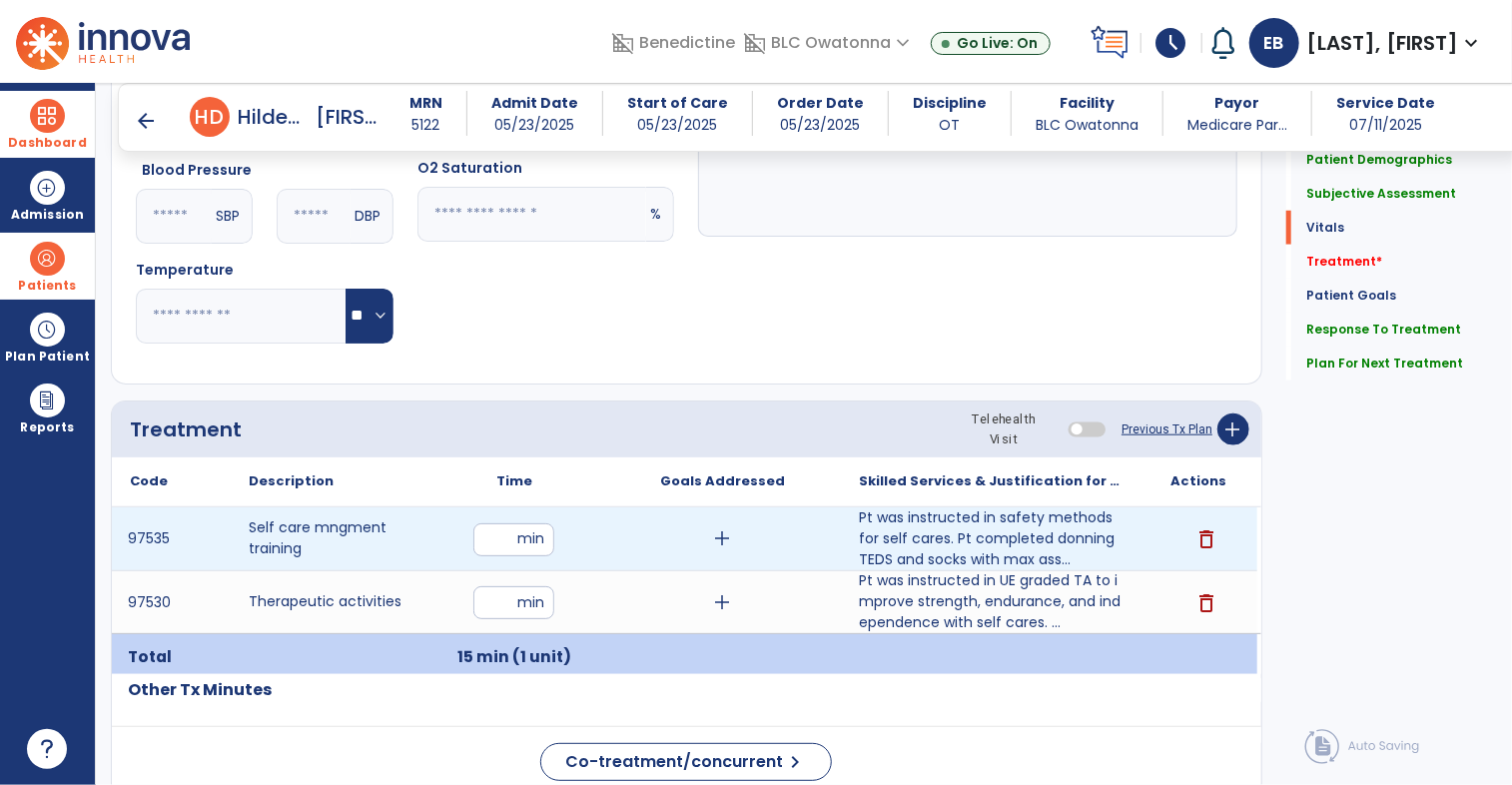 type on "**" 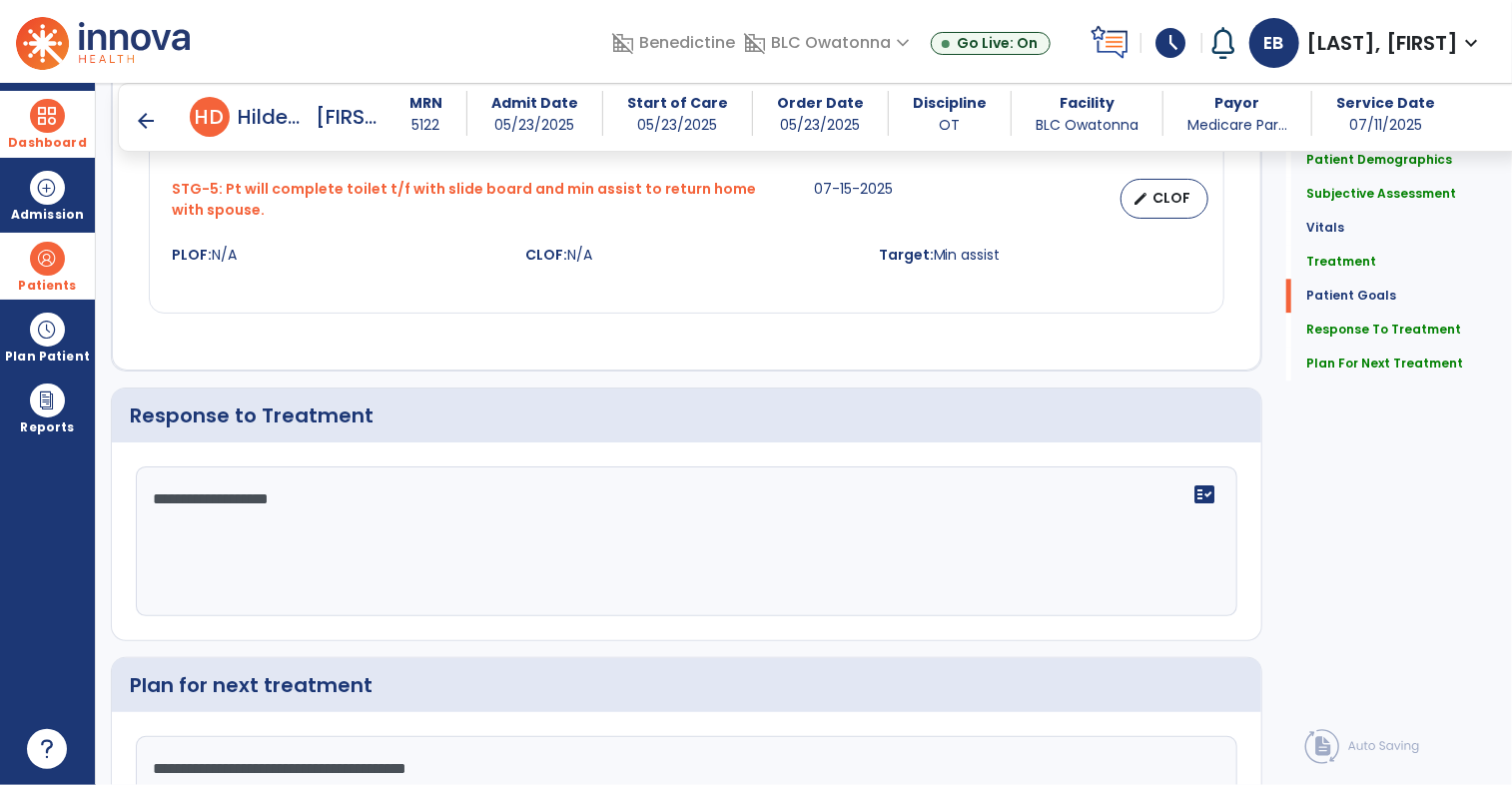 scroll, scrollTop: 2460, scrollLeft: 0, axis: vertical 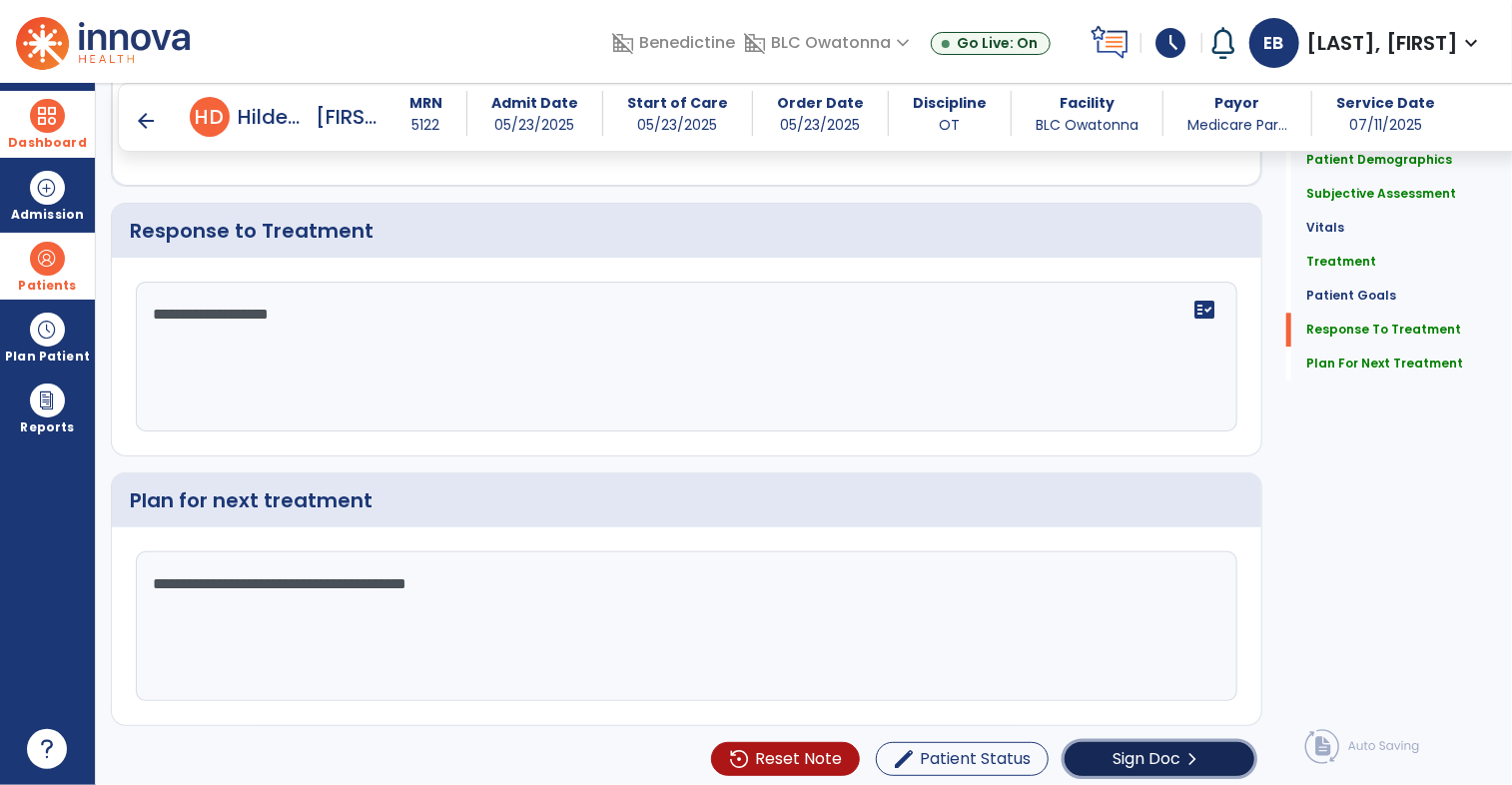 click on "Sign Doc  chevron_right" 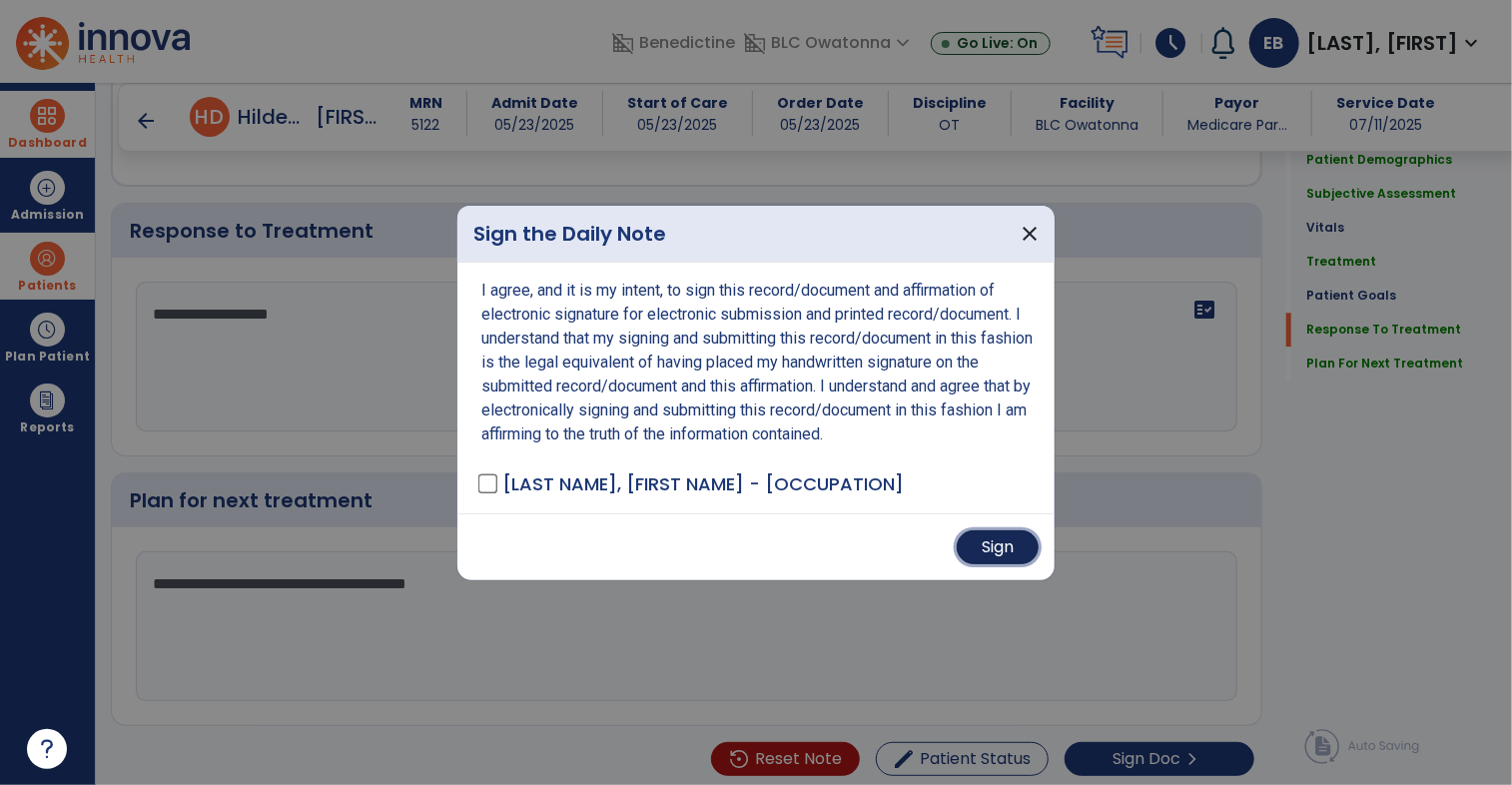 click on "Sign" at bounding box center (998, 547) 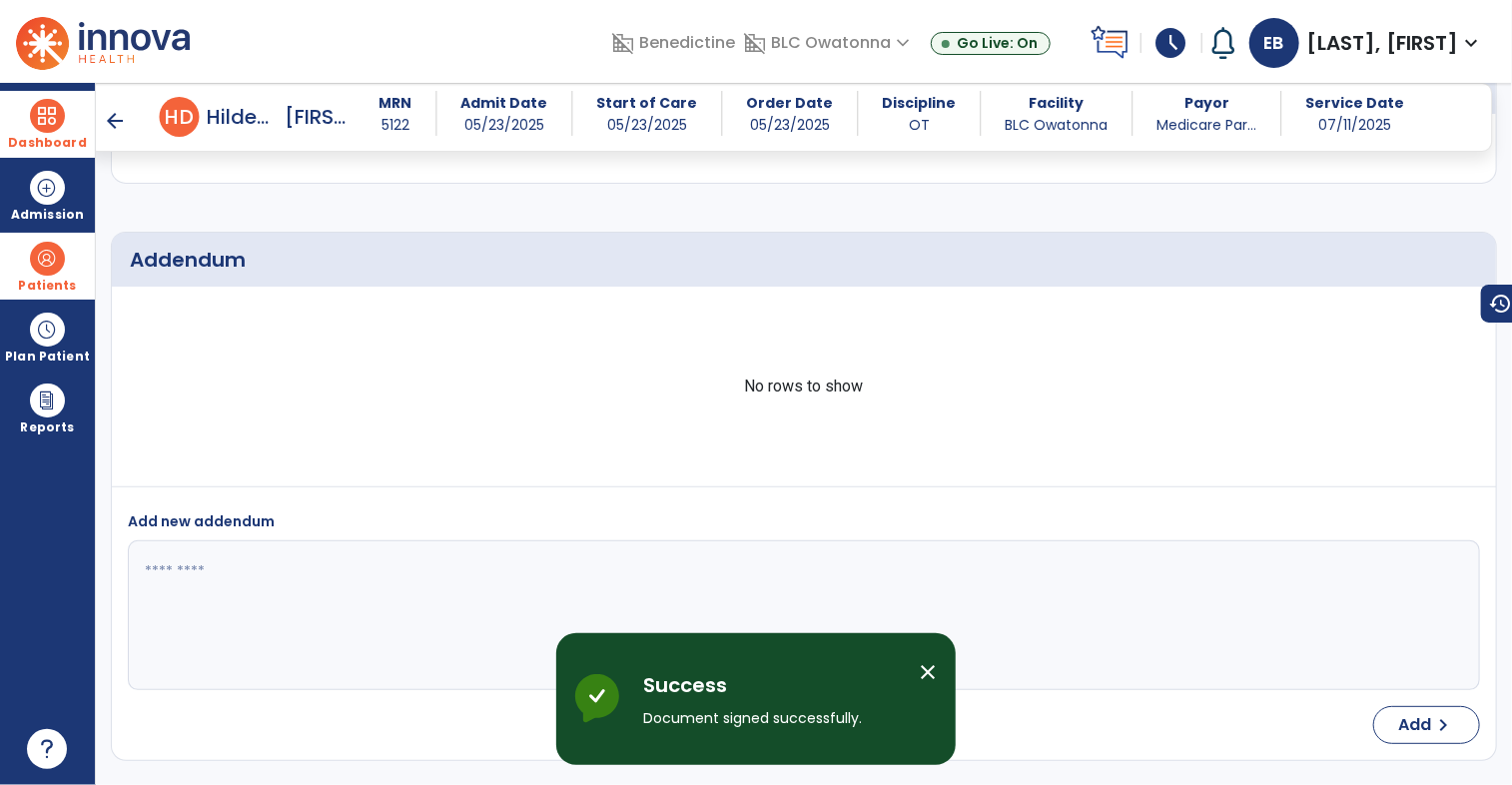 scroll, scrollTop: 3436, scrollLeft: 0, axis: vertical 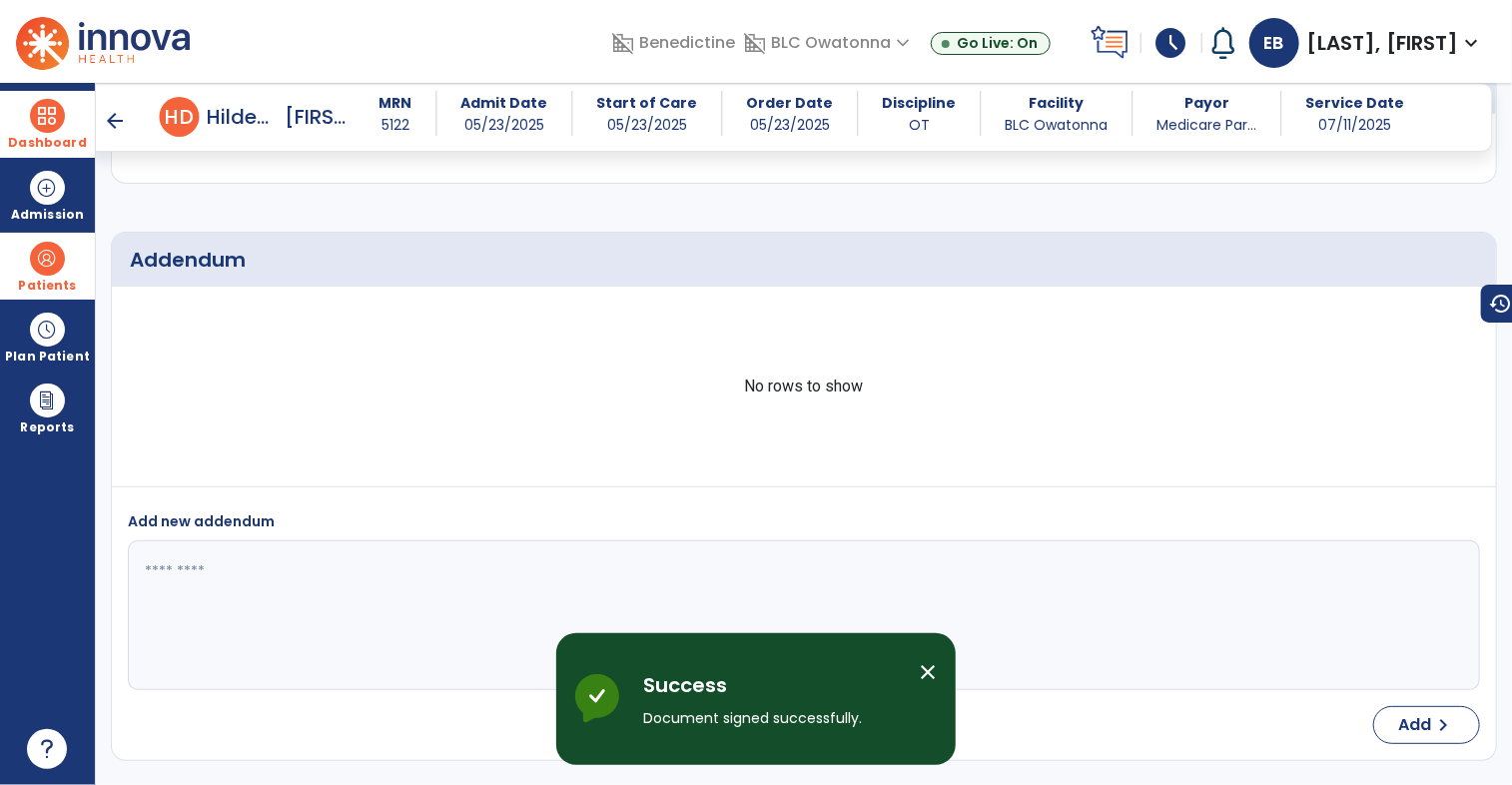 click on "arrow_back" at bounding box center (120, 121) 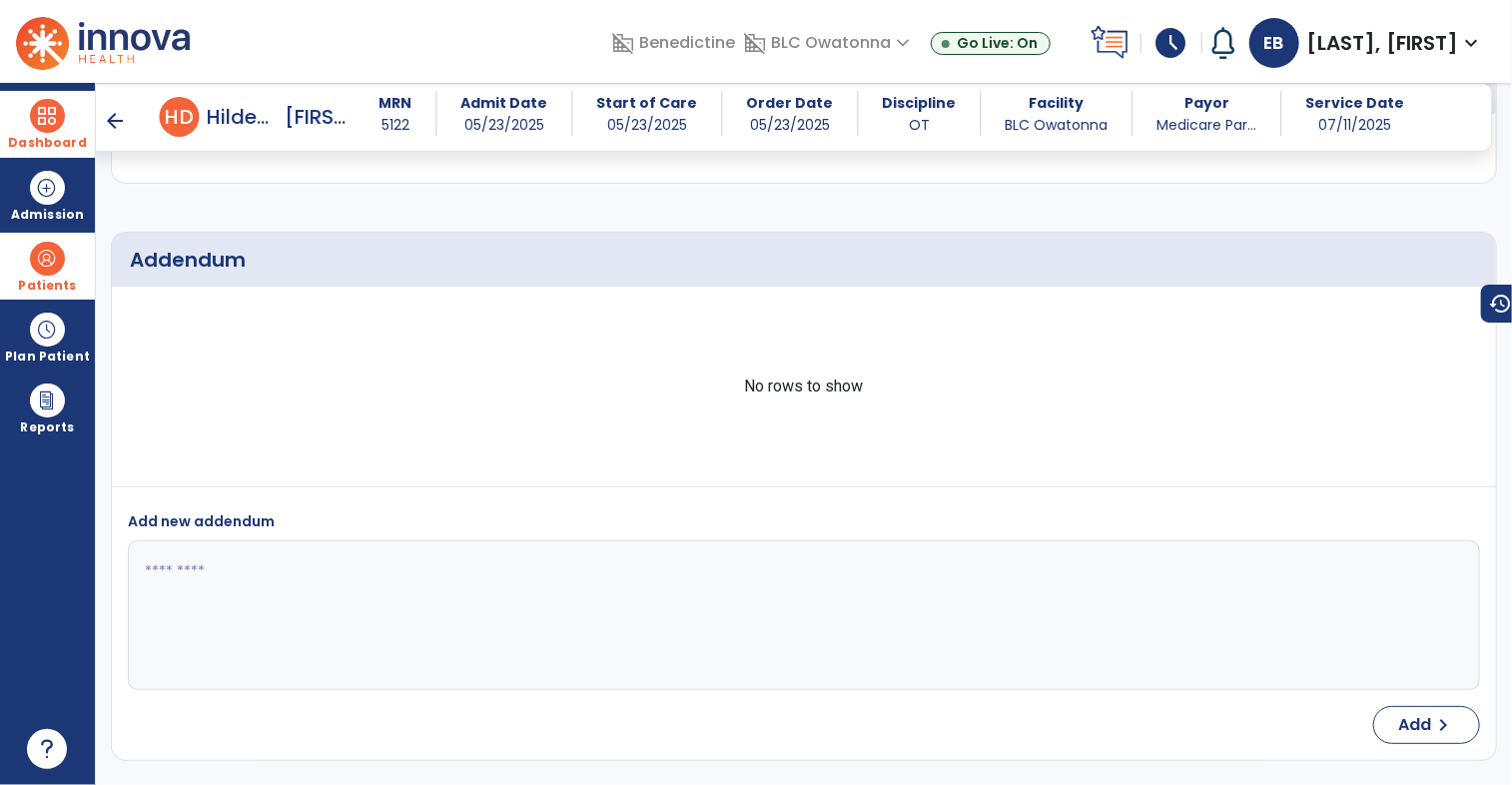click on "arrow_back" at bounding box center [116, 121] 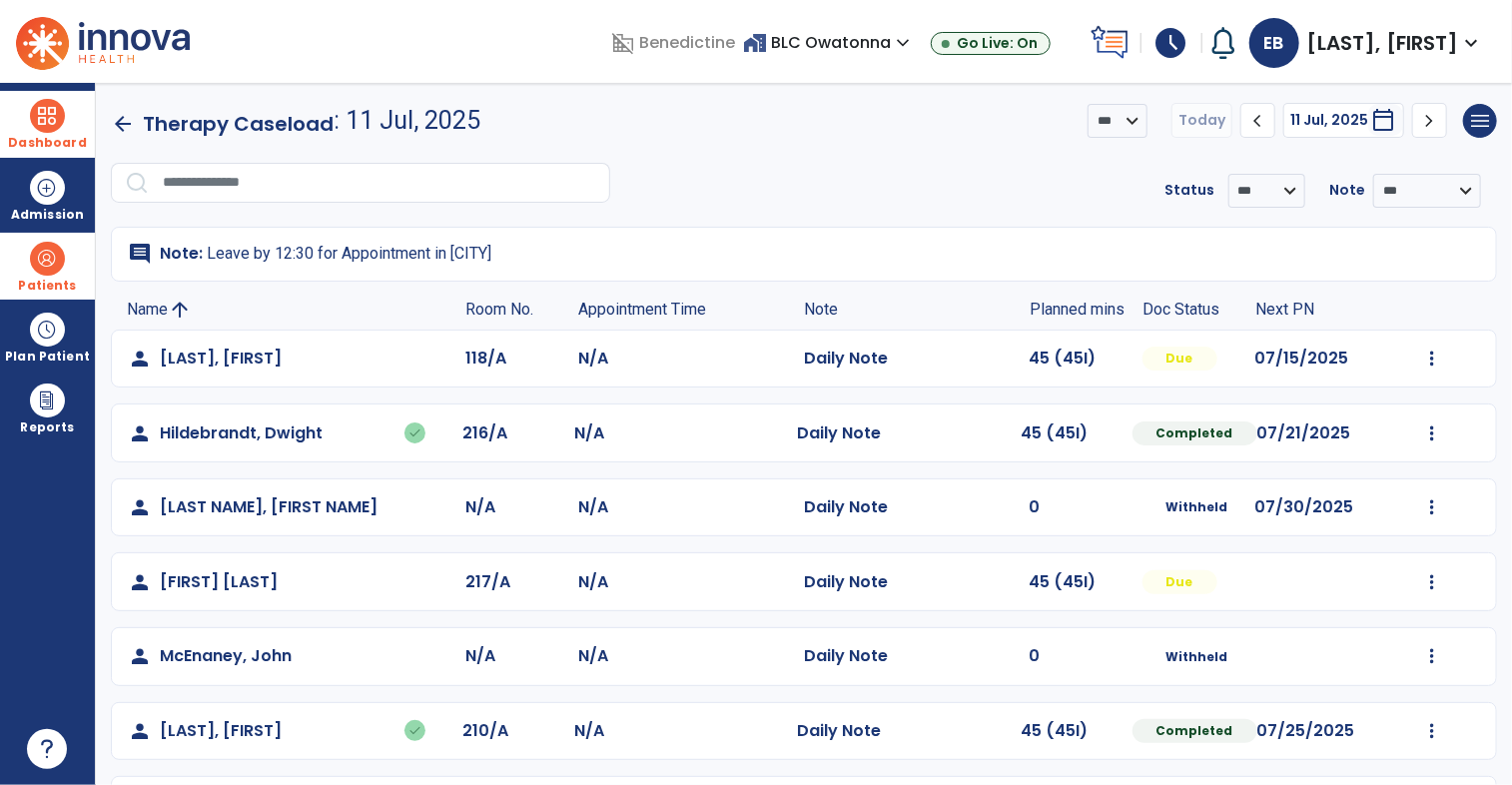 scroll, scrollTop: 74, scrollLeft: 0, axis: vertical 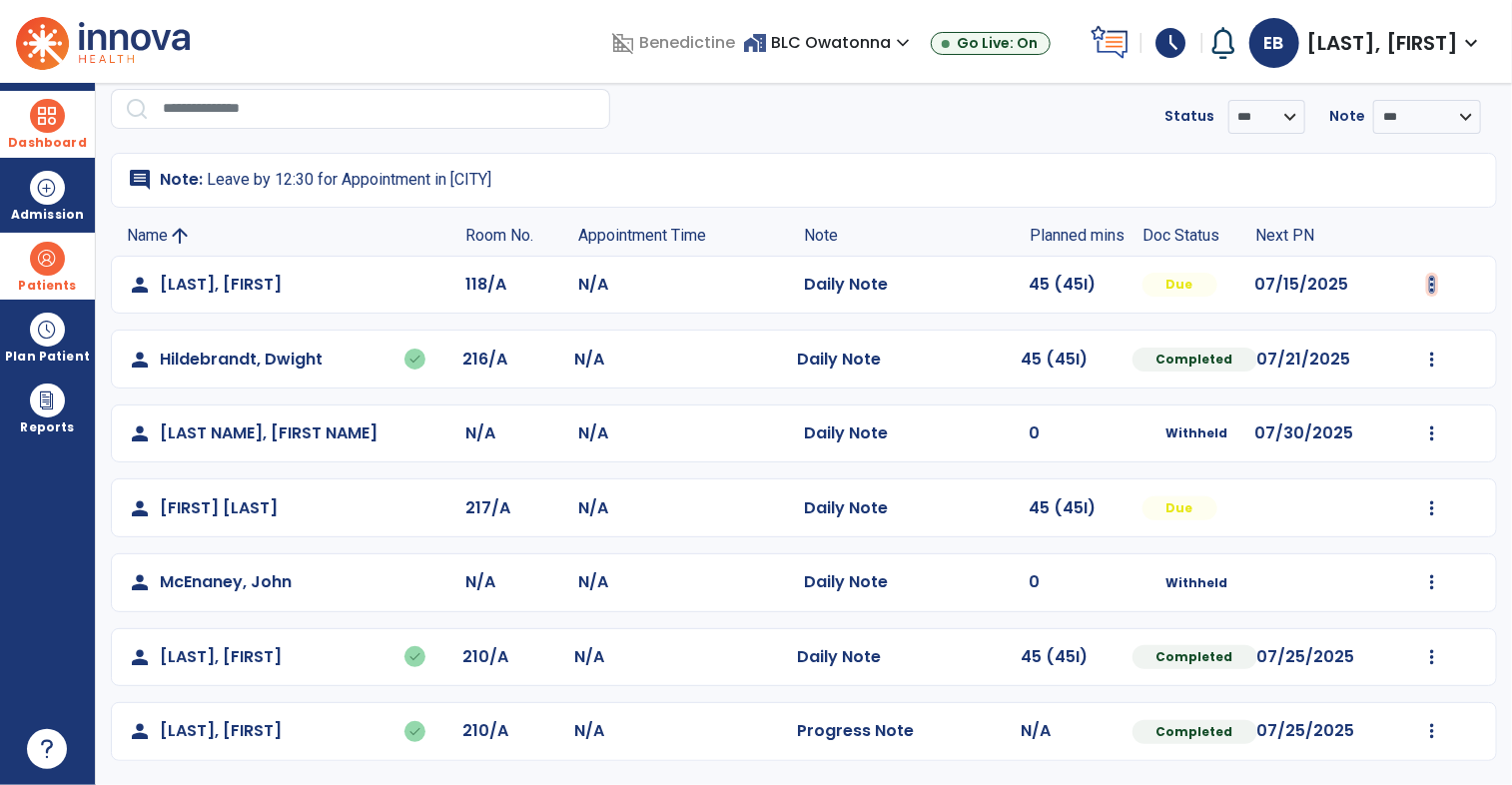 click at bounding box center [1432, 285] 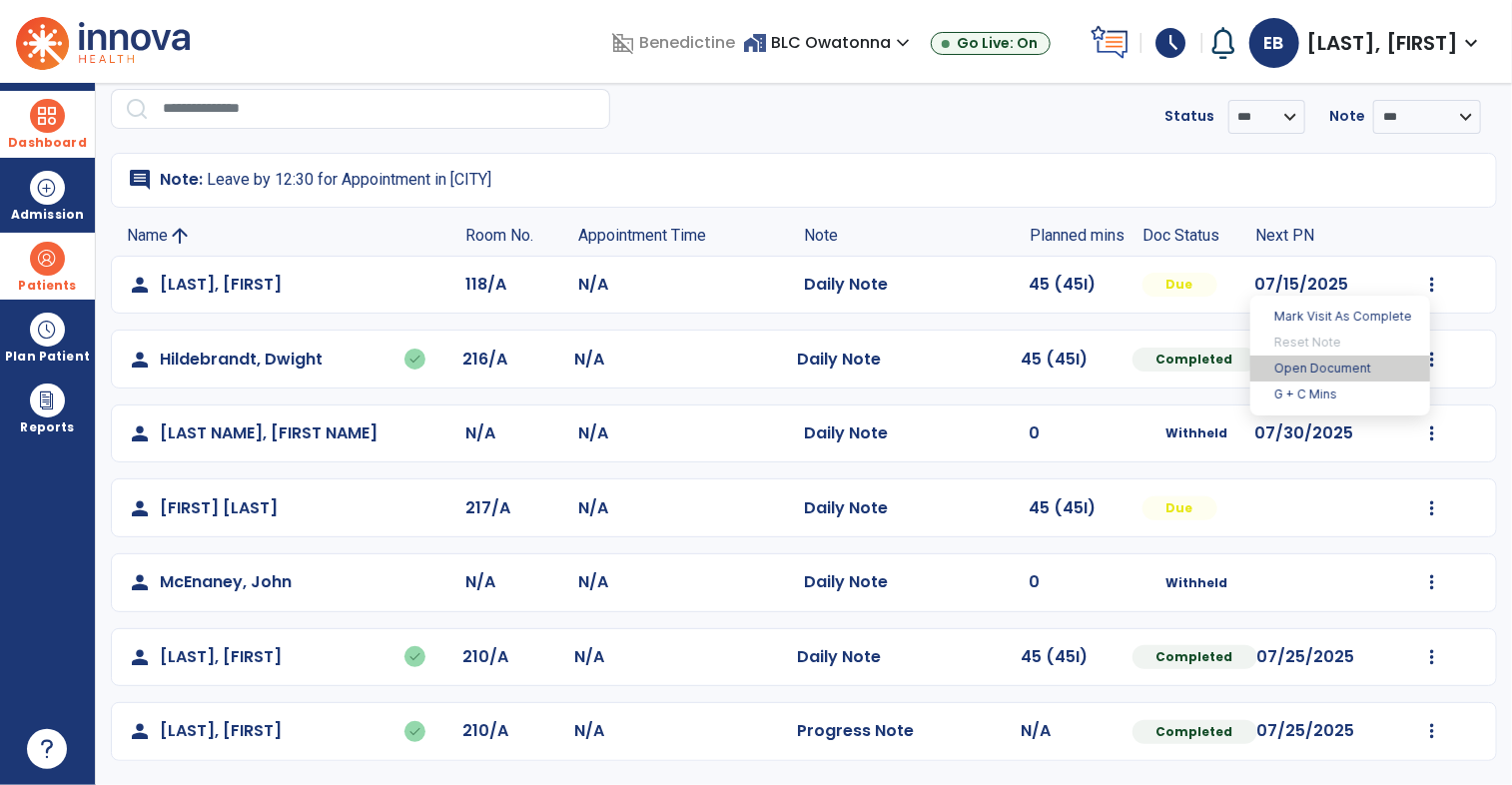 click on "Open Document" at bounding box center (1340, 369) 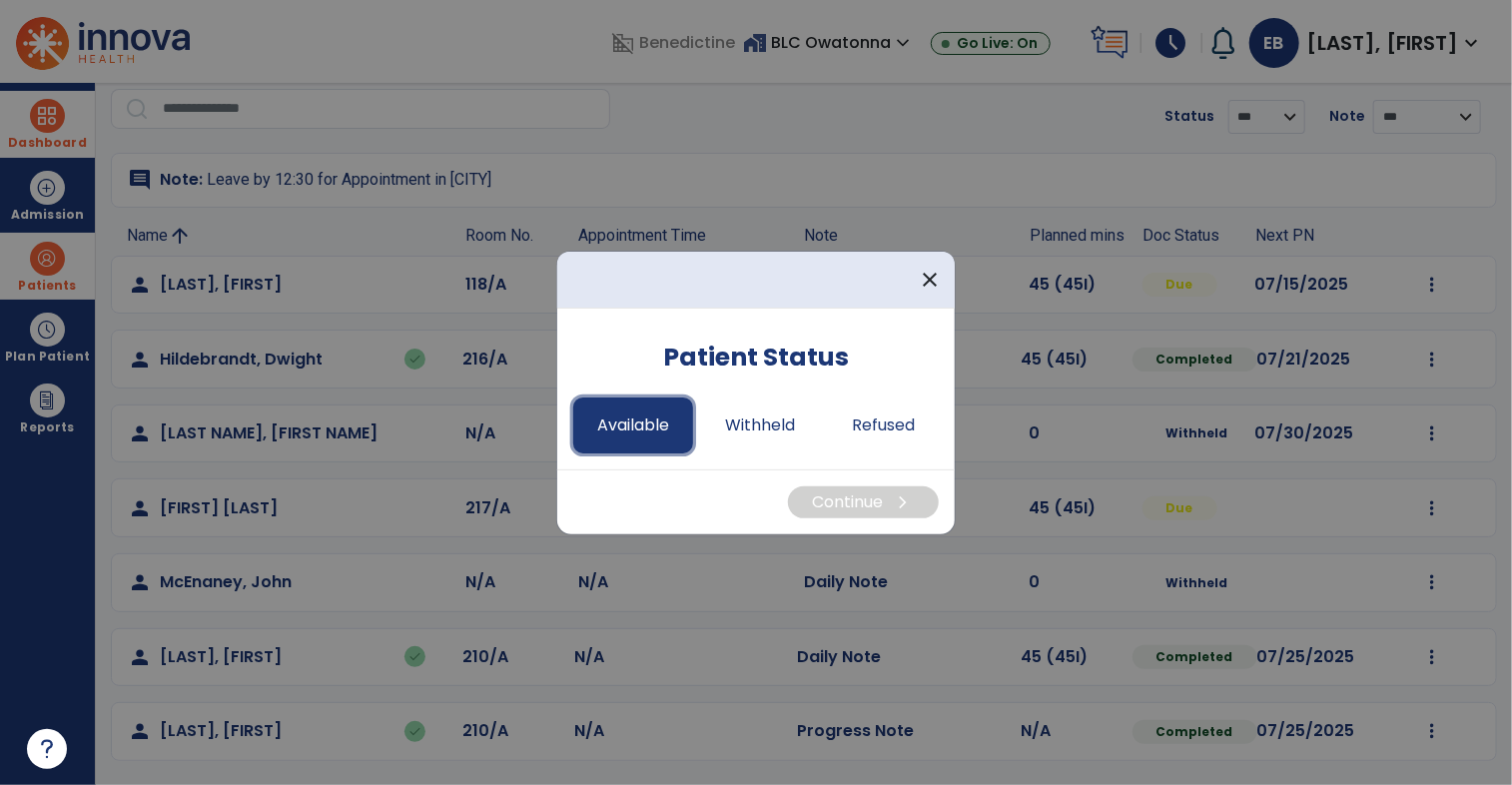 click on "Available" at bounding box center (633, 425) 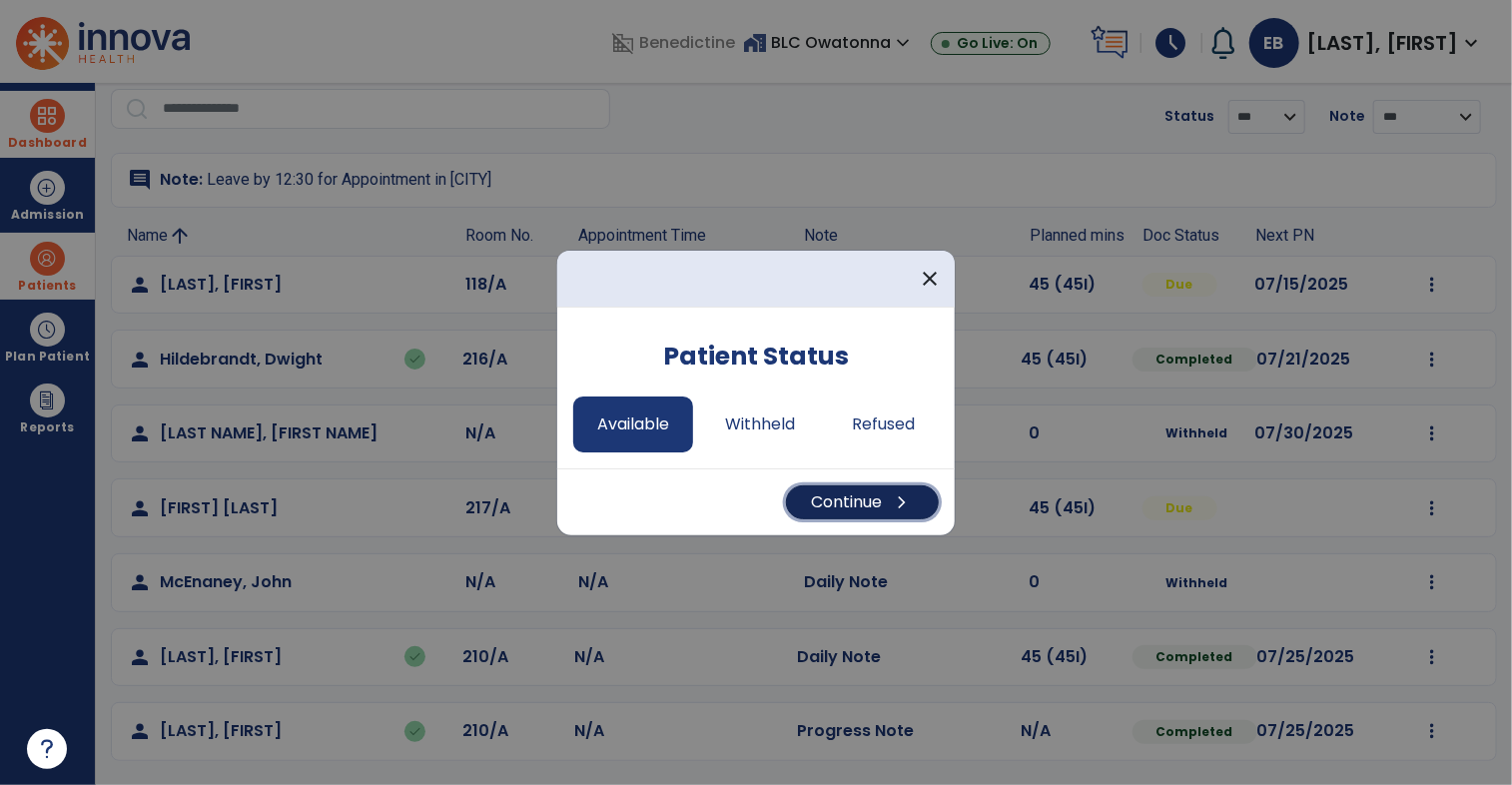 click on "Continue   chevron_right" at bounding box center [862, 502] 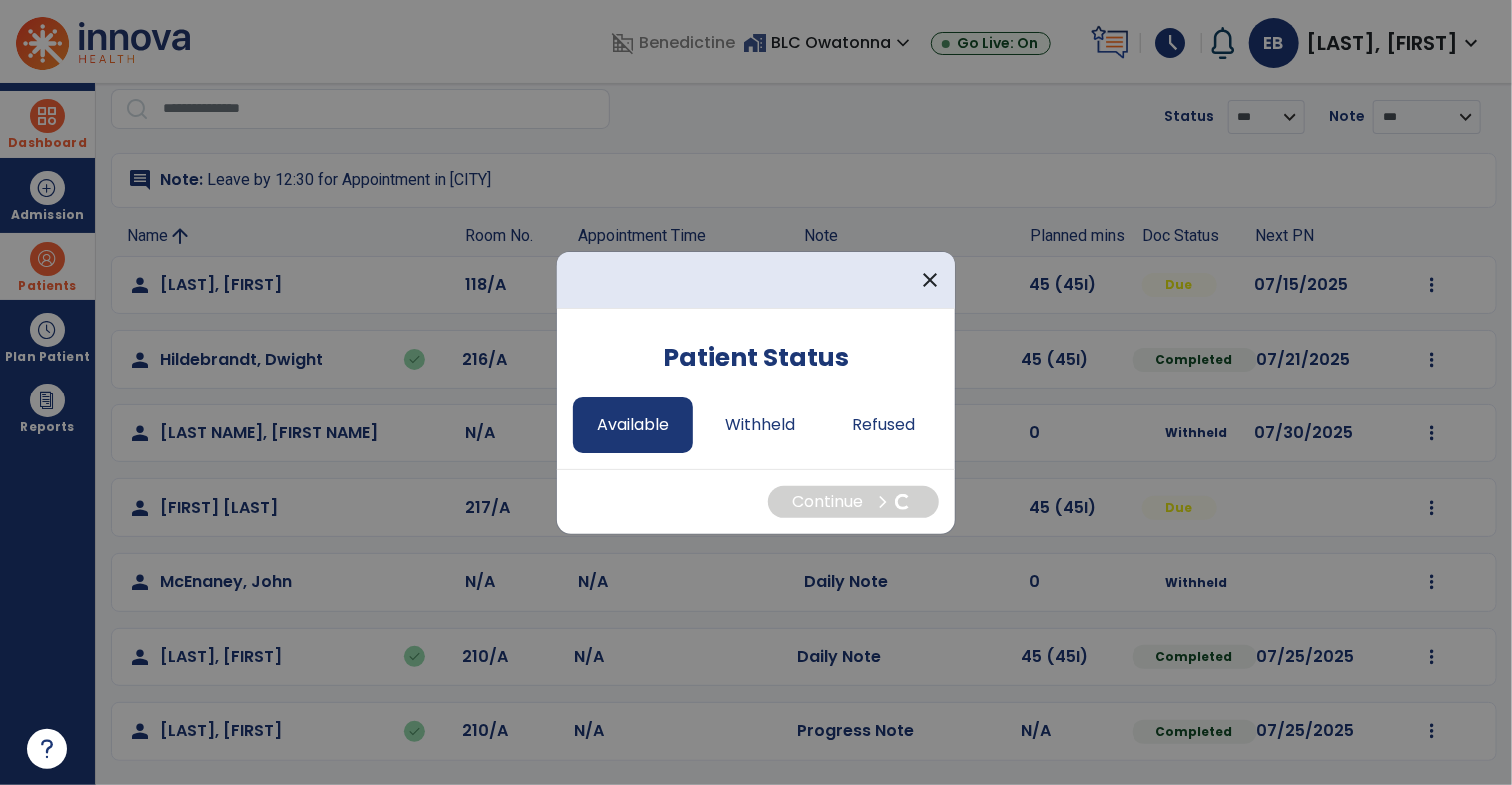 select on "*" 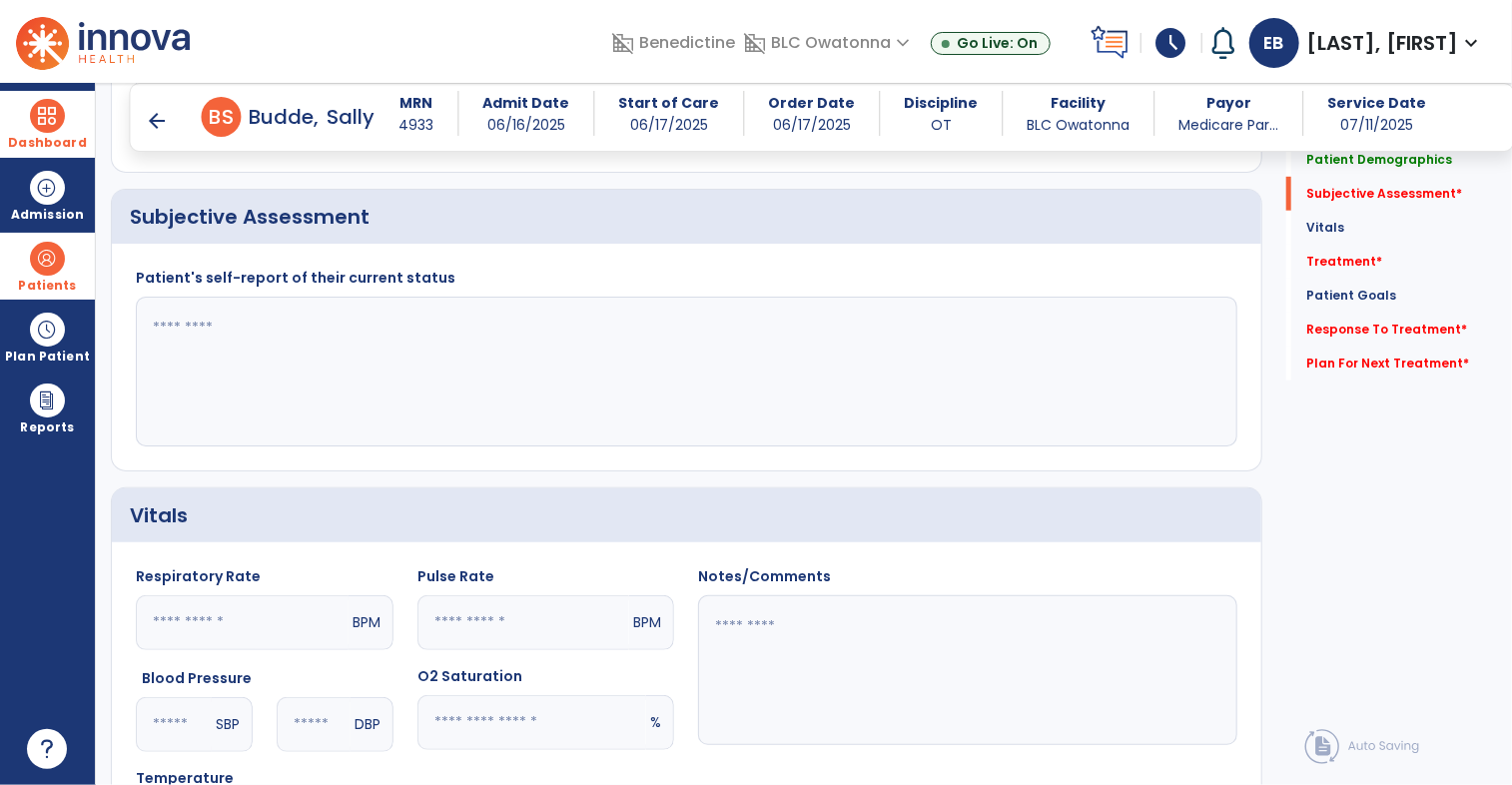 scroll, scrollTop: 584, scrollLeft: 0, axis: vertical 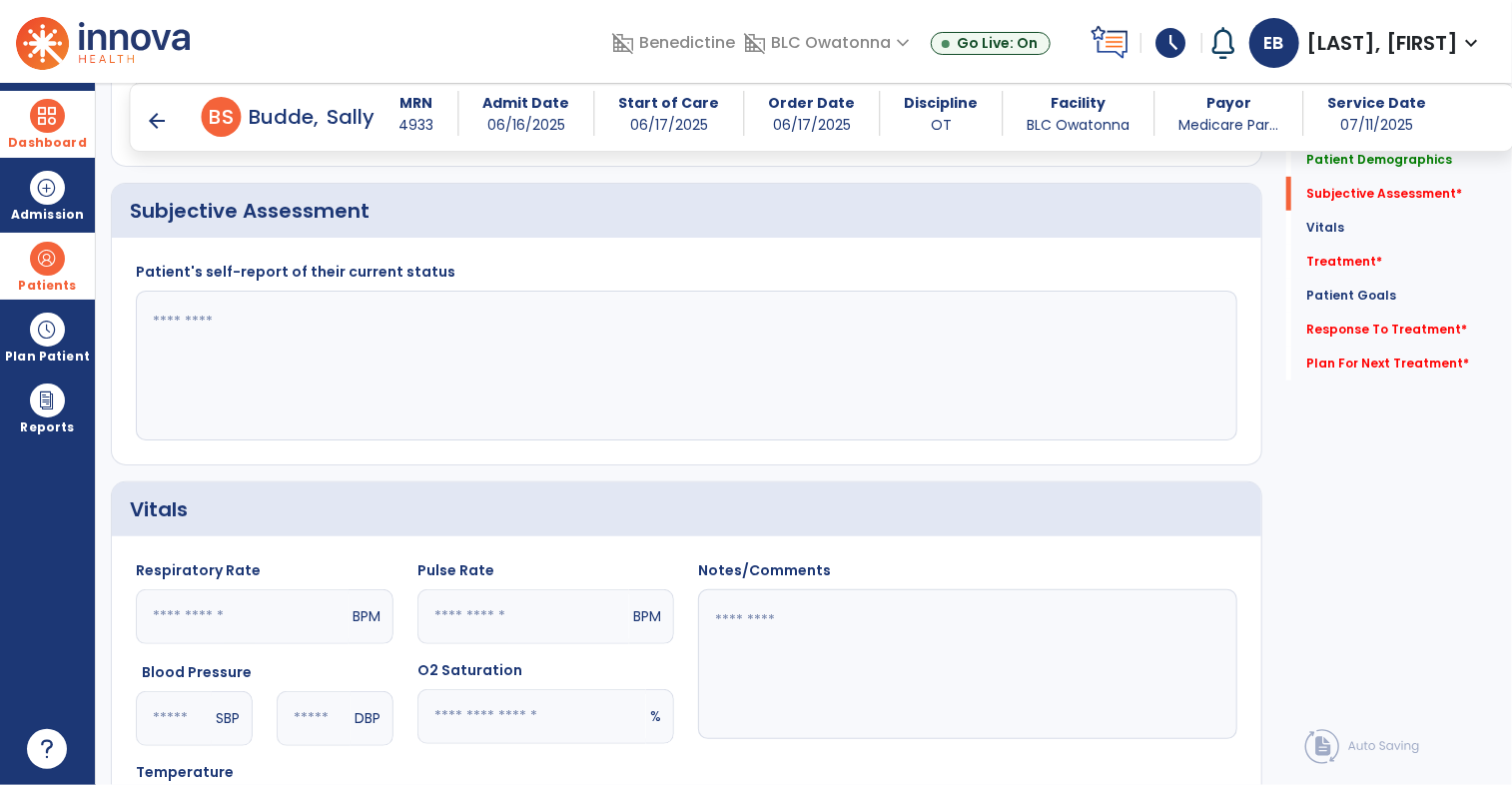 click 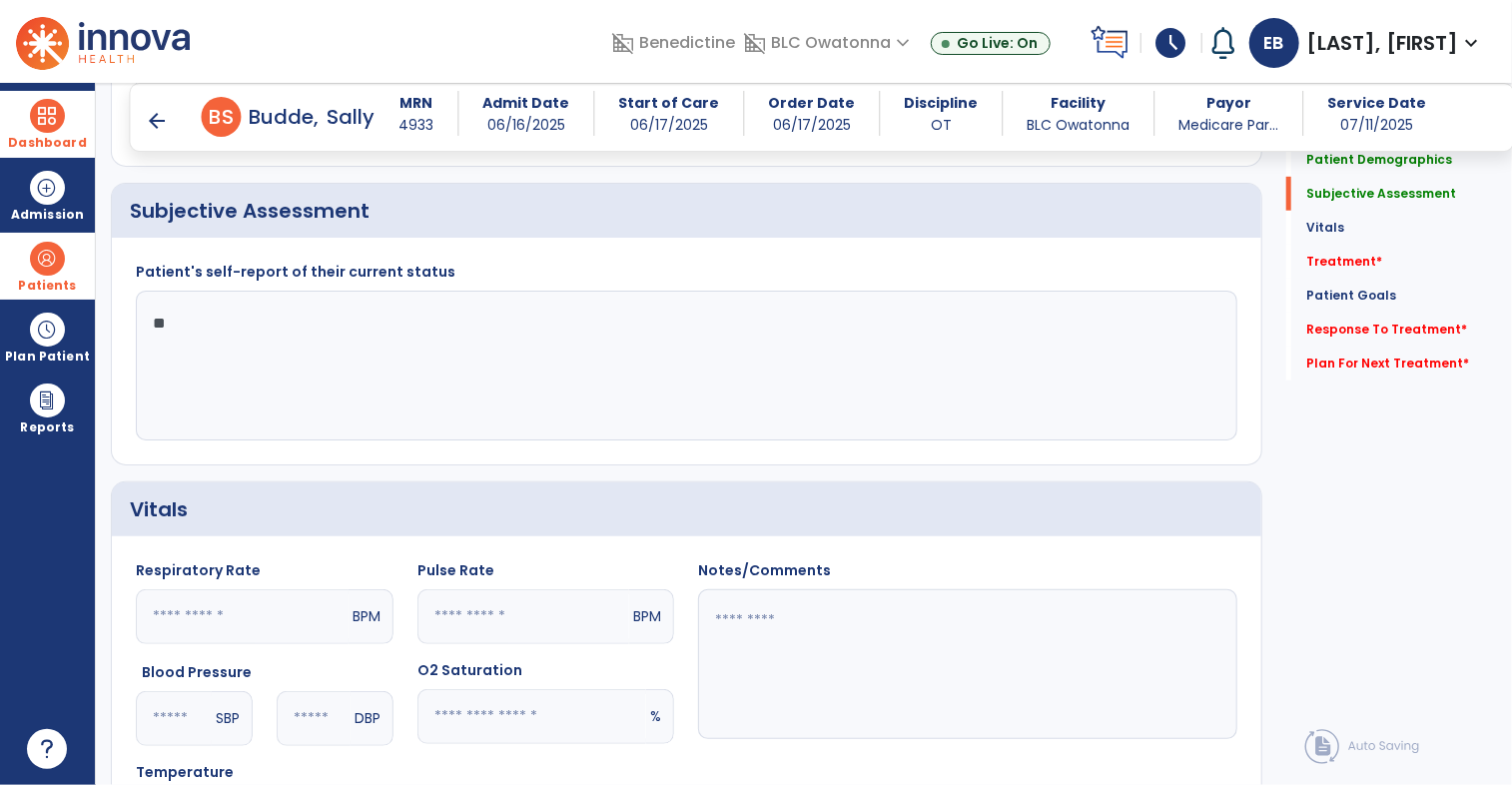 type on "*" 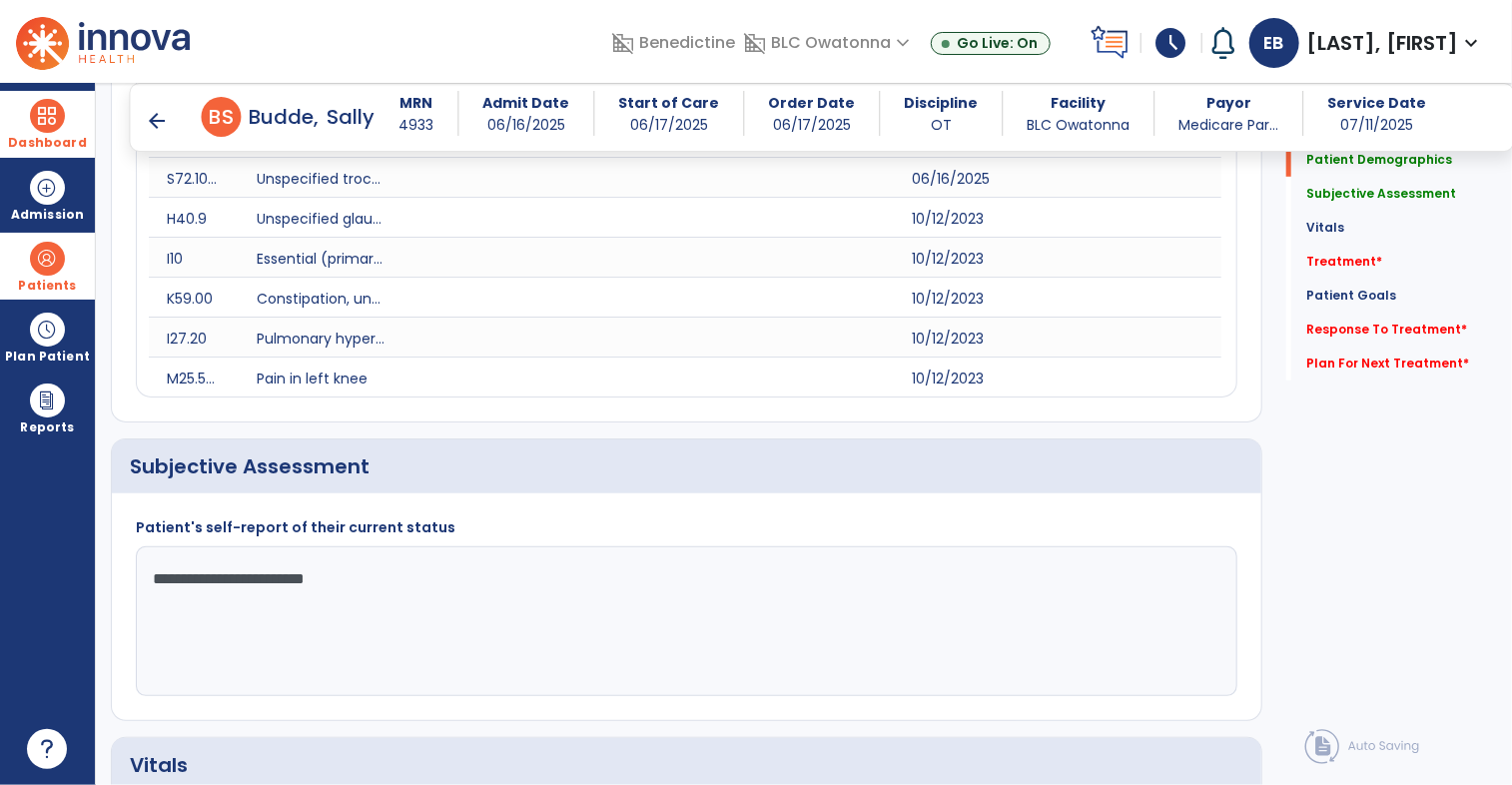 scroll, scrollTop: 328, scrollLeft: 0, axis: vertical 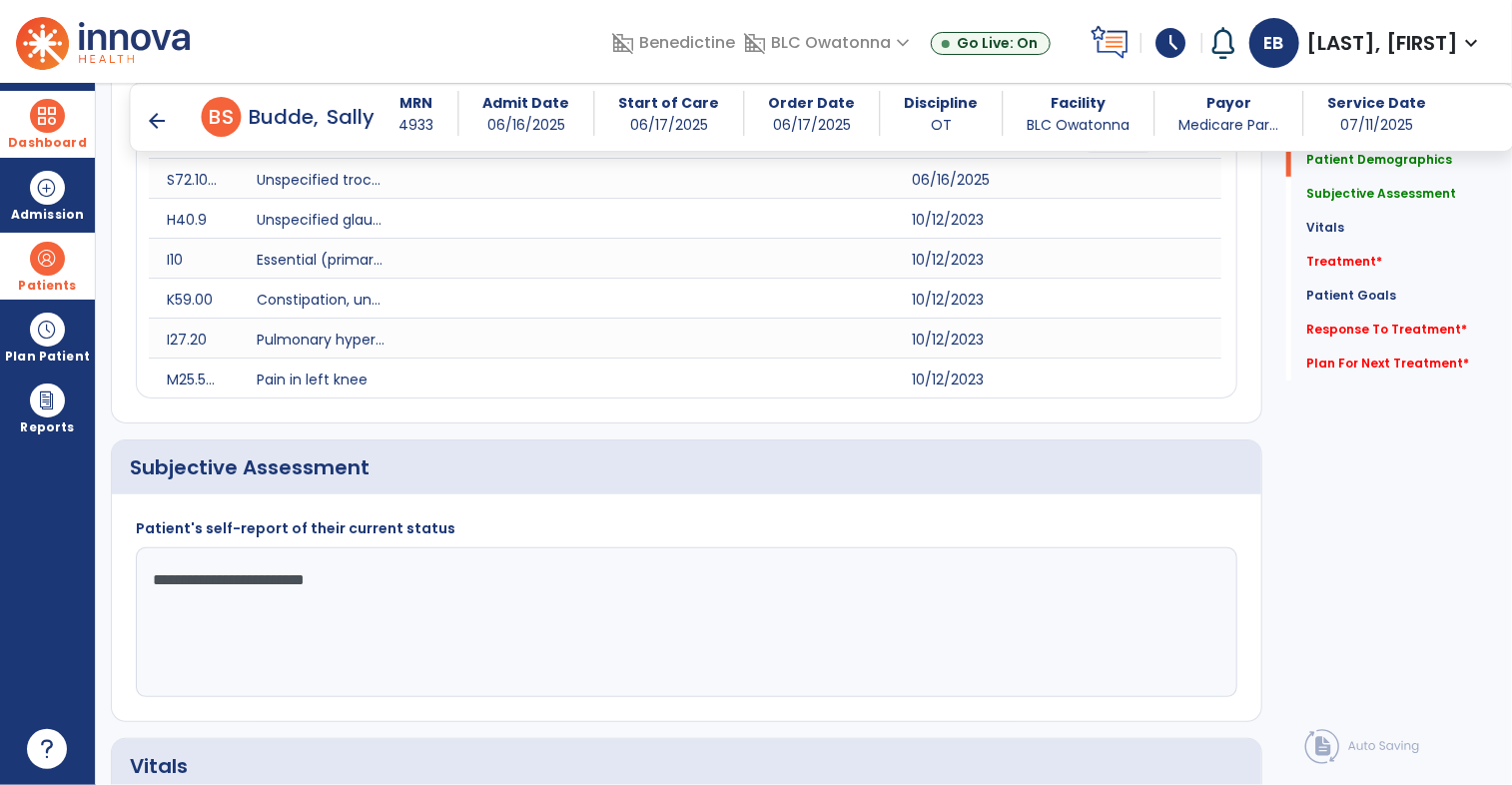 click on "**********" 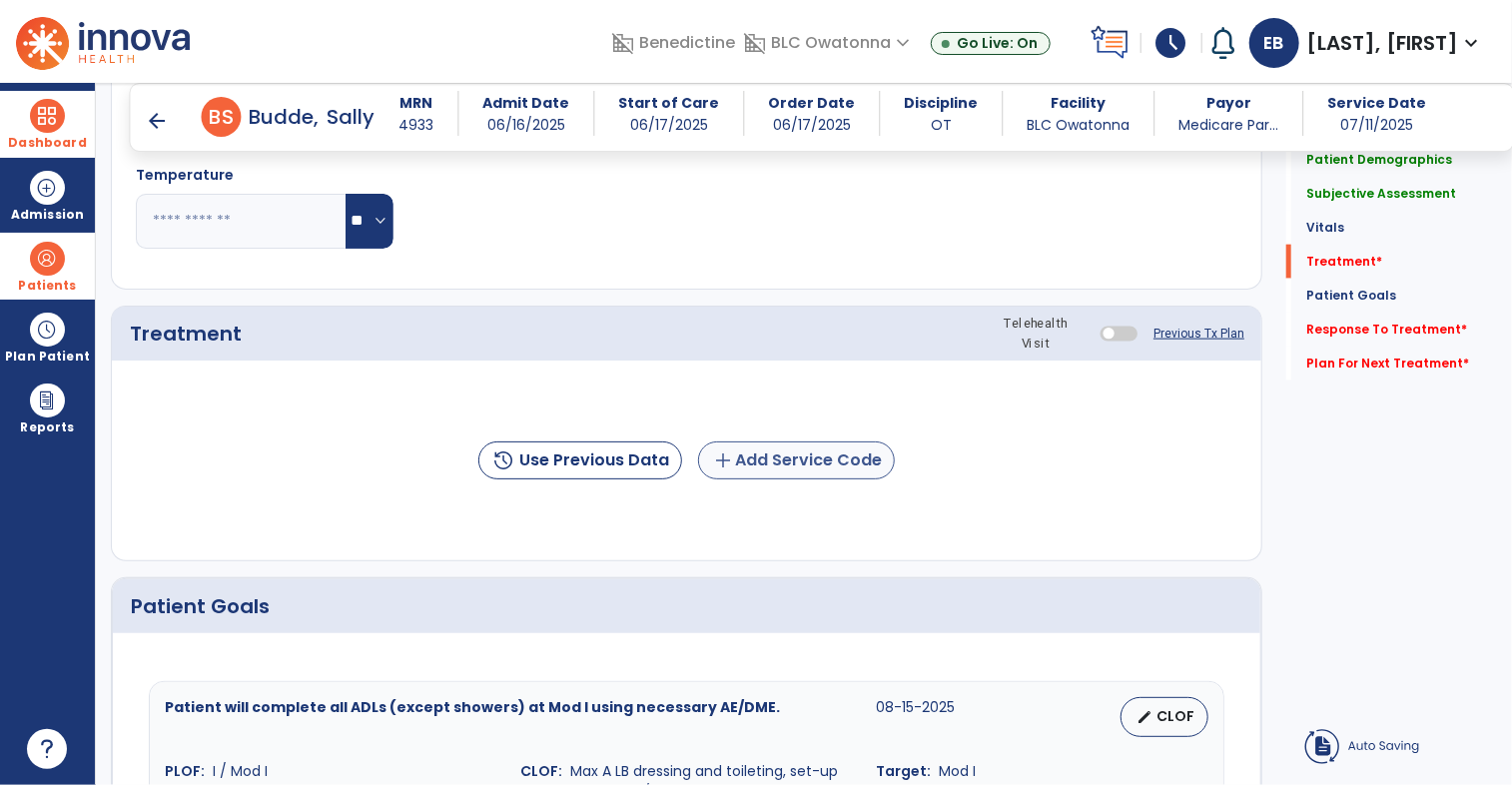 scroll, scrollTop: 1196, scrollLeft: 0, axis: vertical 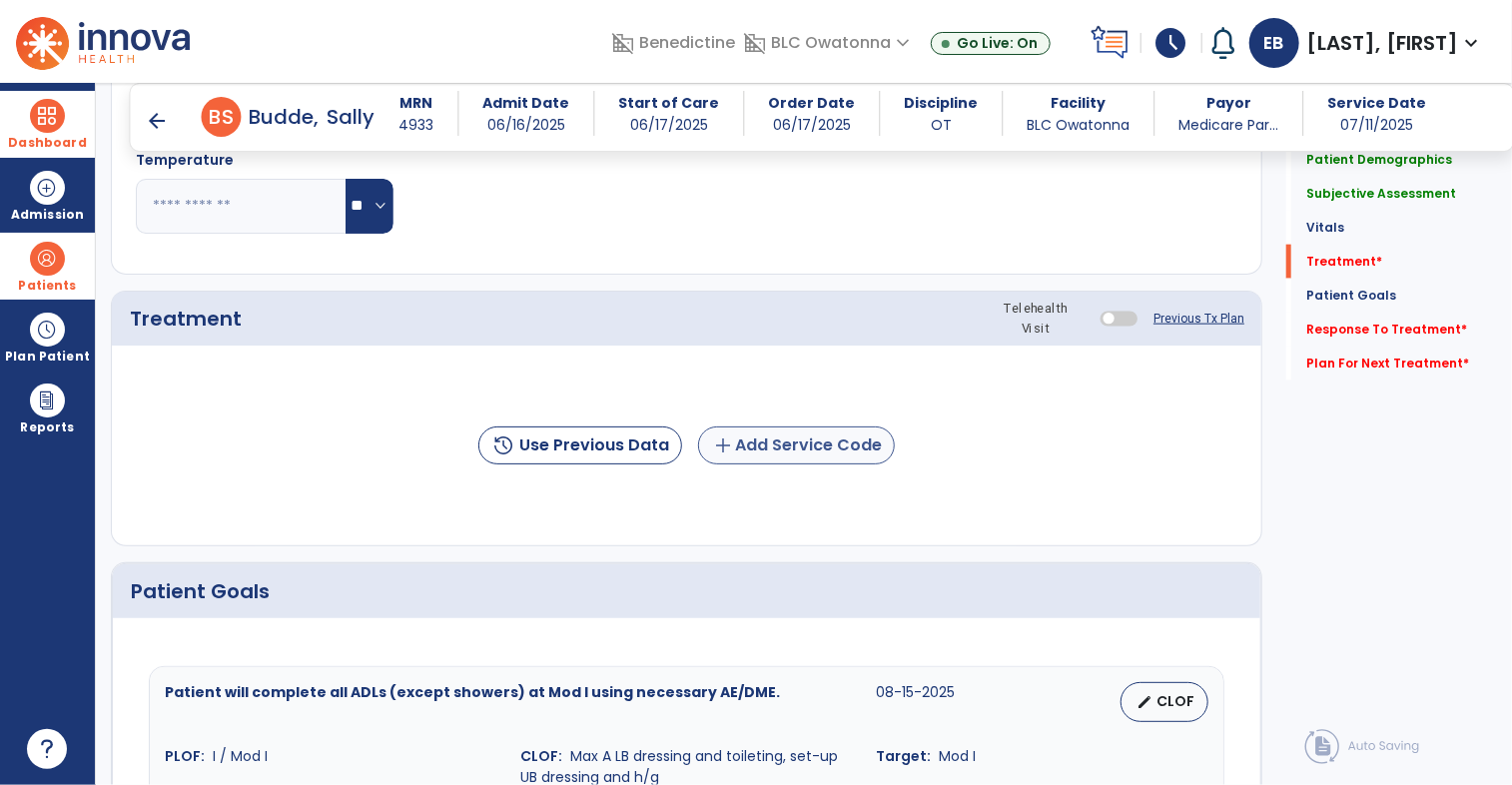 type on "**********" 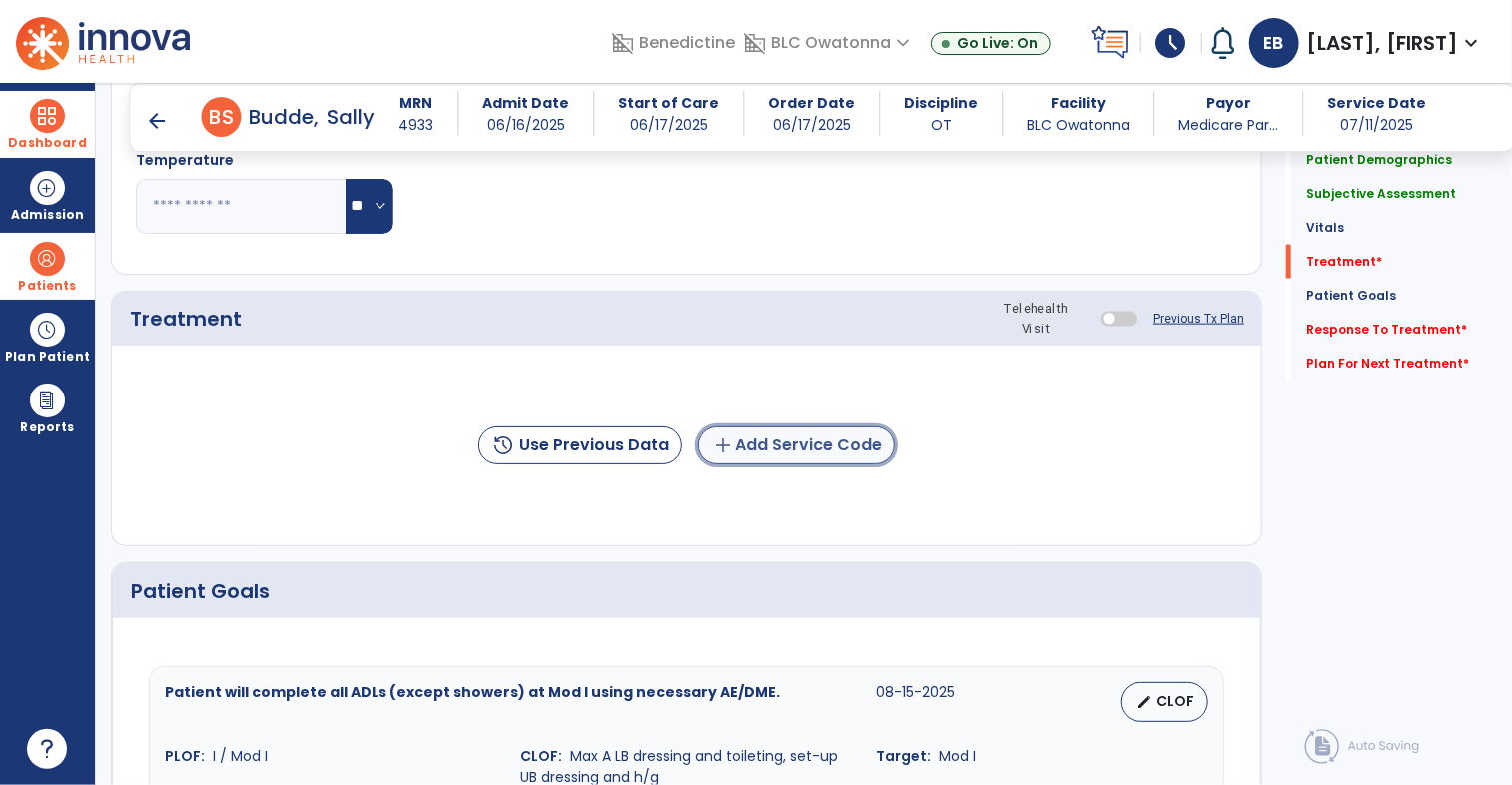 click on "add  Add Service Code" 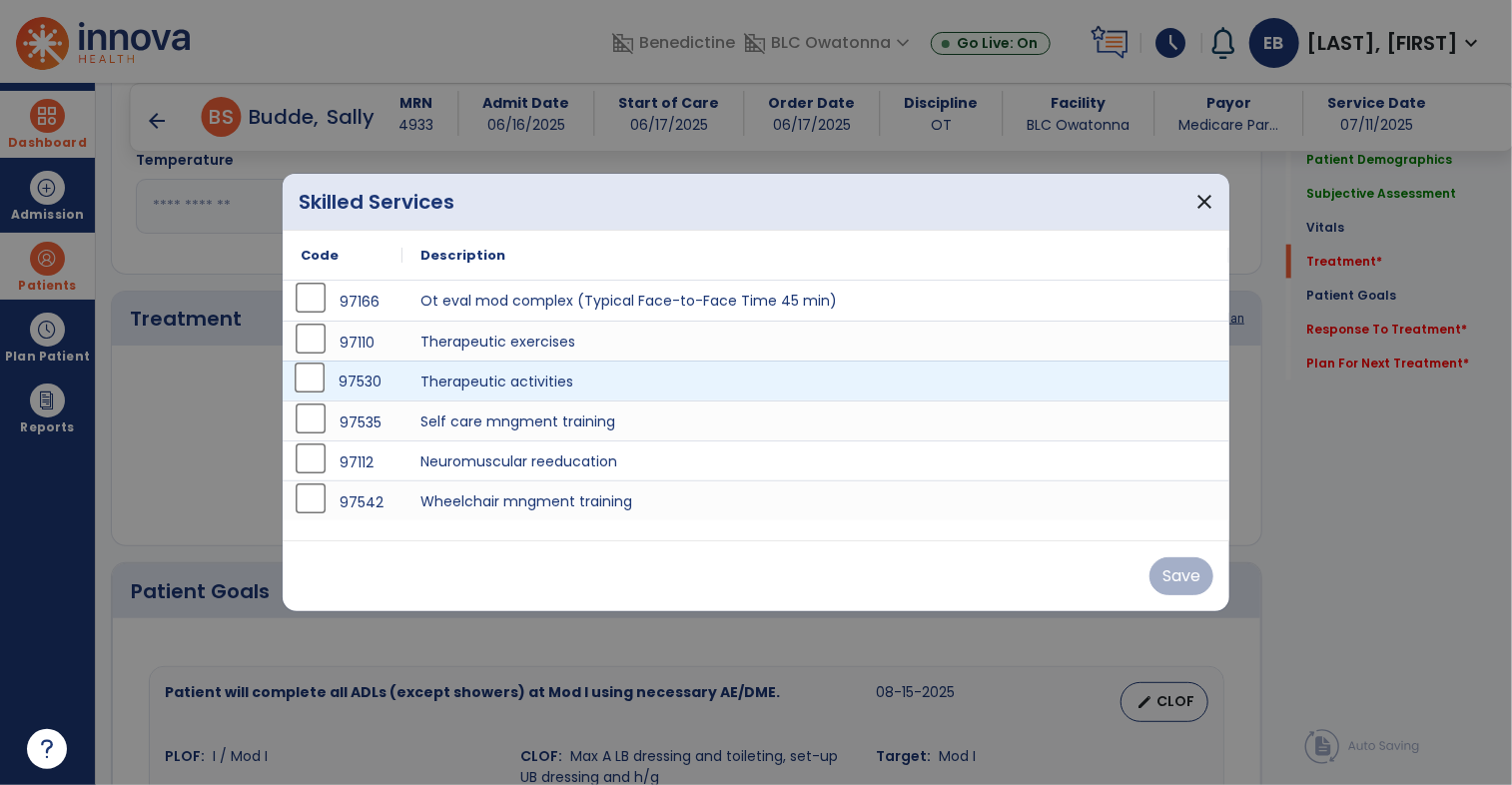 click on "97530" at bounding box center [343, 381] 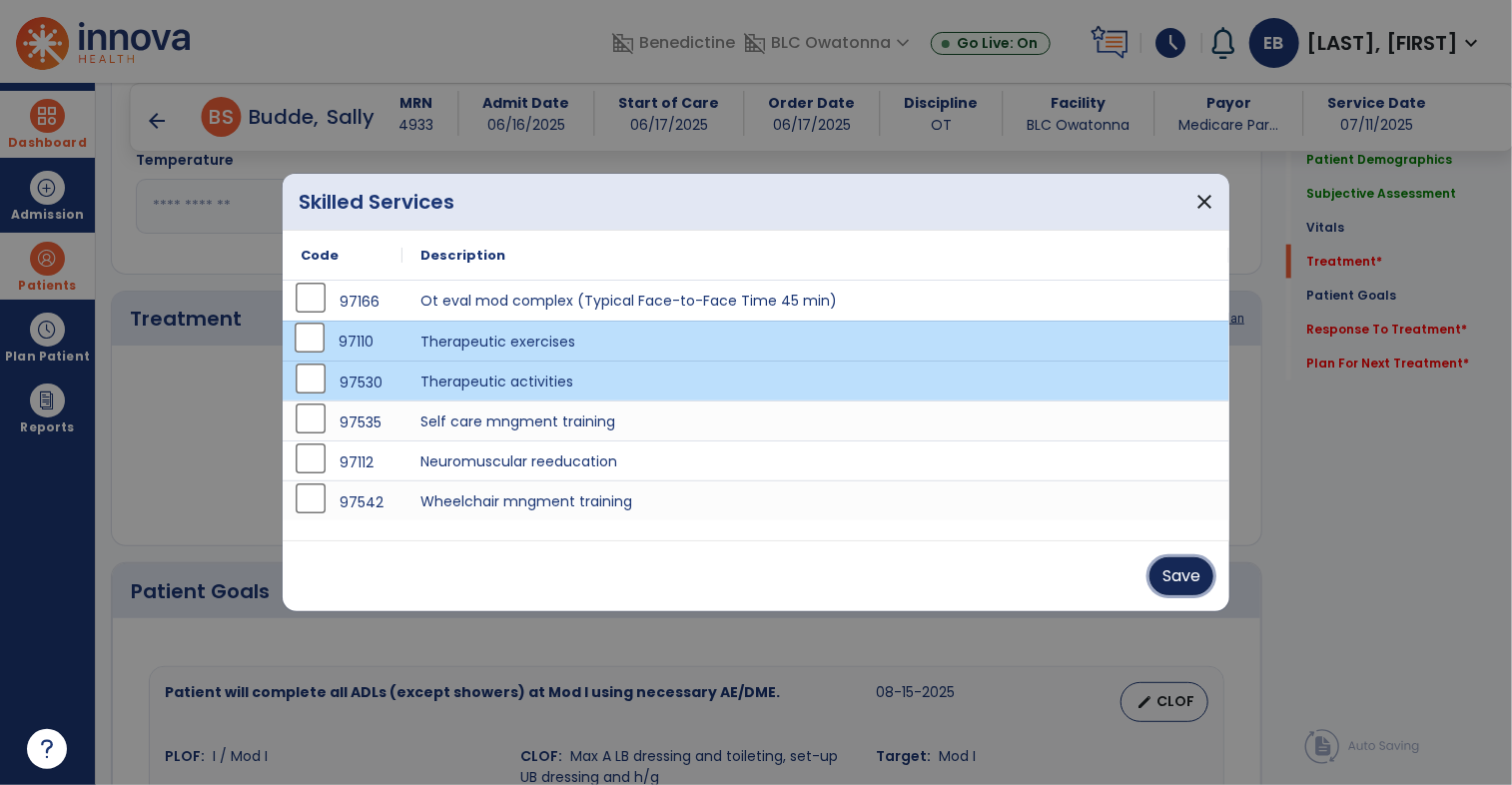 click on "Save" at bounding box center (1181, 576) 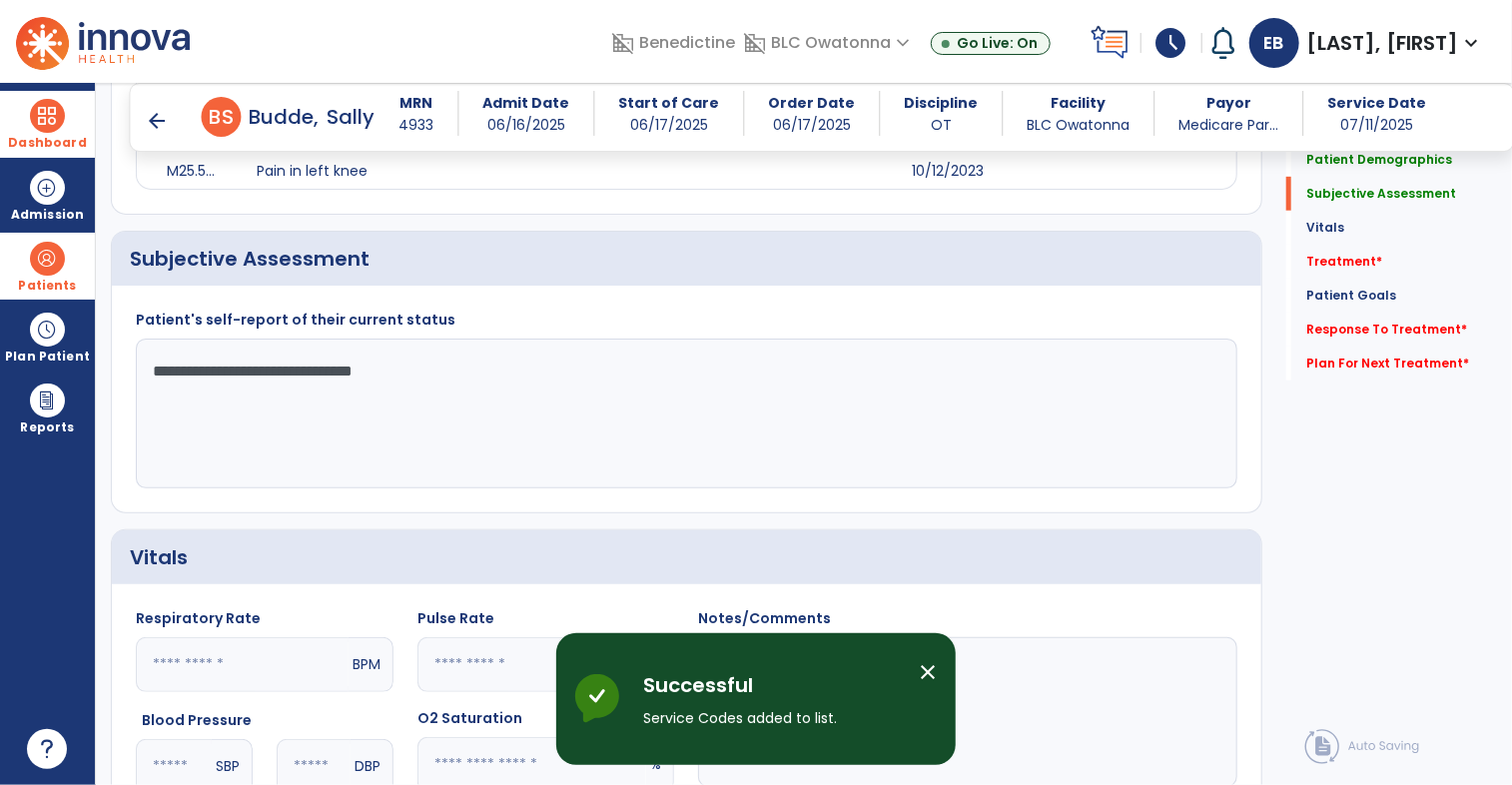 scroll, scrollTop: 524, scrollLeft: 0, axis: vertical 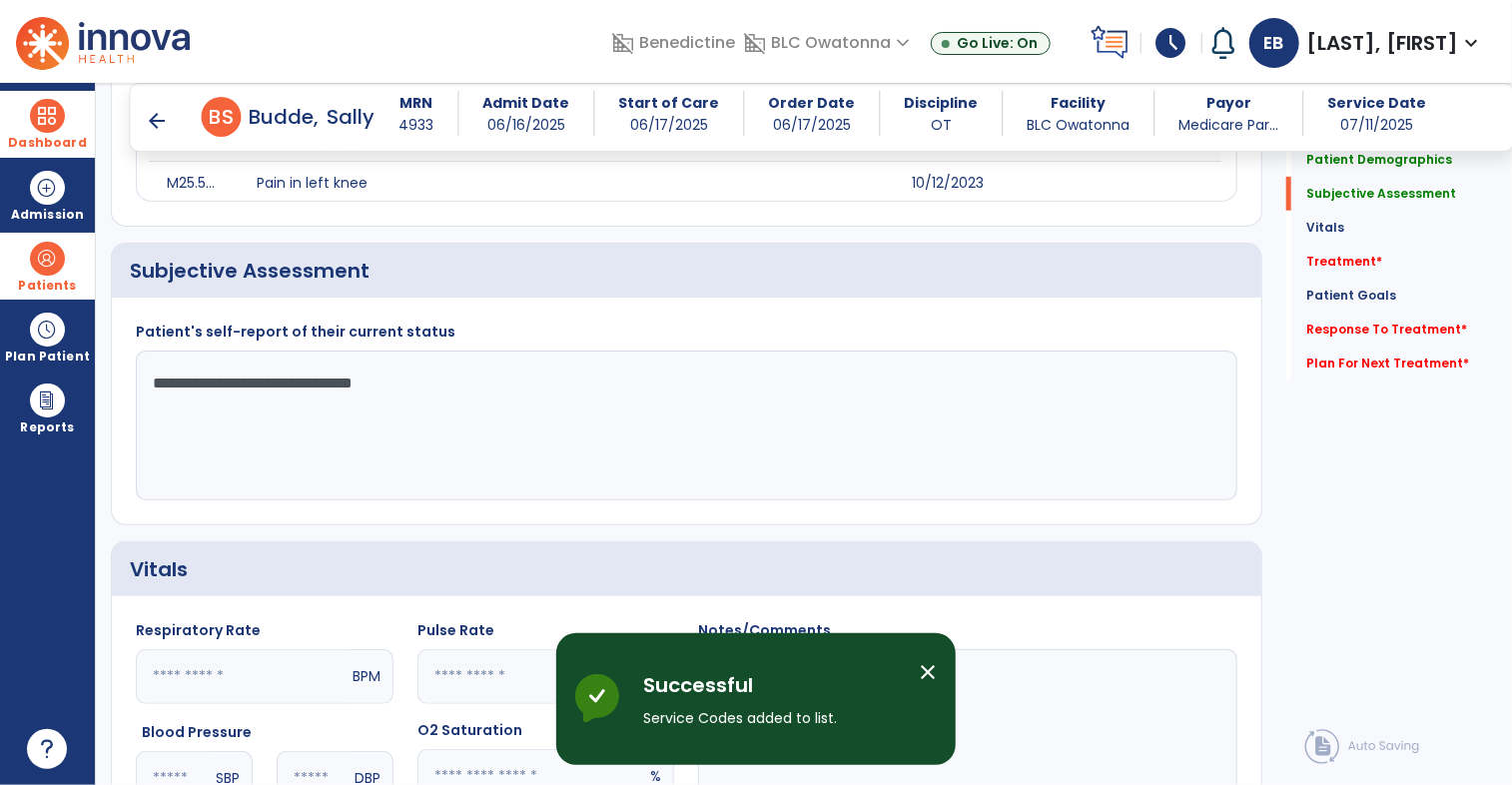click on "**********" 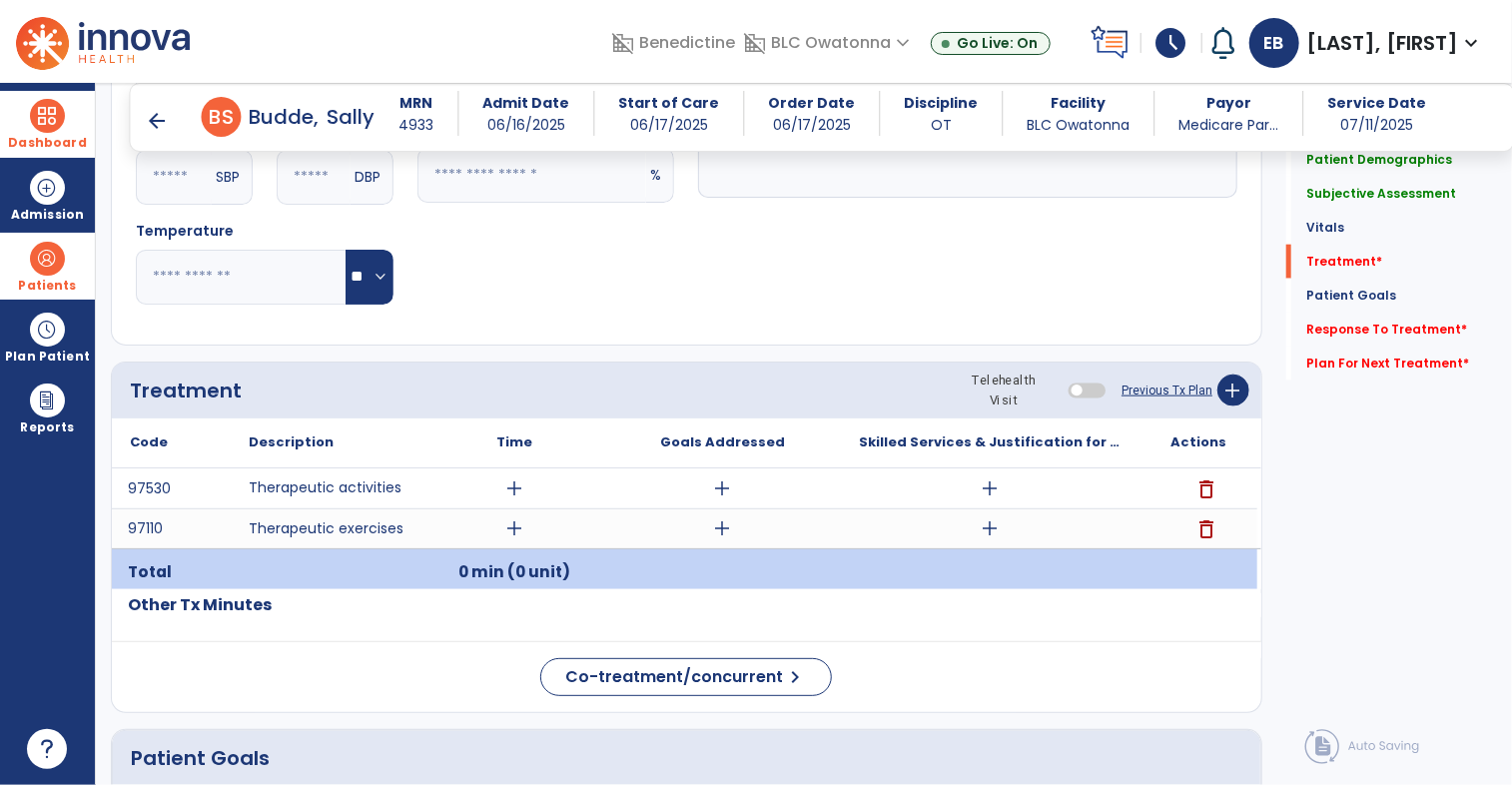 scroll, scrollTop: 1176, scrollLeft: 0, axis: vertical 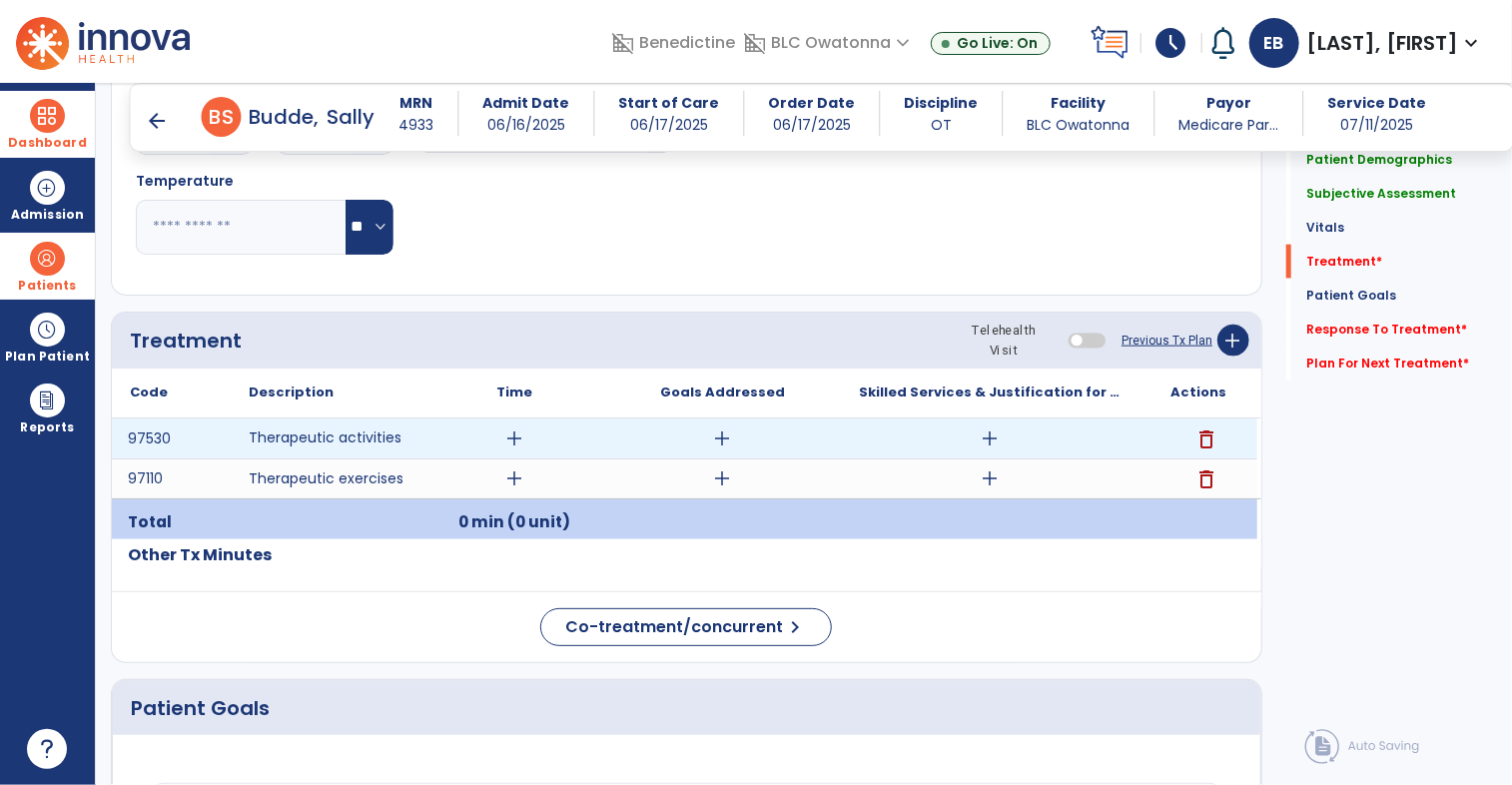 click on "add" at bounding box center [990, 438] 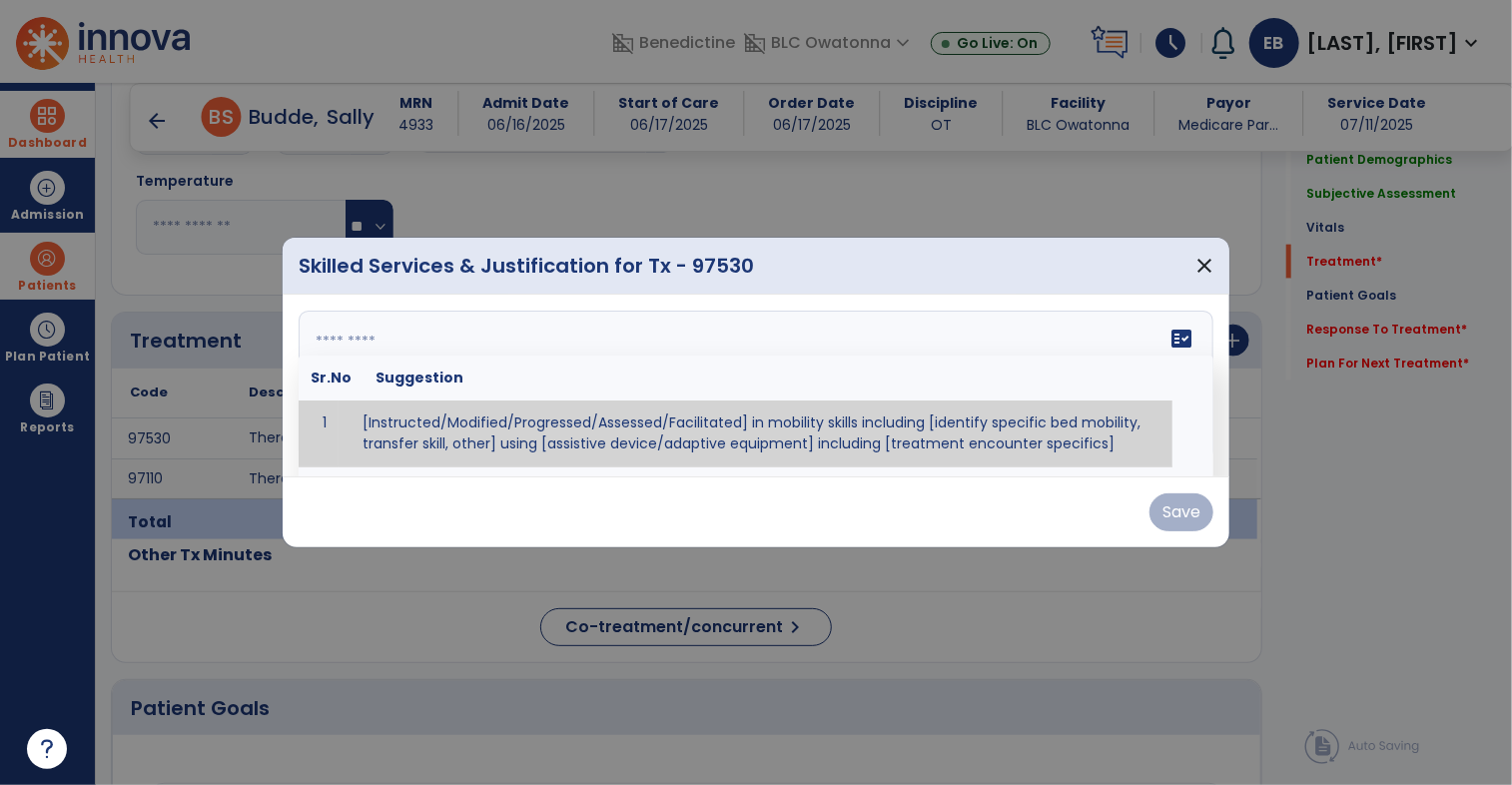 click on "fact_check  Sr.No Suggestion 1 [Instructed/Modified/Progressed/Assessed/Facilitated] in mobility skills including [identify specific bed mobility, transfer skill, other] using [assistive device/adaptive equipment] including [treatment encounter specifics]" at bounding box center (756, 386) 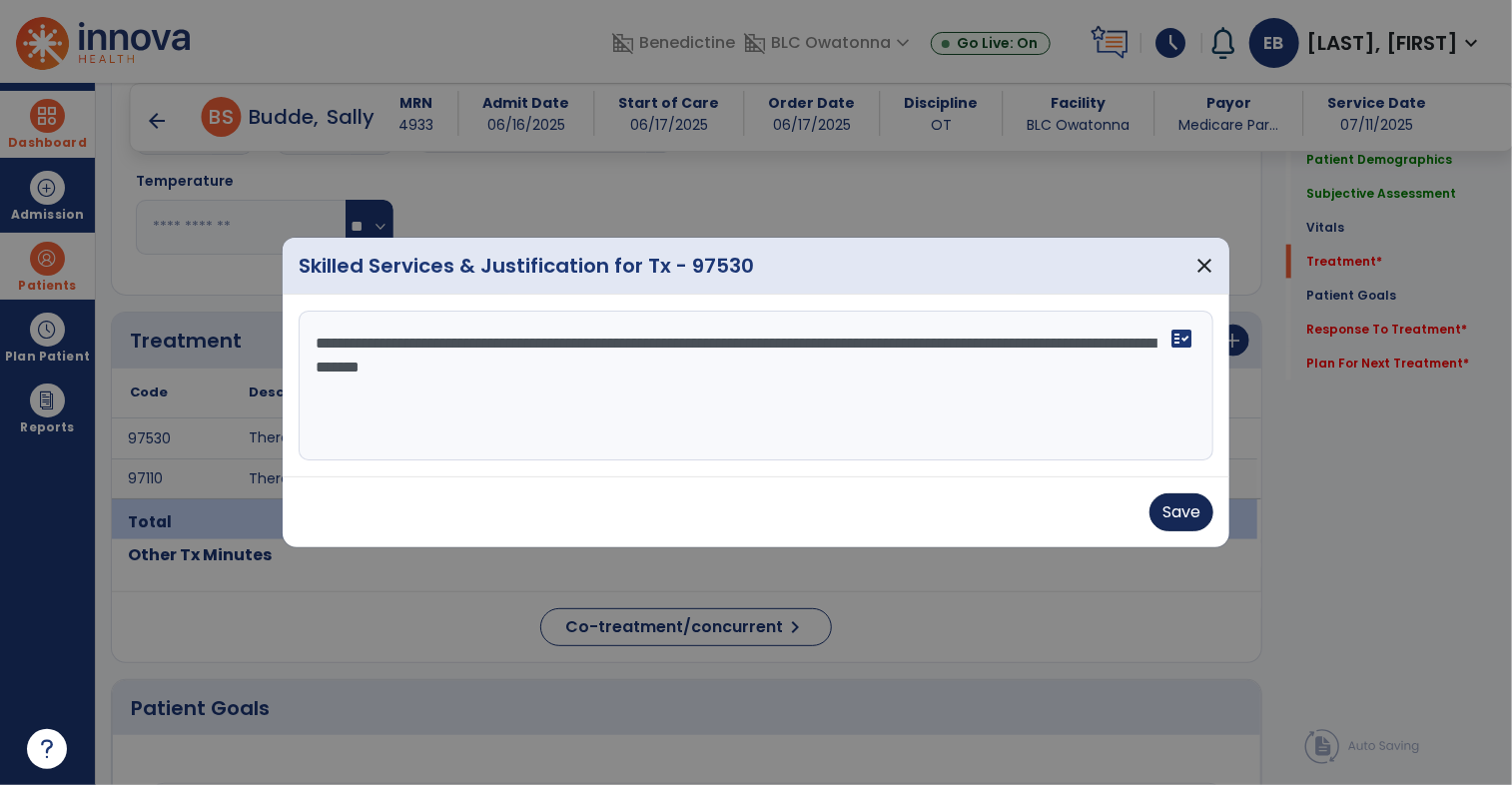 type on "**********" 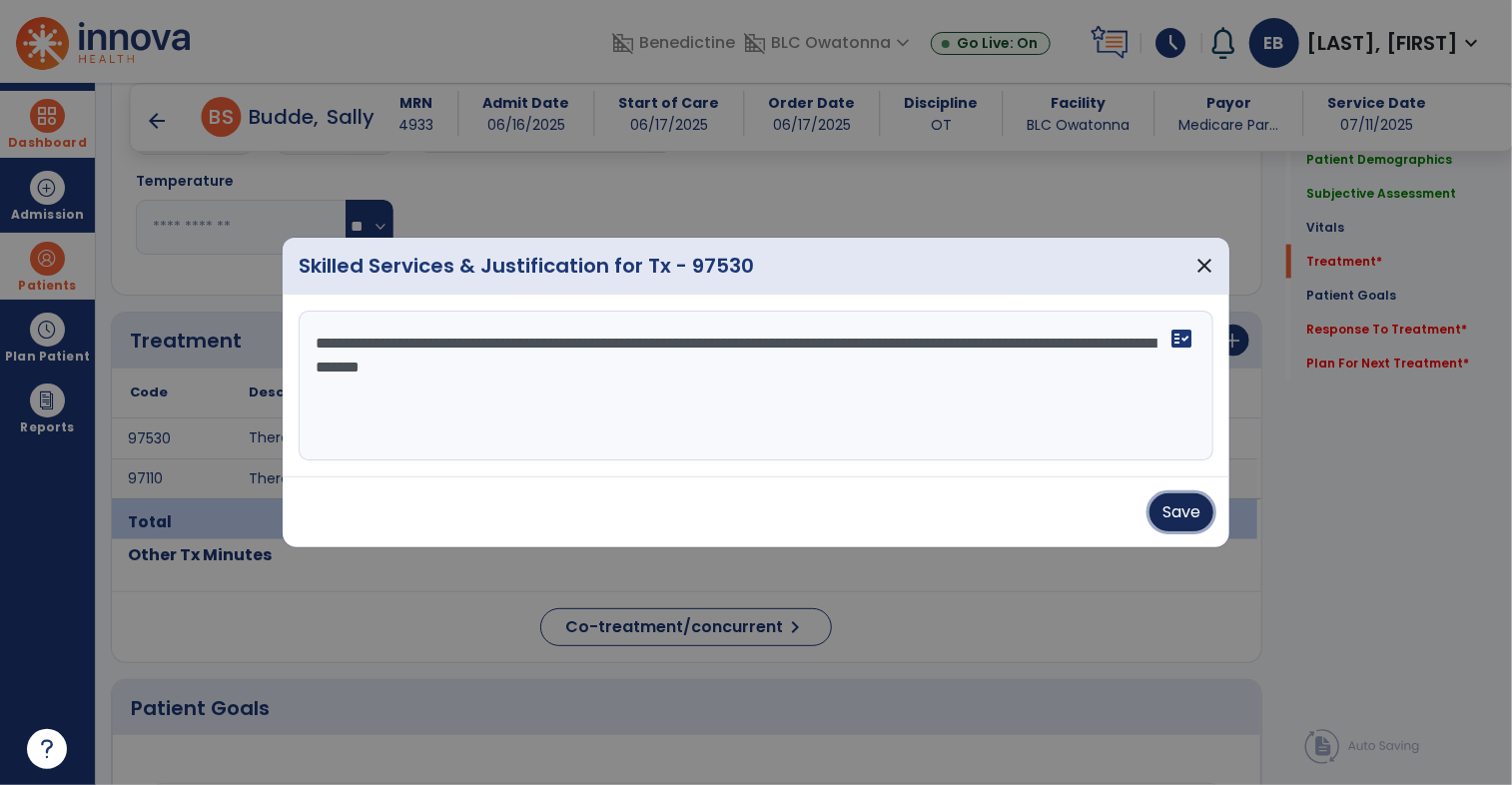click on "Save" at bounding box center (1181, 512) 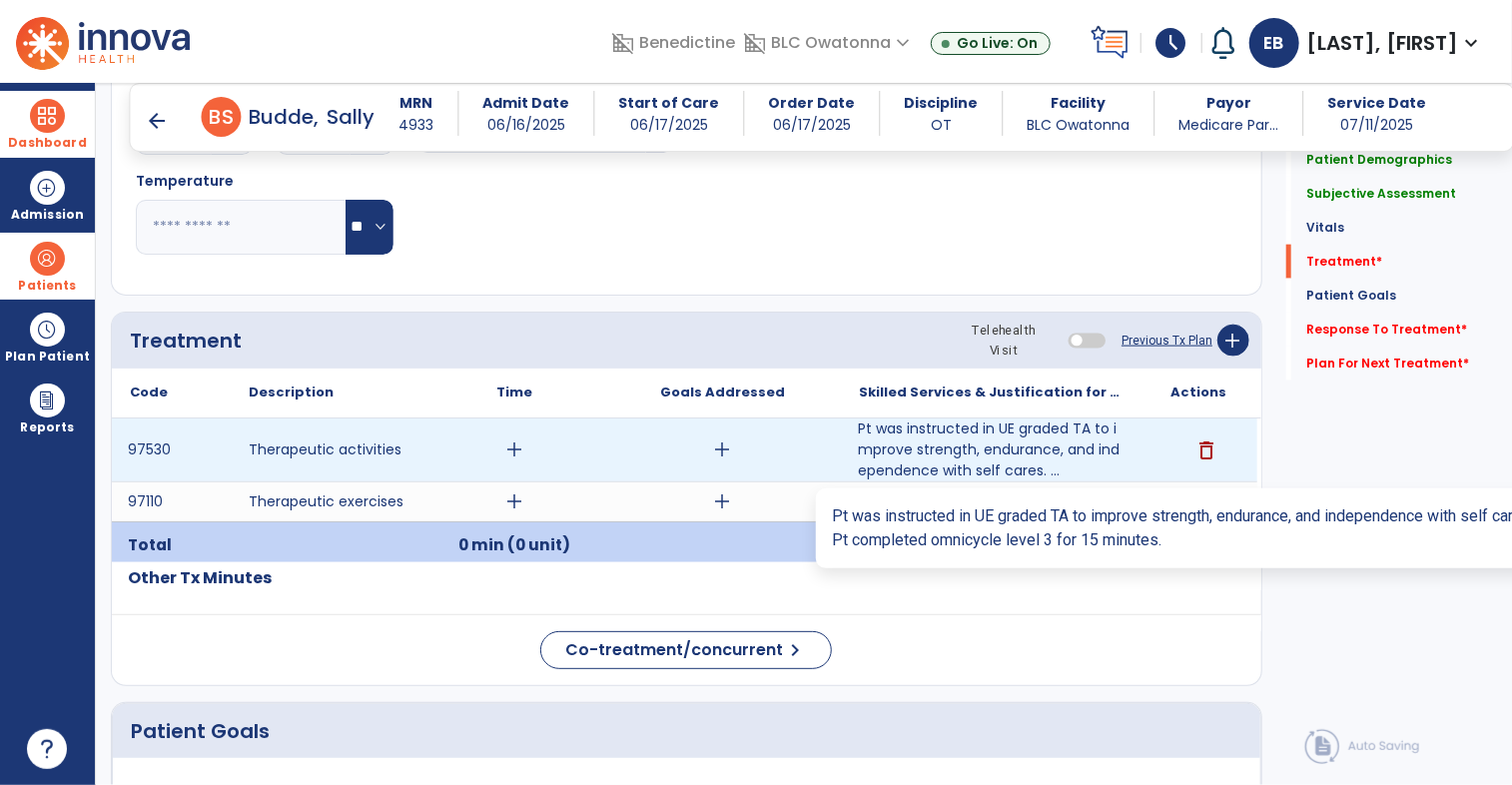 click on "Pt was instructed in UE graded TA to improve strength, endurance, and independence with self cares. ..." at bounding box center (990, 449) 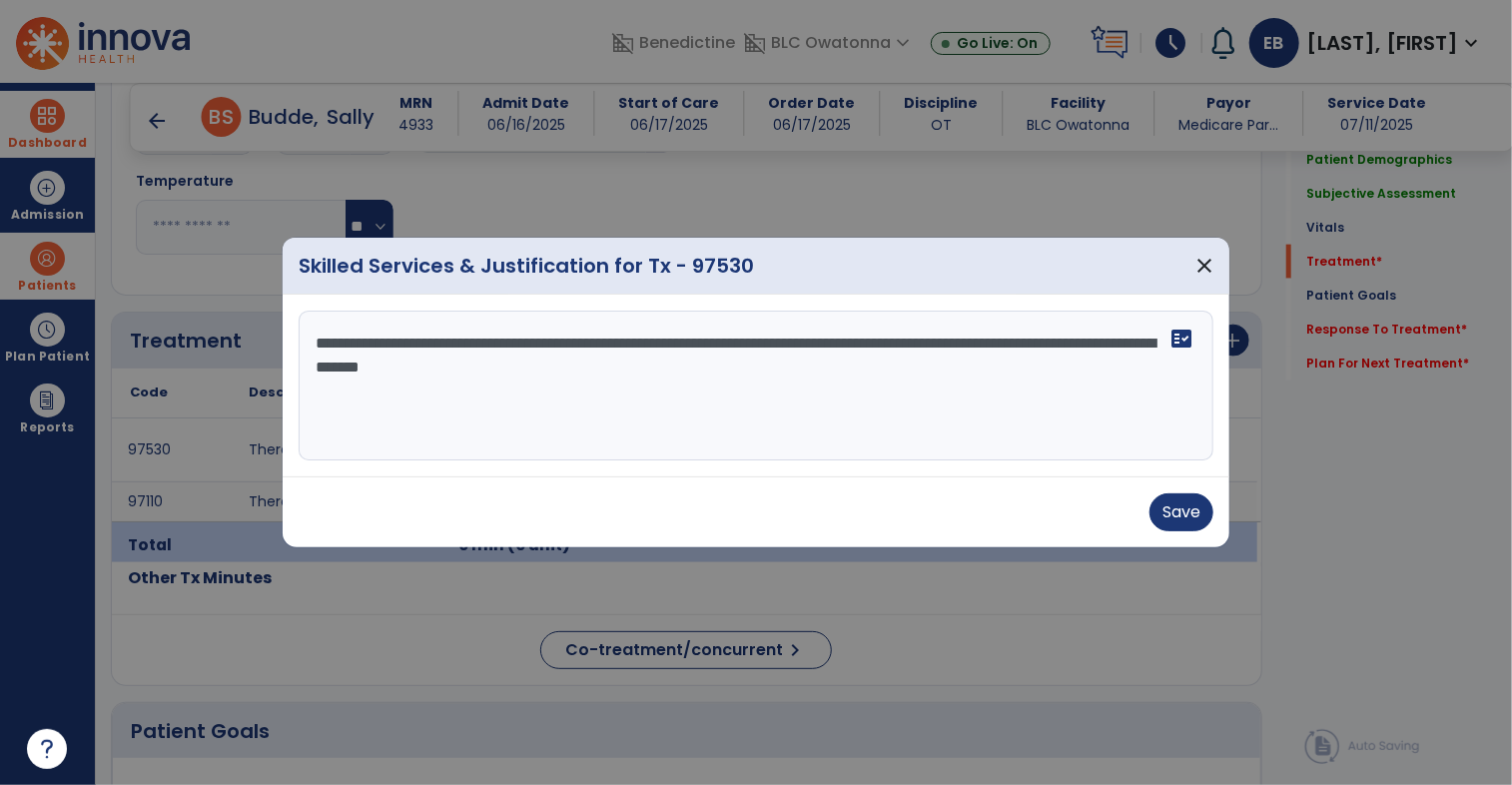 click on "**********" at bounding box center [756, 386] 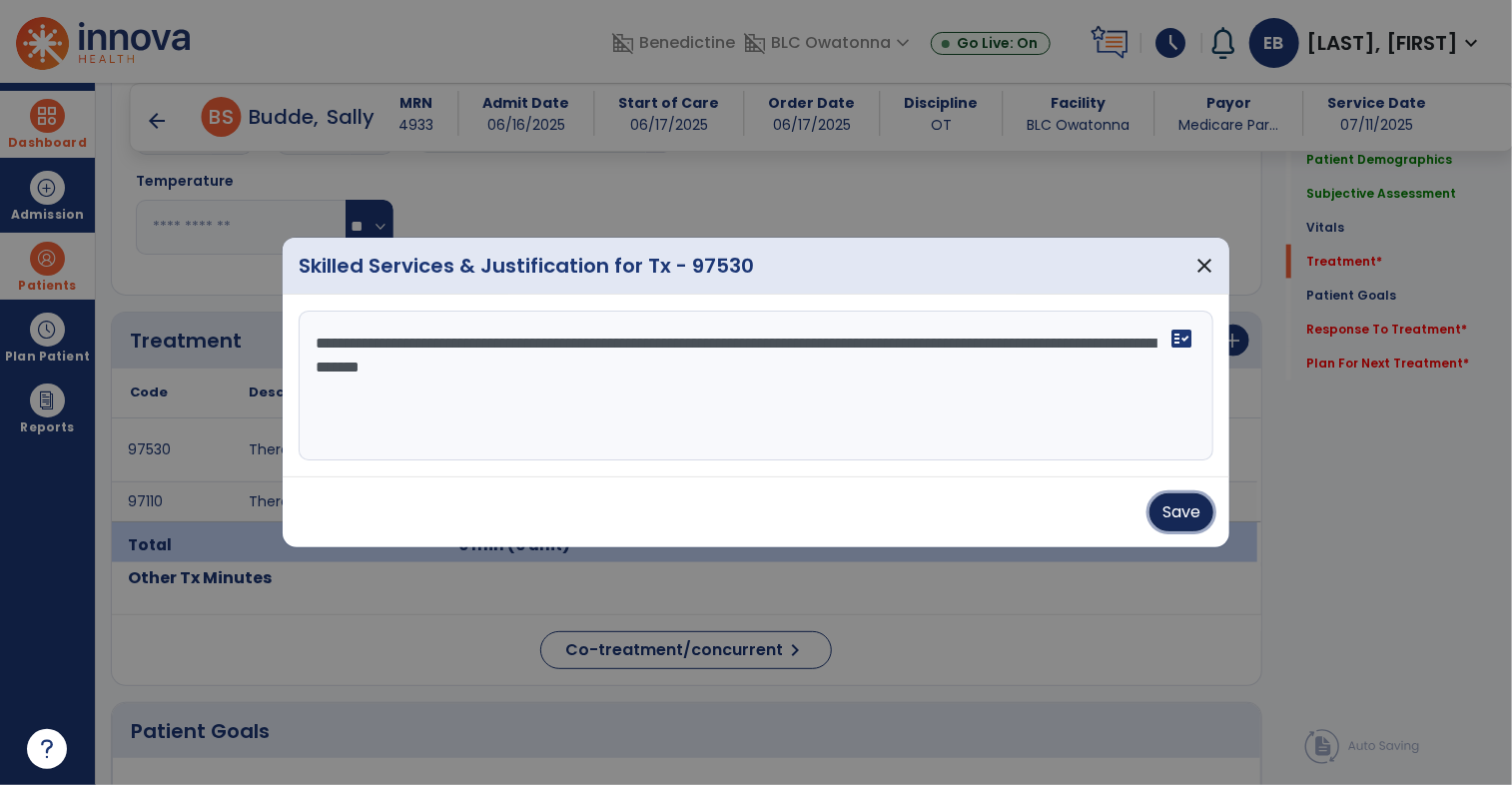 click on "Save" at bounding box center (1181, 512) 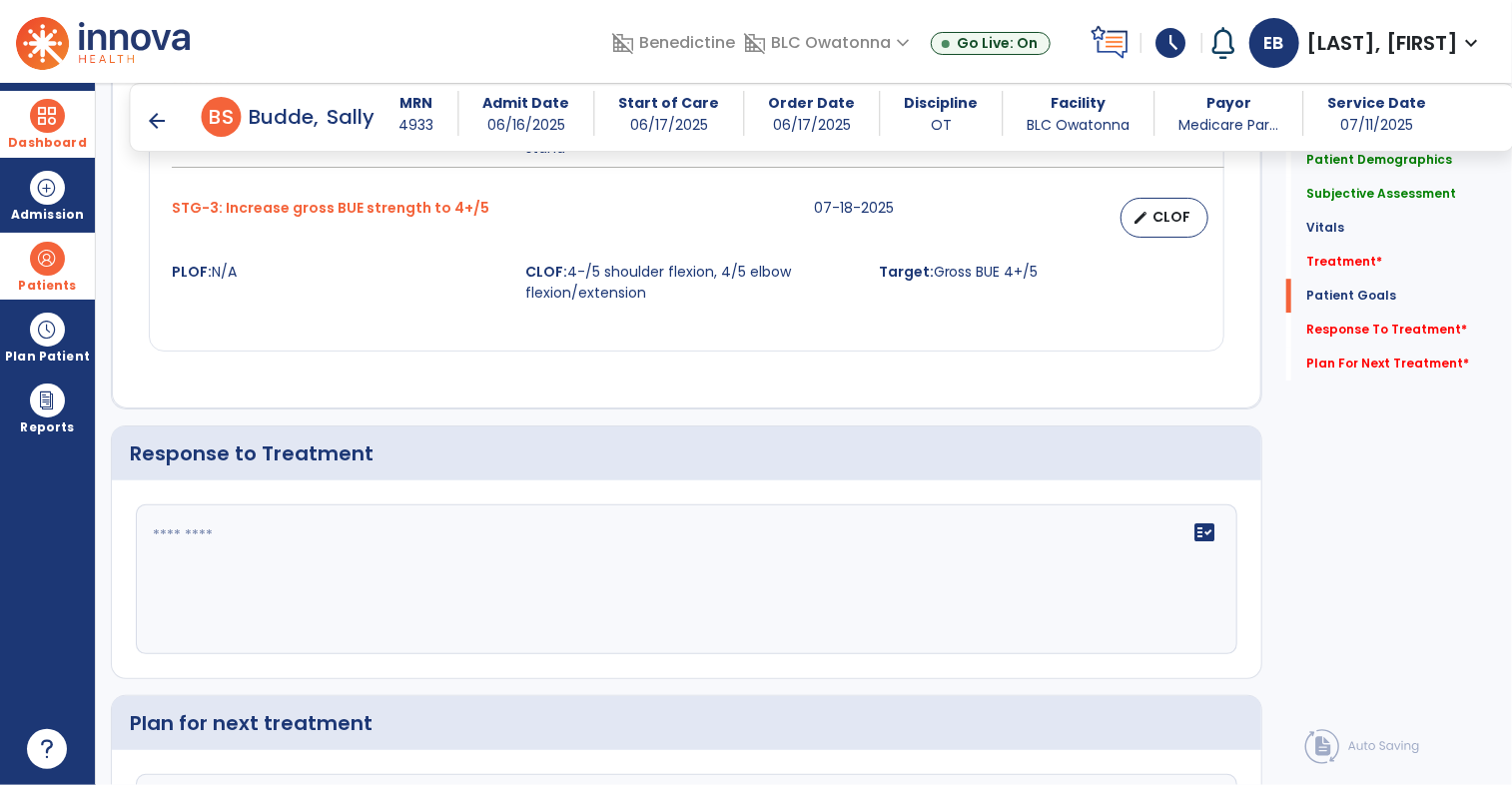 scroll, scrollTop: 2850, scrollLeft: 0, axis: vertical 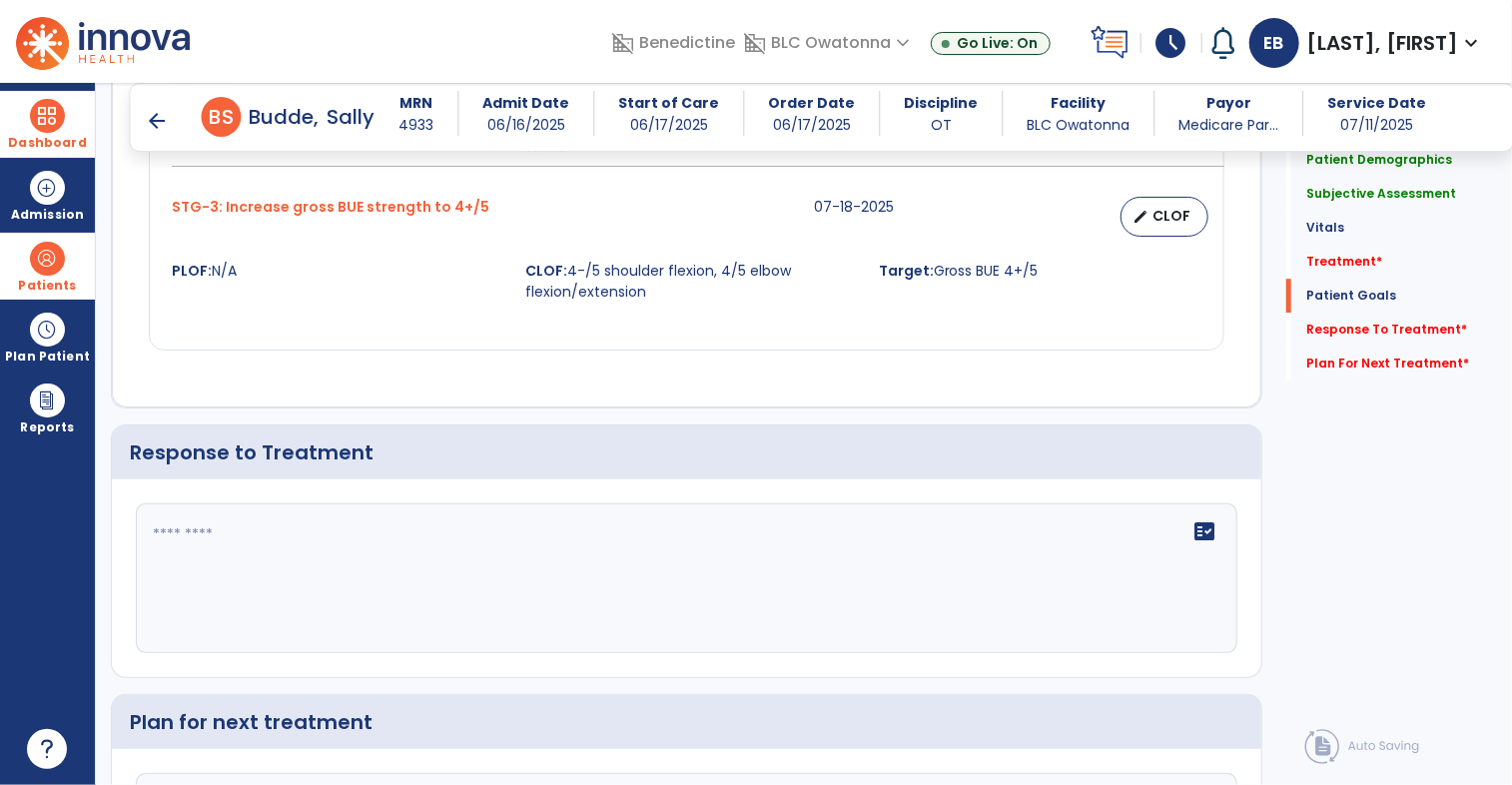 click on "fact_check" 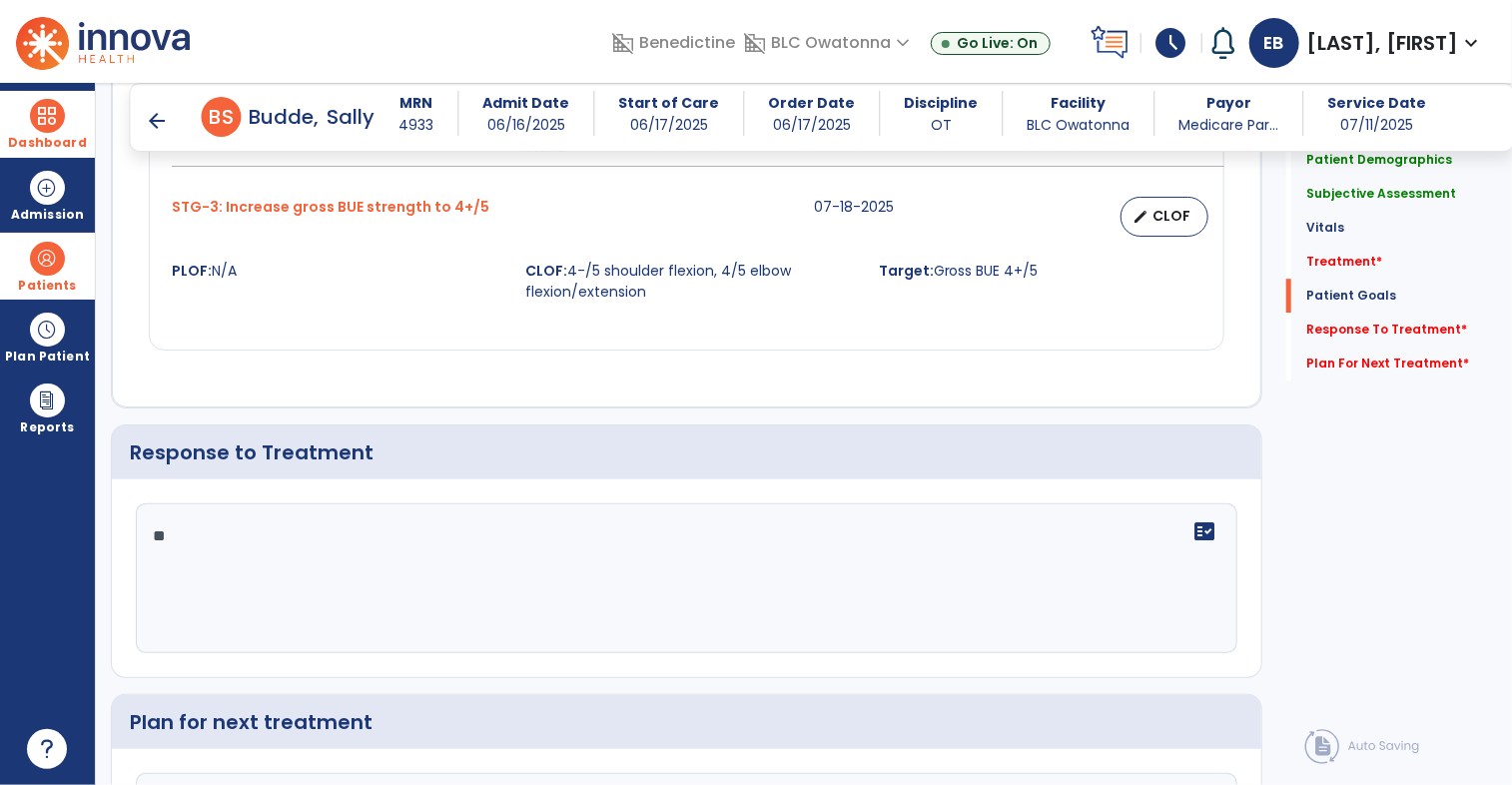type on "*" 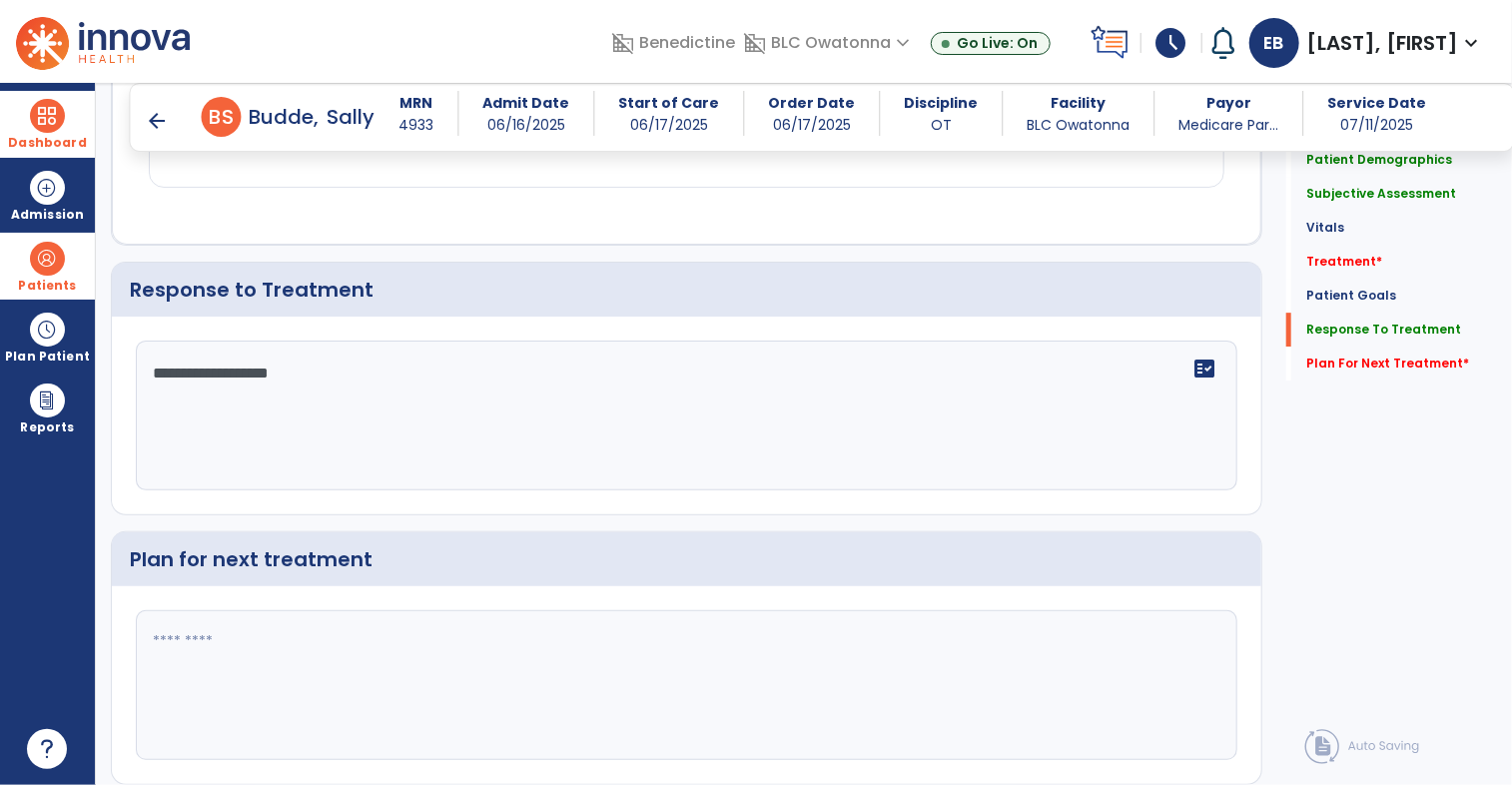 scroll, scrollTop: 3014, scrollLeft: 0, axis: vertical 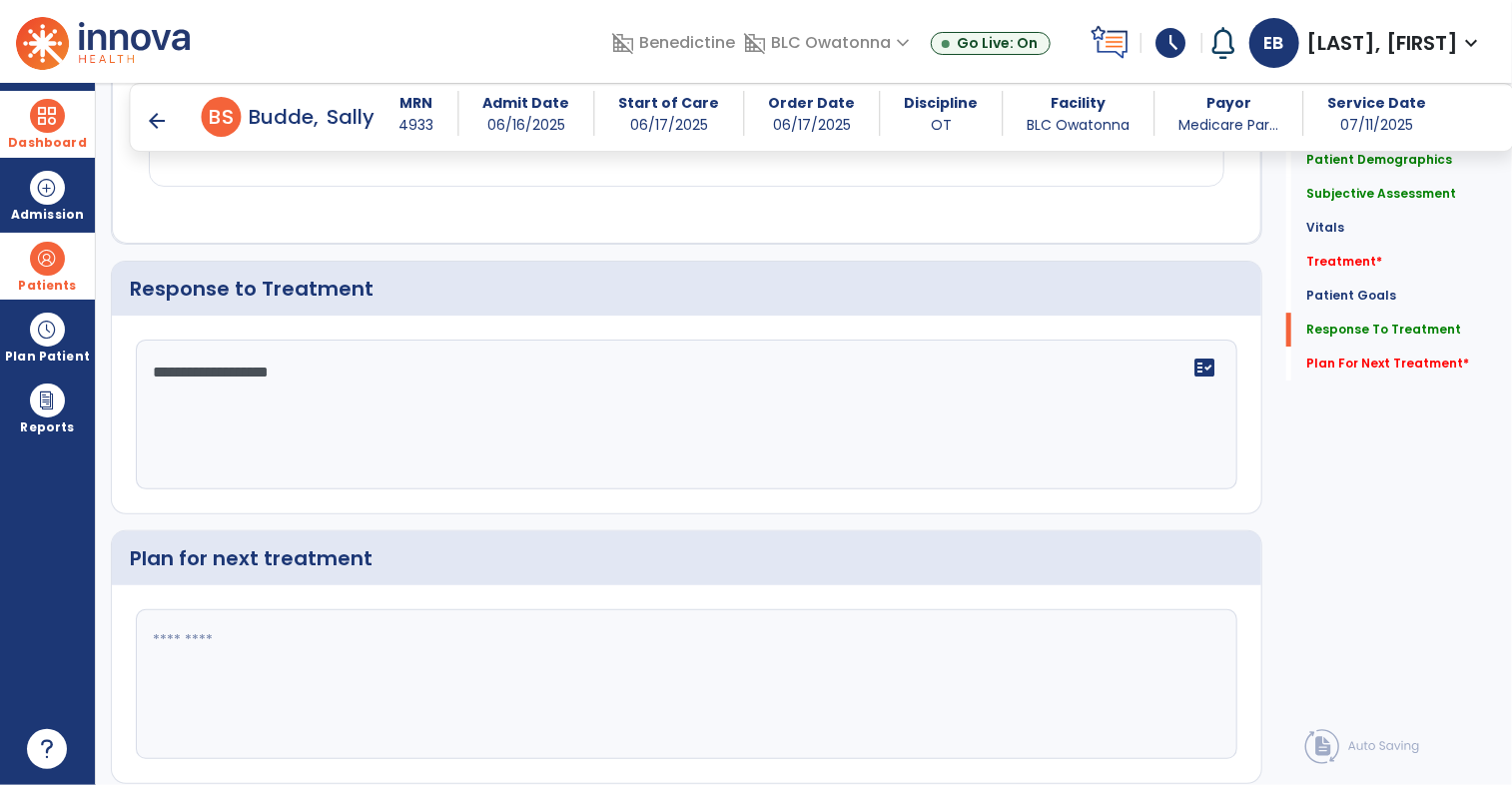 type on "**********" 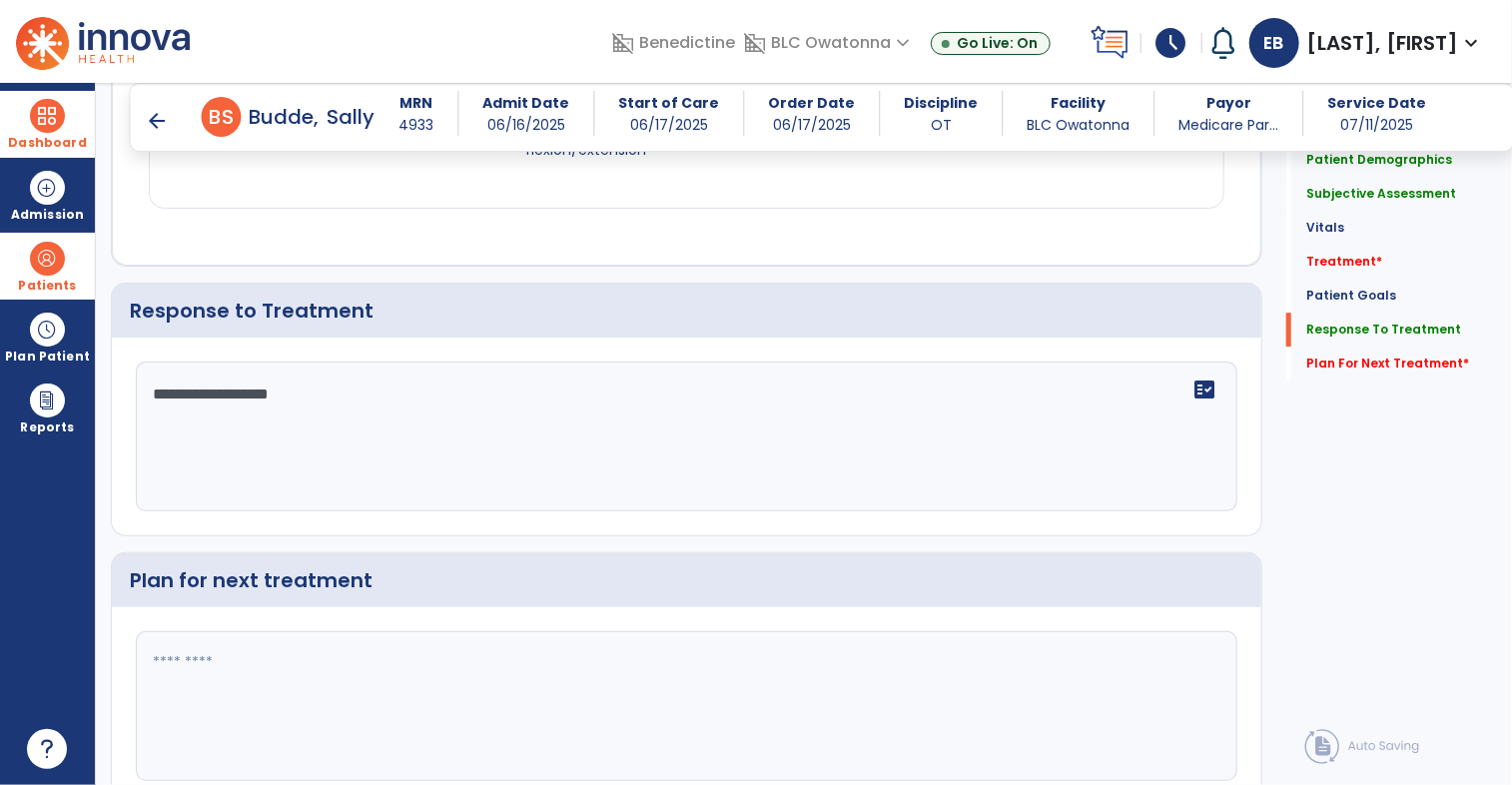 scroll, scrollTop: 3015, scrollLeft: 0, axis: vertical 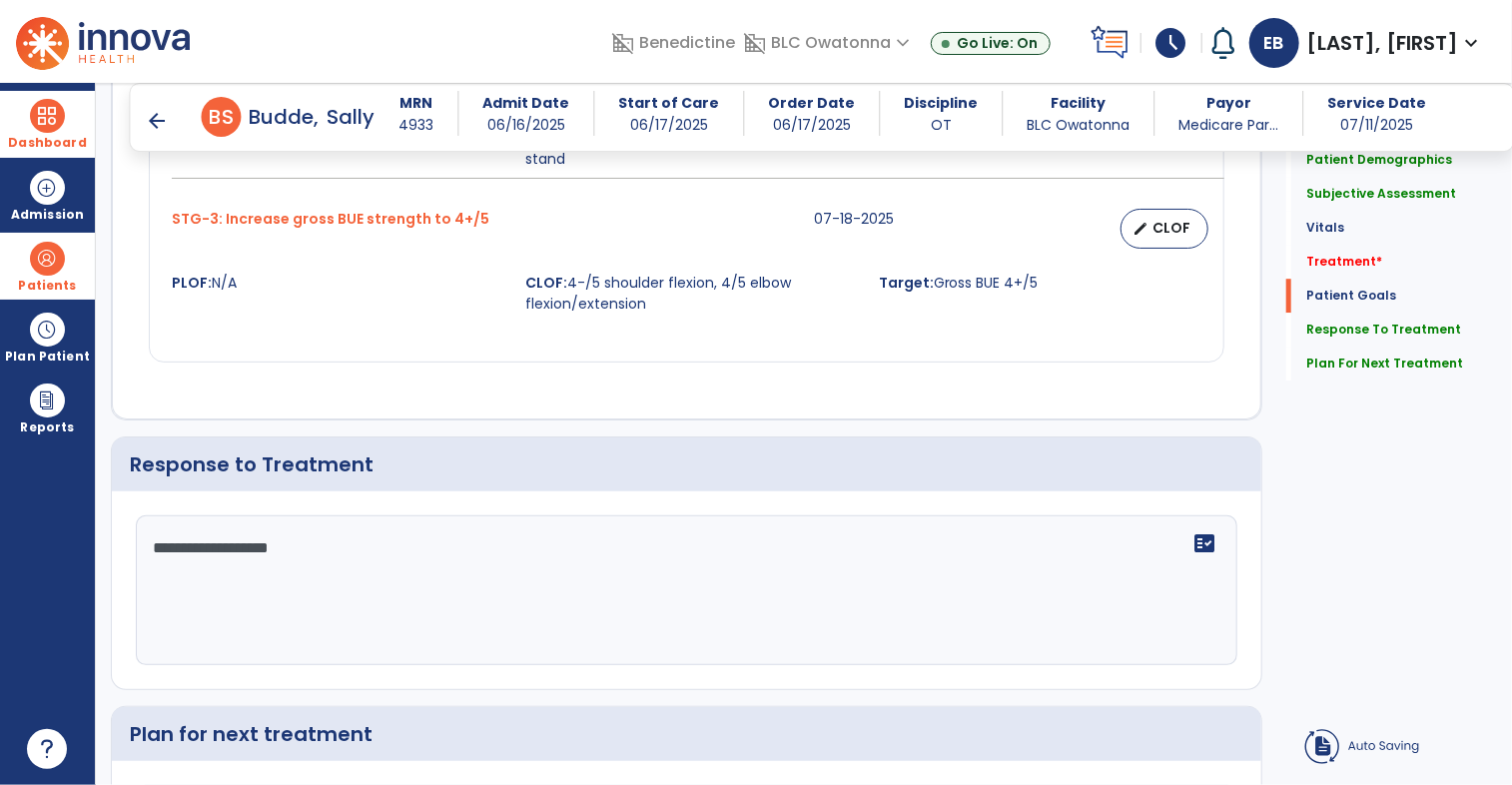 type on "**********" 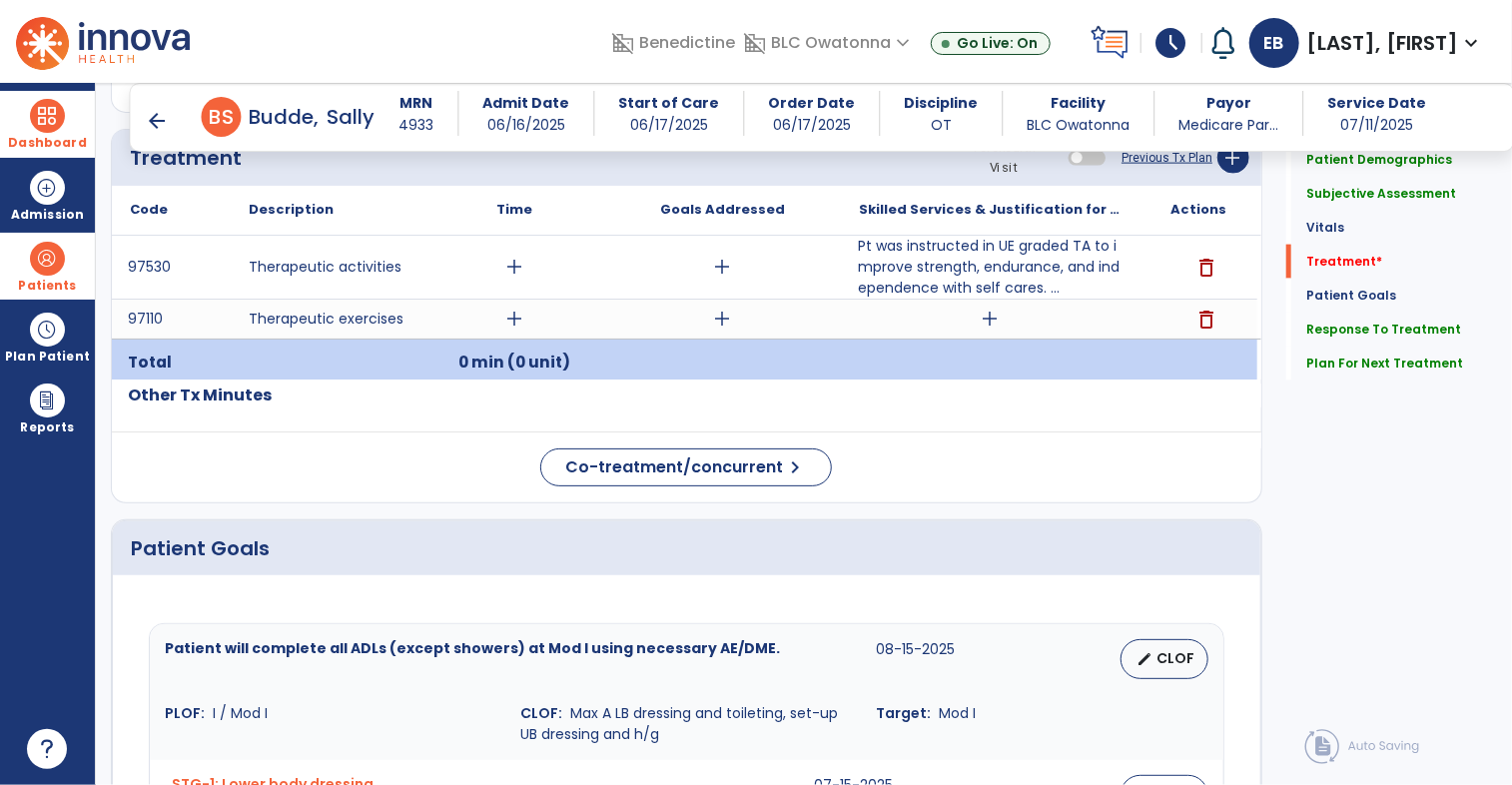 scroll, scrollTop: 1356, scrollLeft: 0, axis: vertical 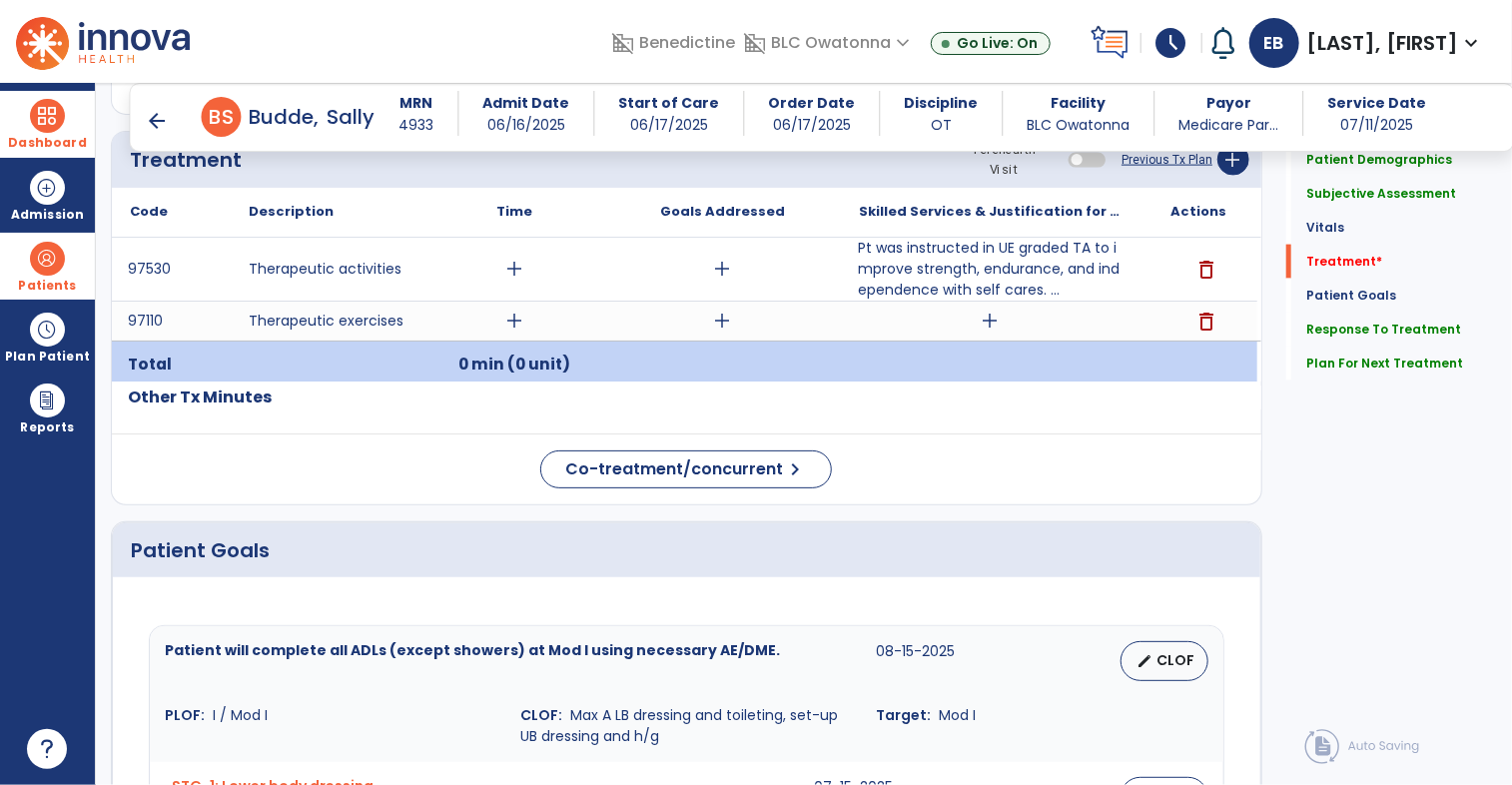 type on "**********" 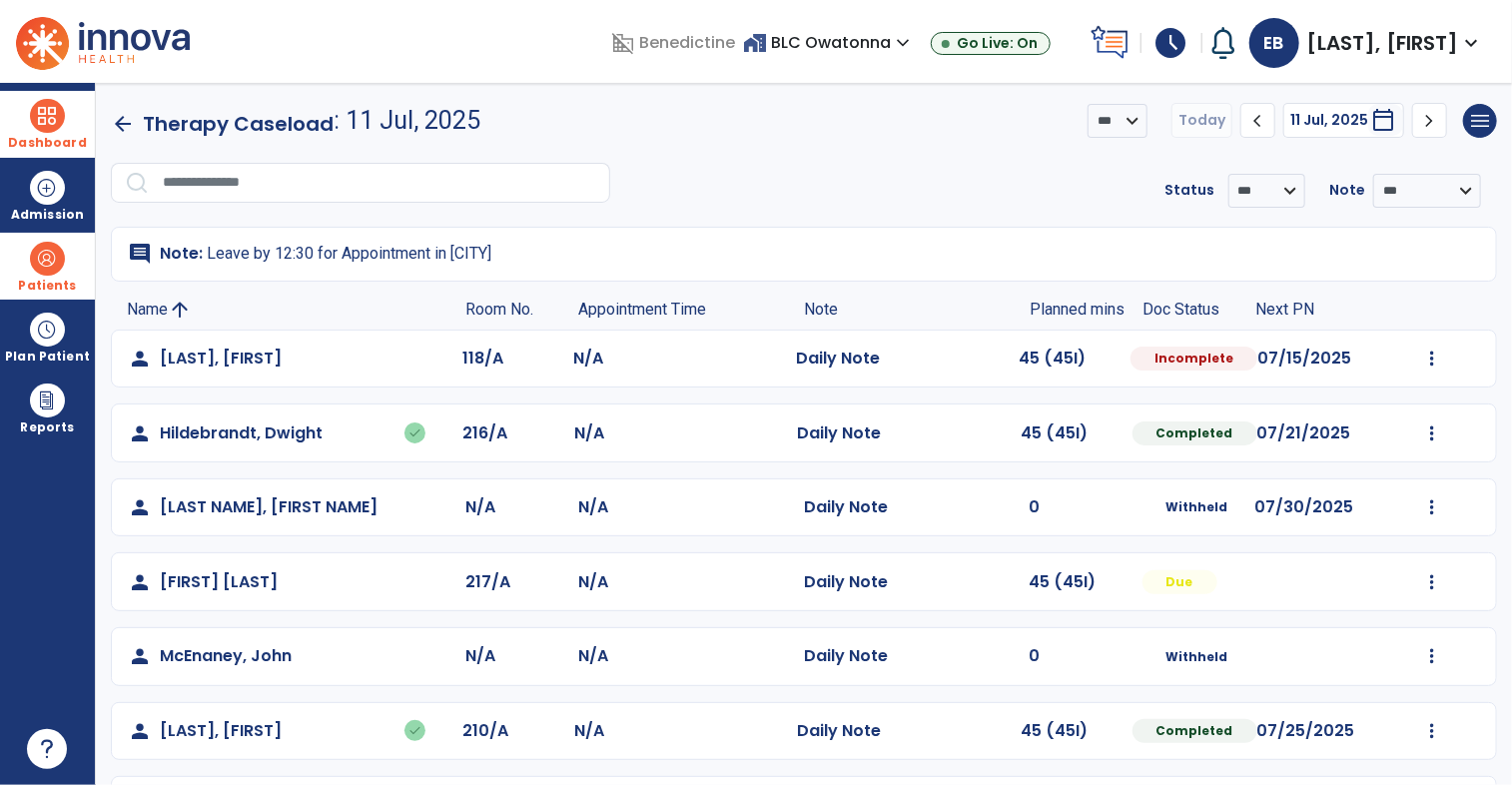 scroll, scrollTop: 74, scrollLeft: 0, axis: vertical 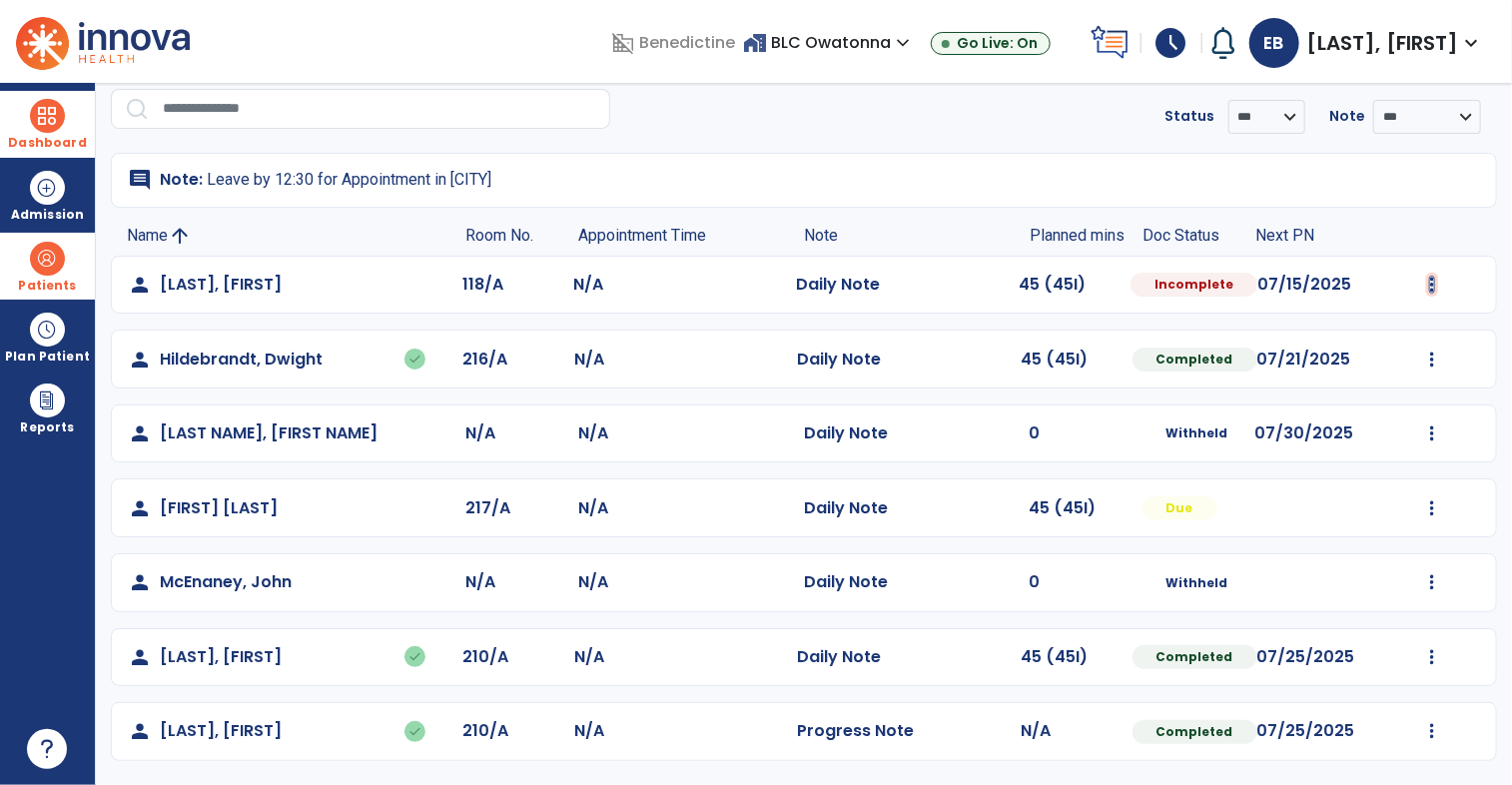 click at bounding box center (1432, 285) 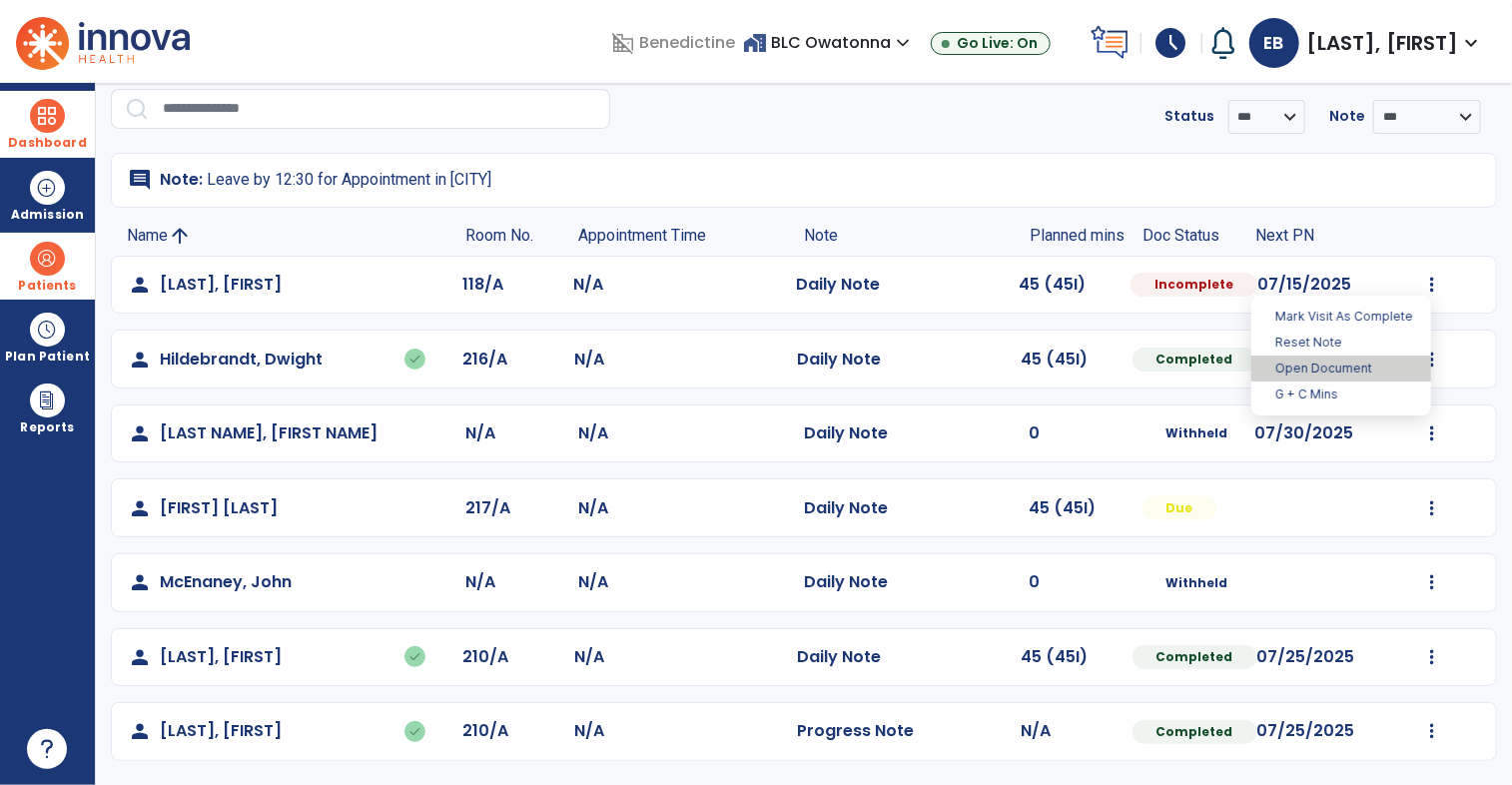 click on "Open Document" at bounding box center [1341, 369] 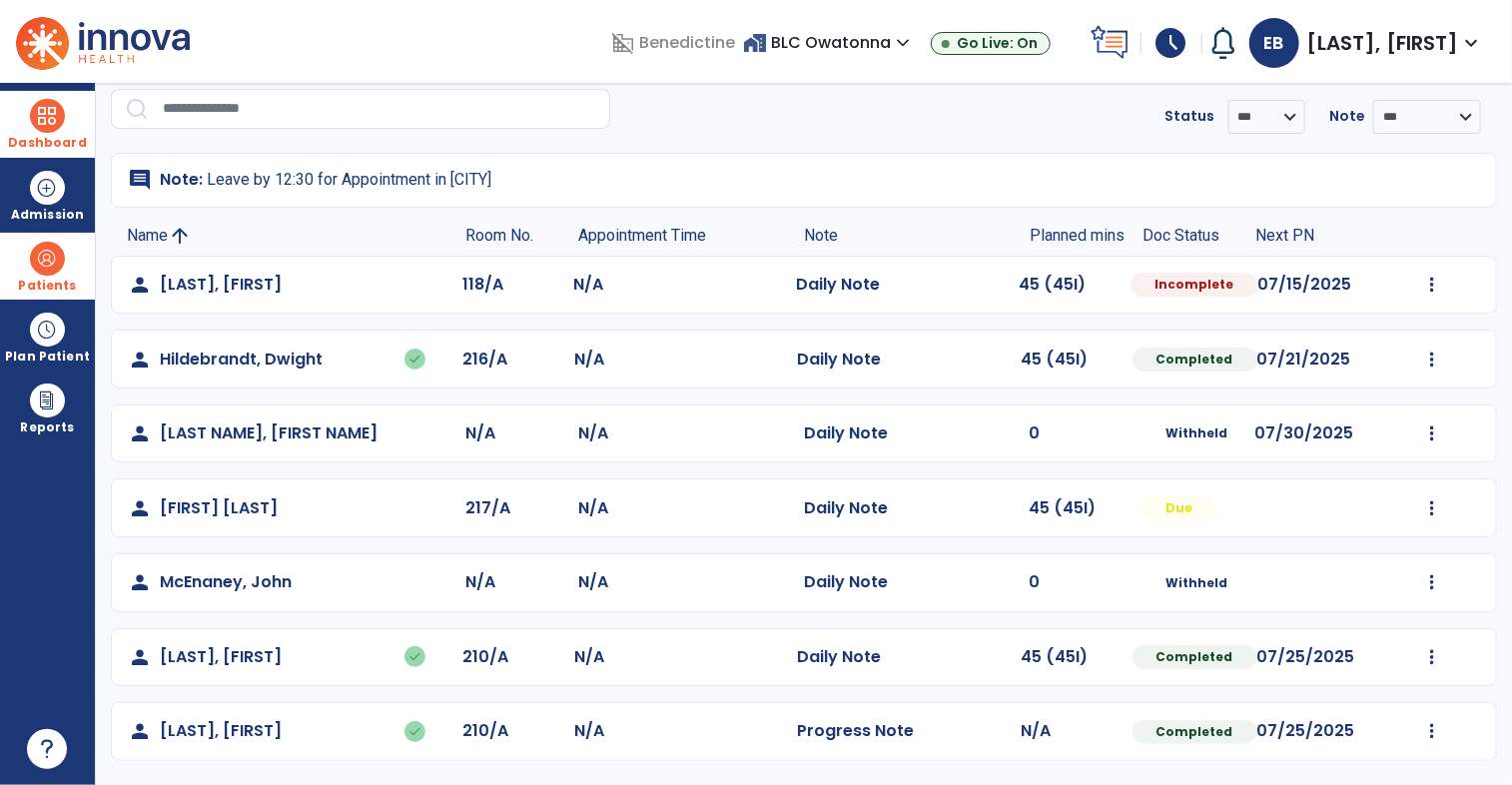 select on "*" 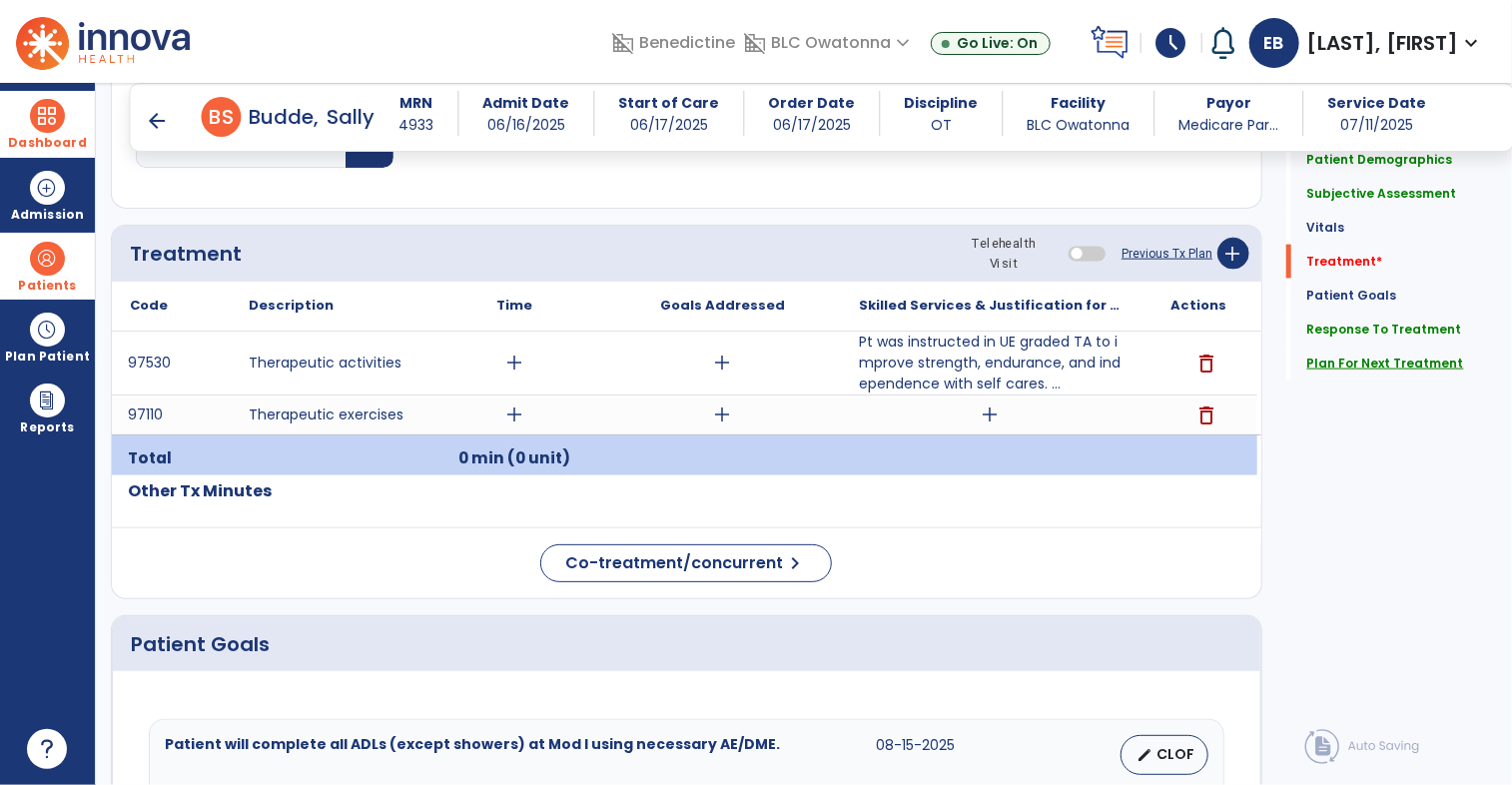 scroll, scrollTop: 1264, scrollLeft: 0, axis: vertical 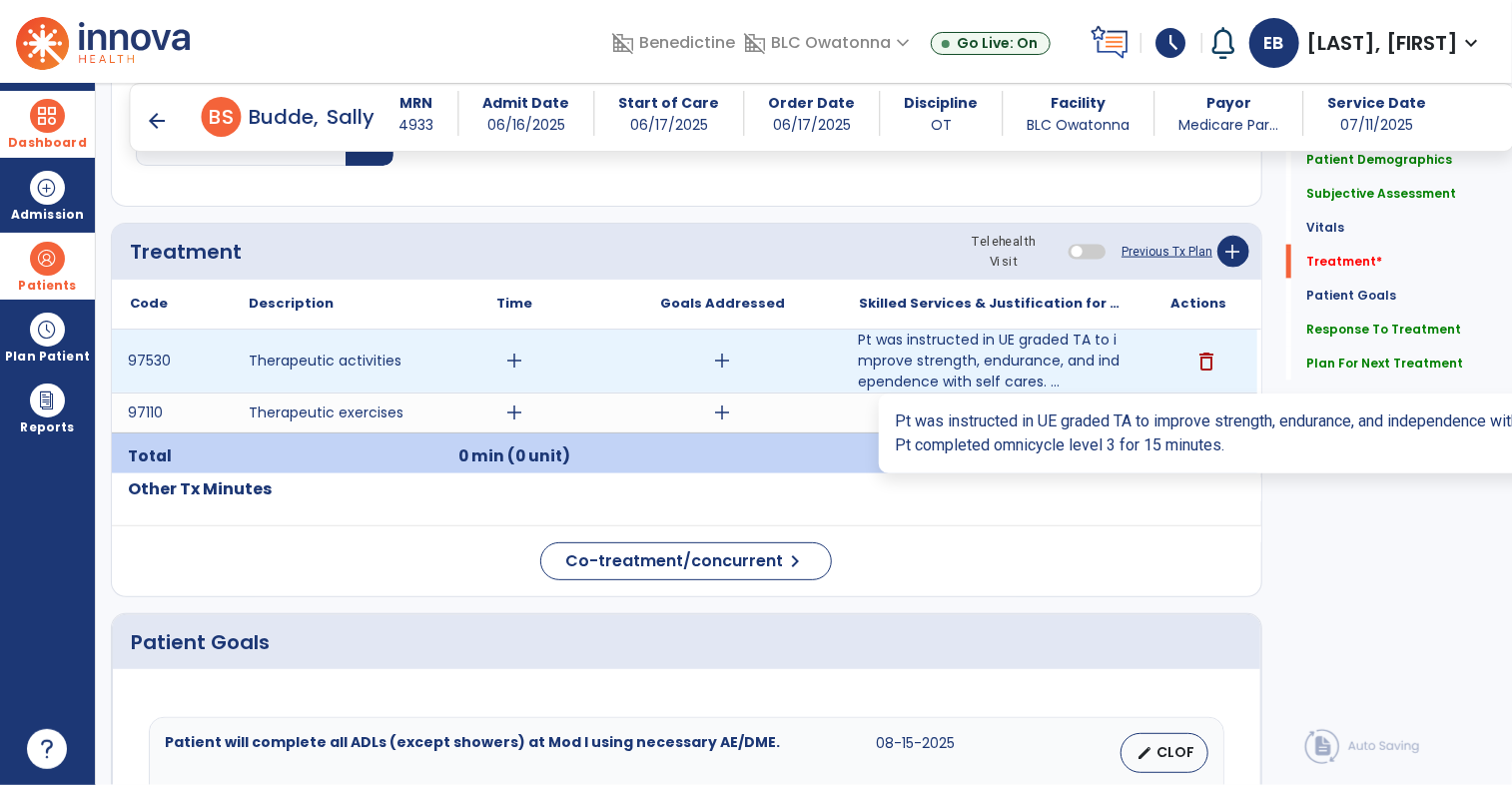click on "Pt was instructed in UE graded TA to improve strength, endurance, and independence with self cares. ..." at bounding box center (990, 361) 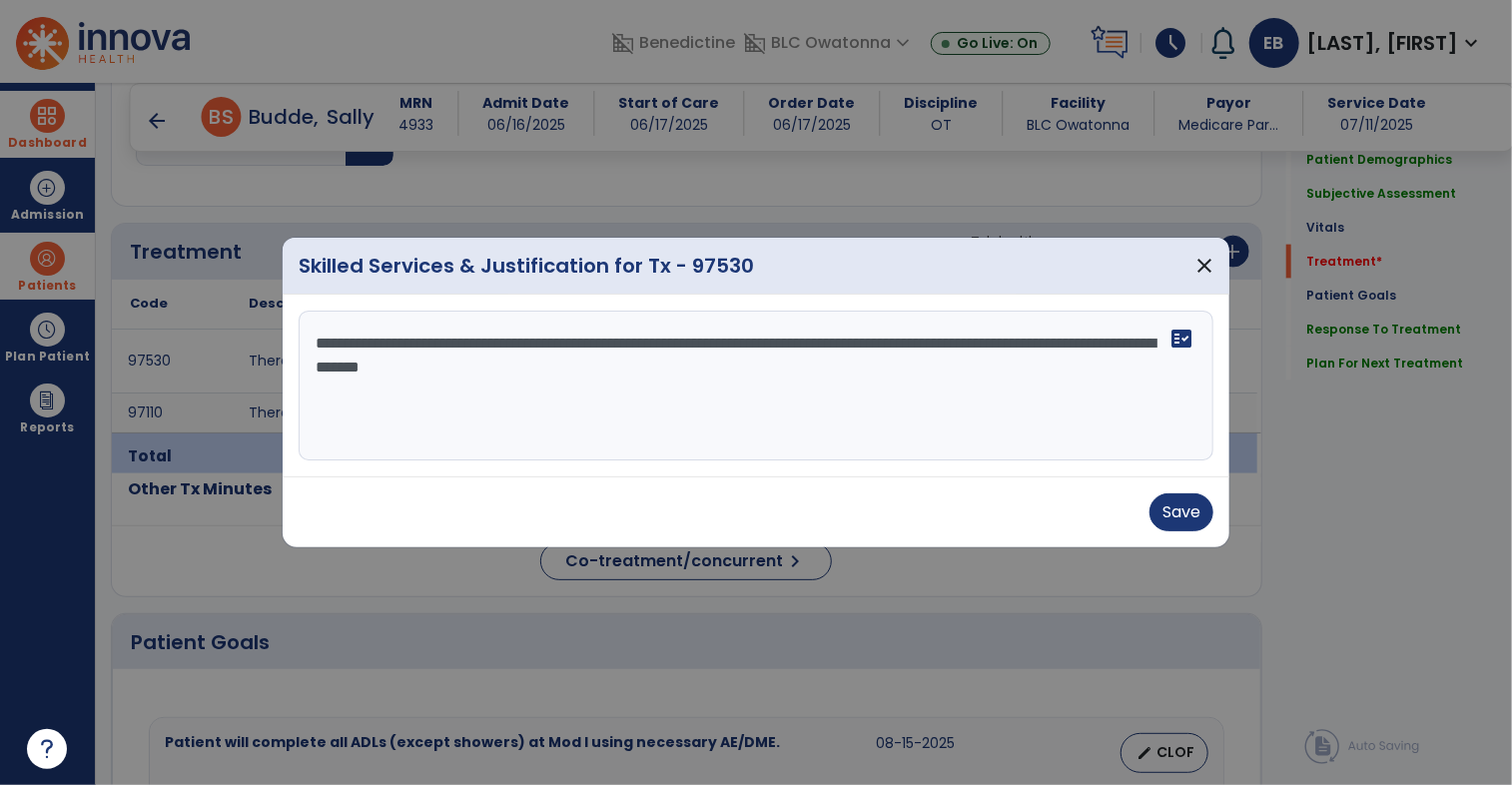 click on "**********" at bounding box center [756, 386] 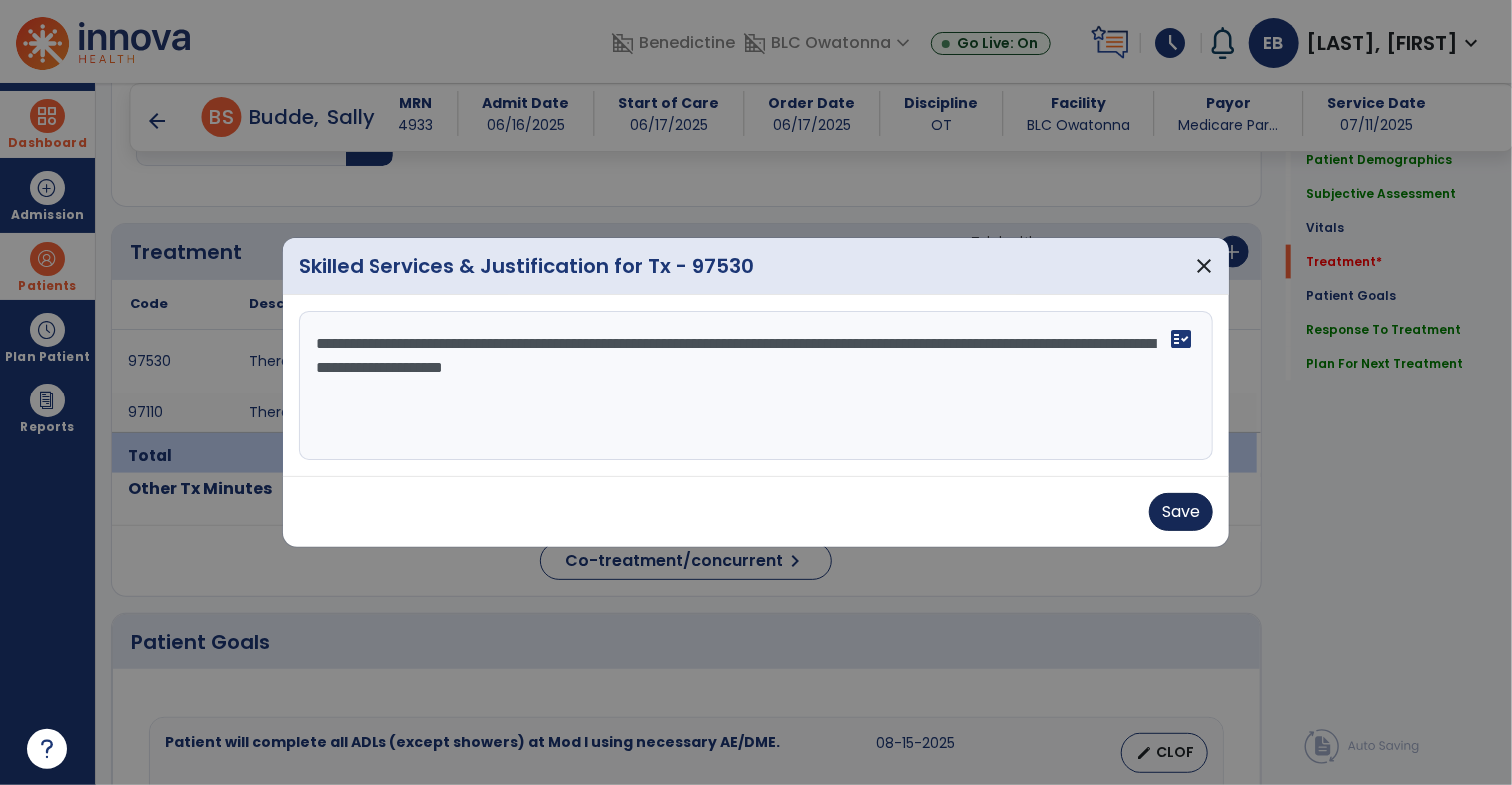 type on "**********" 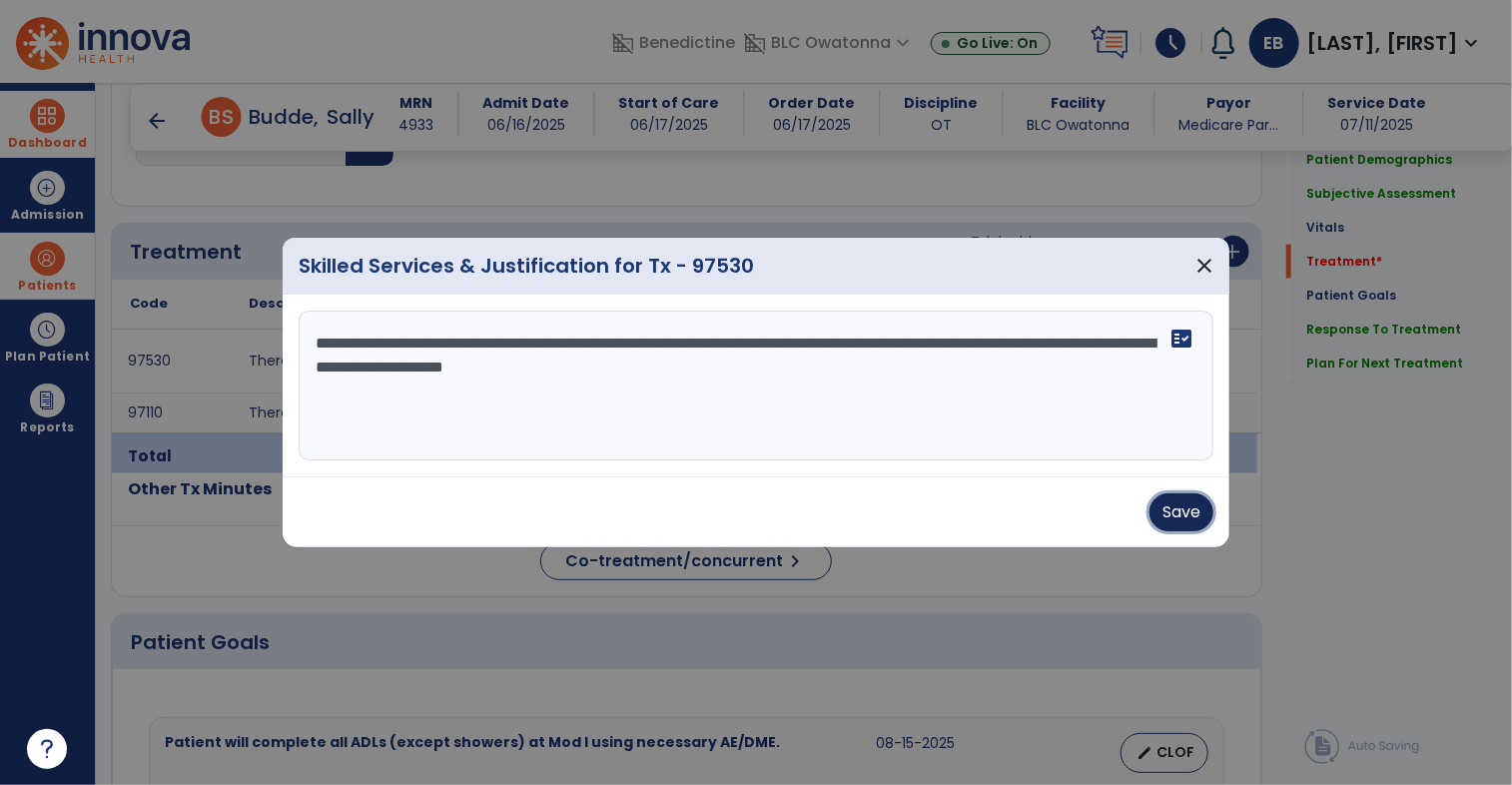 click on "Save" at bounding box center (1181, 512) 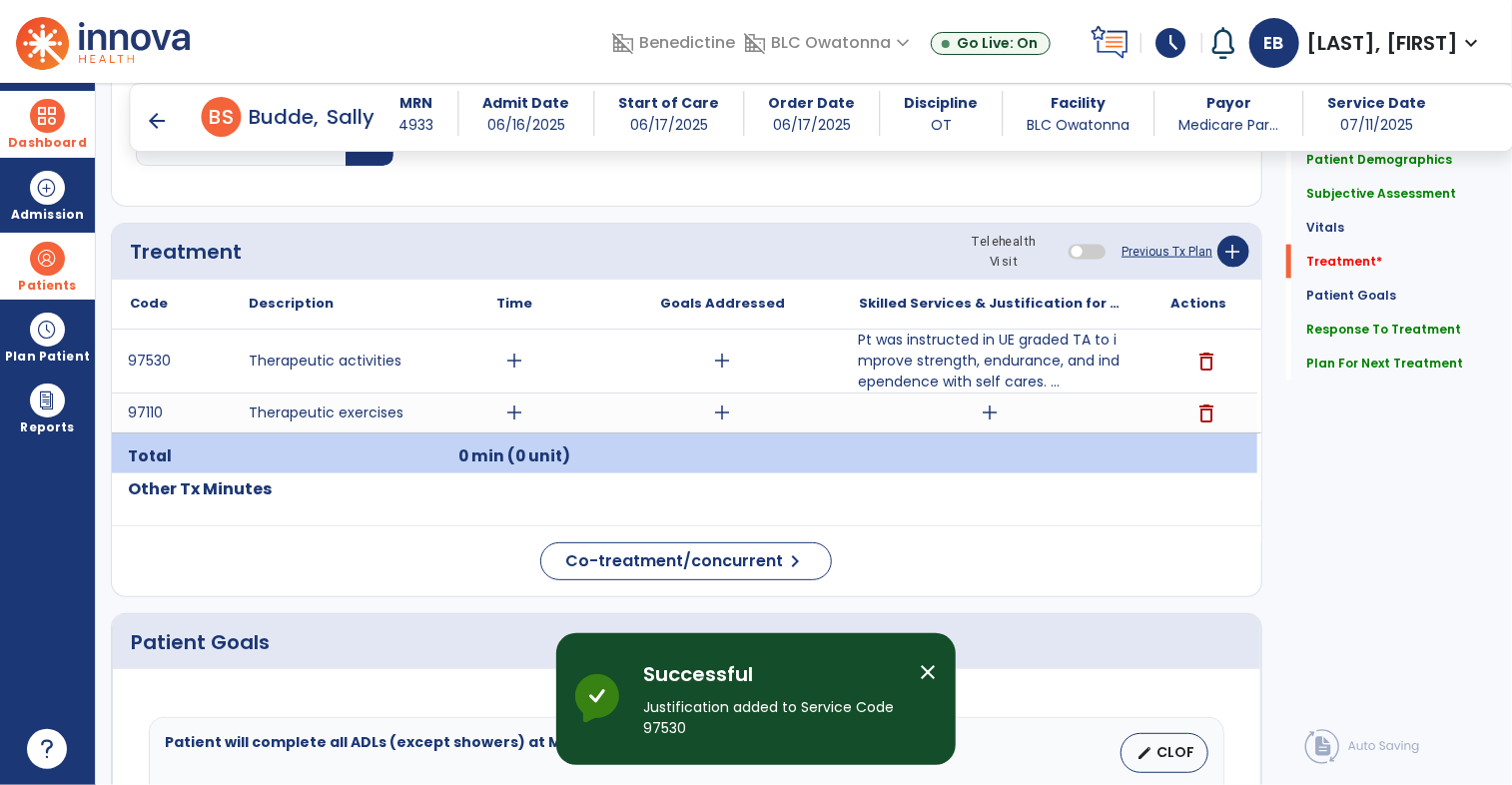 click on "arrow_back" at bounding box center [158, 121] 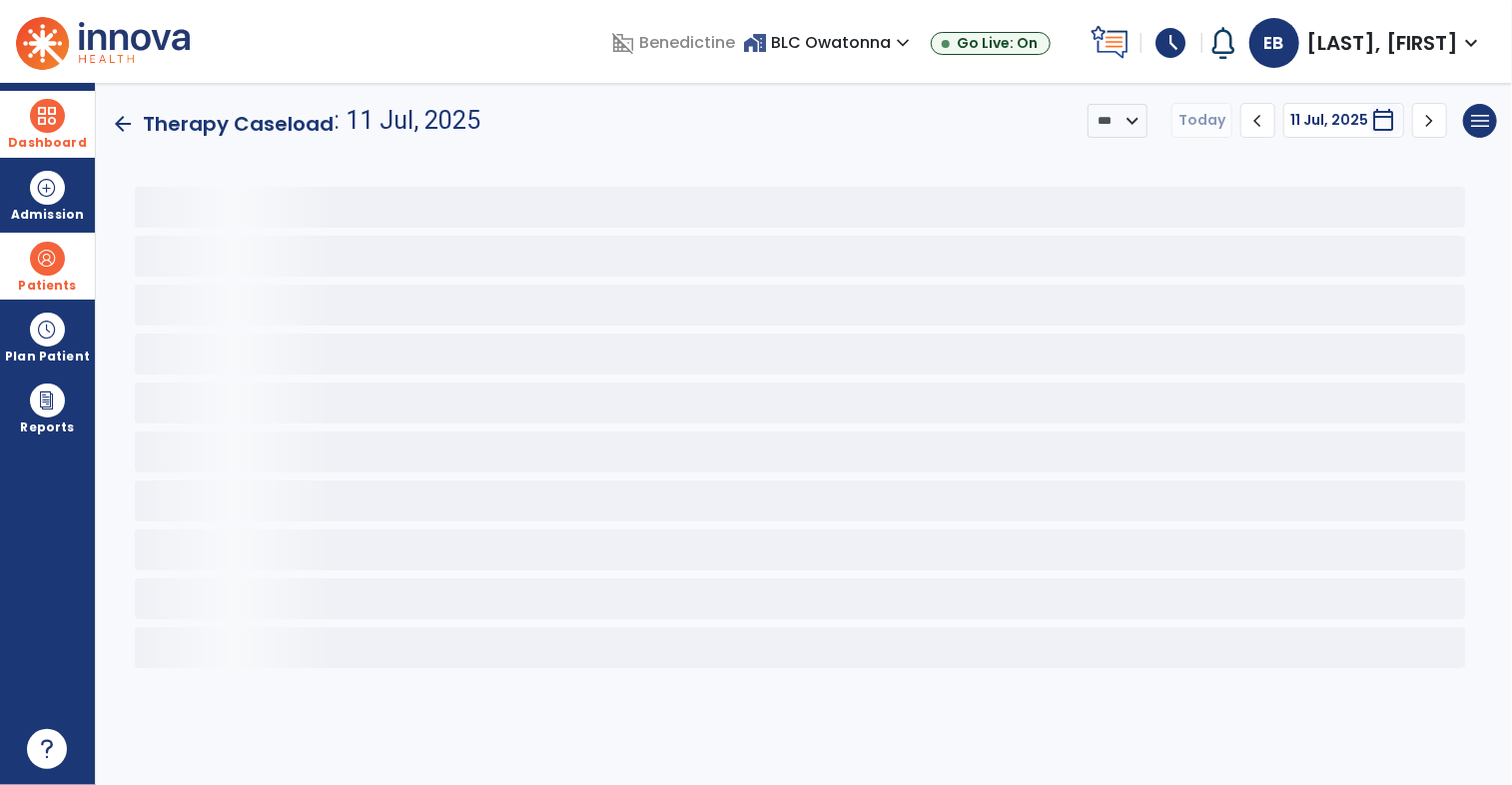 scroll, scrollTop: 0, scrollLeft: 0, axis: both 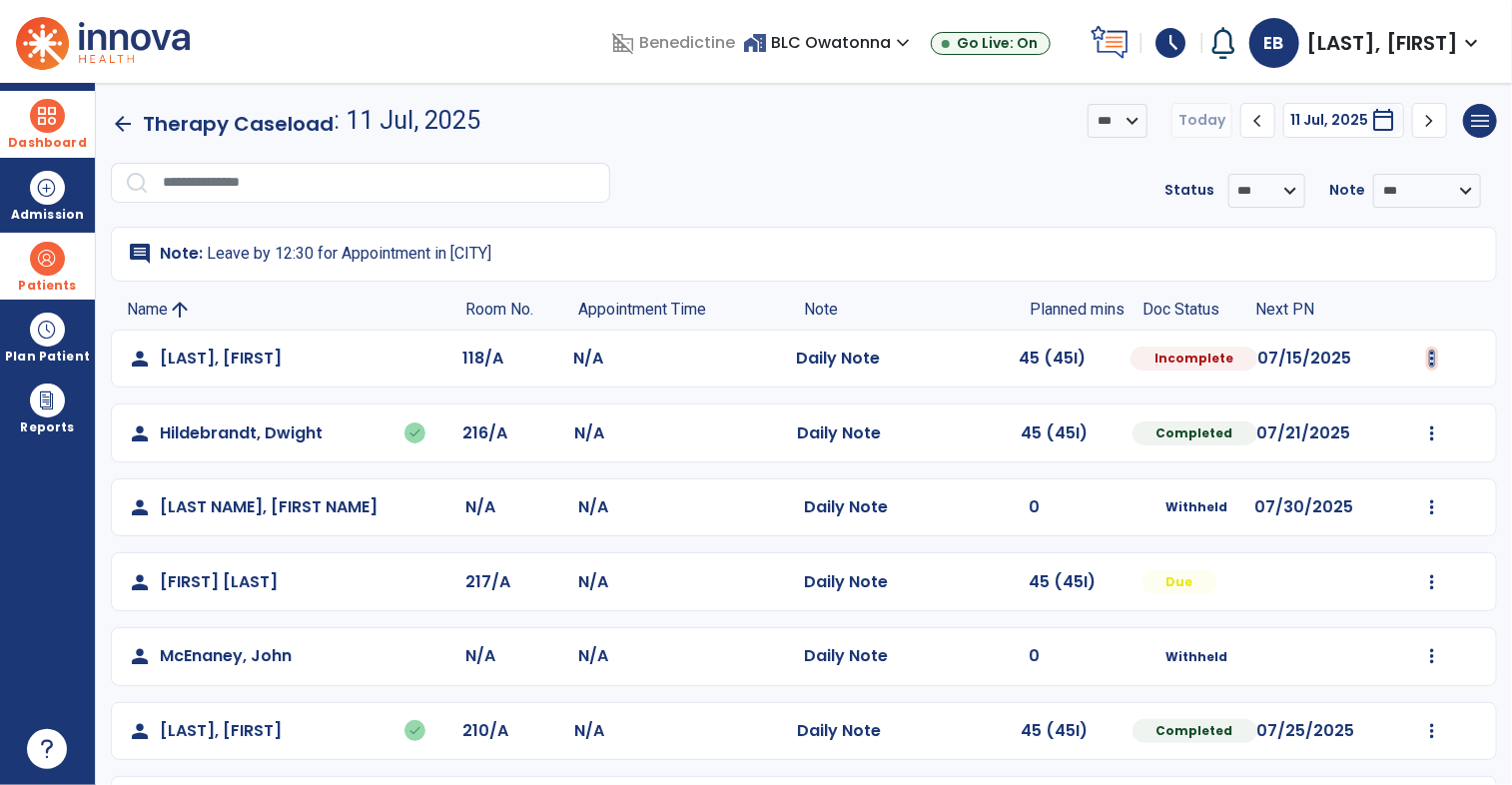 click at bounding box center [1432, 359] 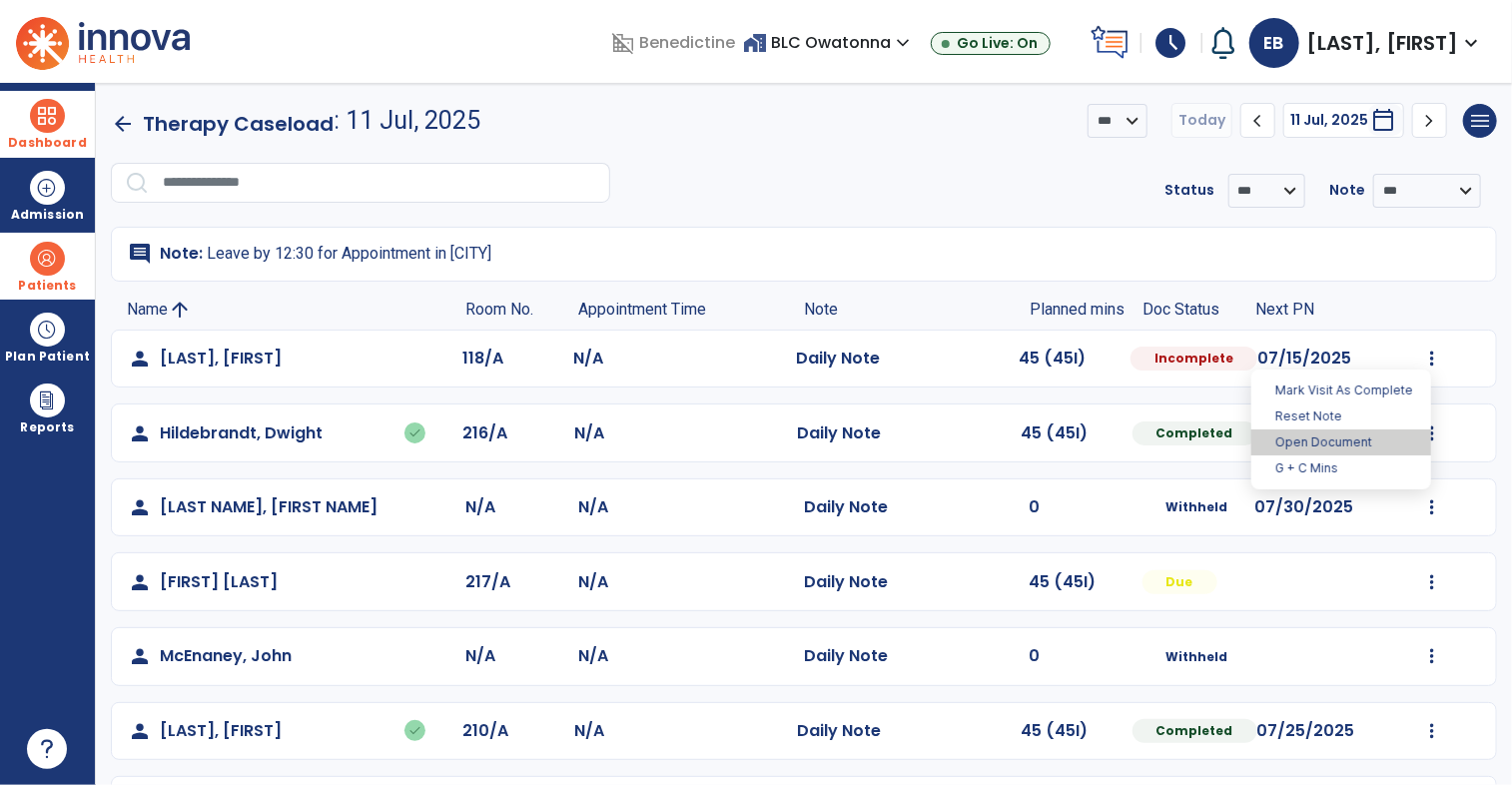 click on "Open Document" at bounding box center (1341, 442) 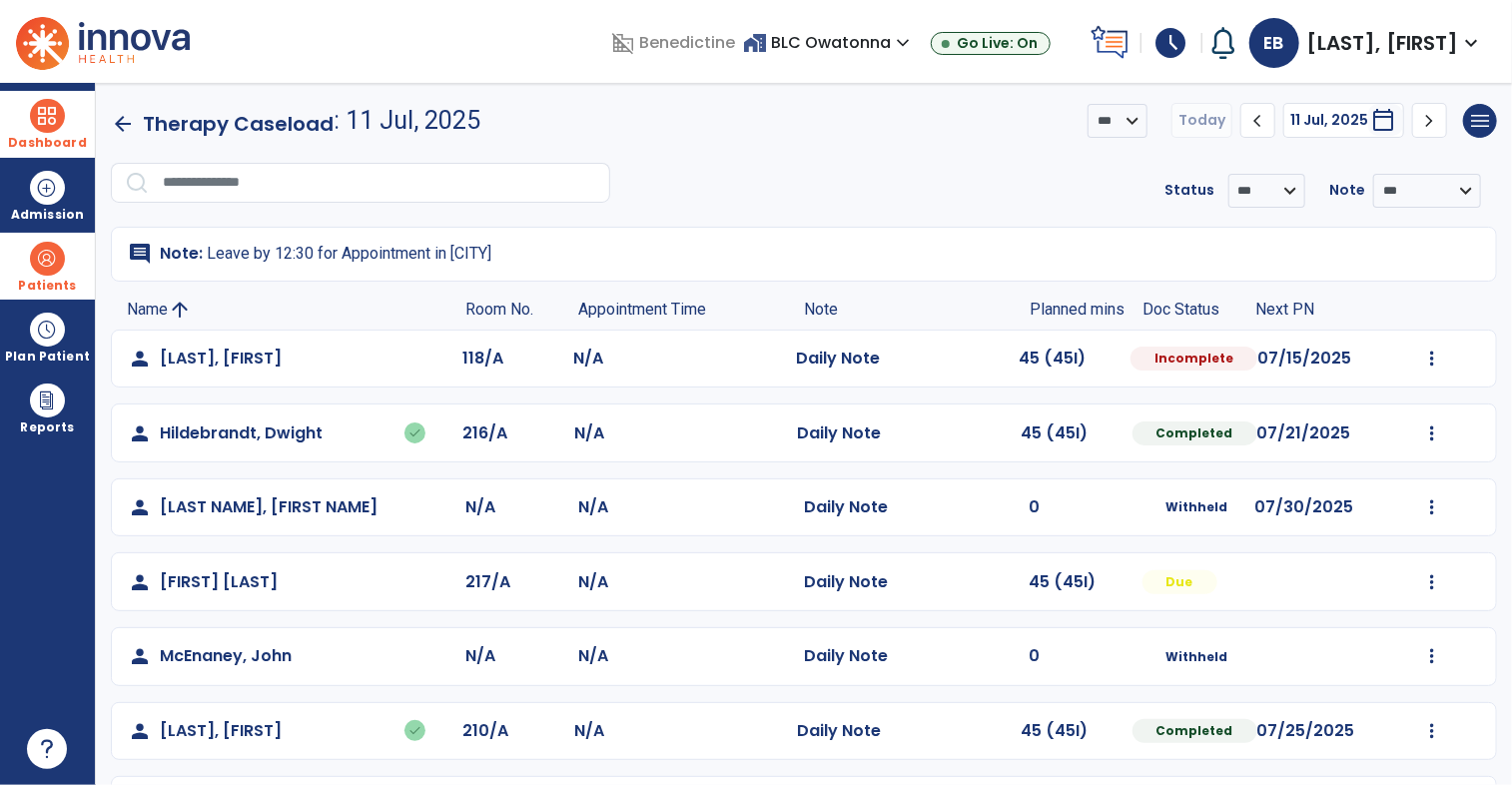 select on "*" 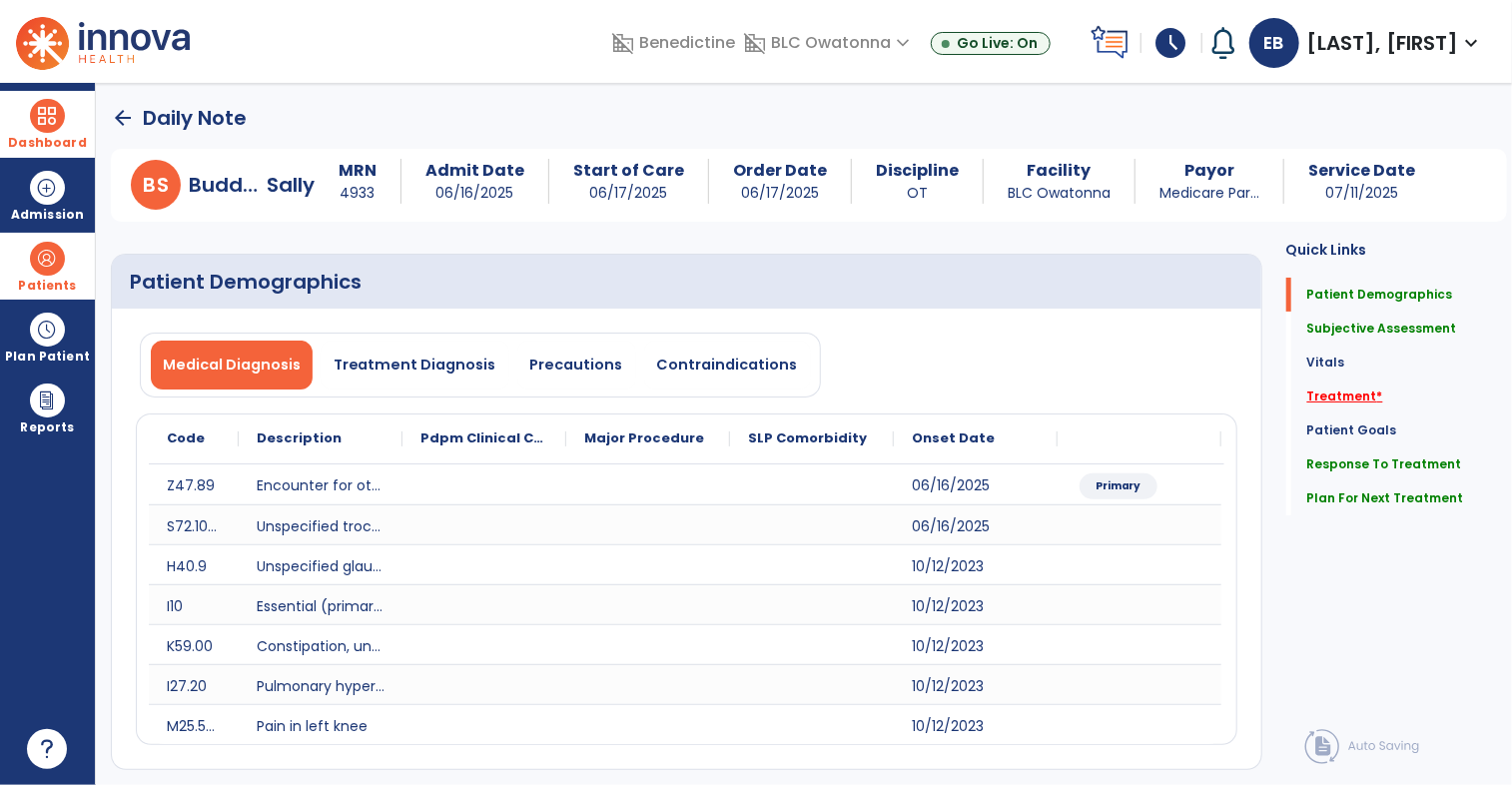 click on "Treatment   *" 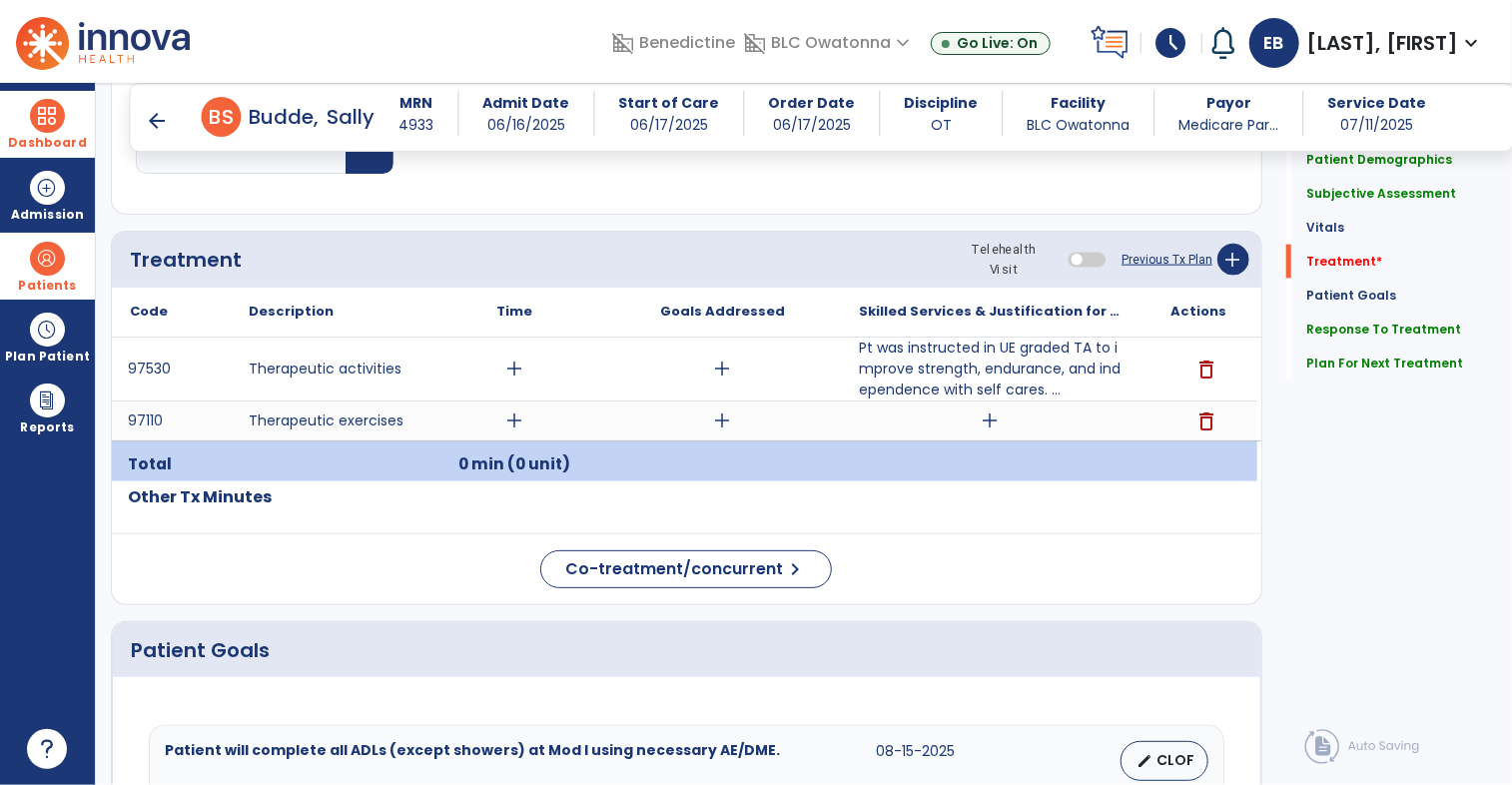scroll, scrollTop: 1257, scrollLeft: 0, axis: vertical 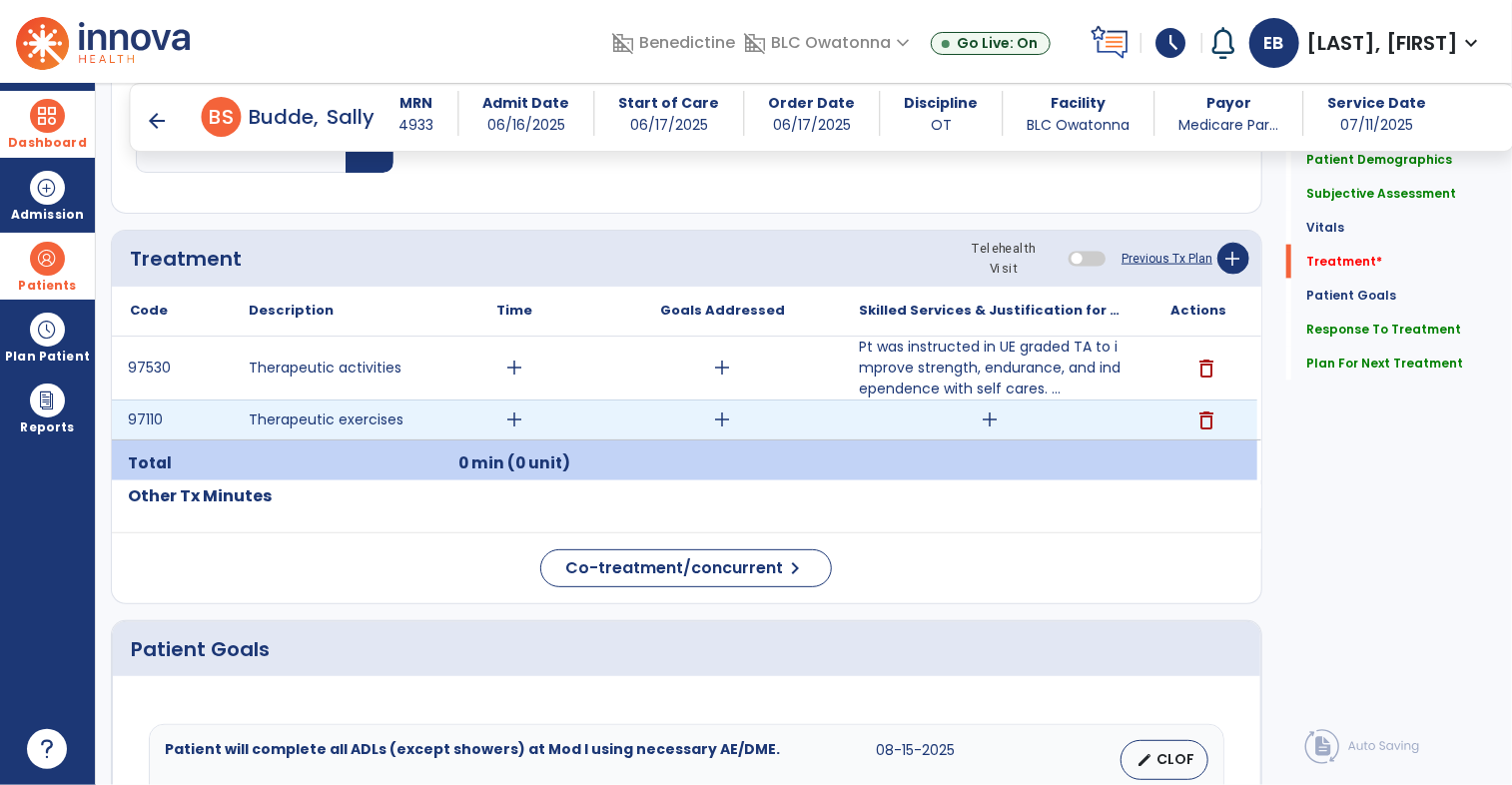 click on "add" at bounding box center (990, 419) 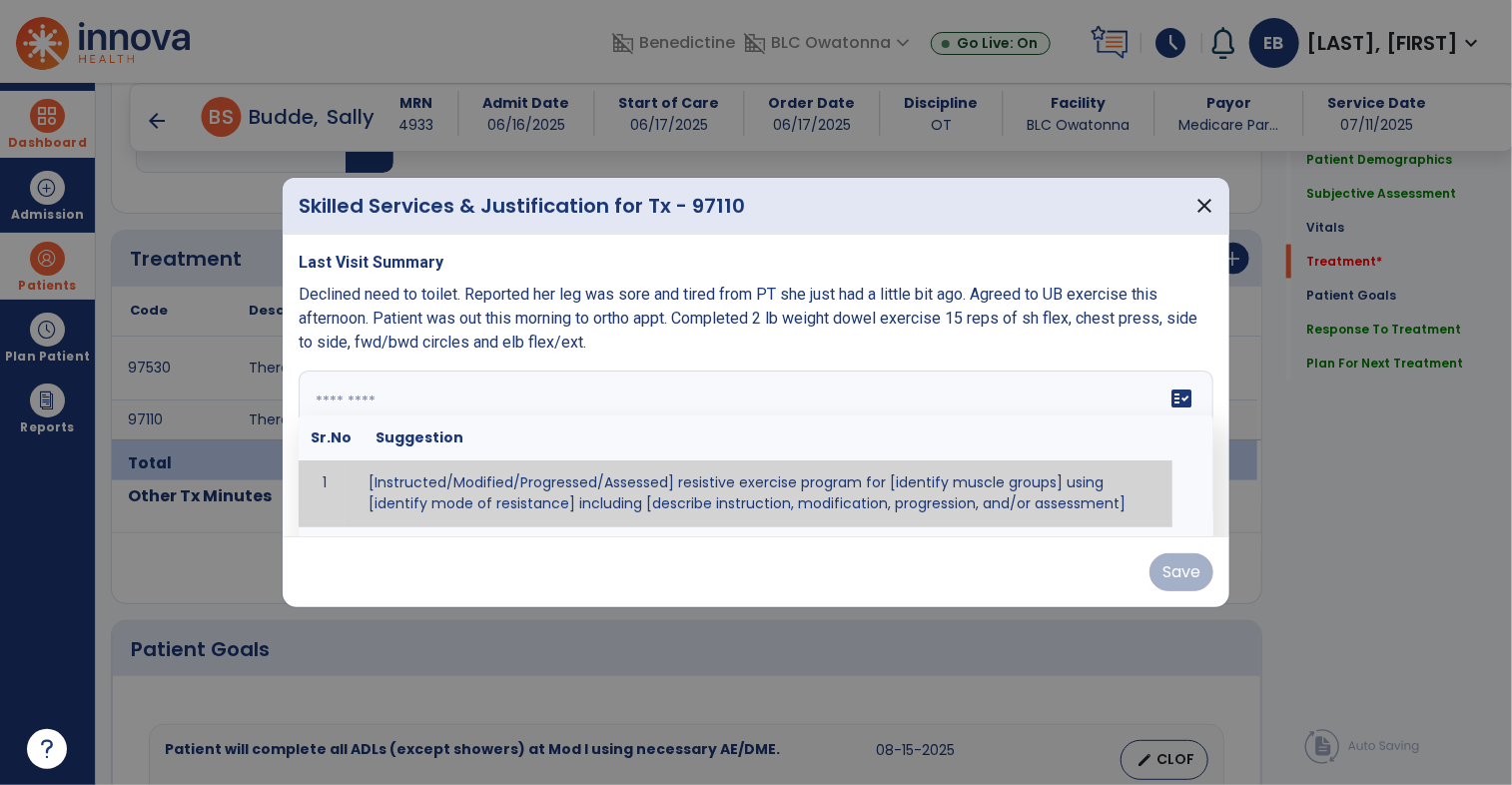 click at bounding box center (754, 445) 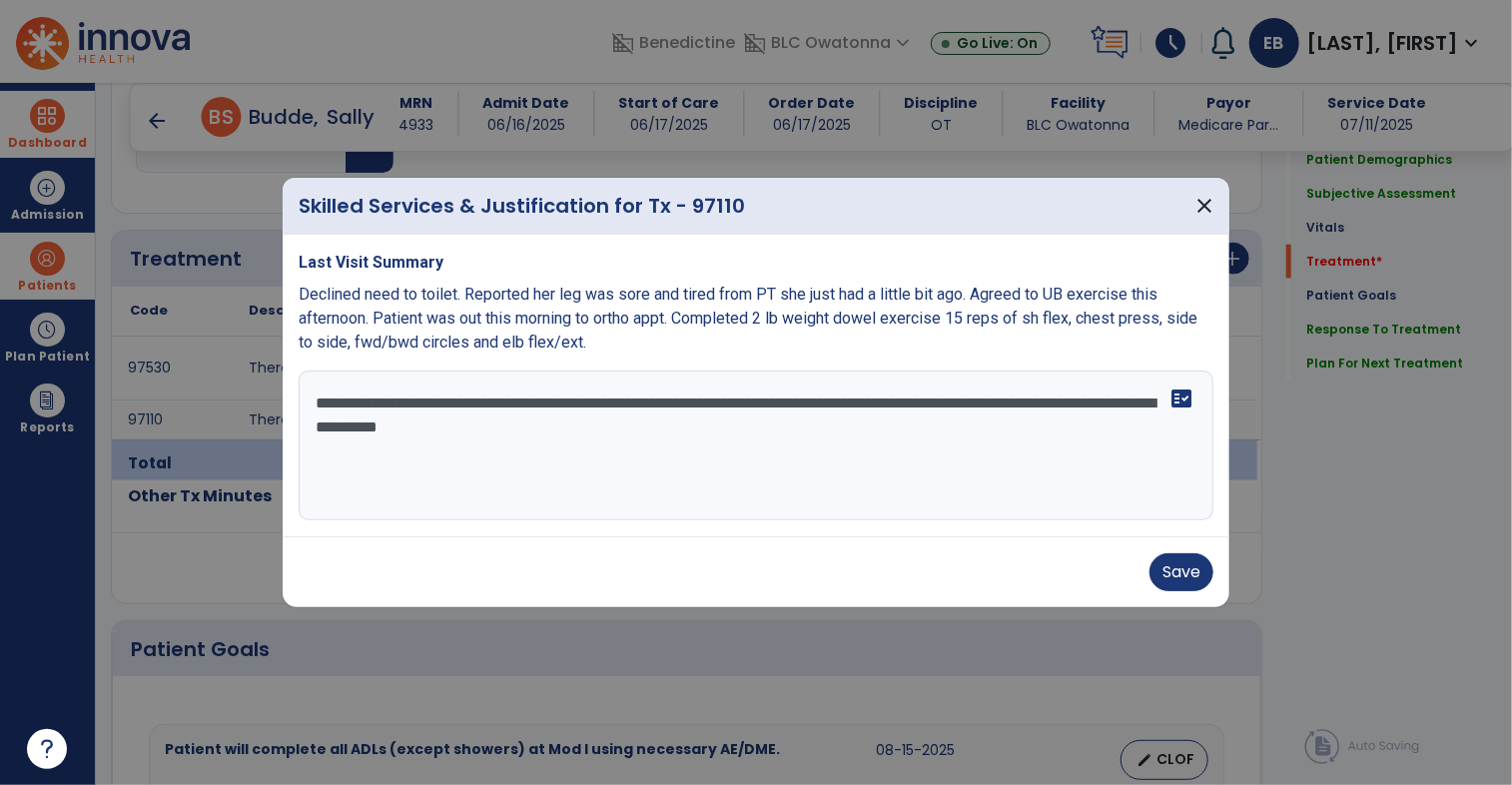 click on "**********" at bounding box center [756, 445] 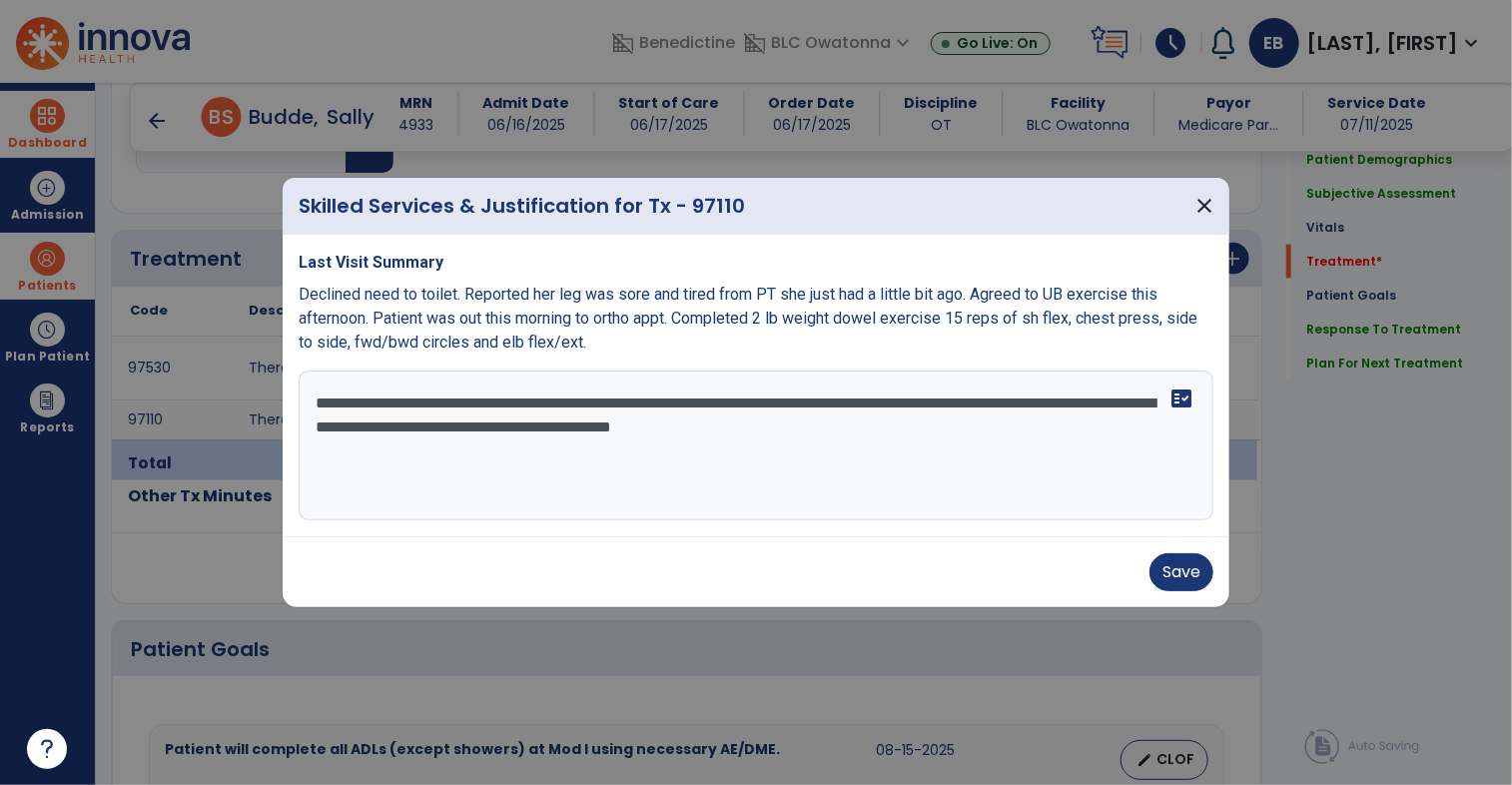 click on "**********" at bounding box center (756, 445) 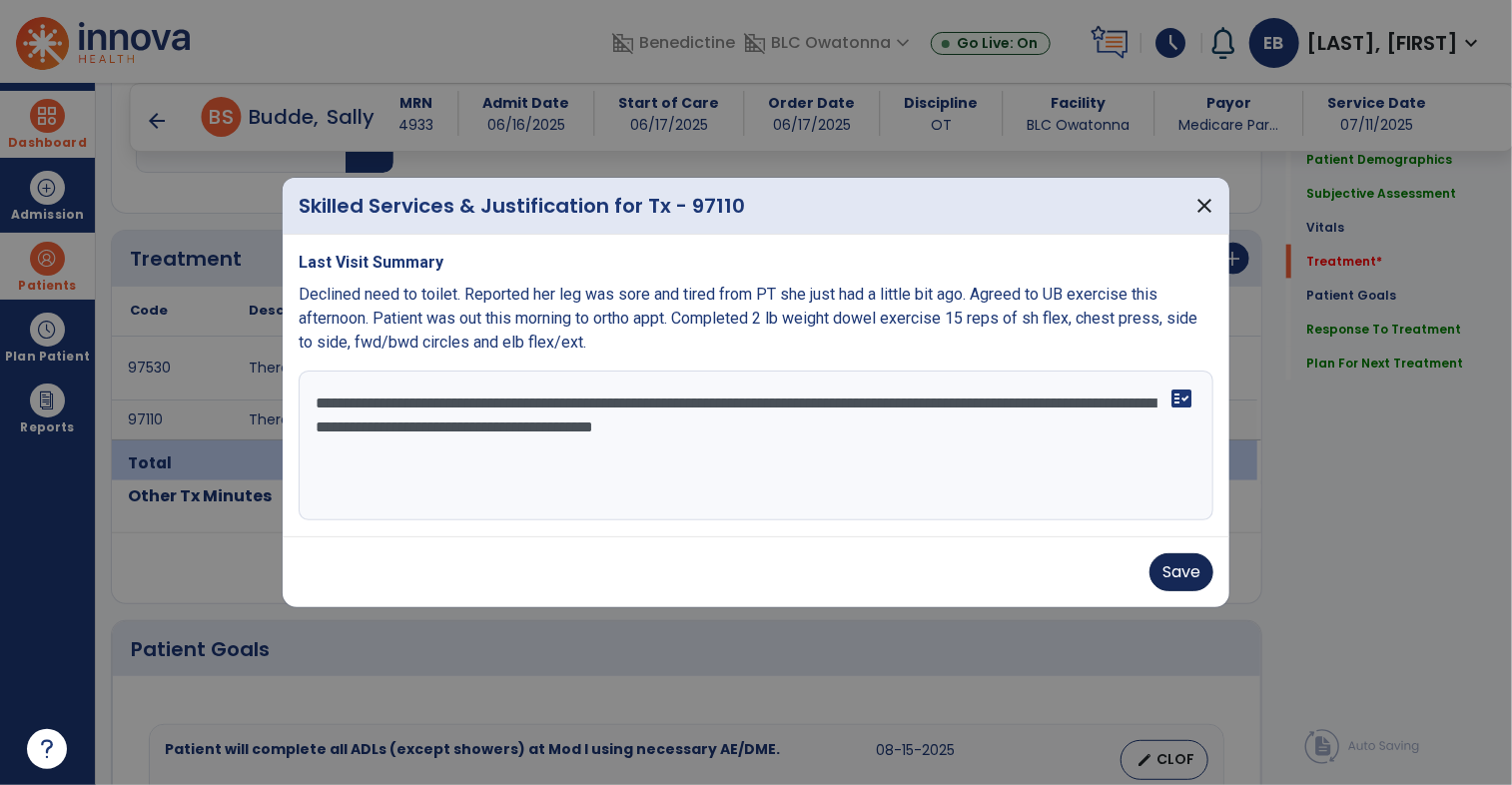 type on "**********" 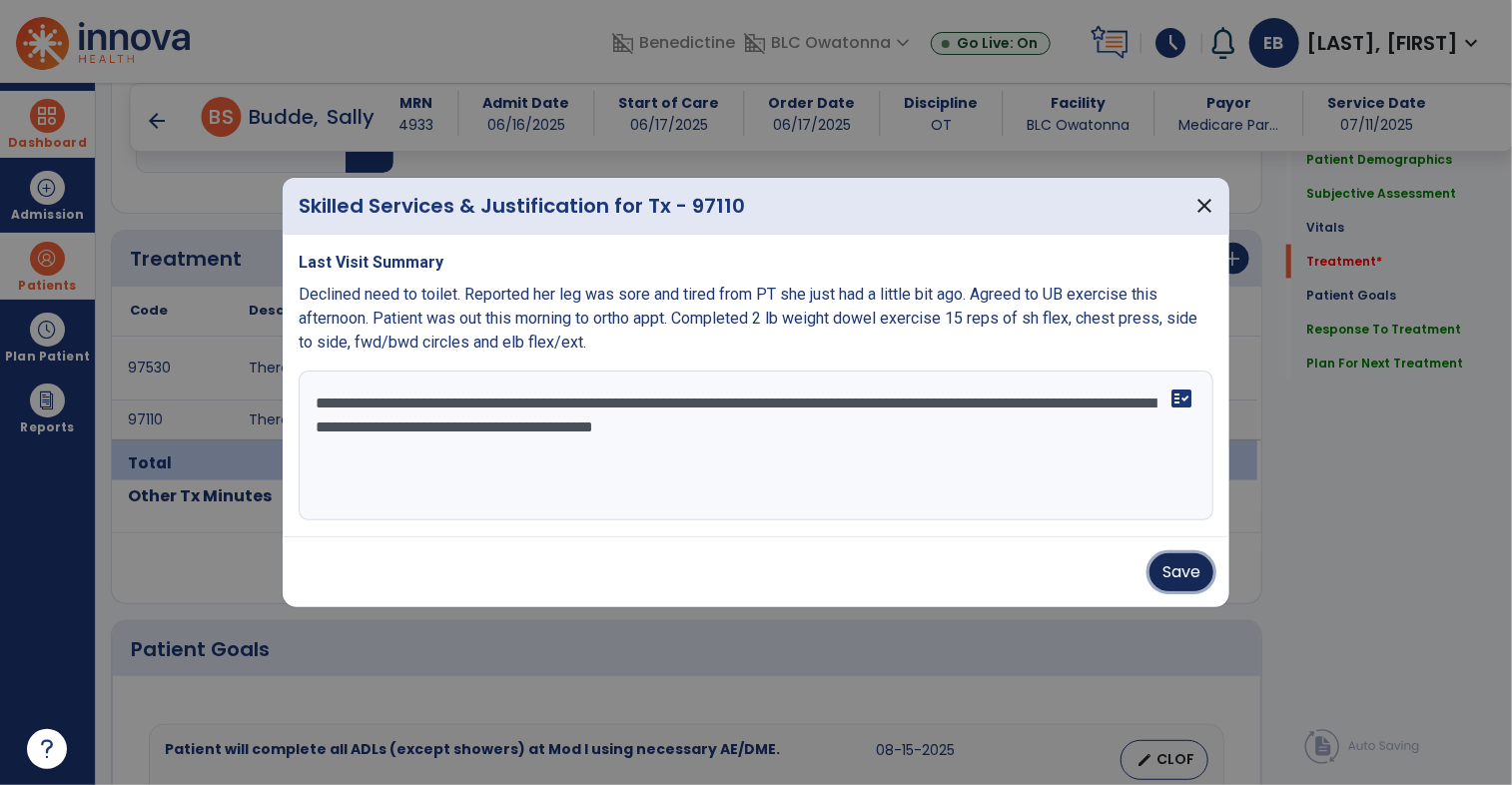 click on "Save" at bounding box center (1181, 572) 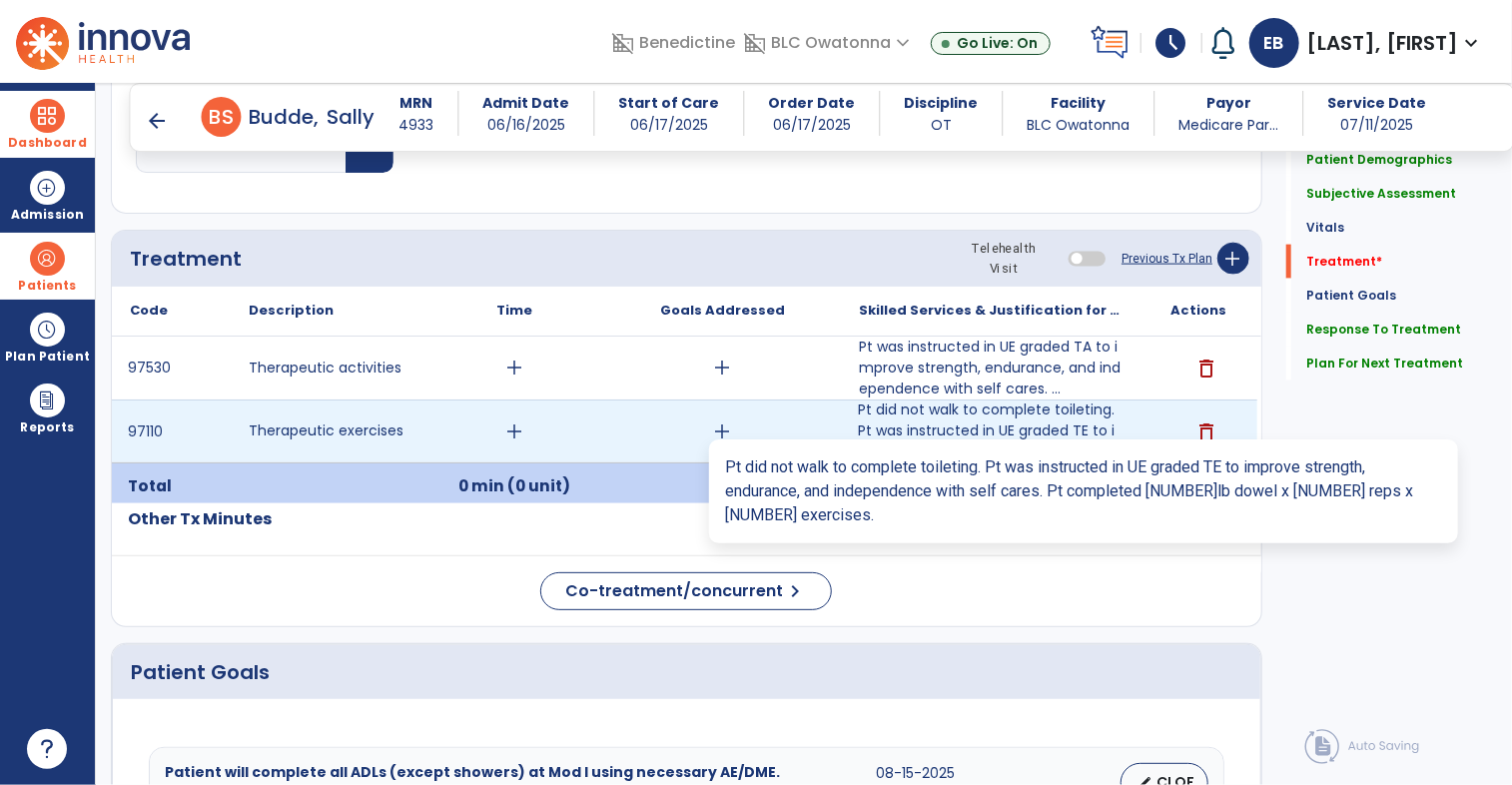 click on "Pt did not walk to complete toileting. Pt was instructed in UE graded TE to improve strength, endura..." at bounding box center [990, 430] 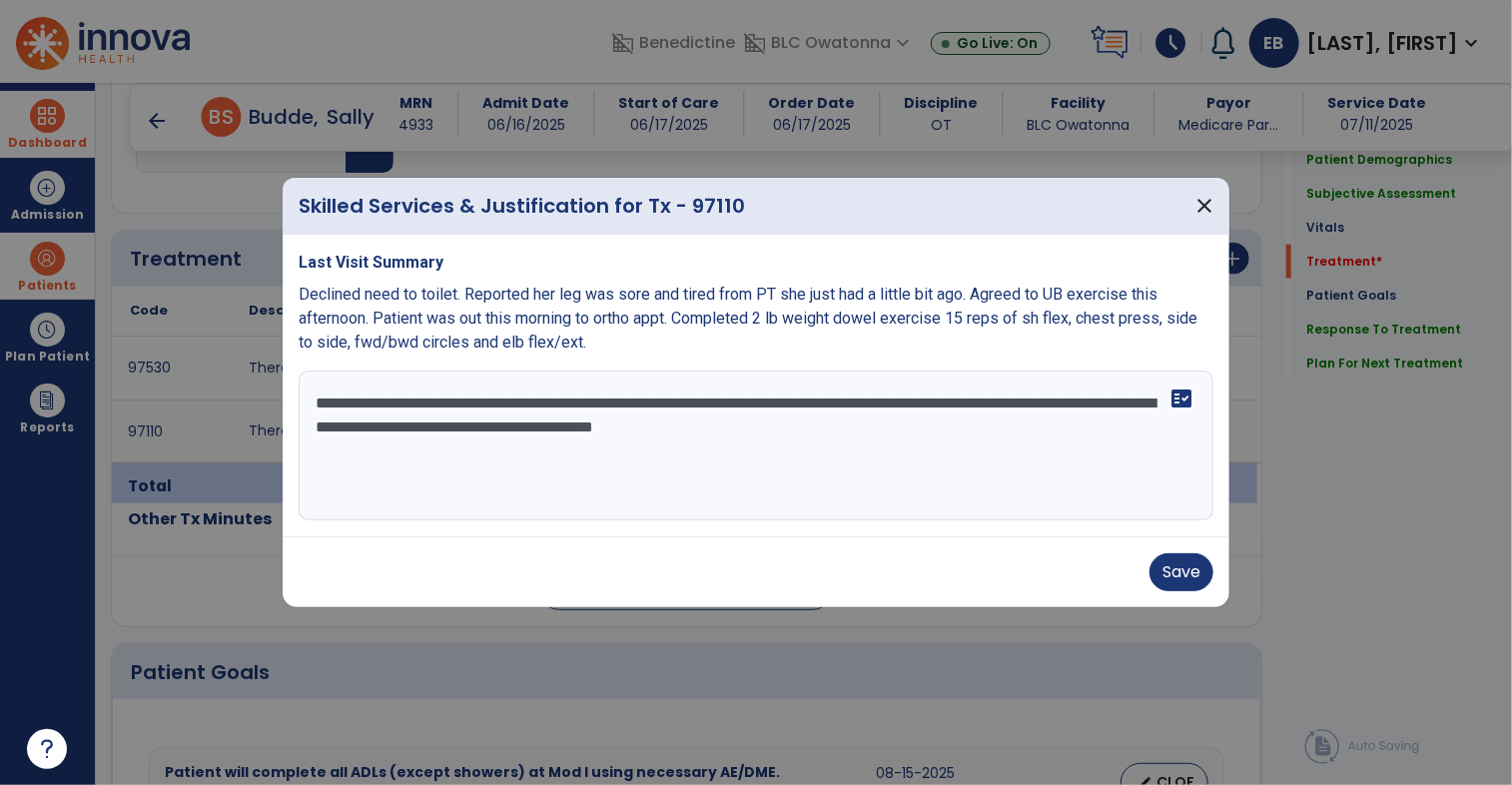 click on "**********" at bounding box center (756, 445) 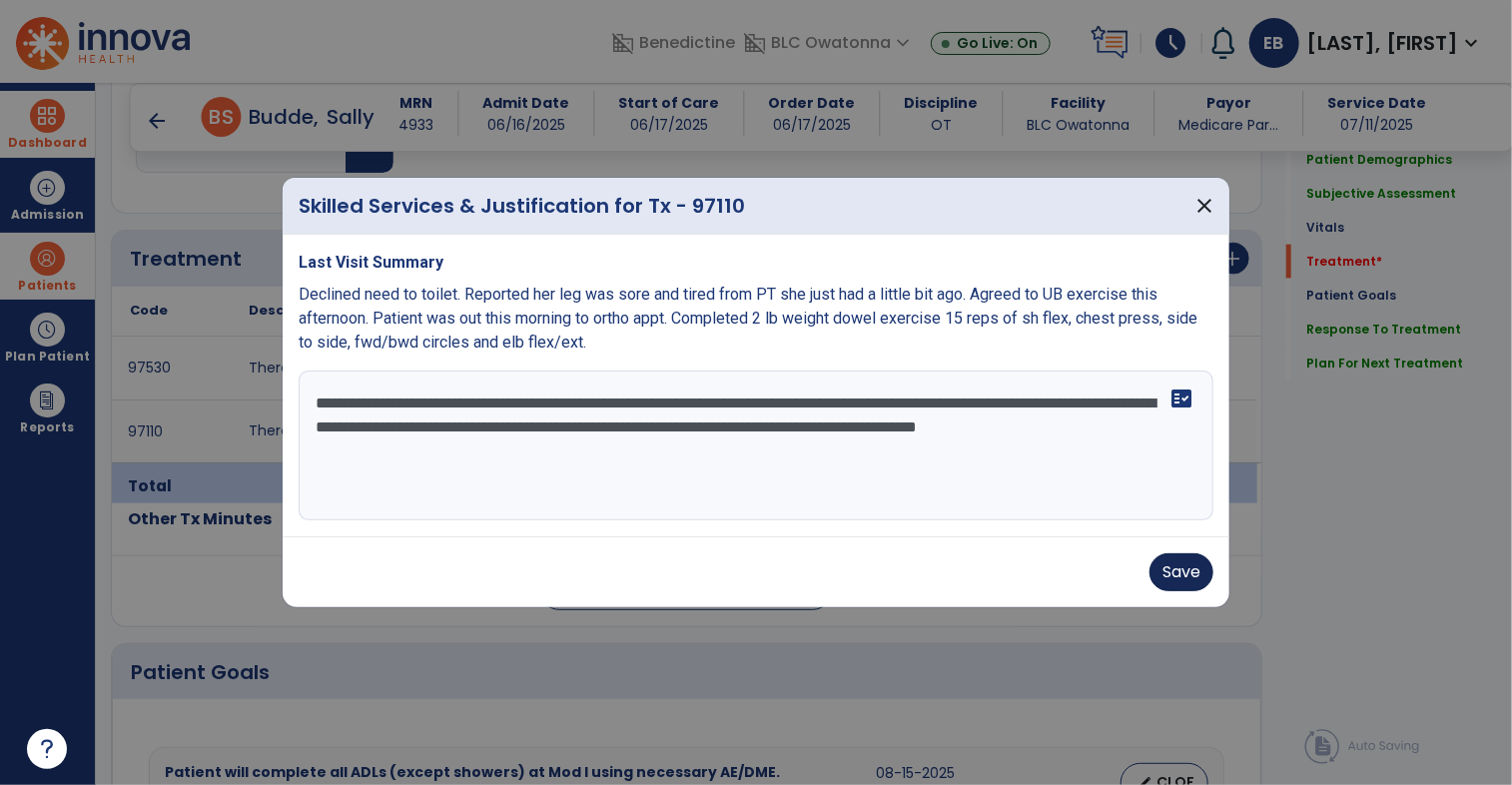 type on "**********" 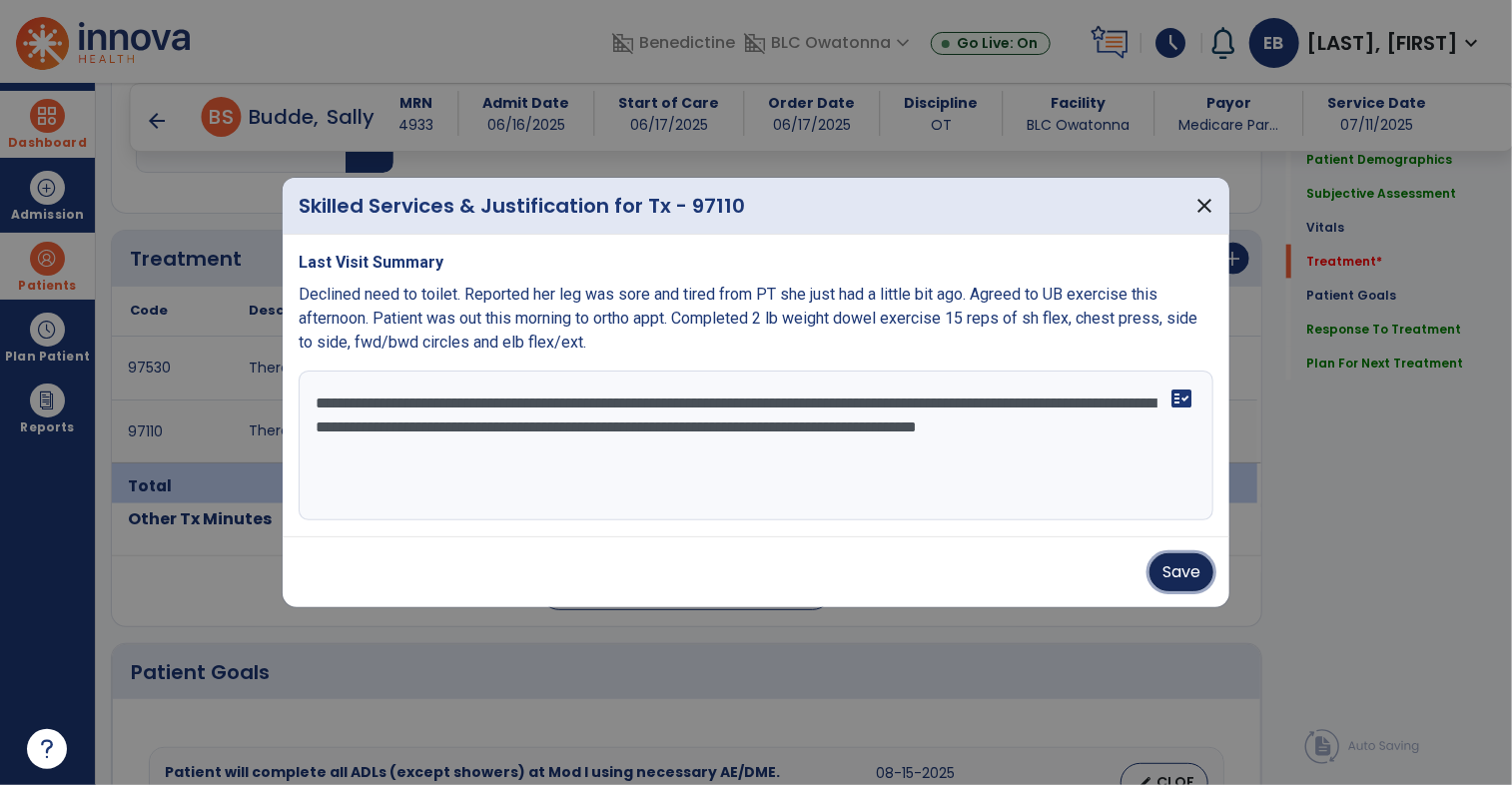 click on "Save" at bounding box center (1181, 572) 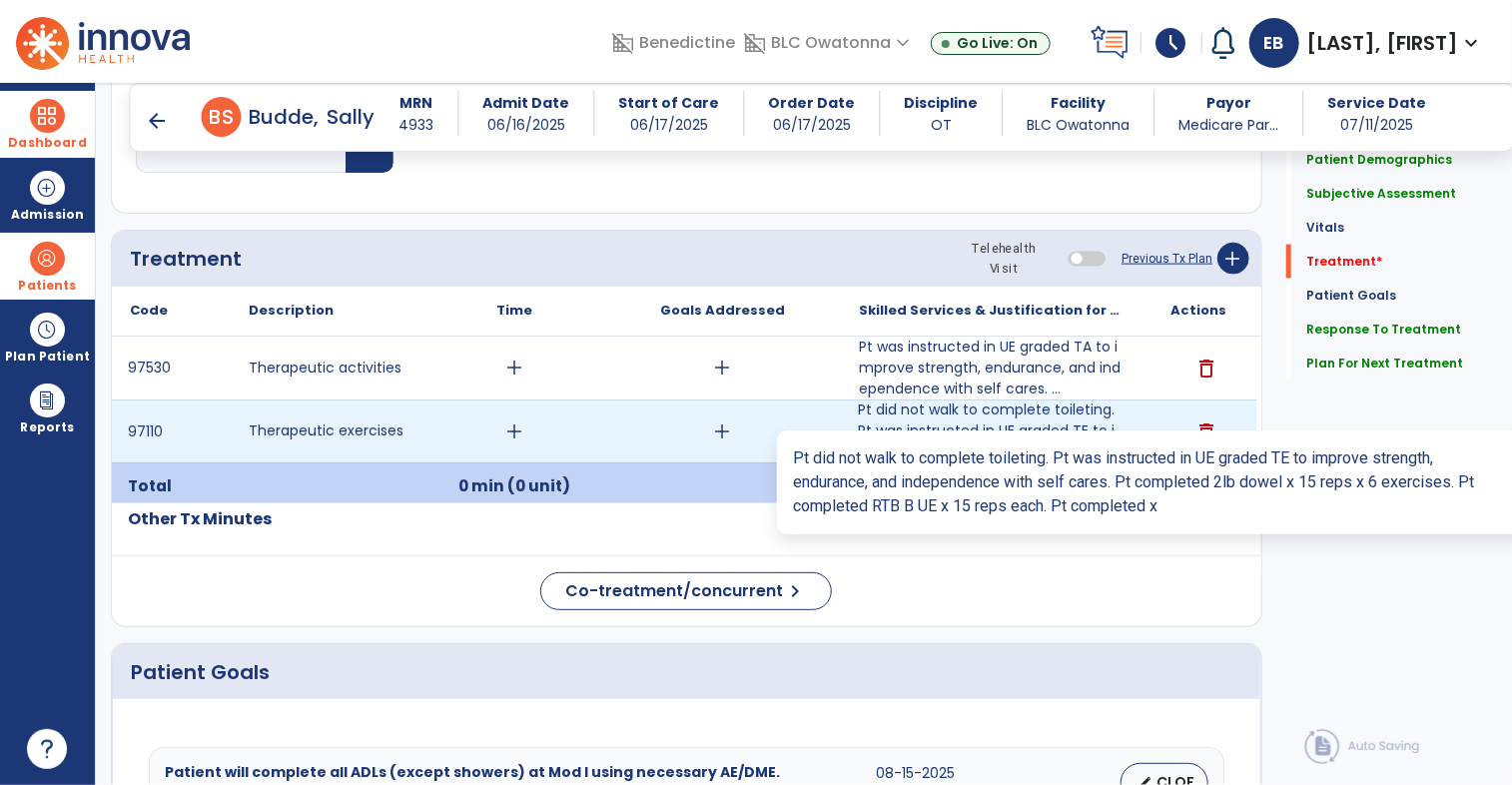 click on "Pt did not walk to complete toileting. Pt was instructed in UE graded TE to improve strength, endura..." at bounding box center (990, 430) 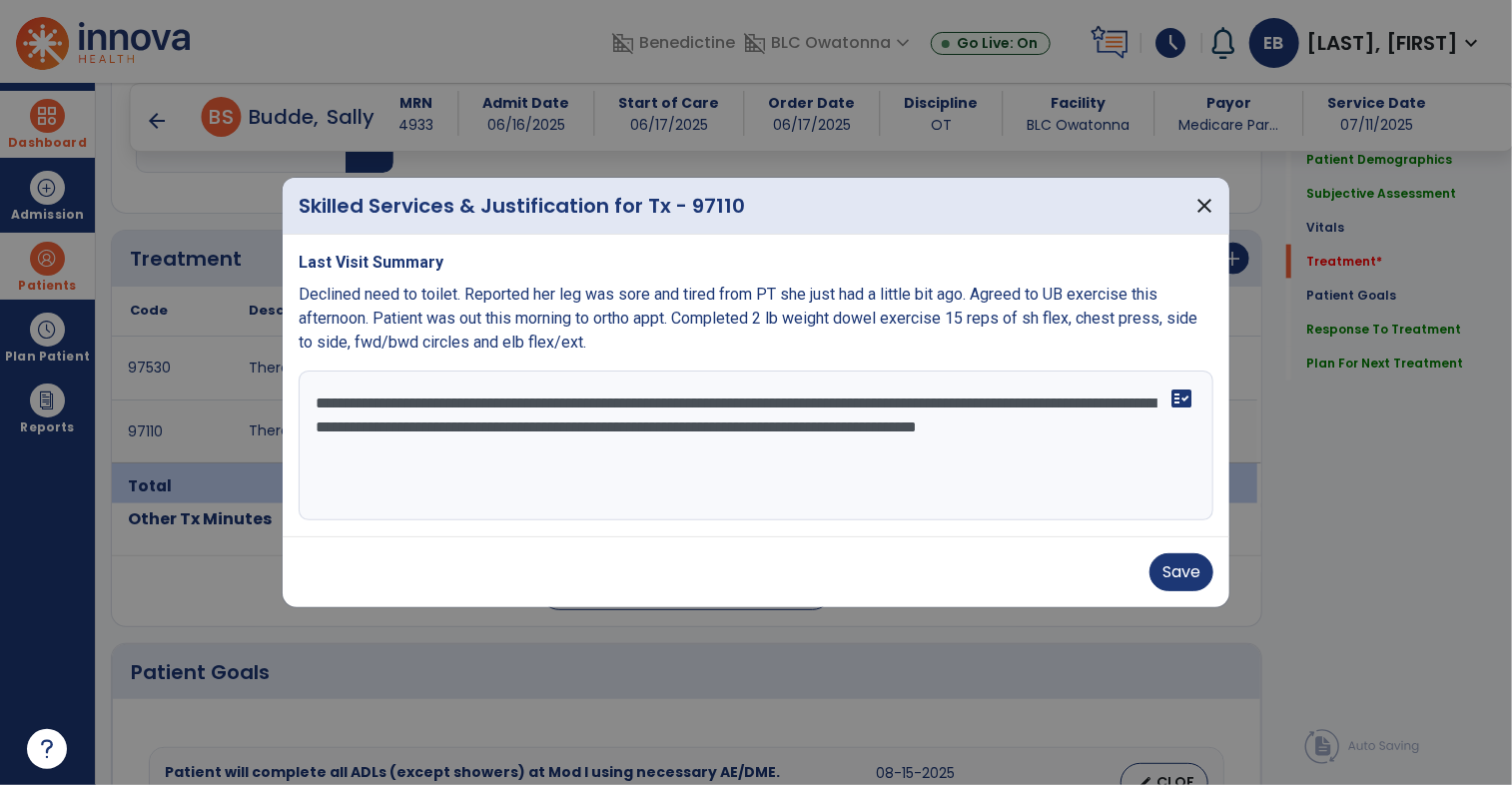 click on "**********" at bounding box center [756, 445] 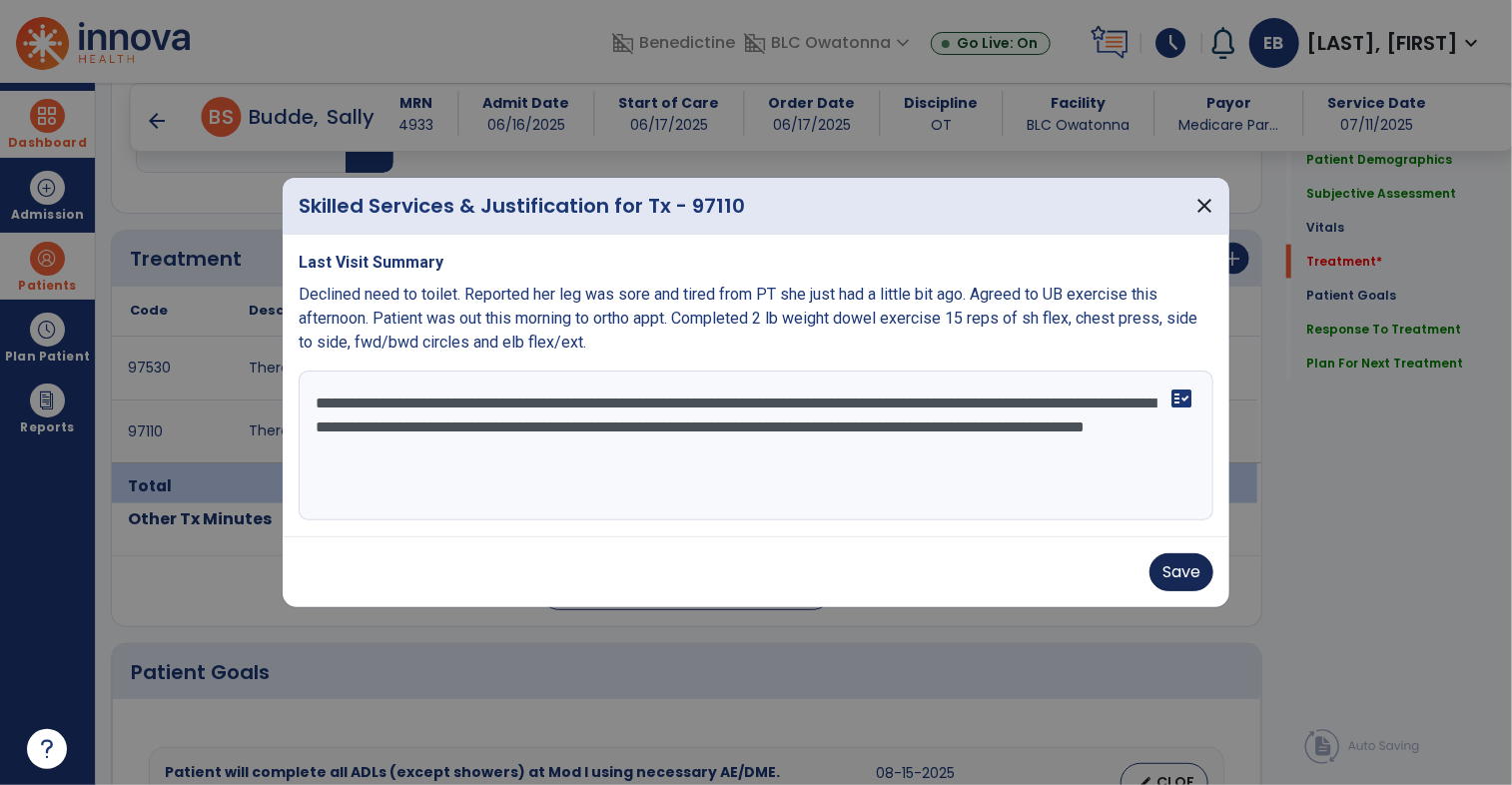 type on "**********" 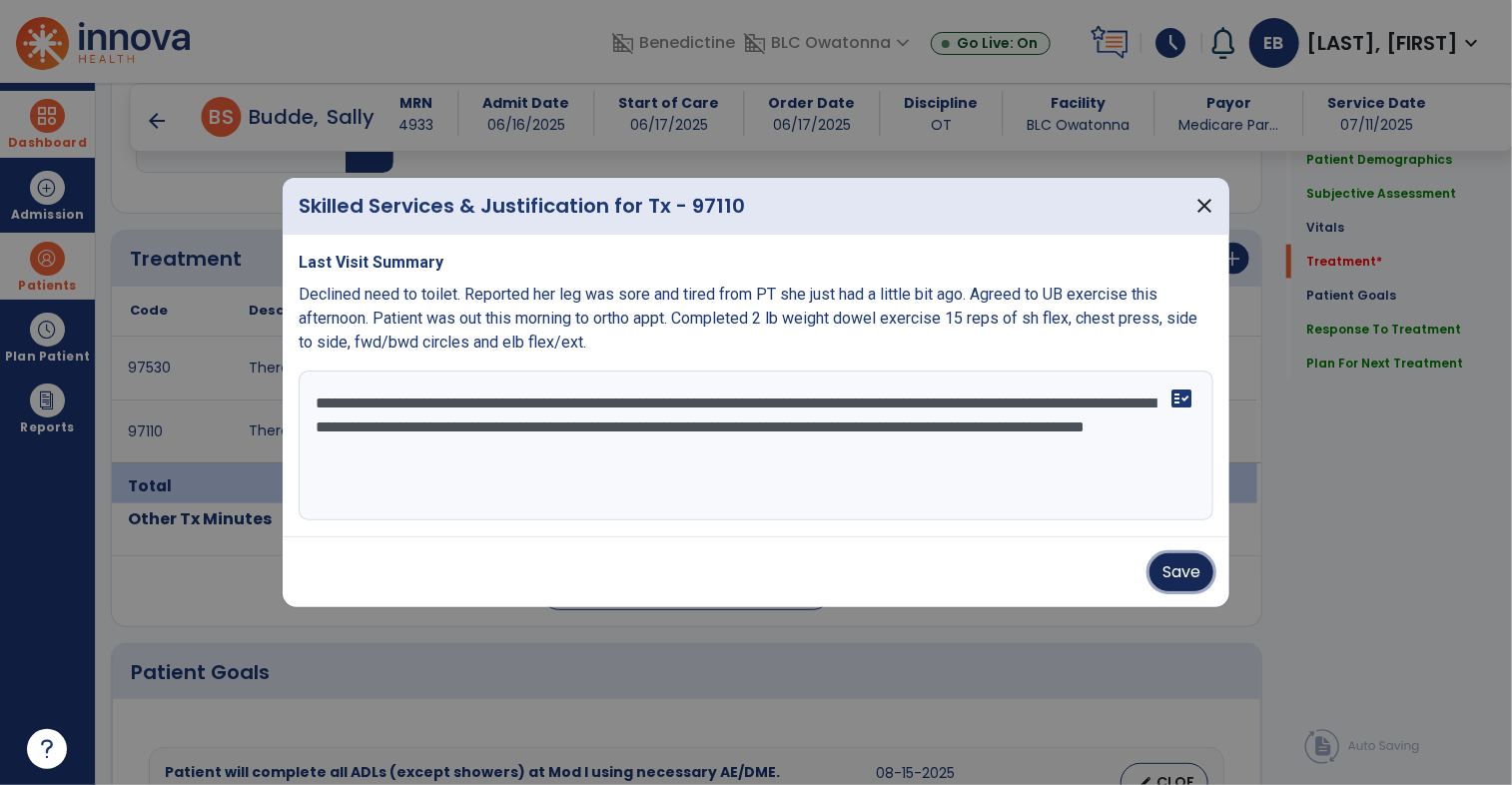 click on "Save" at bounding box center (1181, 572) 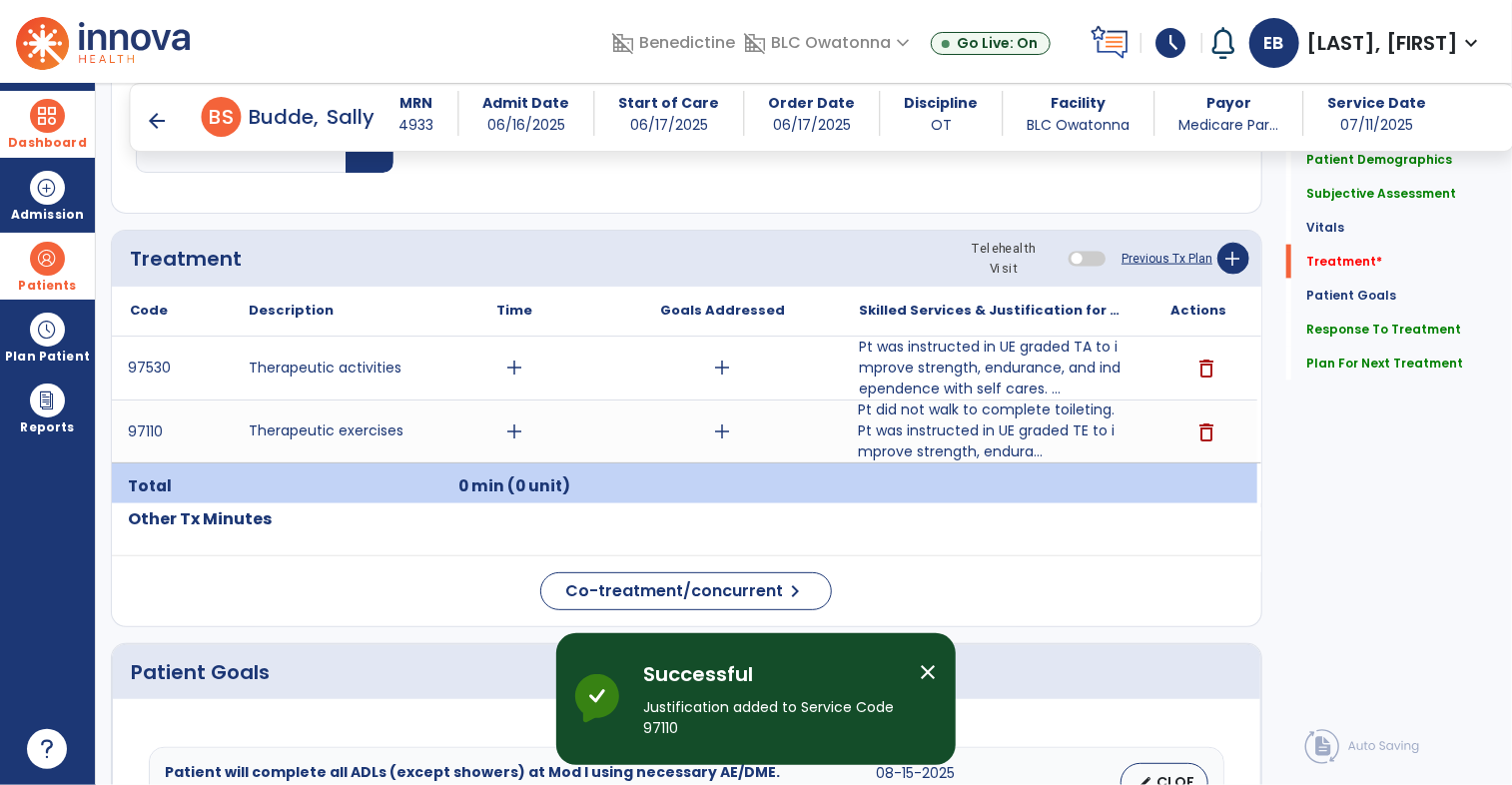 click on "arrow_back" at bounding box center (158, 121) 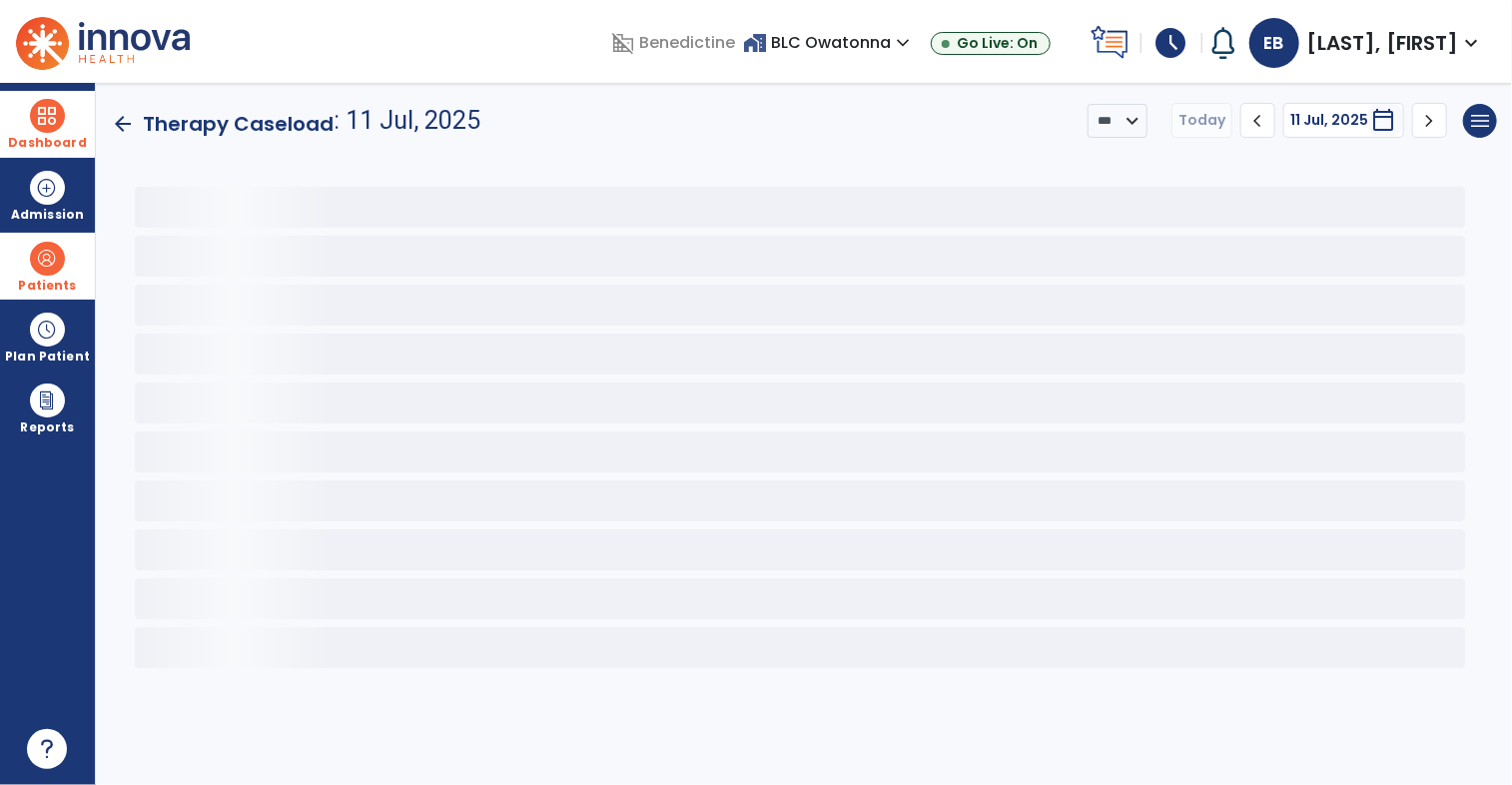 scroll, scrollTop: 0, scrollLeft: 0, axis: both 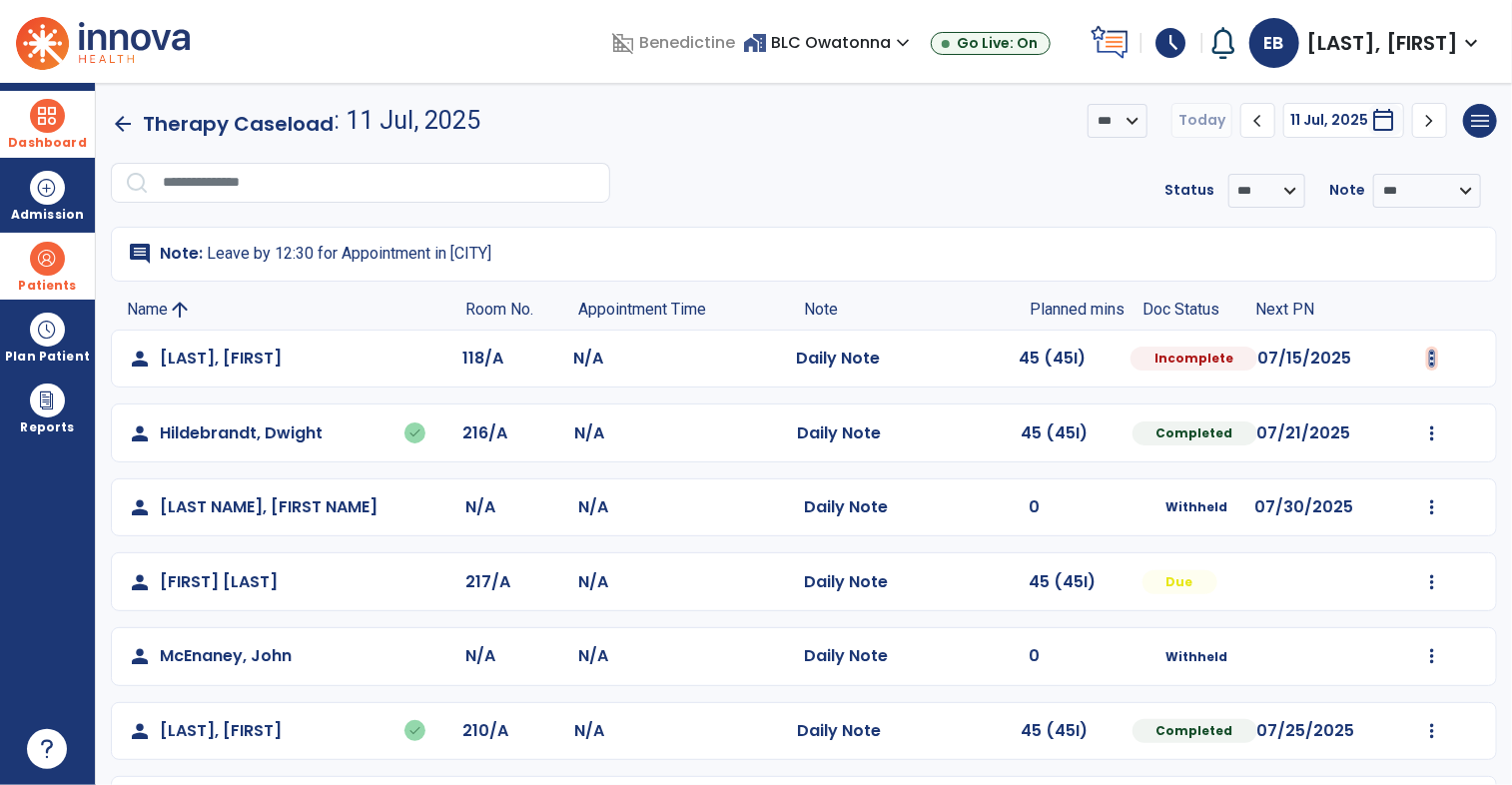 click at bounding box center [1432, 359] 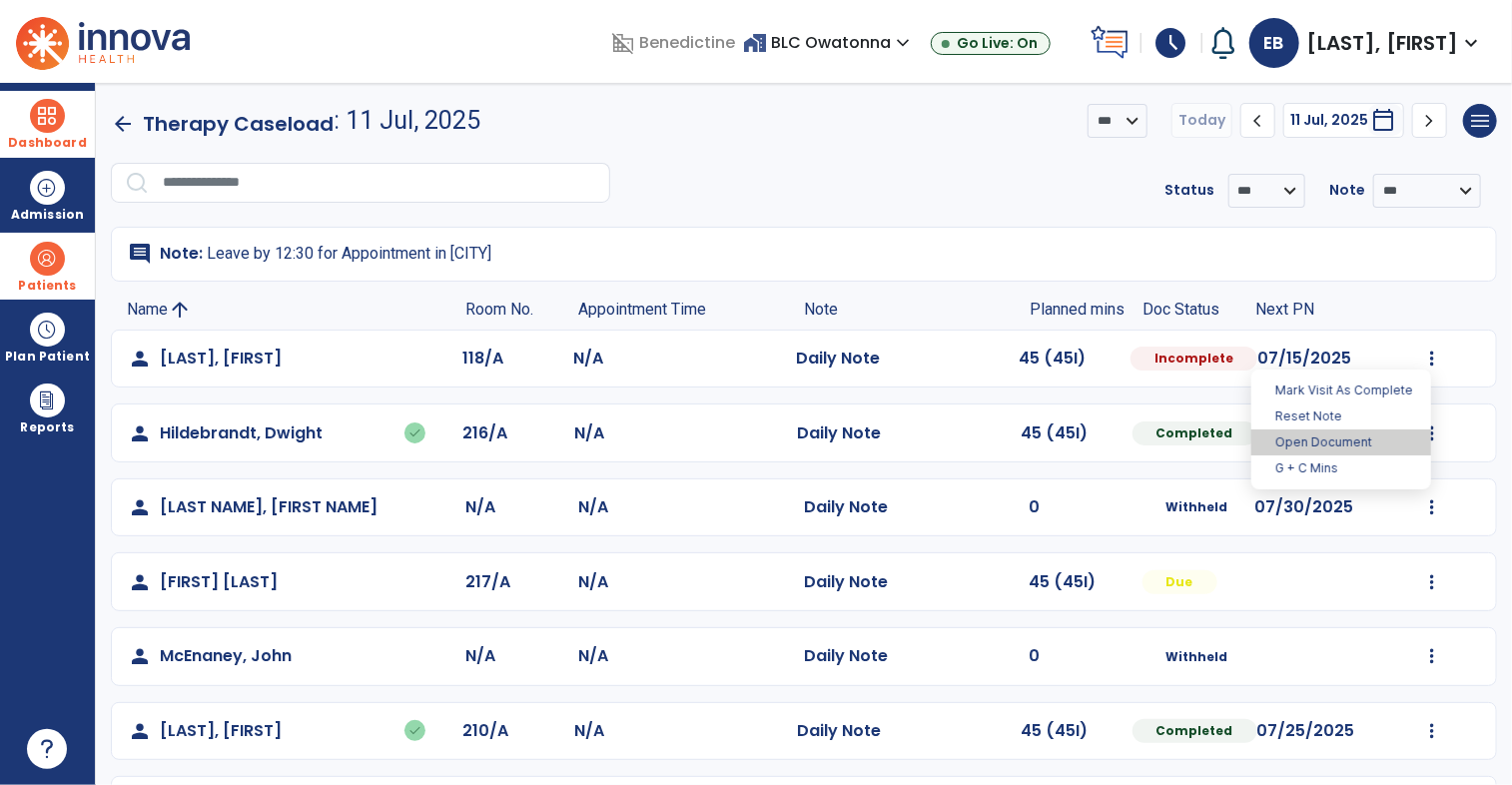click on "Open Document" at bounding box center (1341, 442) 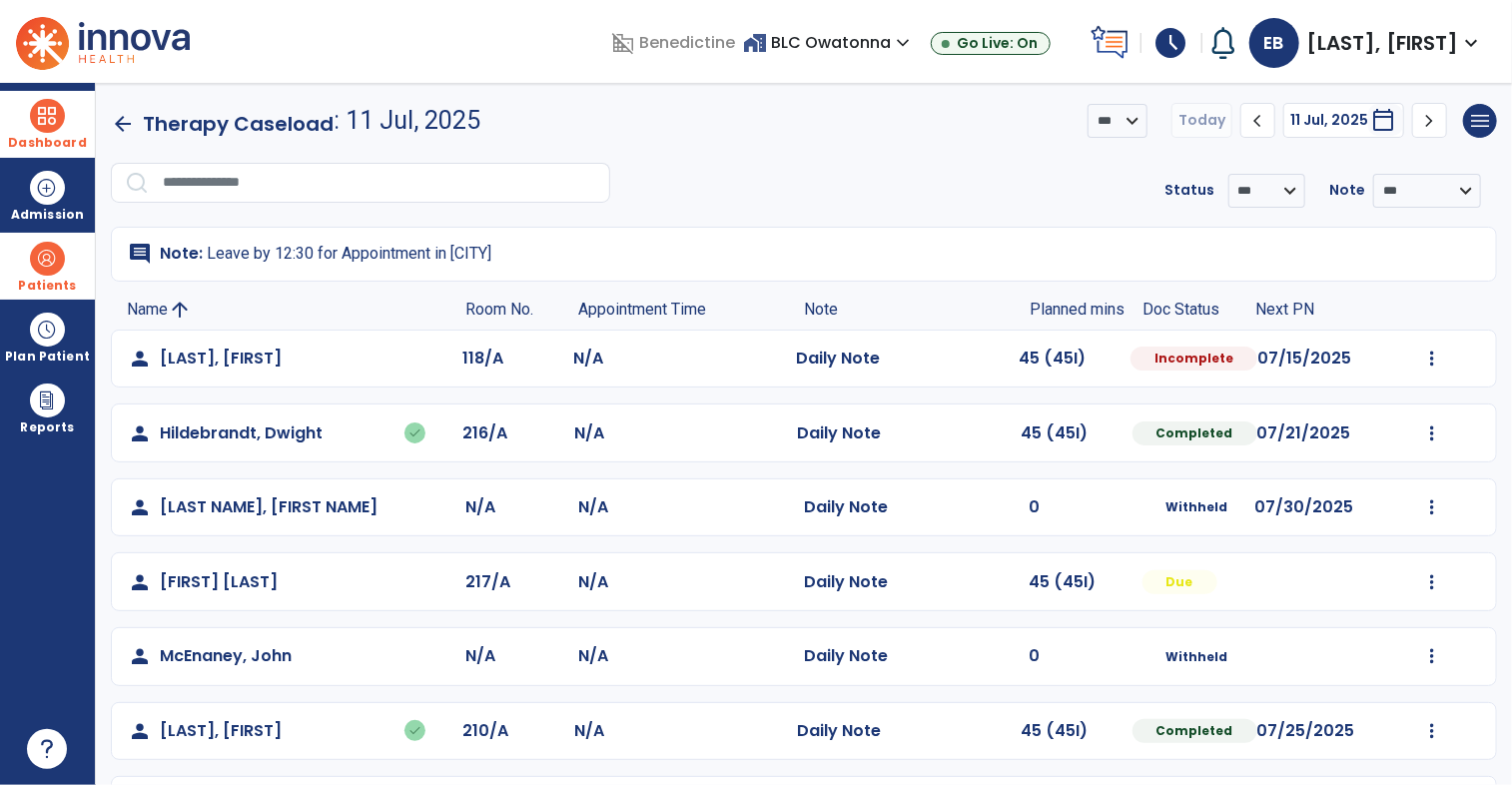 select on "*" 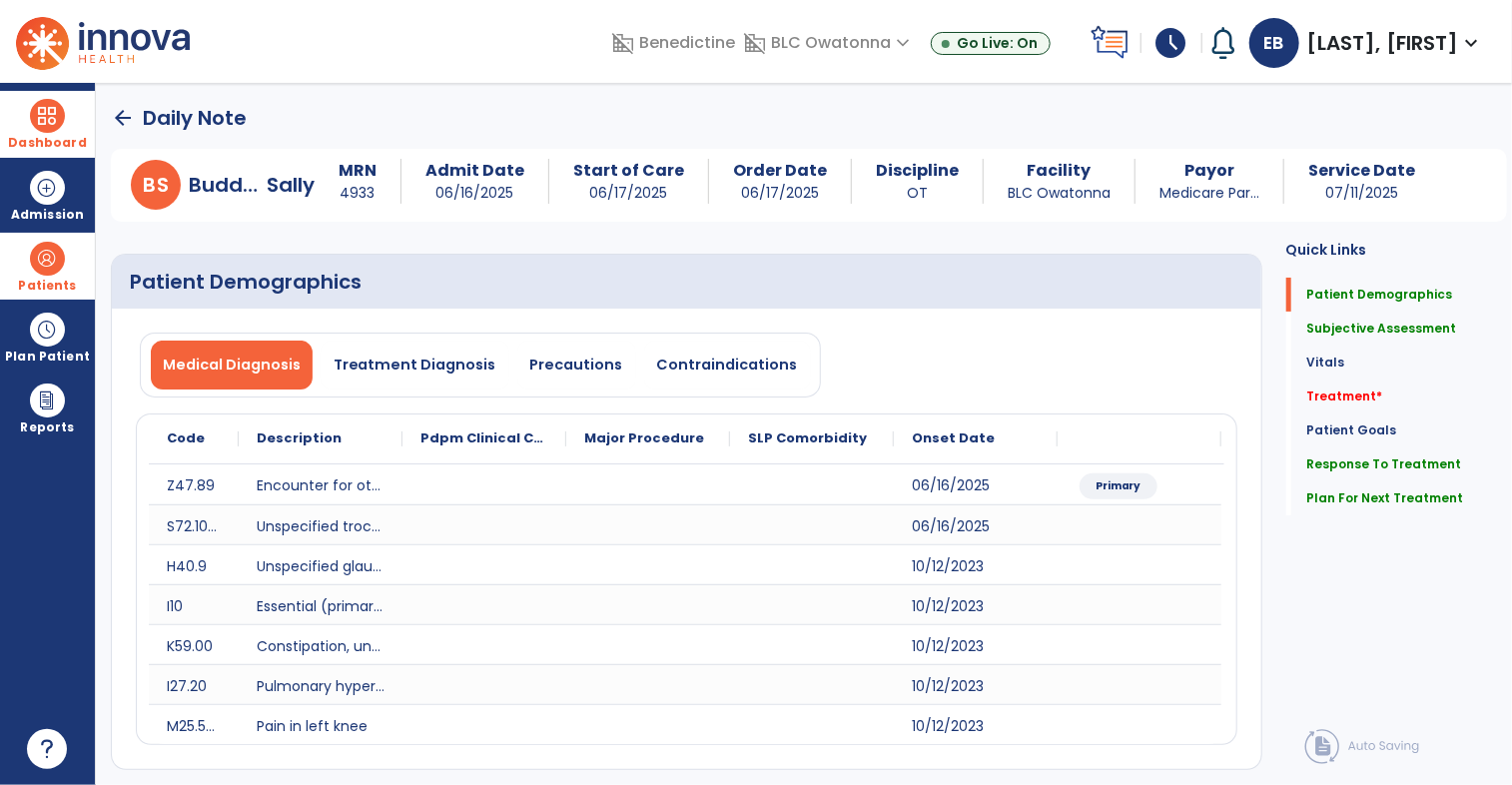 click on "arrow_back" 